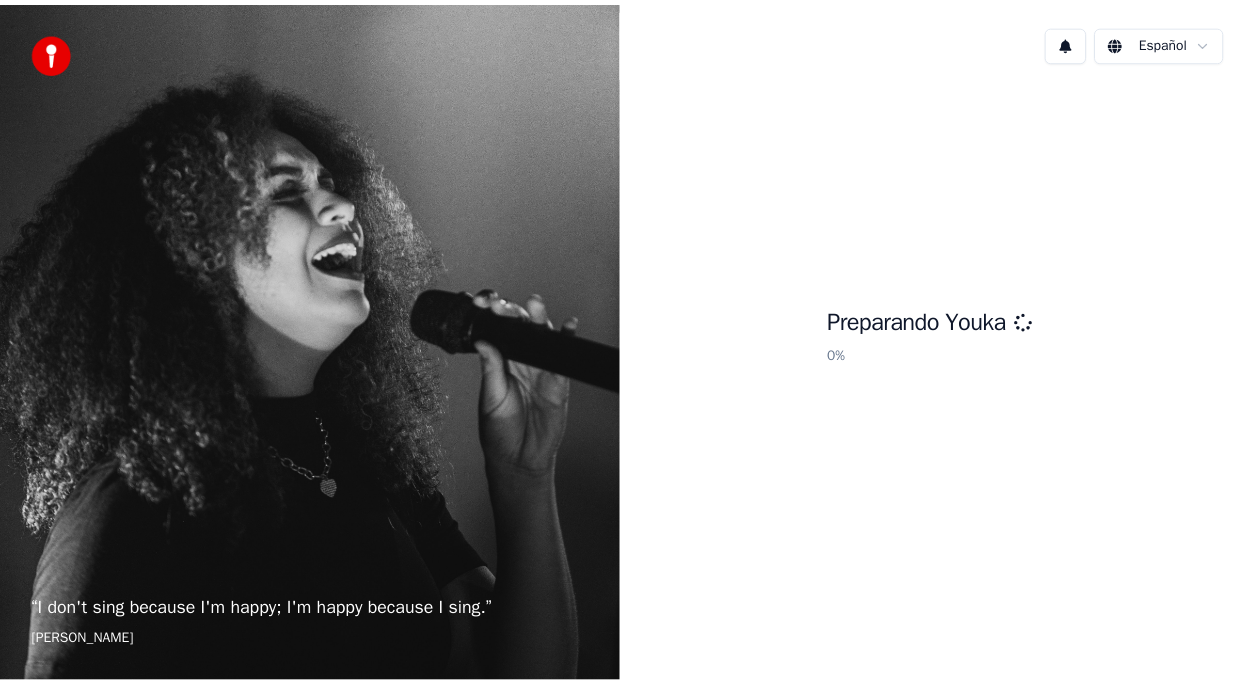 scroll, scrollTop: 0, scrollLeft: 0, axis: both 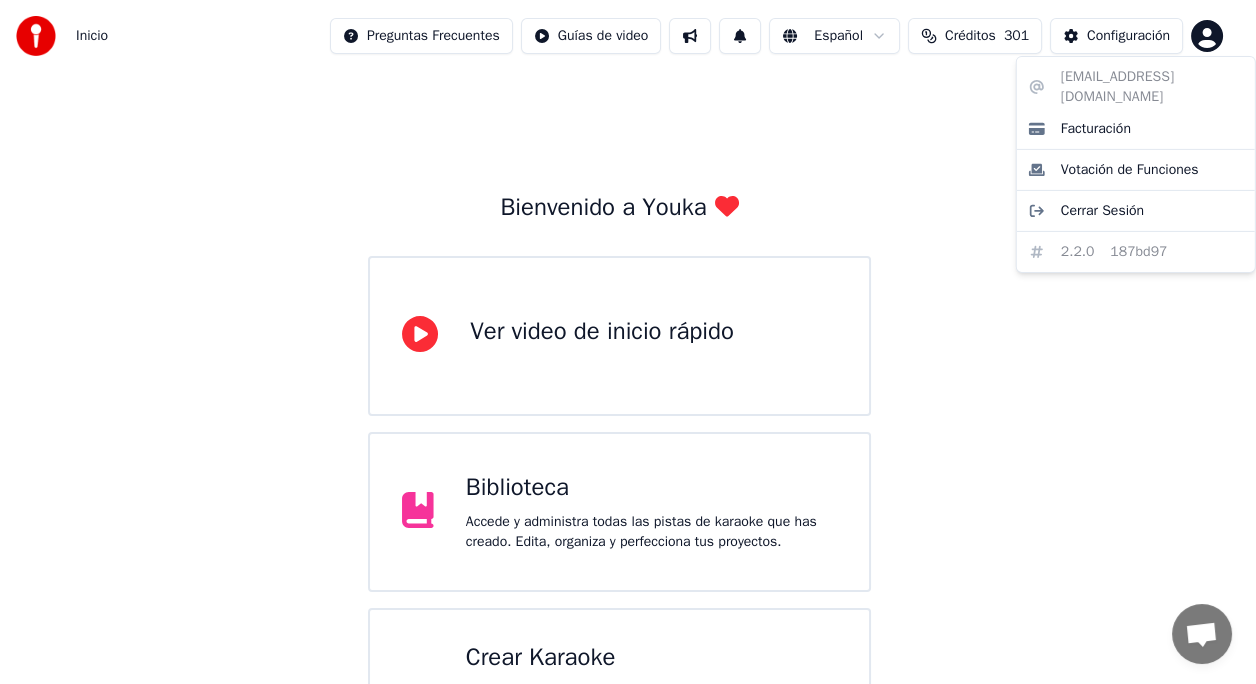 click on "Inicio Preguntas Frecuentes Guías de video Español Créditos 301 Configuración Bienvenido a Youka Ver video de inicio rápido Biblioteca Accede y administra todas las pistas de karaoke que has creado. Edita, organiza y perfecciona tus proyectos. Crear Karaoke Crea karaoke a partir de archivos de audio o video (MP3, MP4 y más), o pega una URL para generar instantáneamente un video de karaoke con letras sincronizadas. Chatt [PERSON_NAME] från Youka Desktop Fler kanaler Fortsätt på E-post Nätverk offline. [GEOGRAPHIC_DATA]... Inga meddelanden kan skickas eller tas emot just nu. Youka Desktop Hej! Hur kan jag hjälpa dig?  [DATE]-06-28 Hi! I have a problem with the videos. [DATE], they started playing like the photo shows. Can you help me? [DATE] [PERSON_NAME], I see the photo but not sure what is the issue, can you please elaborate? [DATE] Skicka fil Infoga en smiley Skicka fil Röstmeddelande We run on Crisp [EMAIL_ADDRESS][DOMAIN_NAME] Facturación Votación de Funciones Cerrar Sesión 2.2.0 187bd97" at bounding box center (628, 398) 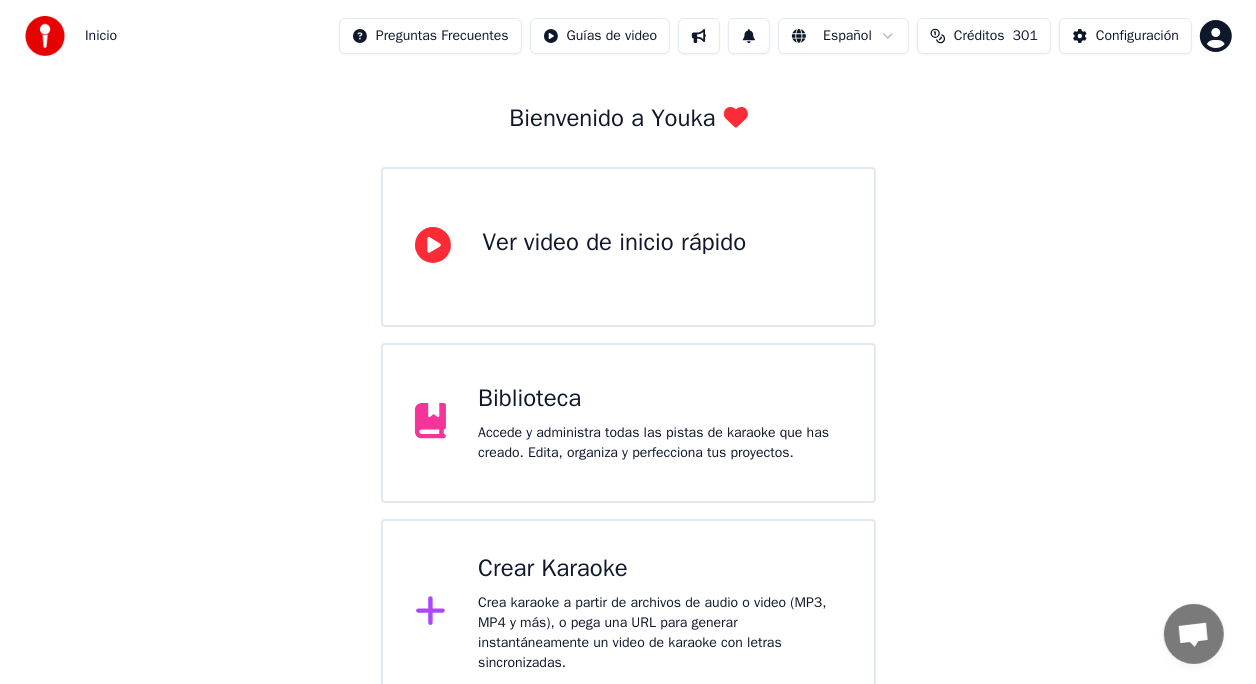 scroll, scrollTop: 111, scrollLeft: 0, axis: vertical 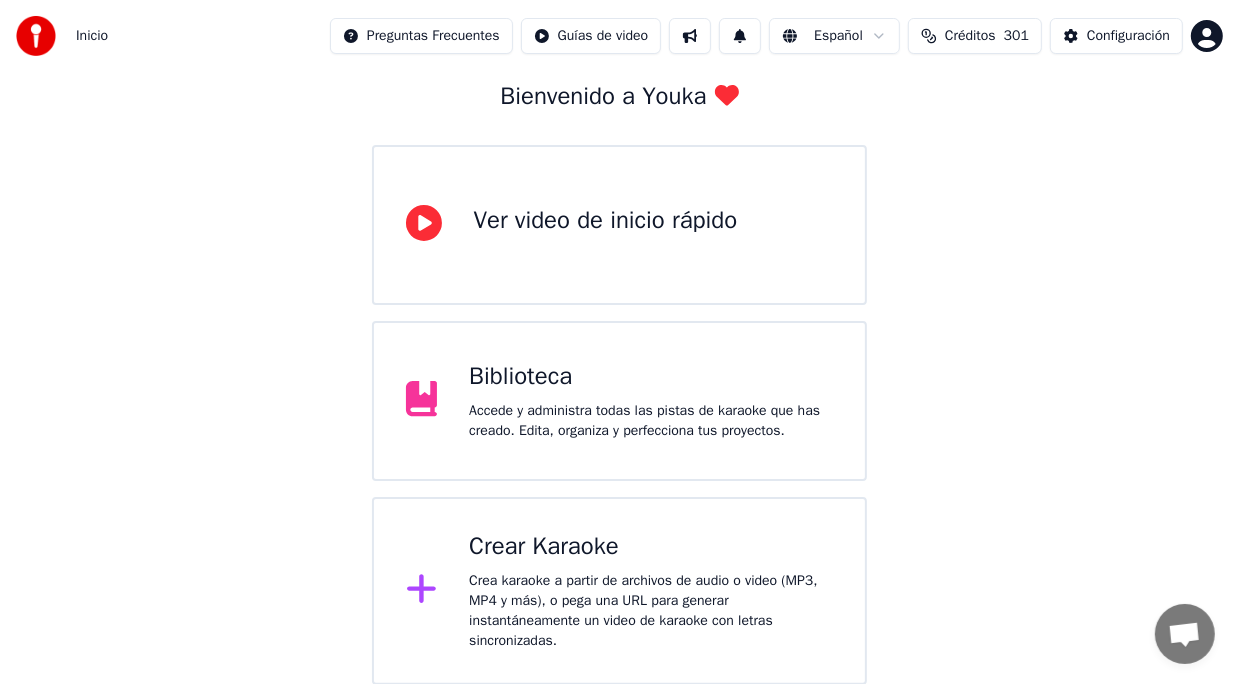 click on "Crear Karaoke" at bounding box center (651, 547) 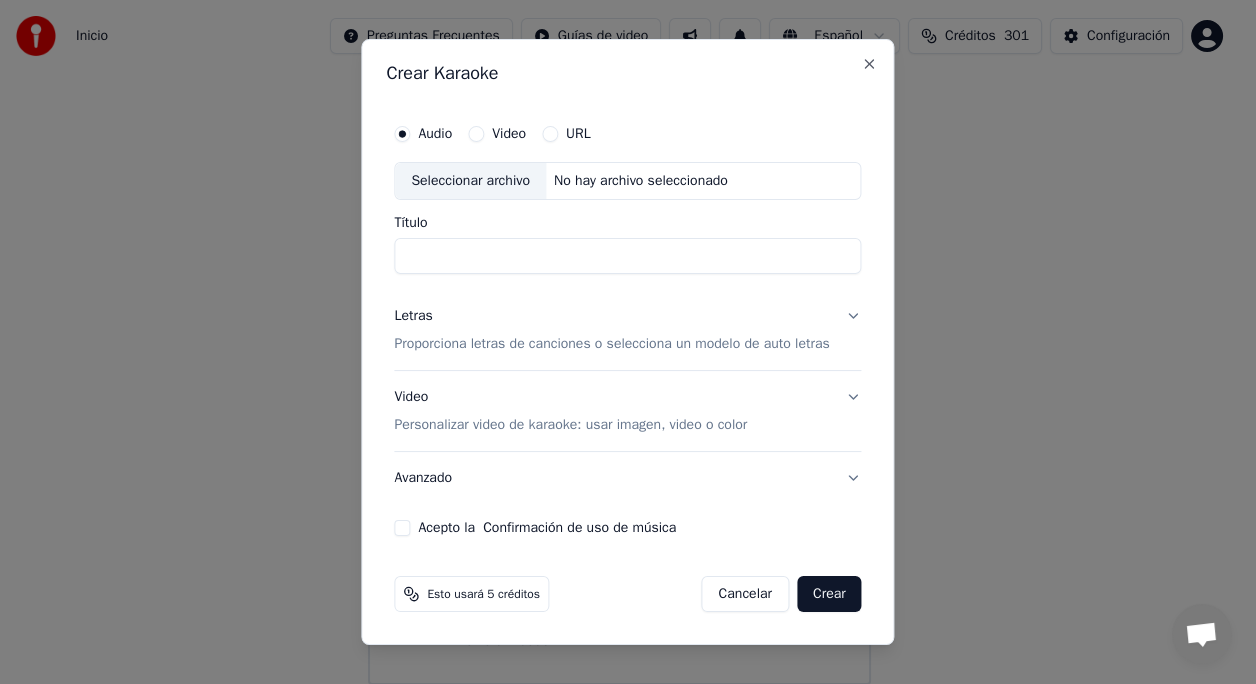click on "Seleccionar archivo" at bounding box center [470, 181] 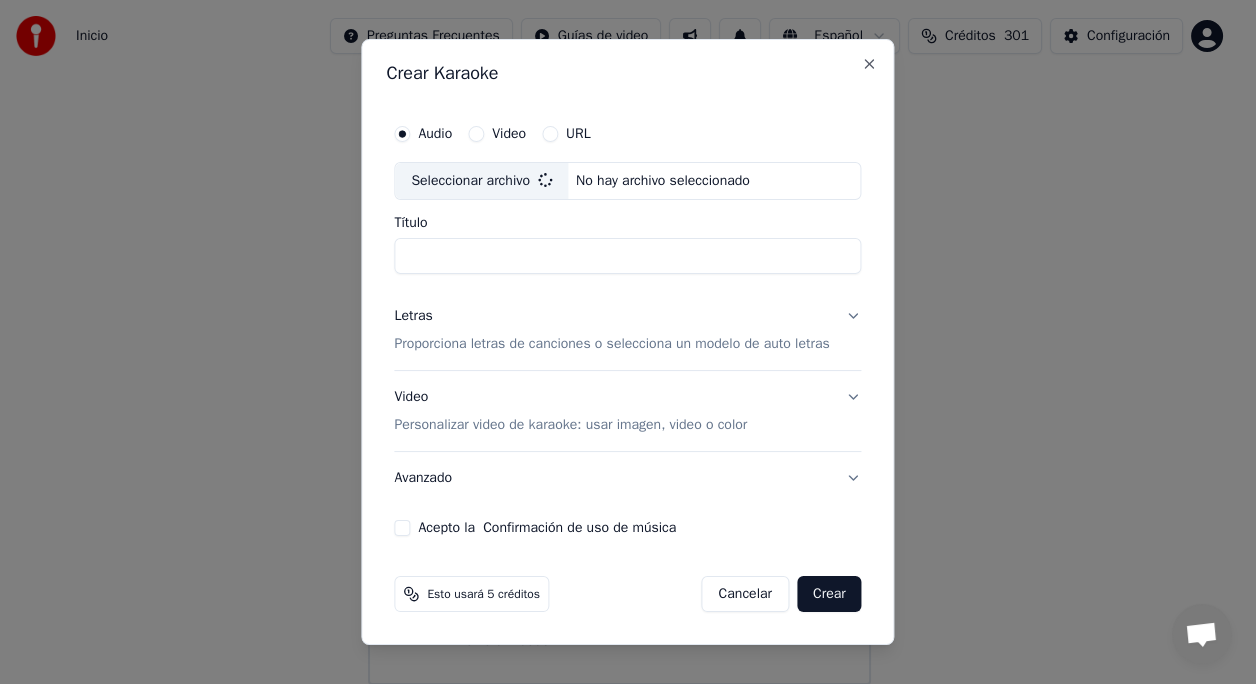 type on "**********" 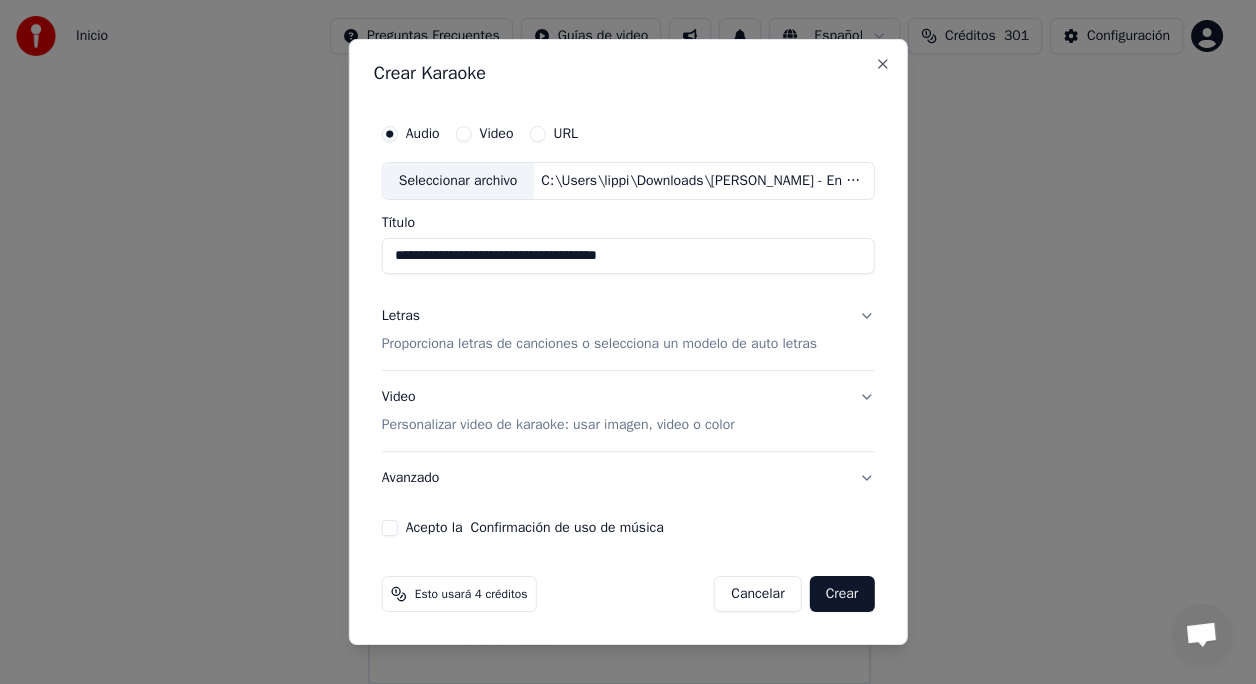click on "Proporciona letras de canciones o selecciona un modelo de auto letras" at bounding box center (599, 344) 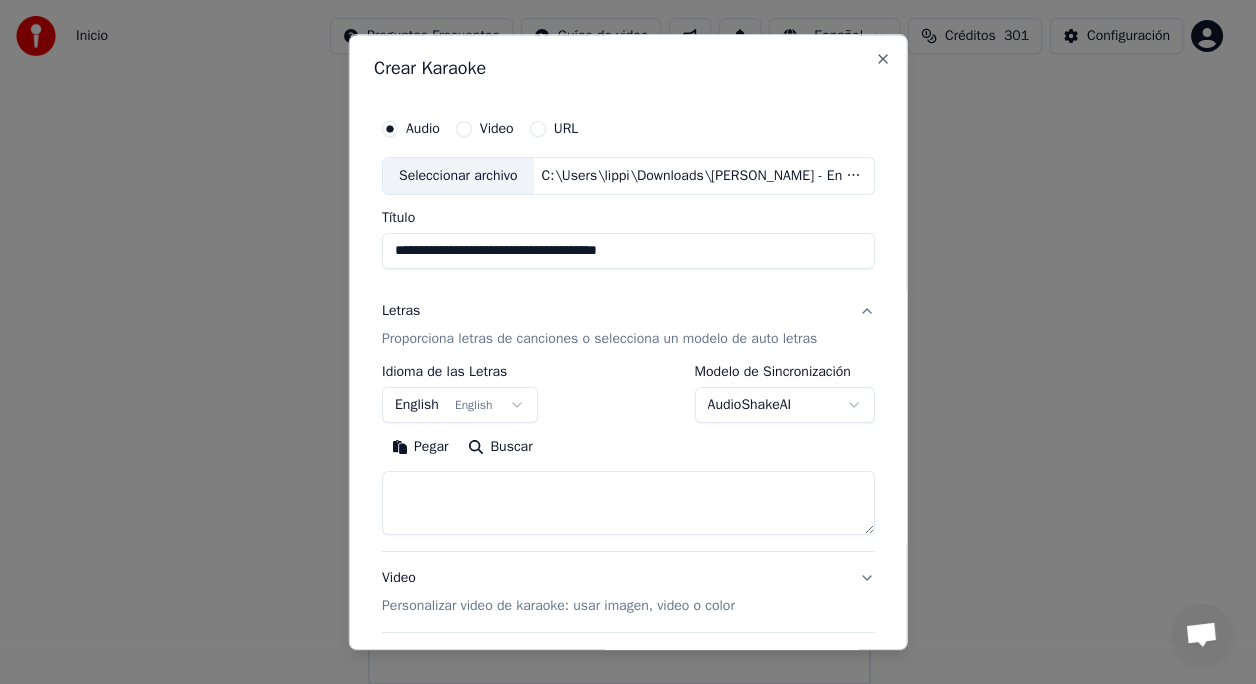 click at bounding box center [628, 503] 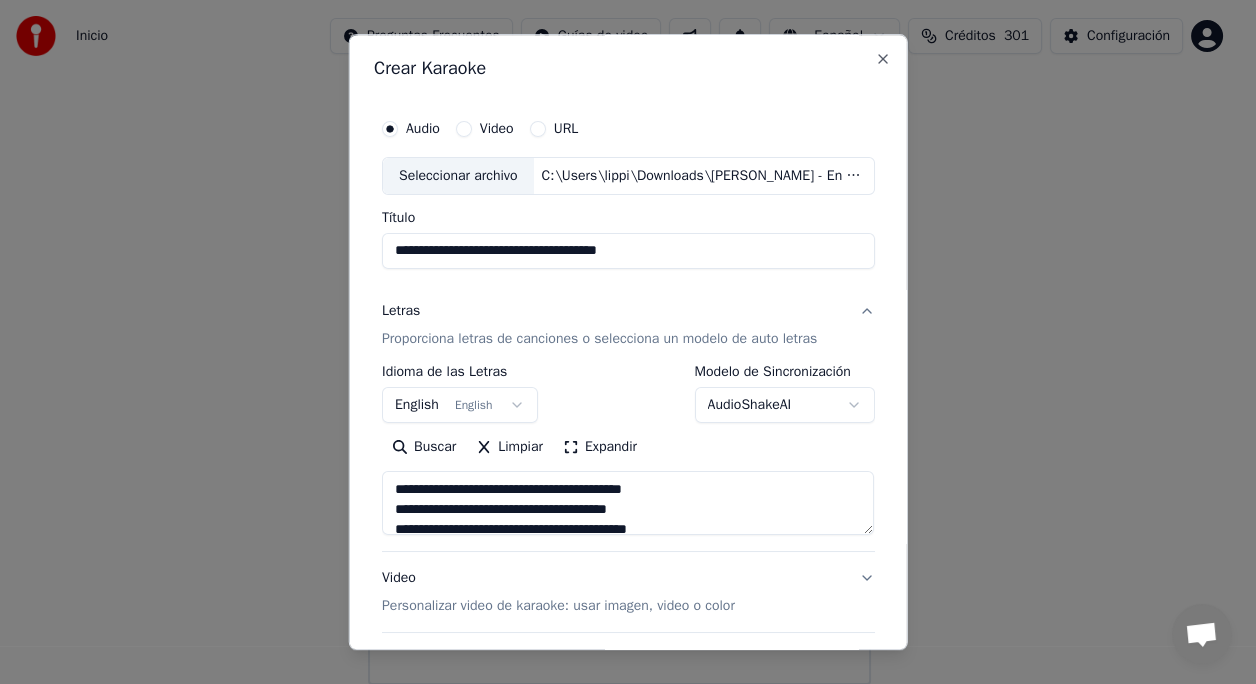 scroll, scrollTop: 684, scrollLeft: 0, axis: vertical 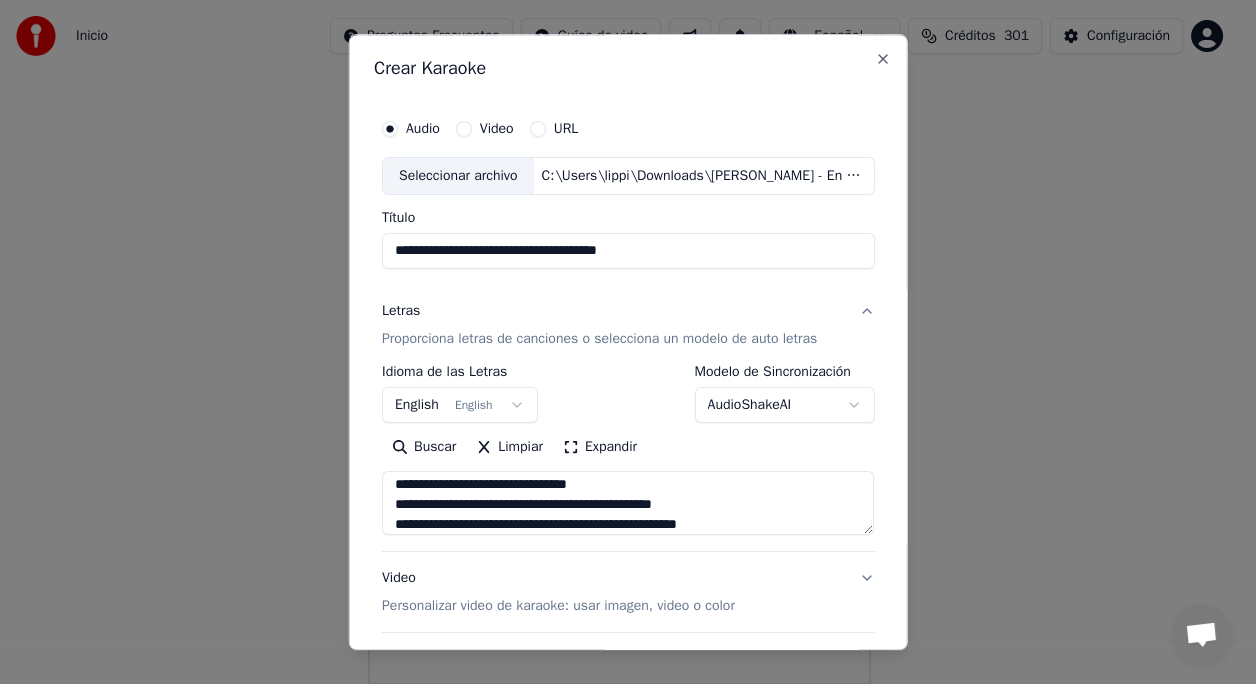 type on "**********" 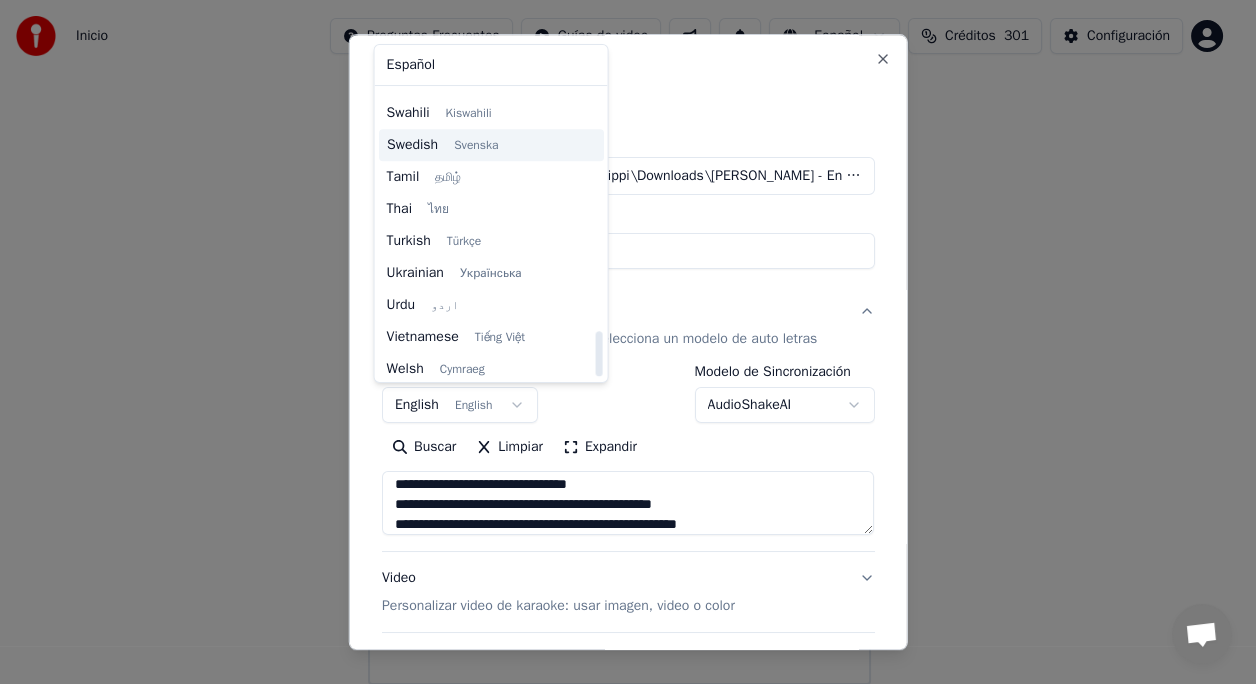 scroll, scrollTop: 1534, scrollLeft: 0, axis: vertical 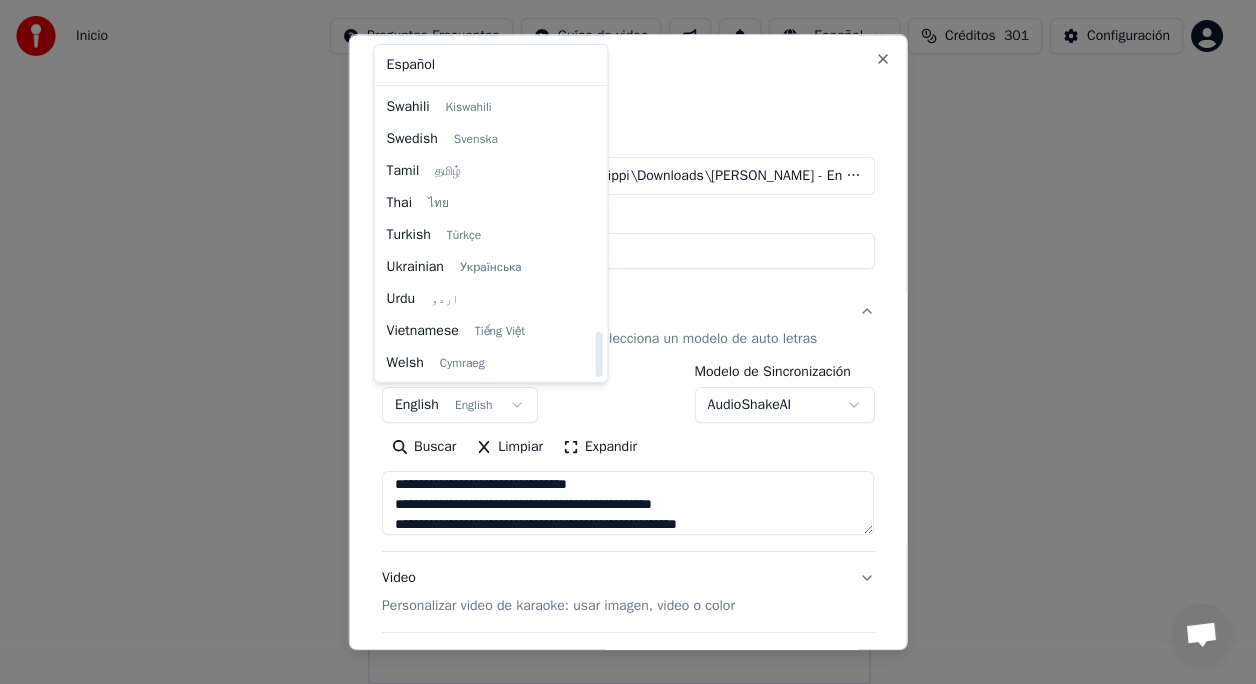select on "**" 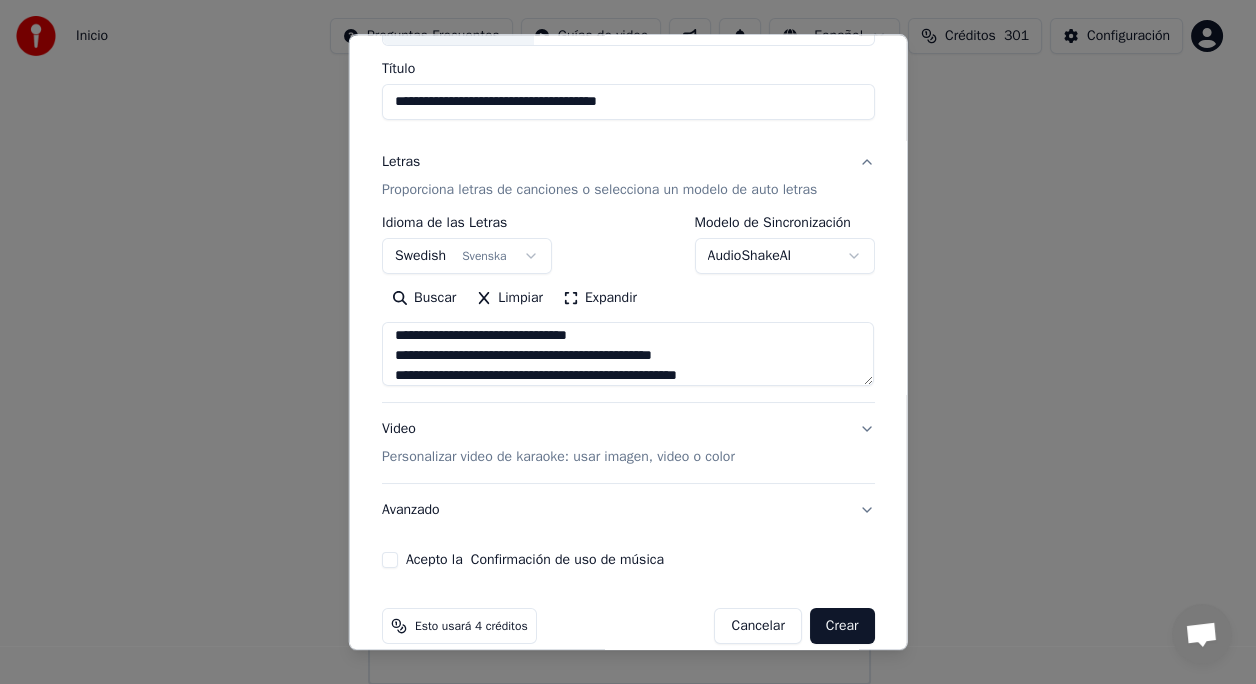 scroll, scrollTop: 175, scrollLeft: 0, axis: vertical 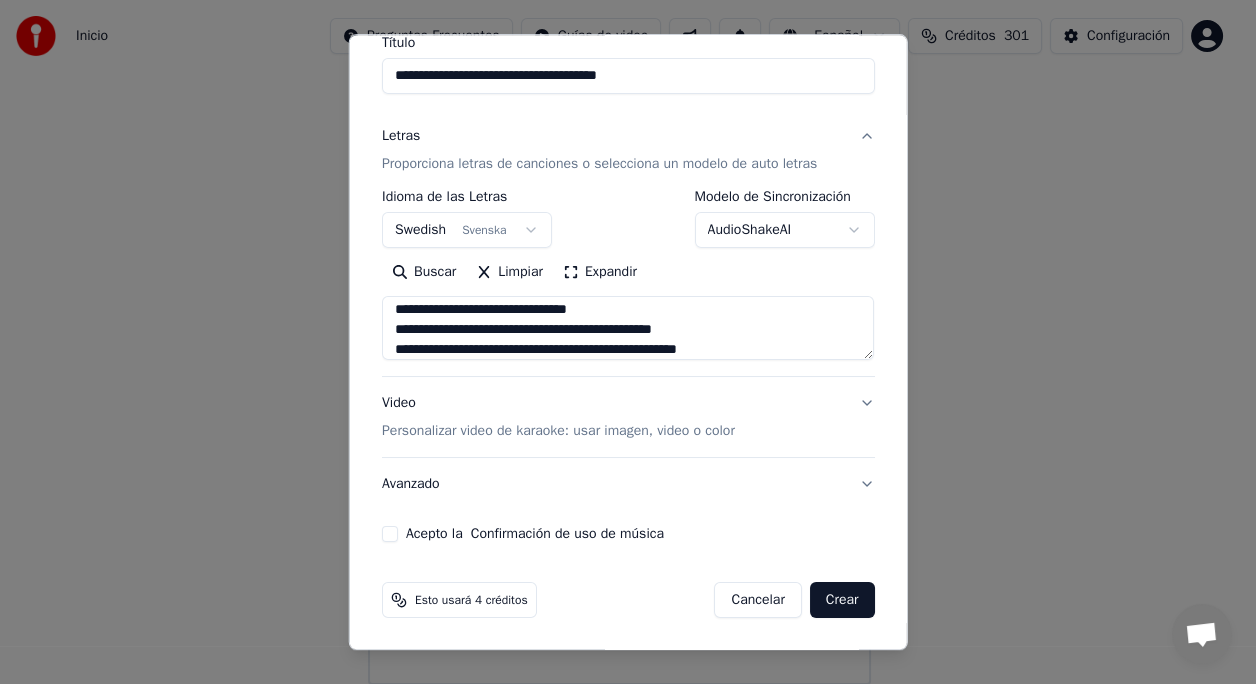 click on "Acepto la   Confirmación de uso de música" at bounding box center [390, 534] 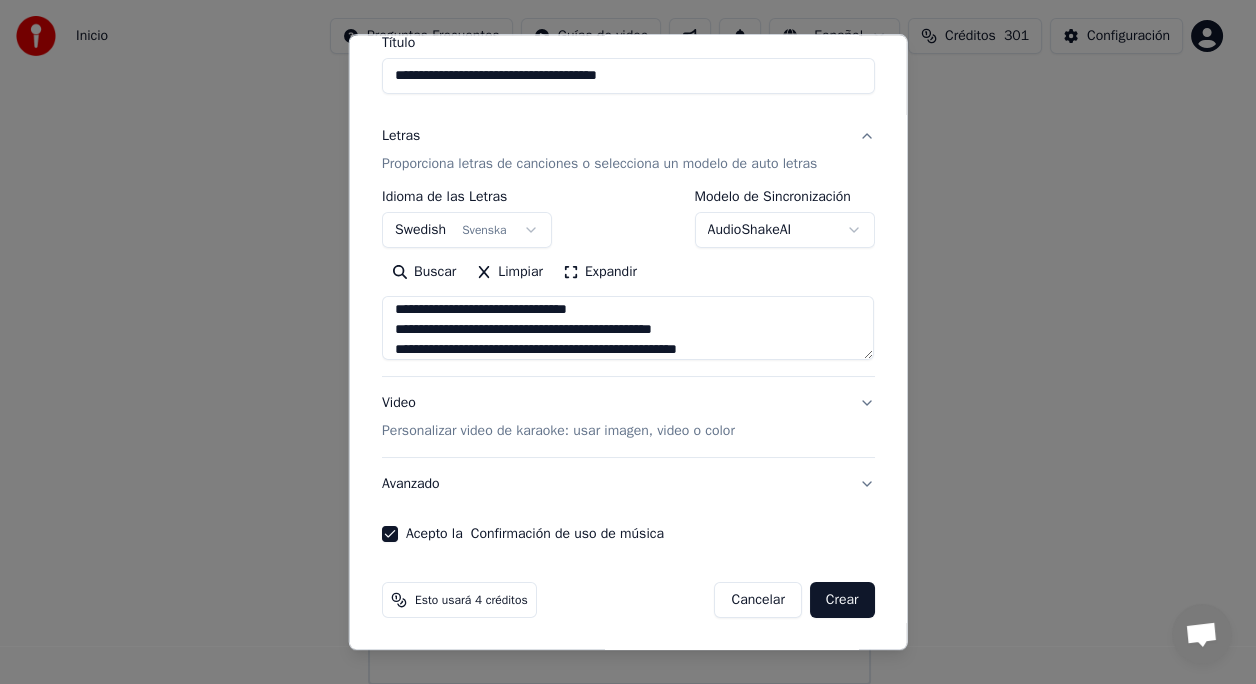 click on "Personalizar video de karaoke: usar imagen, video o color" at bounding box center (558, 431) 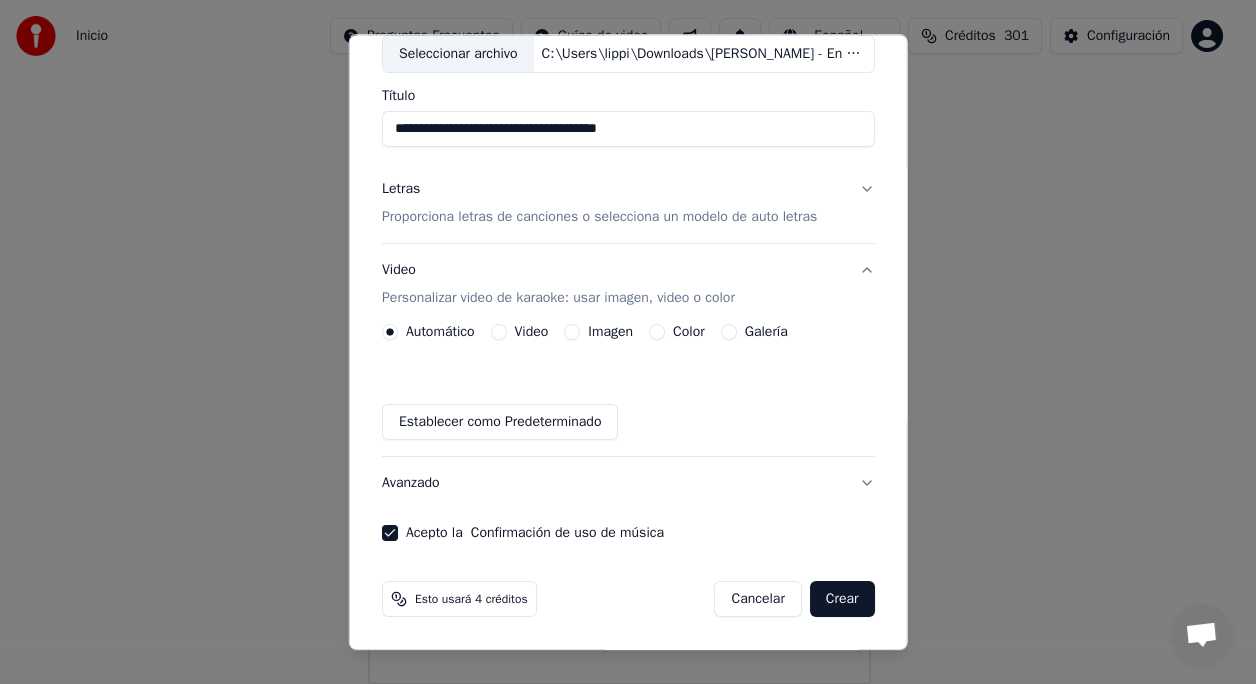 scroll, scrollTop: 121, scrollLeft: 0, axis: vertical 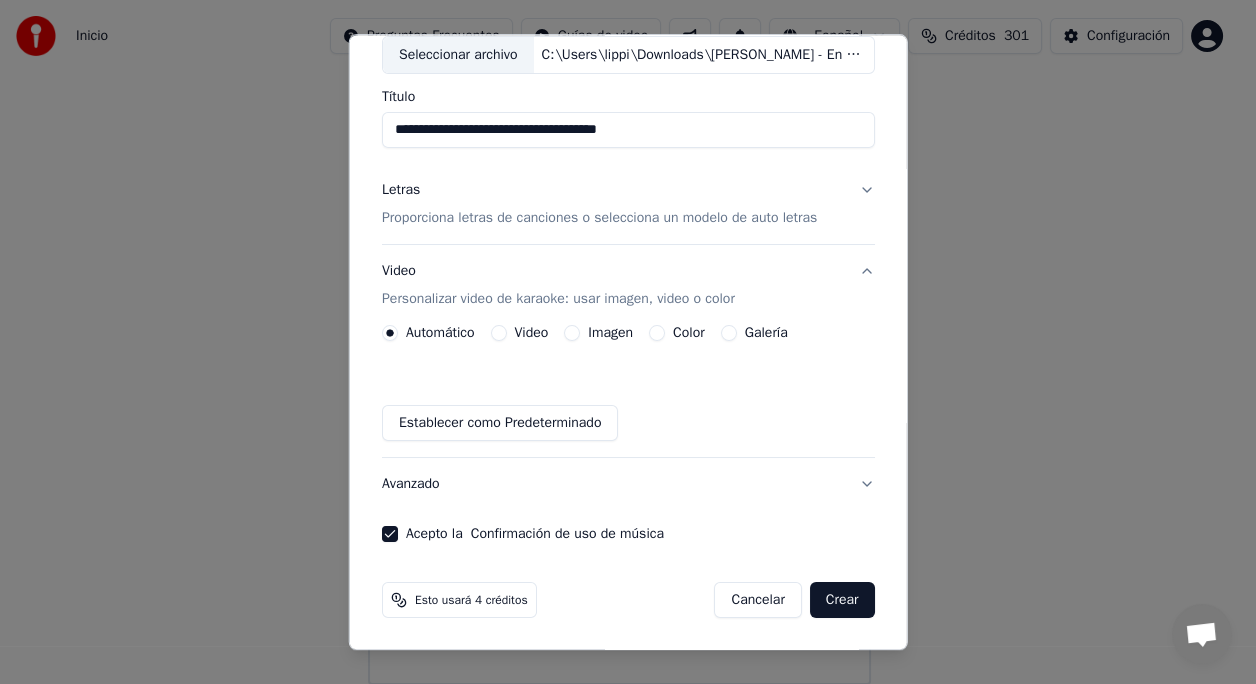 click on "Imagen" at bounding box center (572, 333) 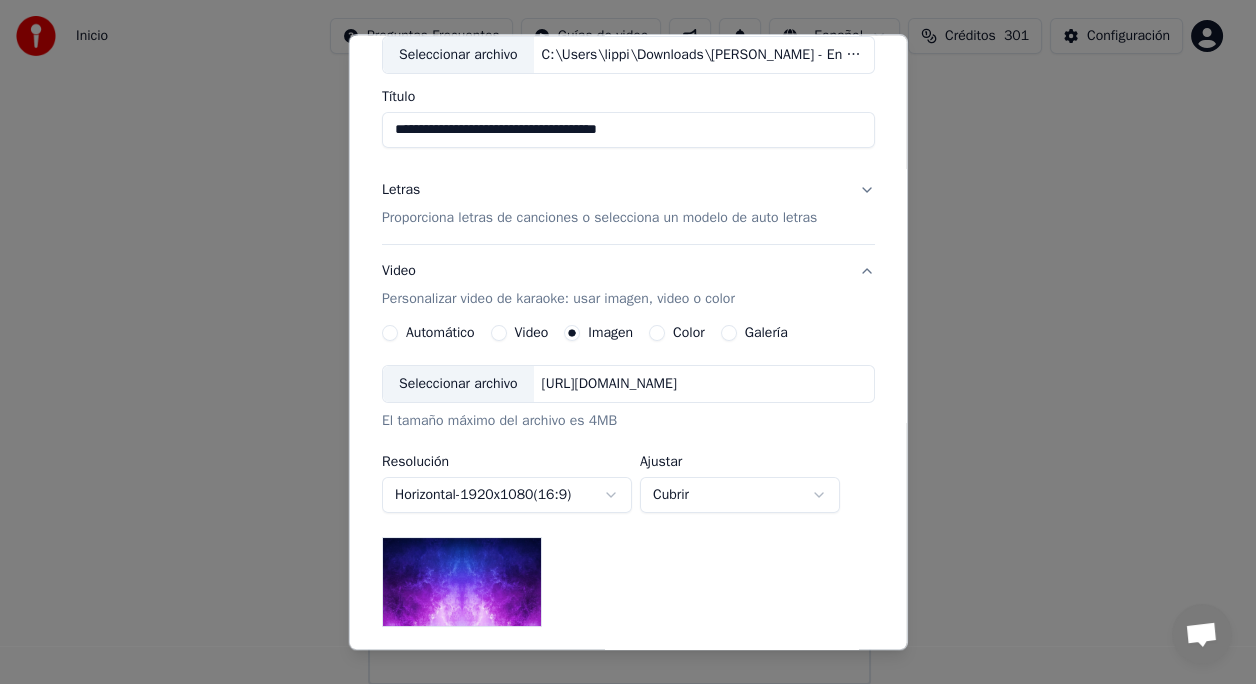 click on "Seleccionar archivo" at bounding box center (458, 384) 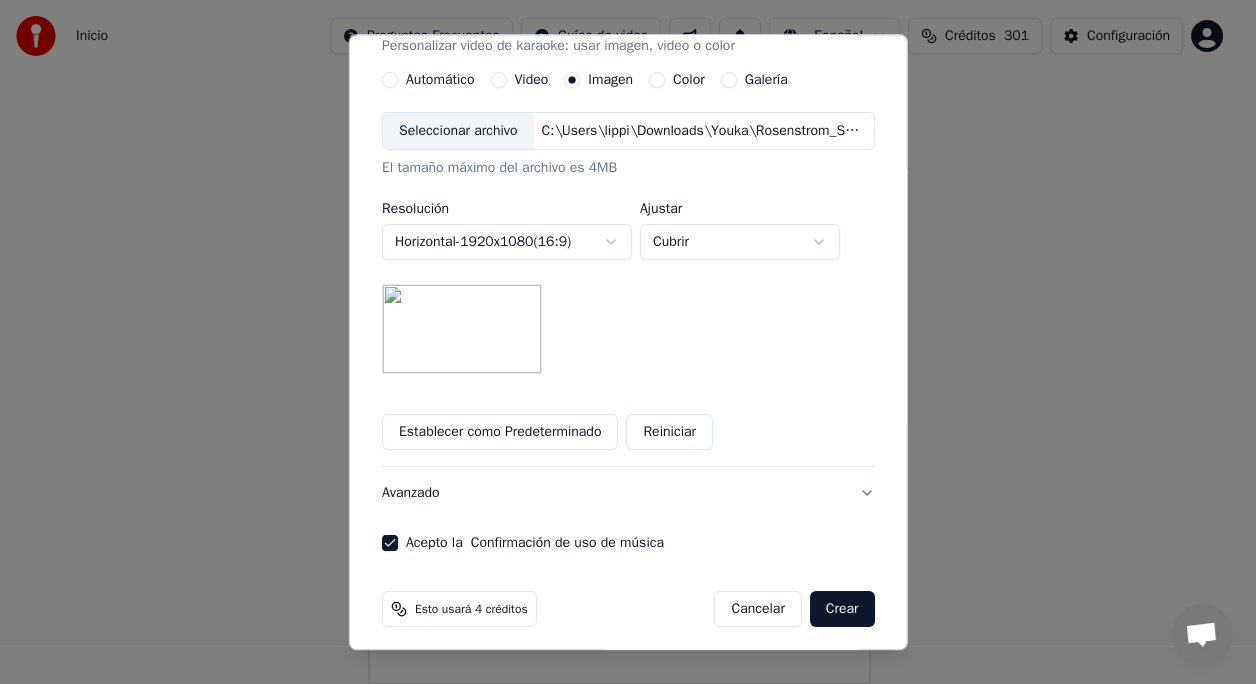 scroll, scrollTop: 384, scrollLeft: 0, axis: vertical 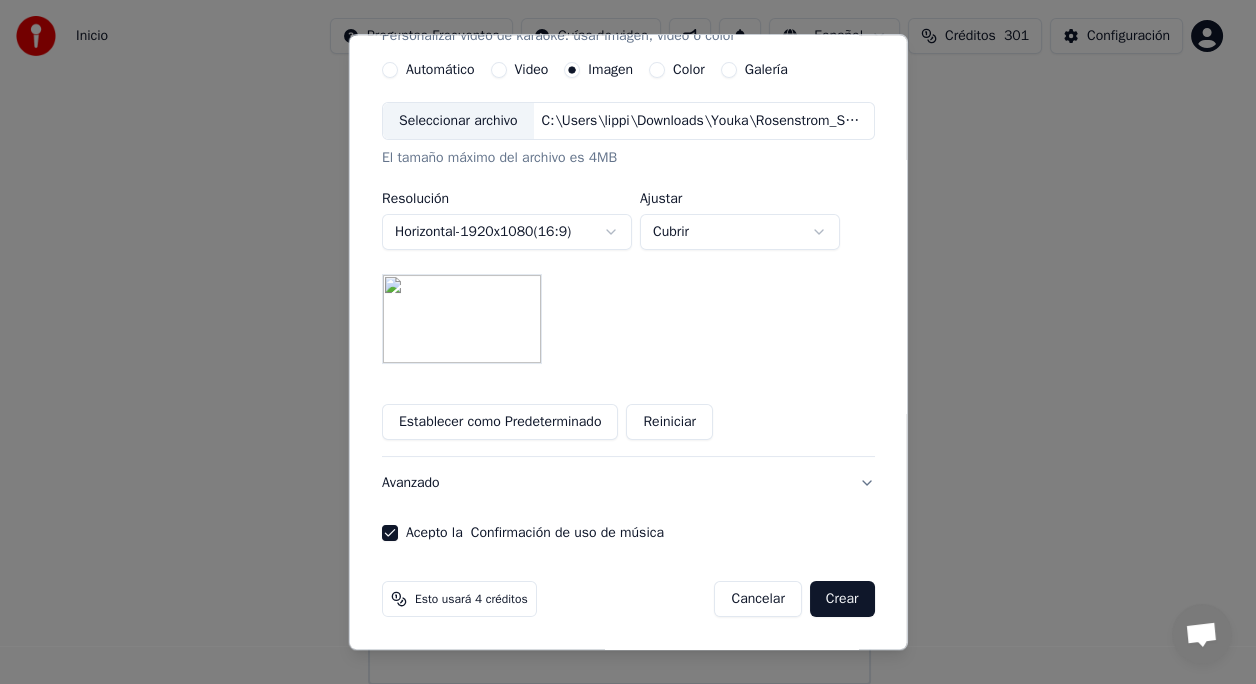 click on "Crear" at bounding box center (842, 599) 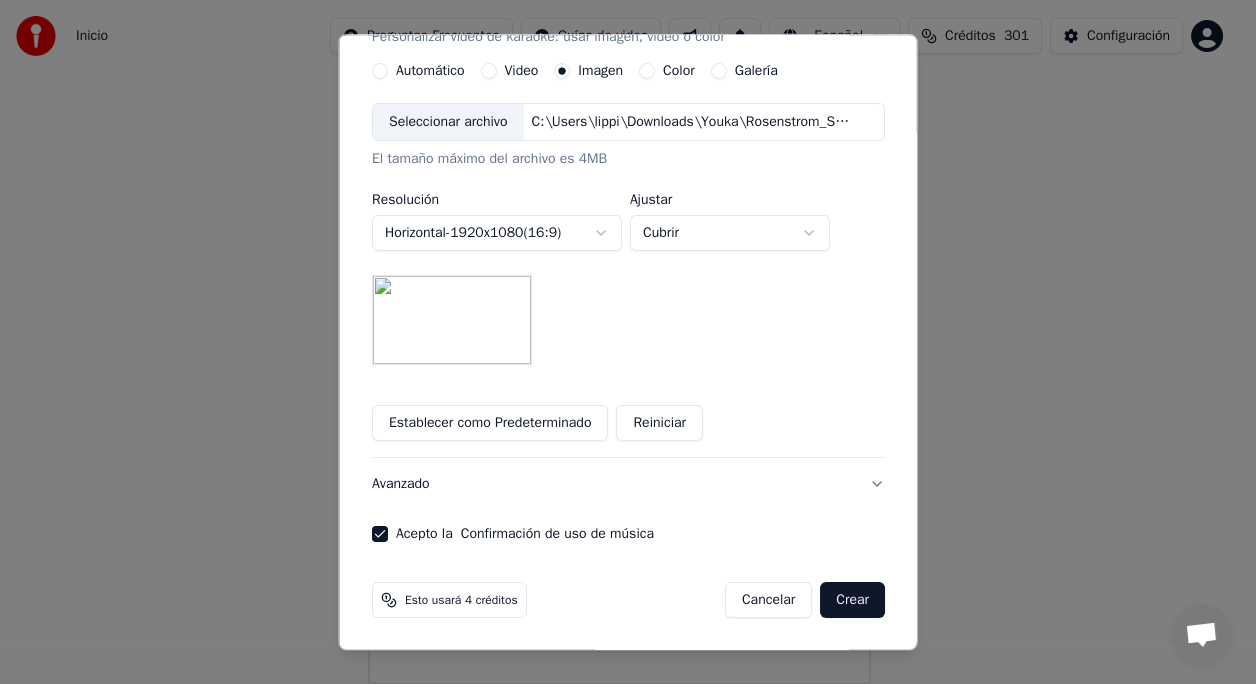 click on "Establecer como Predeterminado" at bounding box center [490, 423] 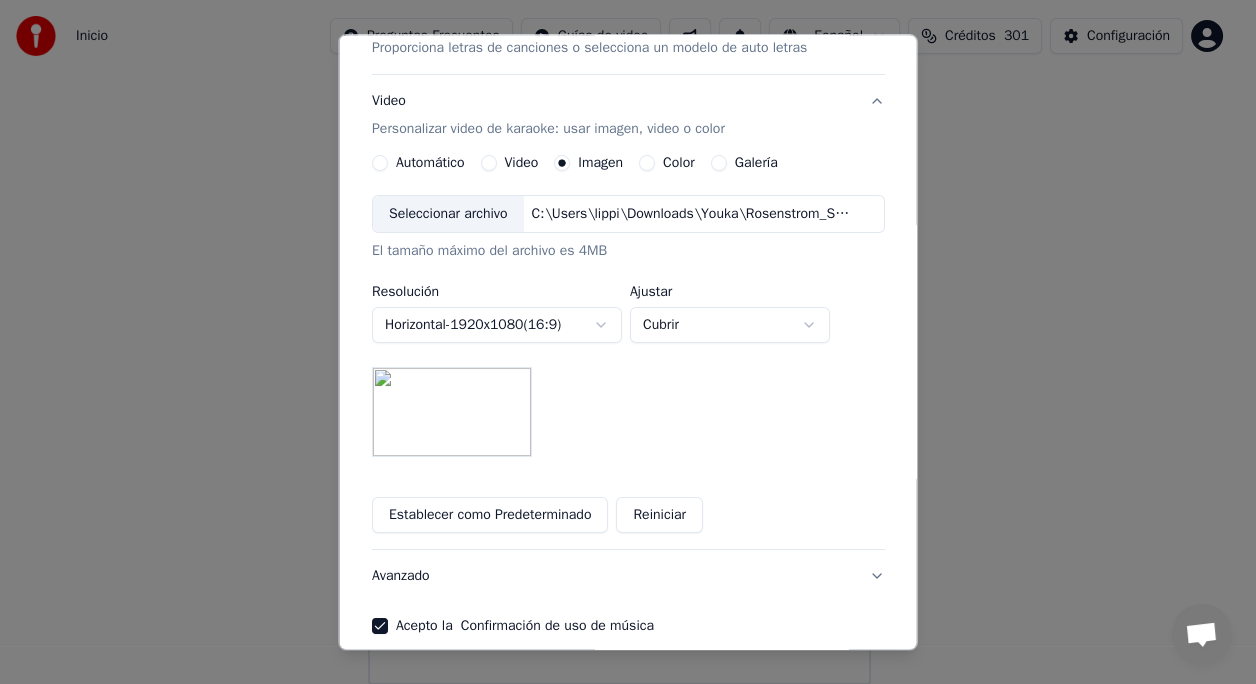 scroll, scrollTop: 311, scrollLeft: 0, axis: vertical 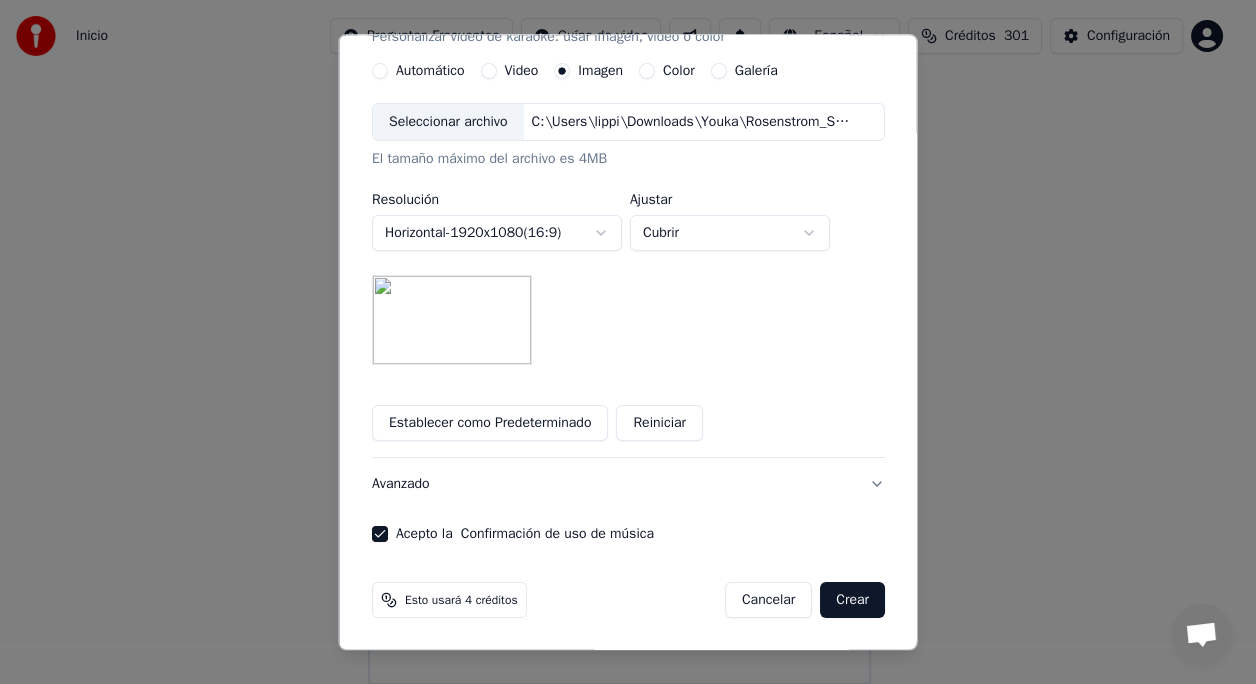 click on "Crear" at bounding box center [852, 600] 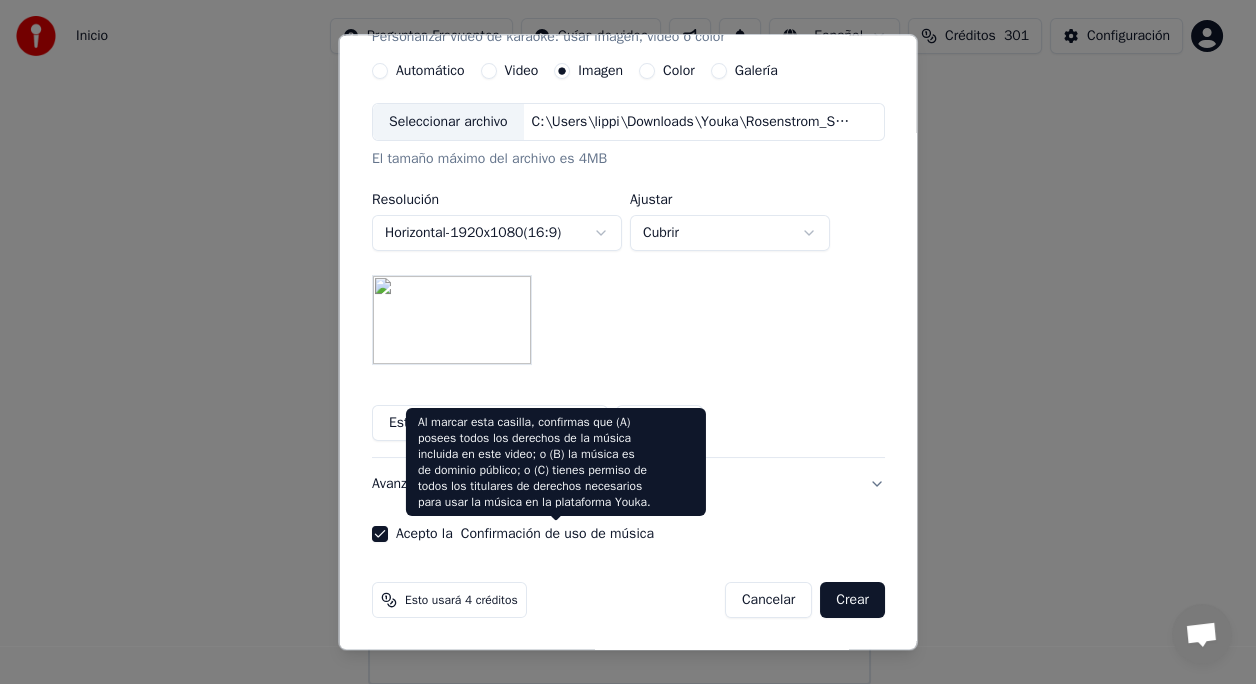 click on "Confirmación de uso de música" at bounding box center [556, 534] 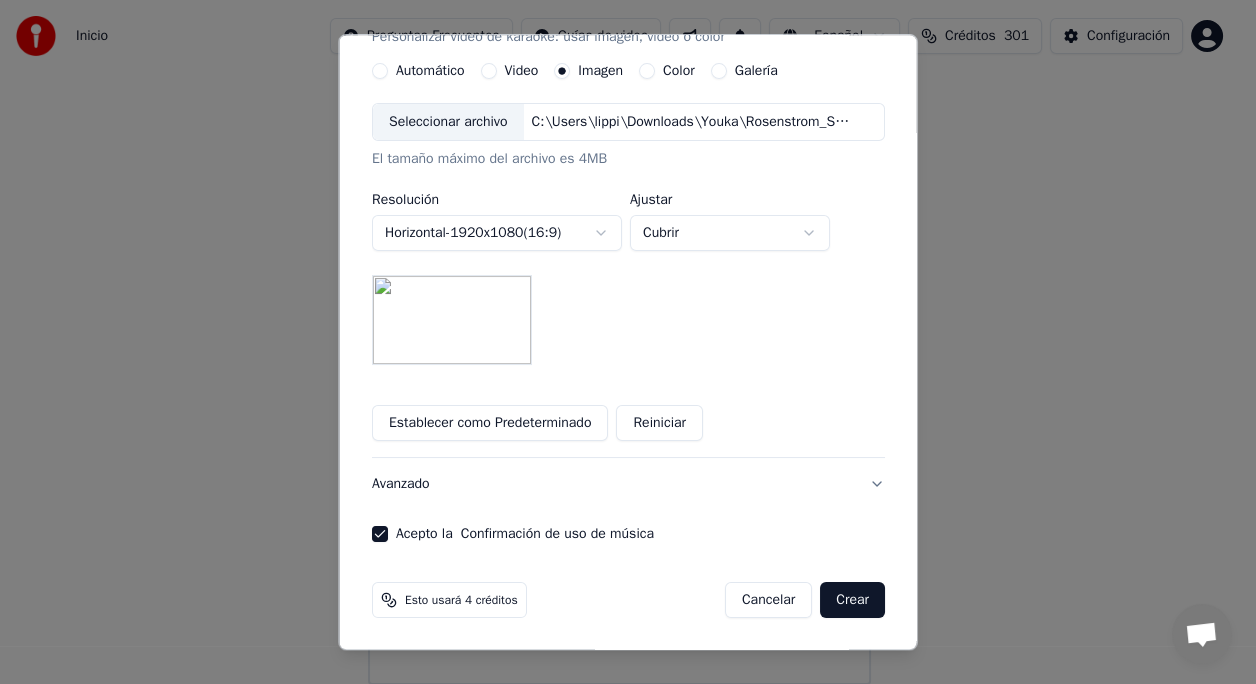 click on "Reiniciar" at bounding box center [659, 423] 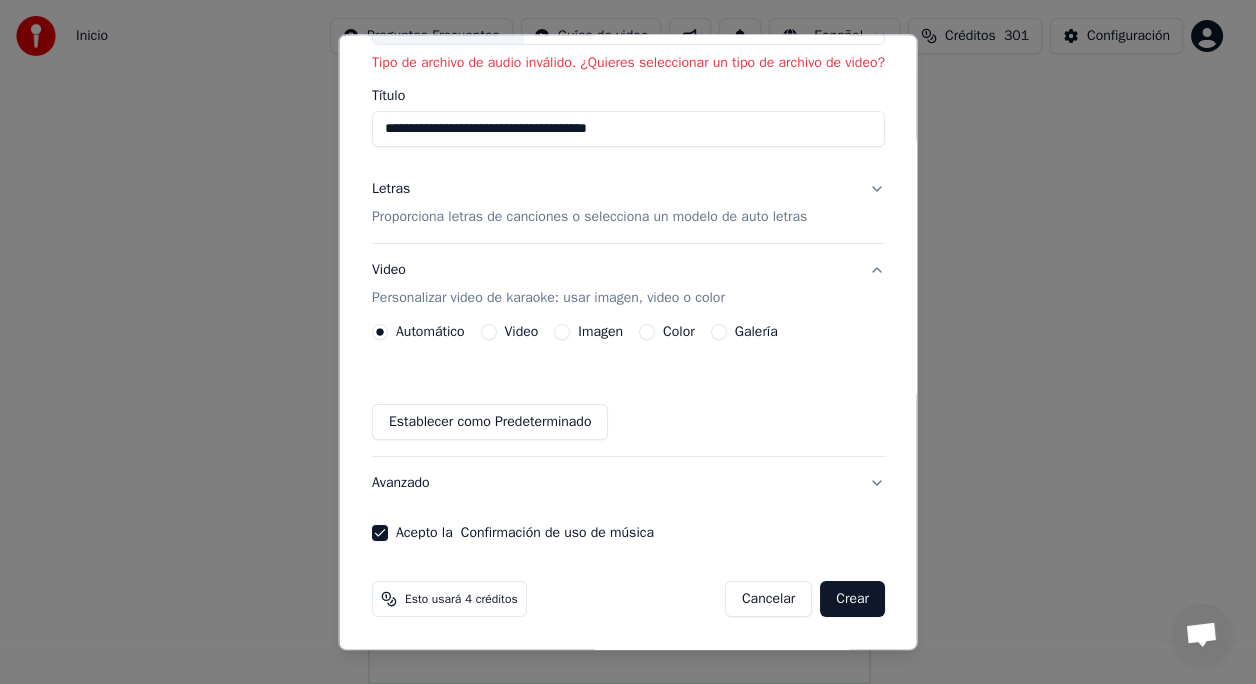 scroll, scrollTop: 150, scrollLeft: 0, axis: vertical 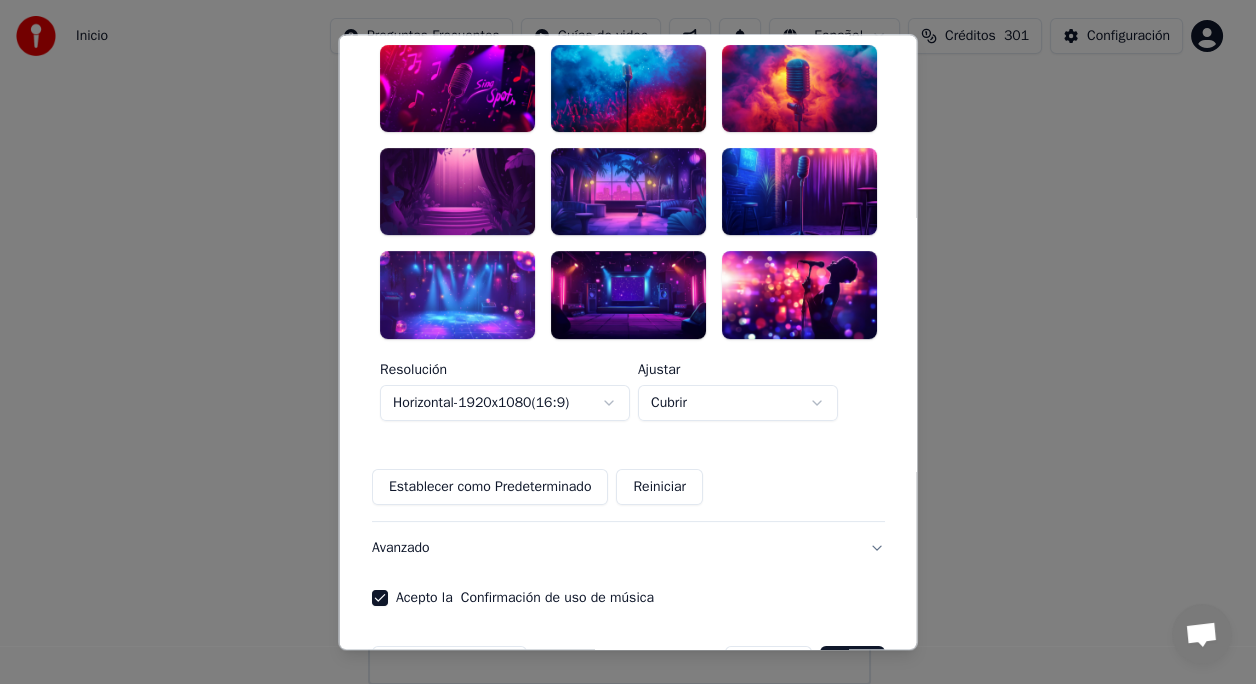 click at bounding box center (457, 191) 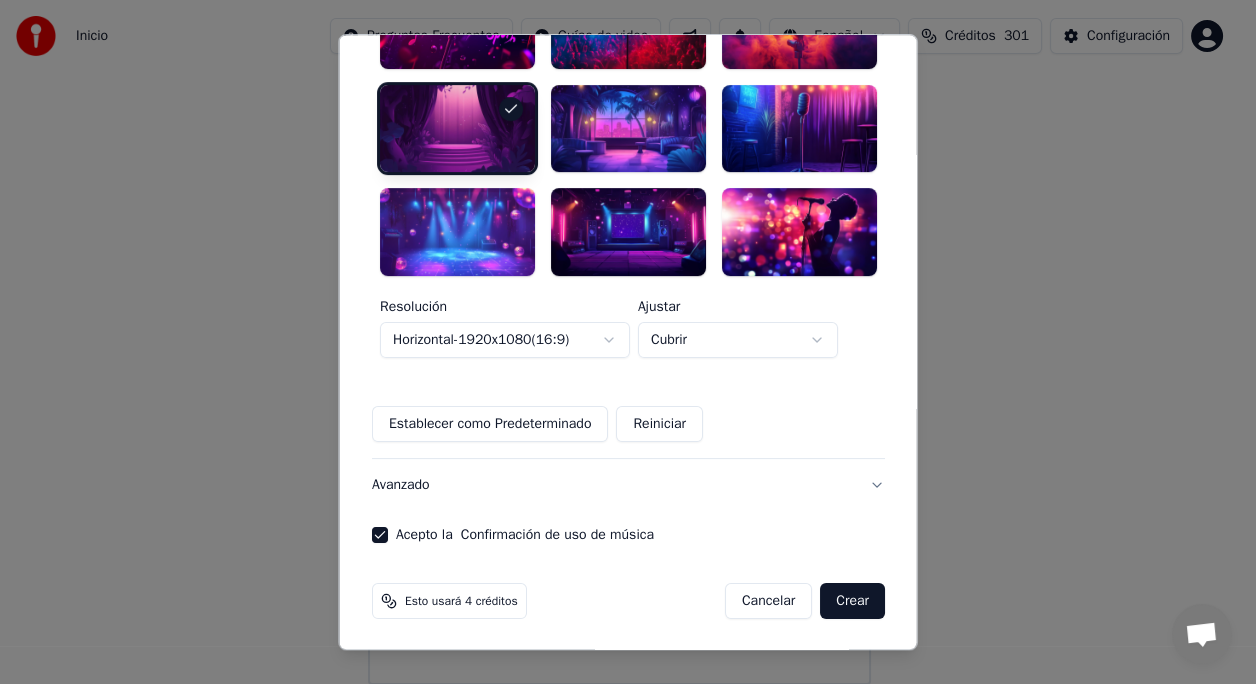 scroll, scrollTop: 648, scrollLeft: 0, axis: vertical 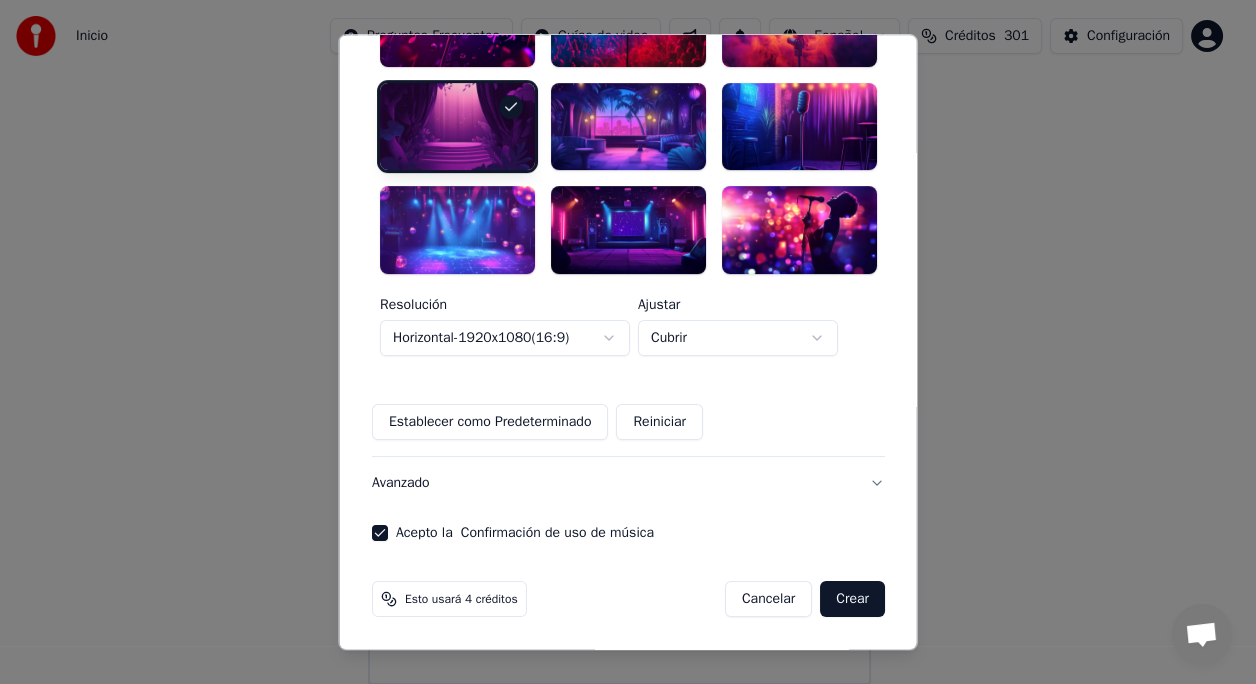 click on "Crear" at bounding box center (852, 599) 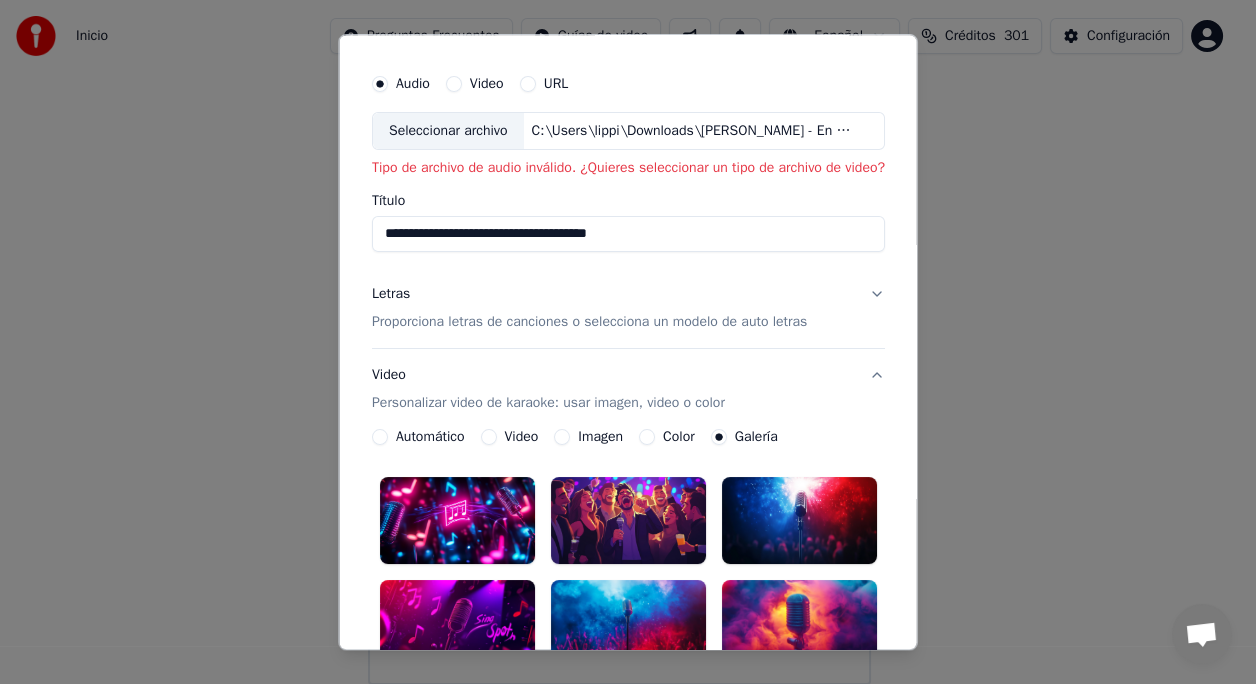 scroll, scrollTop: 0, scrollLeft: 0, axis: both 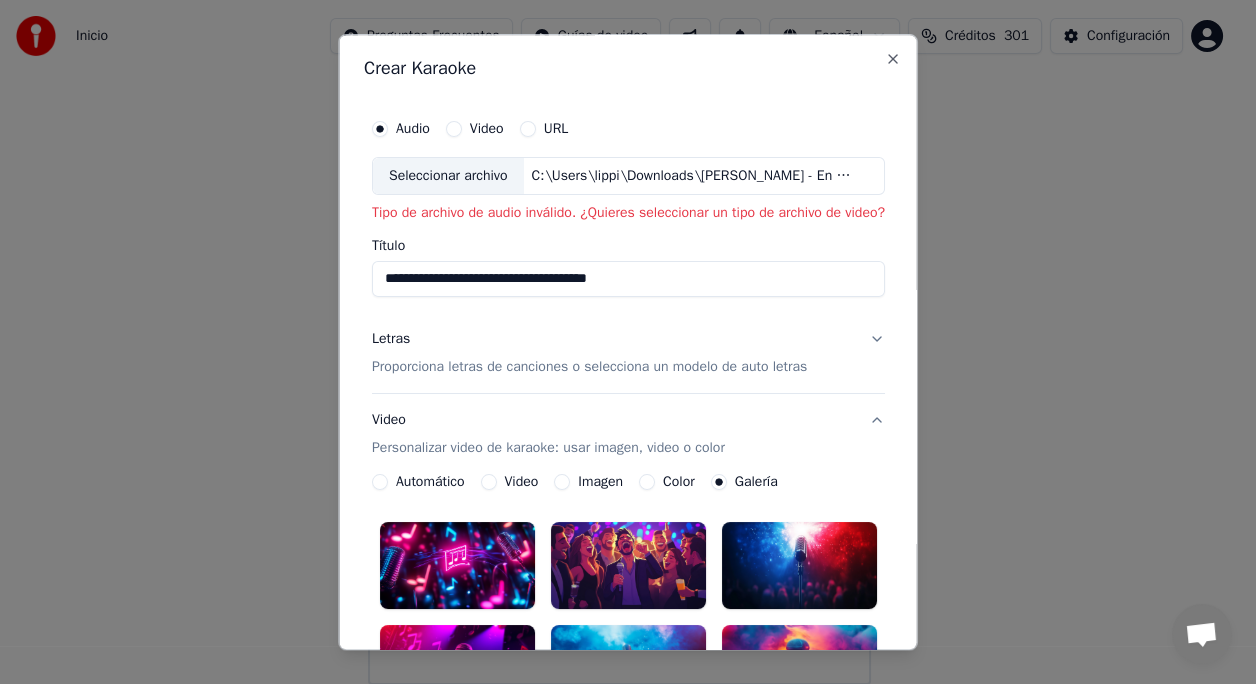 click on "Seleccionar archivo" at bounding box center (448, 176) 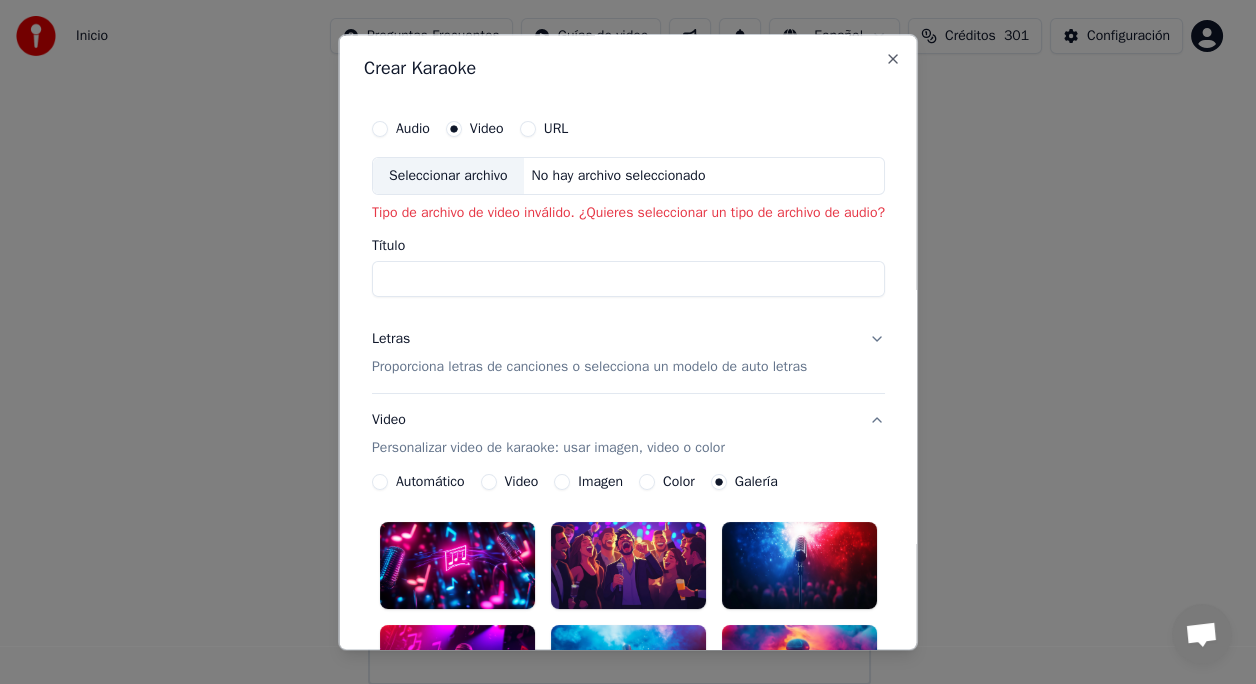 click on "Seleccionar archivo" at bounding box center [448, 176] 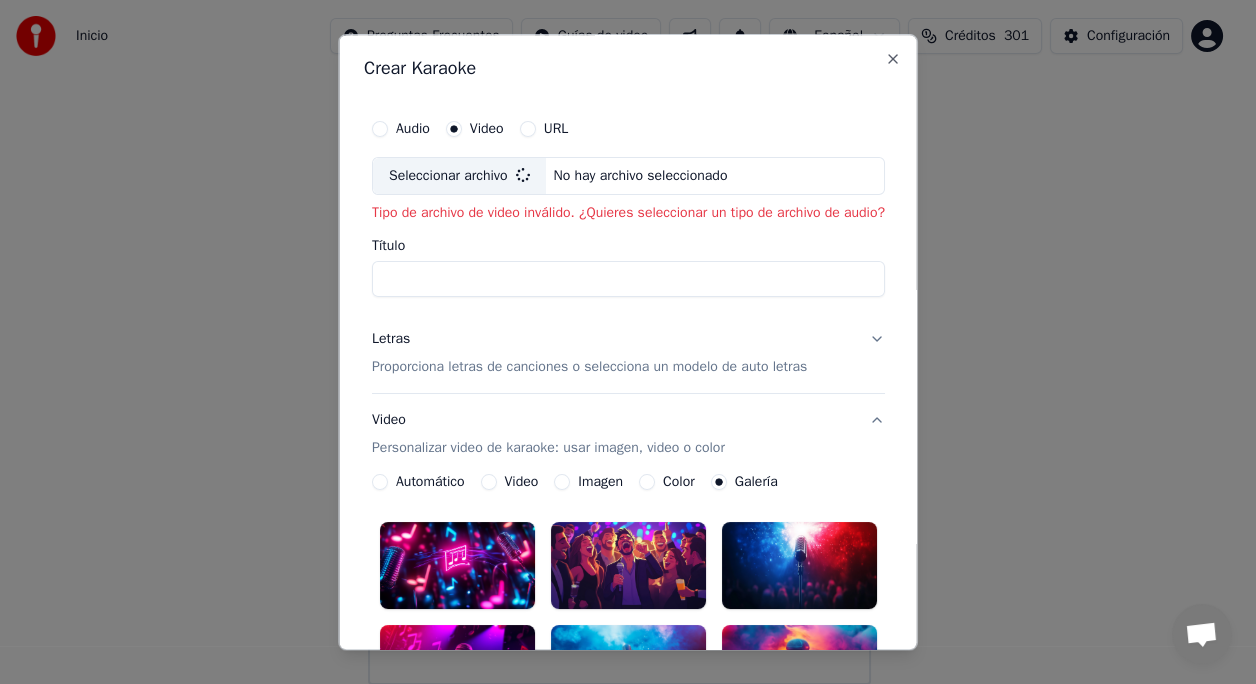 type on "**********" 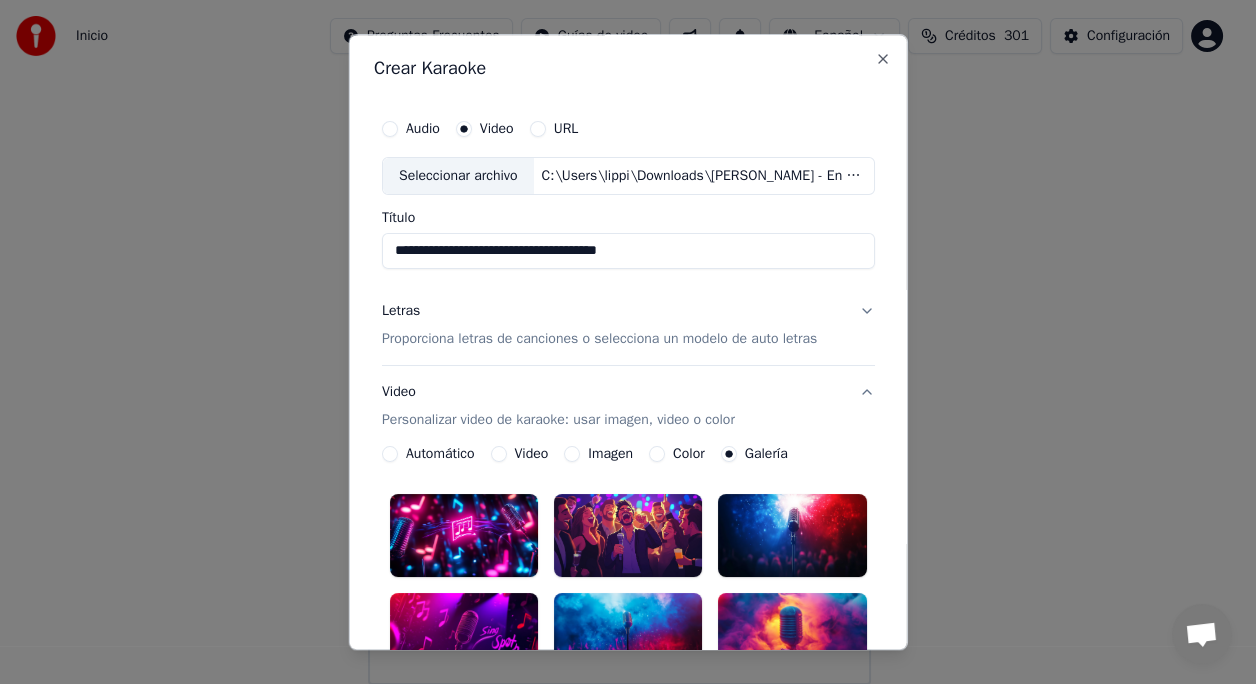 click on "Imagen" at bounding box center [572, 454] 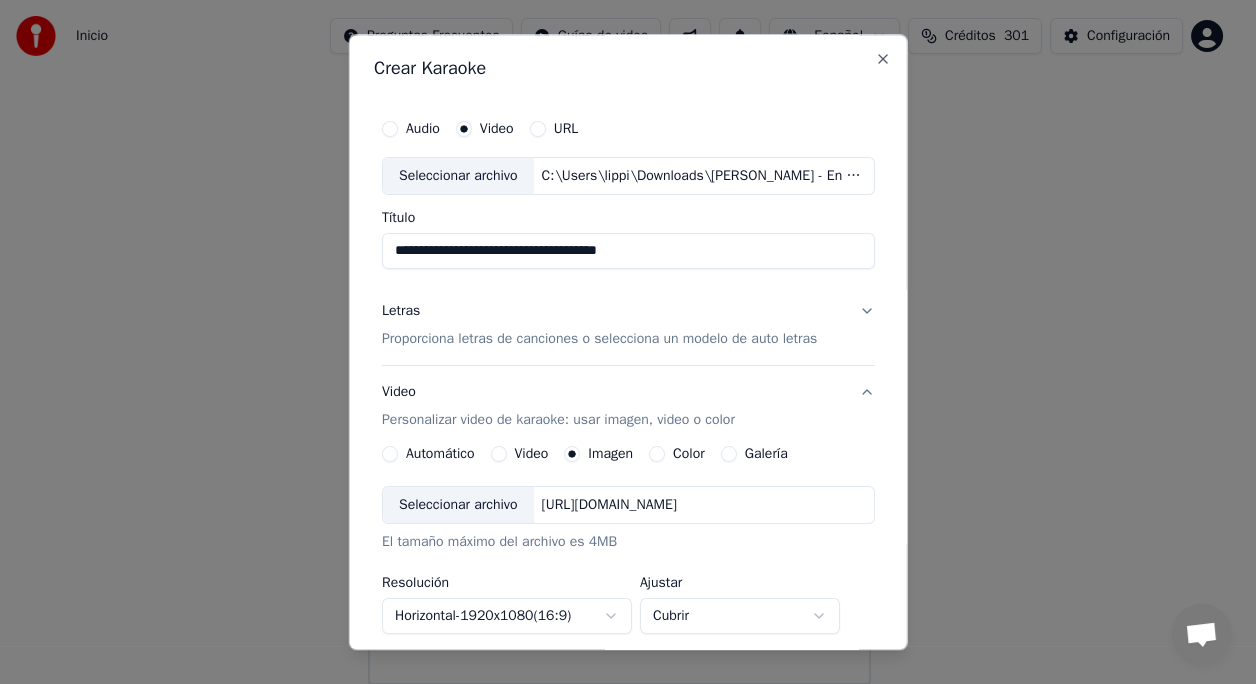 click on "Seleccionar archivo" at bounding box center (458, 505) 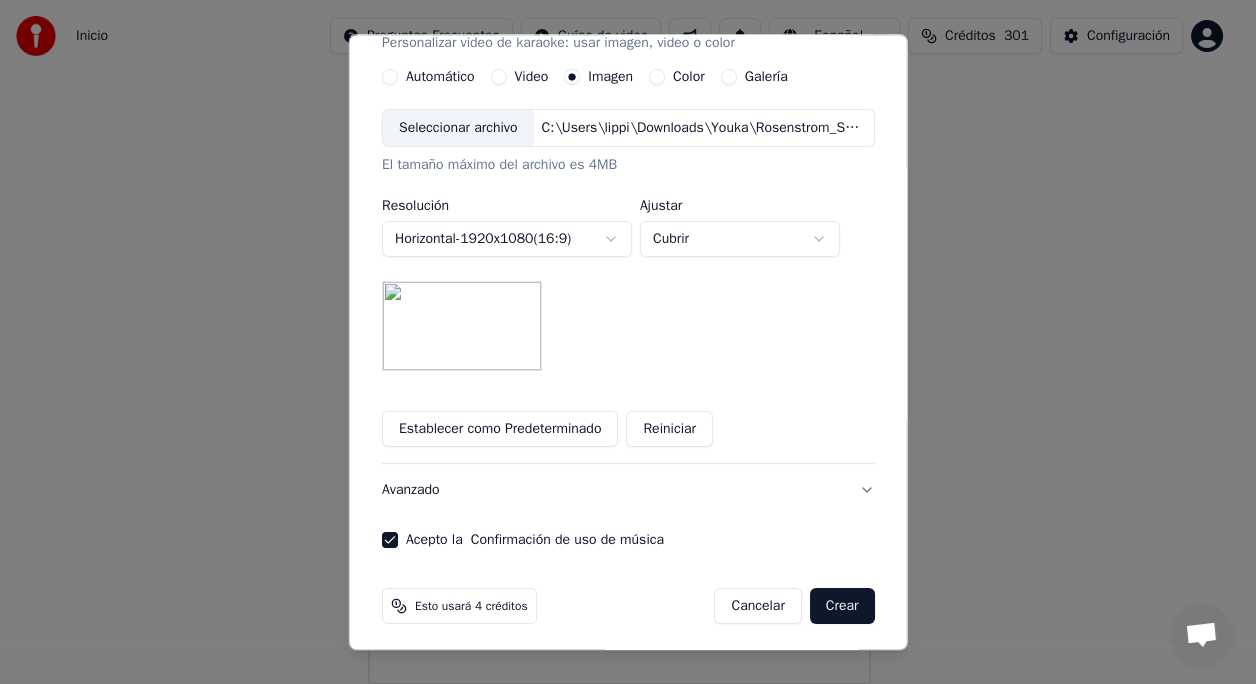 scroll, scrollTop: 384, scrollLeft: 0, axis: vertical 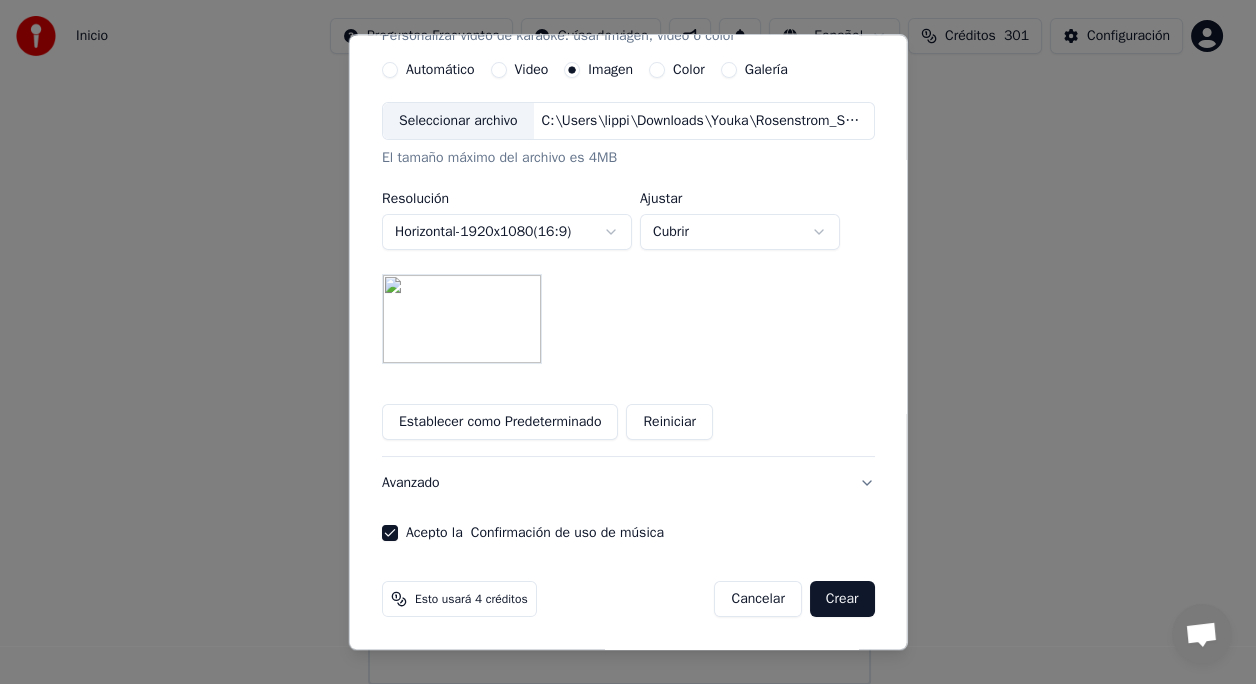 click on "Crear" at bounding box center [842, 599] 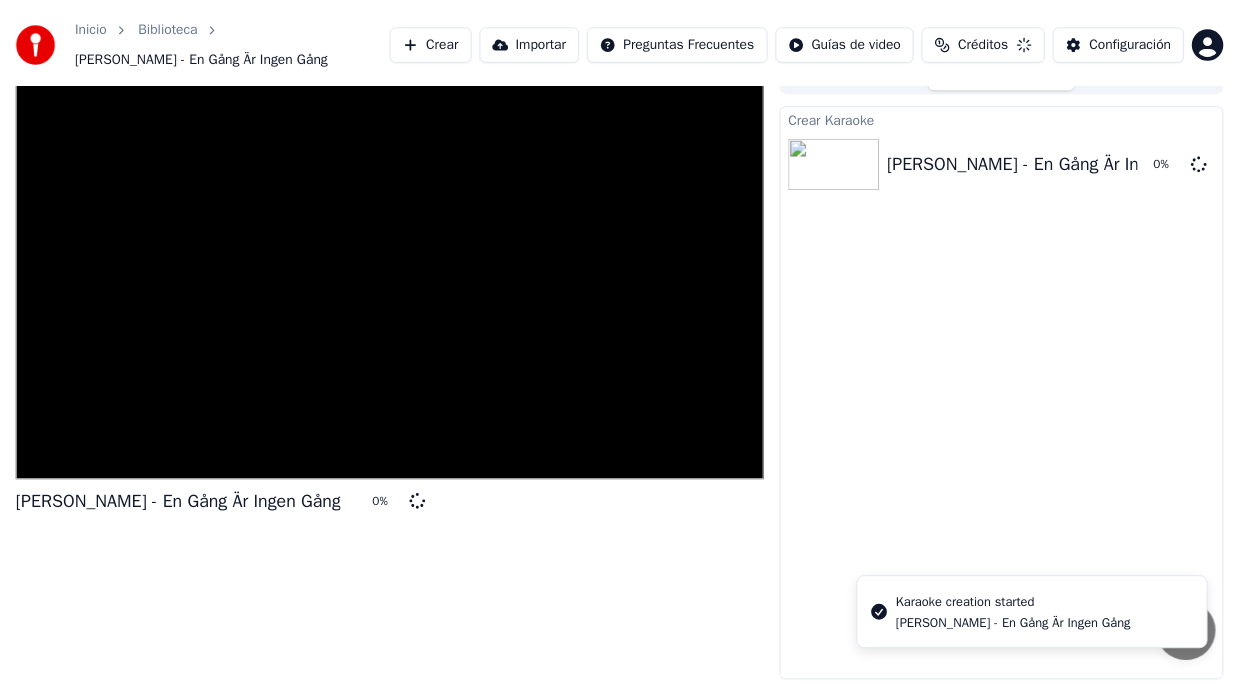 scroll, scrollTop: 27, scrollLeft: 0, axis: vertical 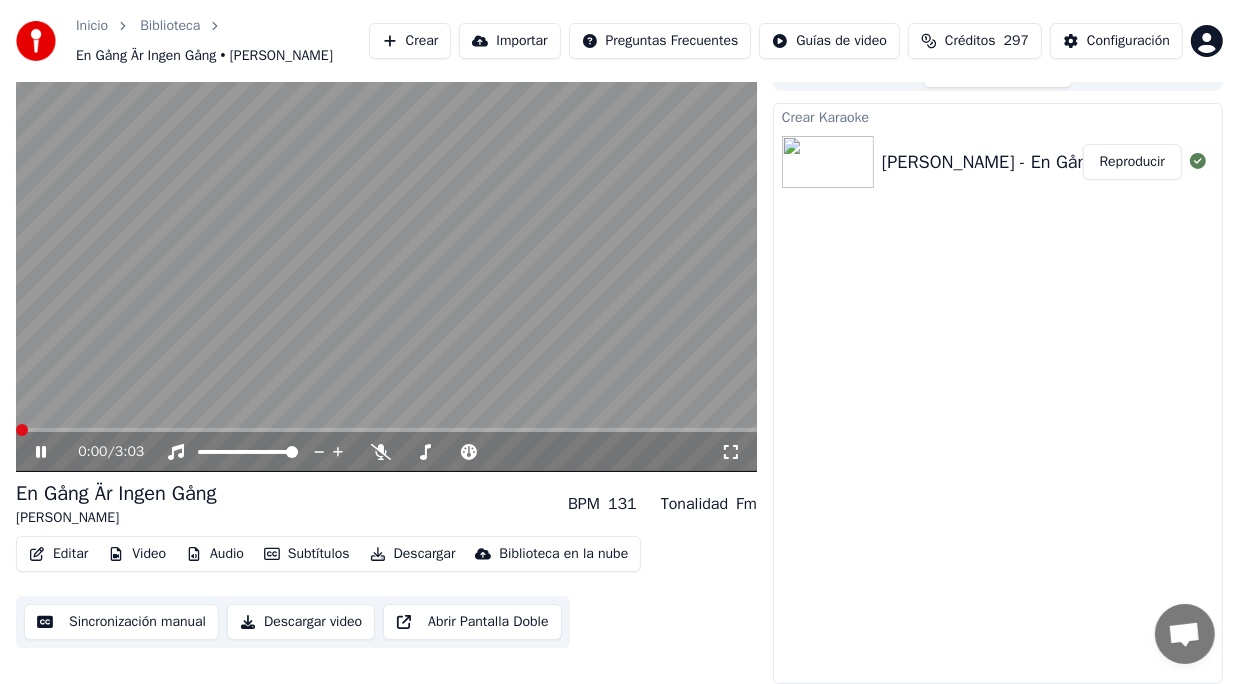 click at bounding box center [22, 430] 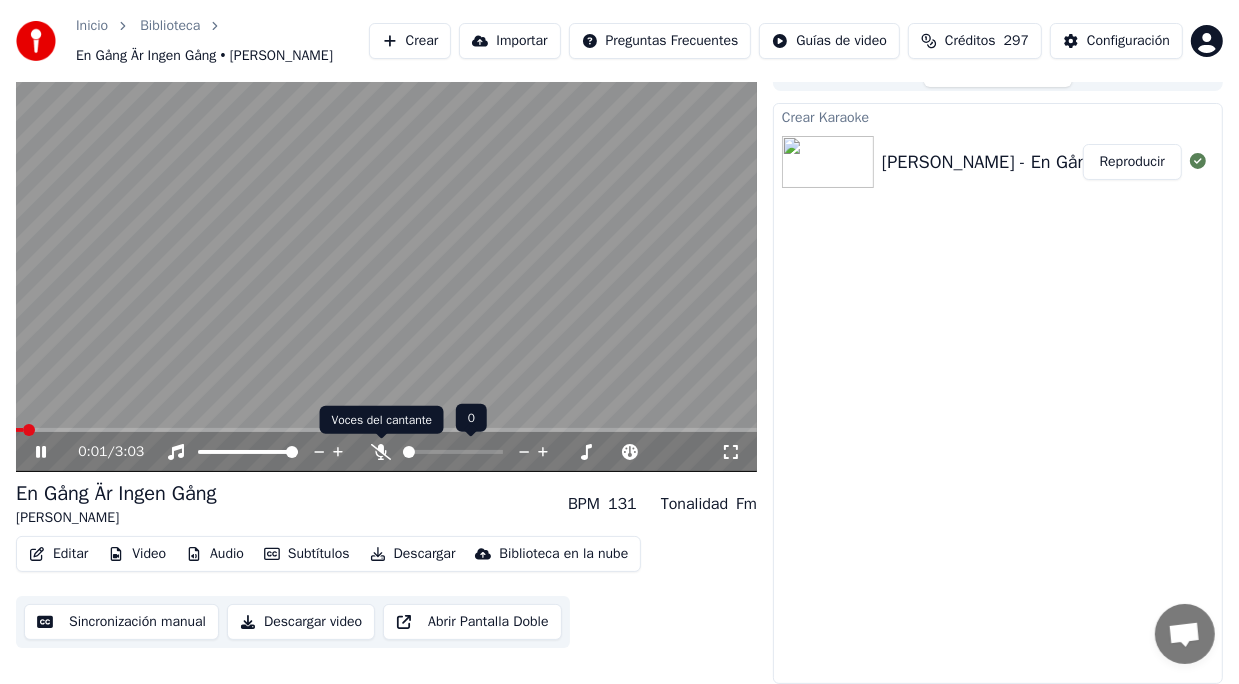 click 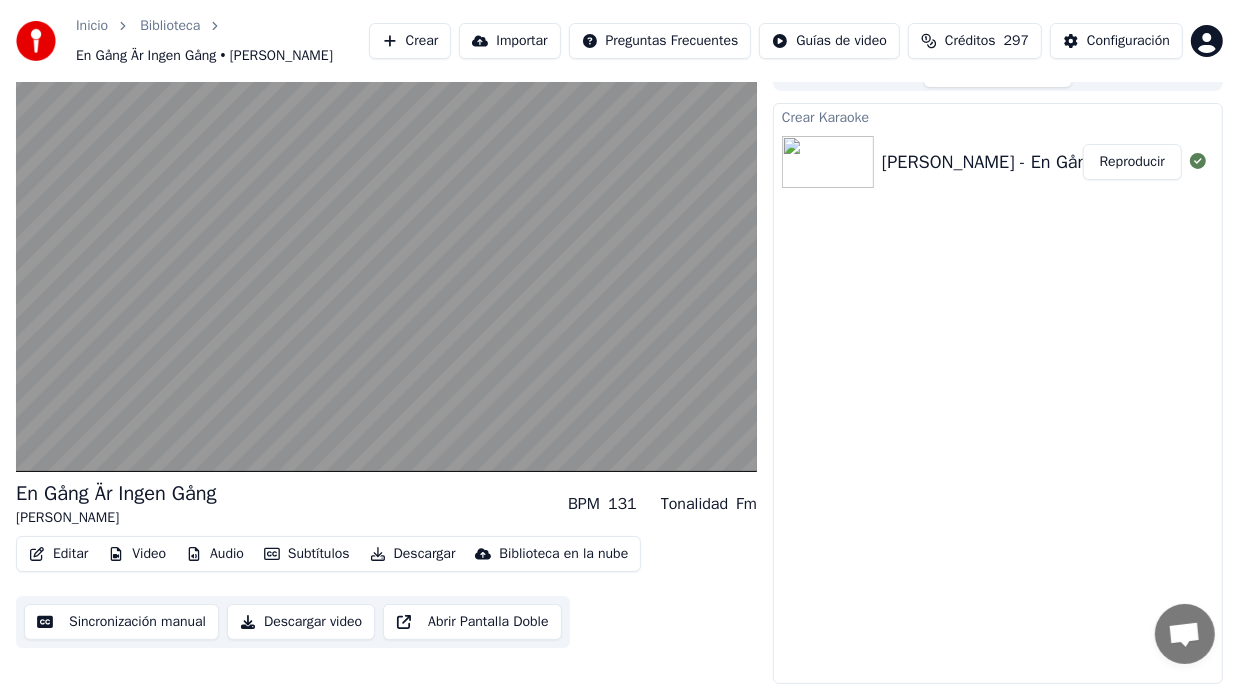 click on "Sincronización manual" at bounding box center [121, 622] 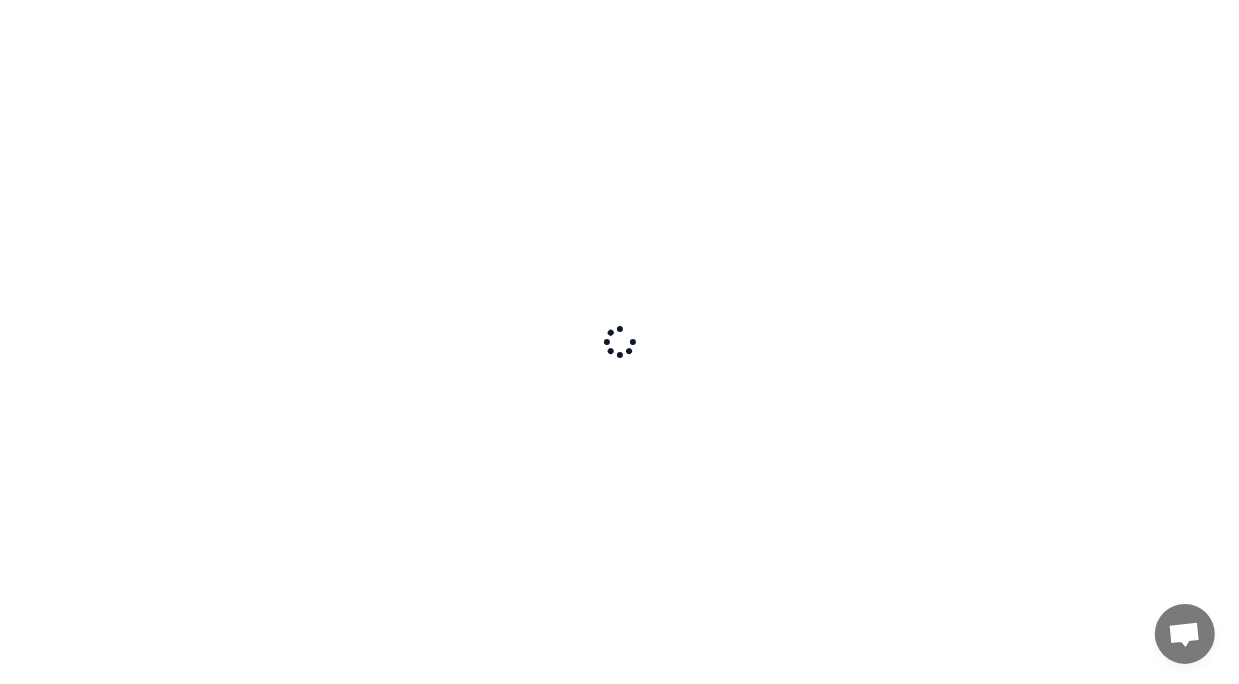 scroll, scrollTop: 0, scrollLeft: 0, axis: both 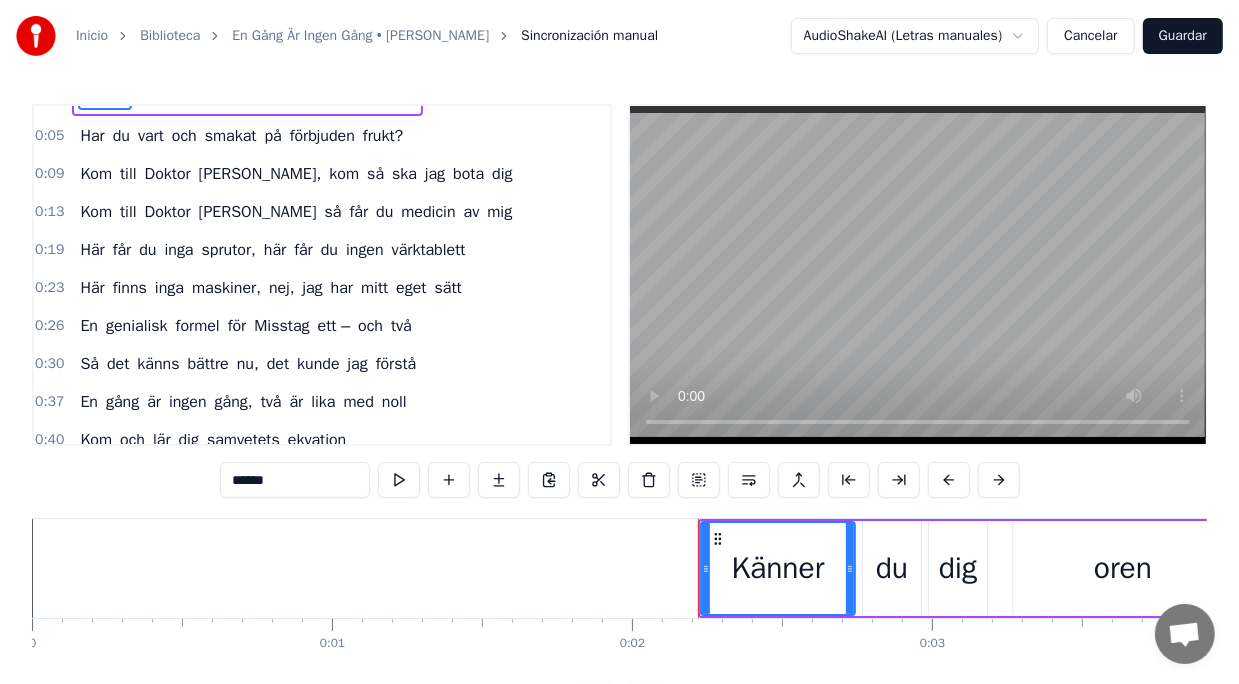 click on "ett –" at bounding box center (334, 326) 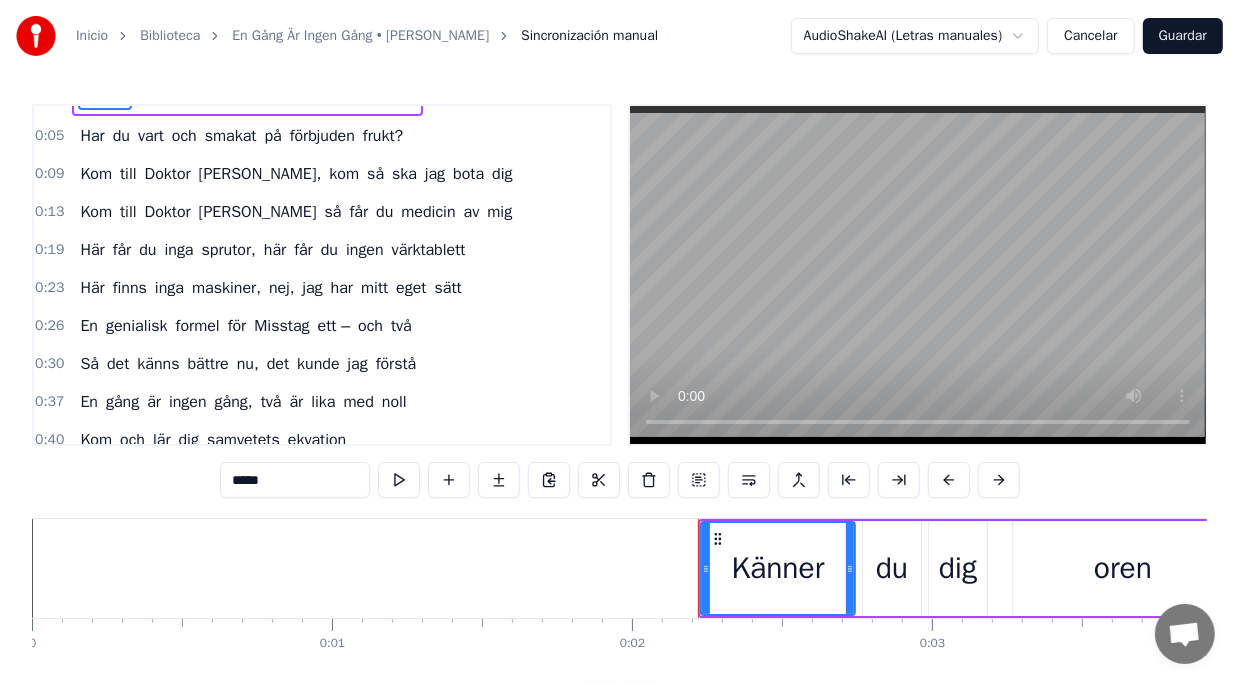 scroll, scrollTop: 30, scrollLeft: 0, axis: vertical 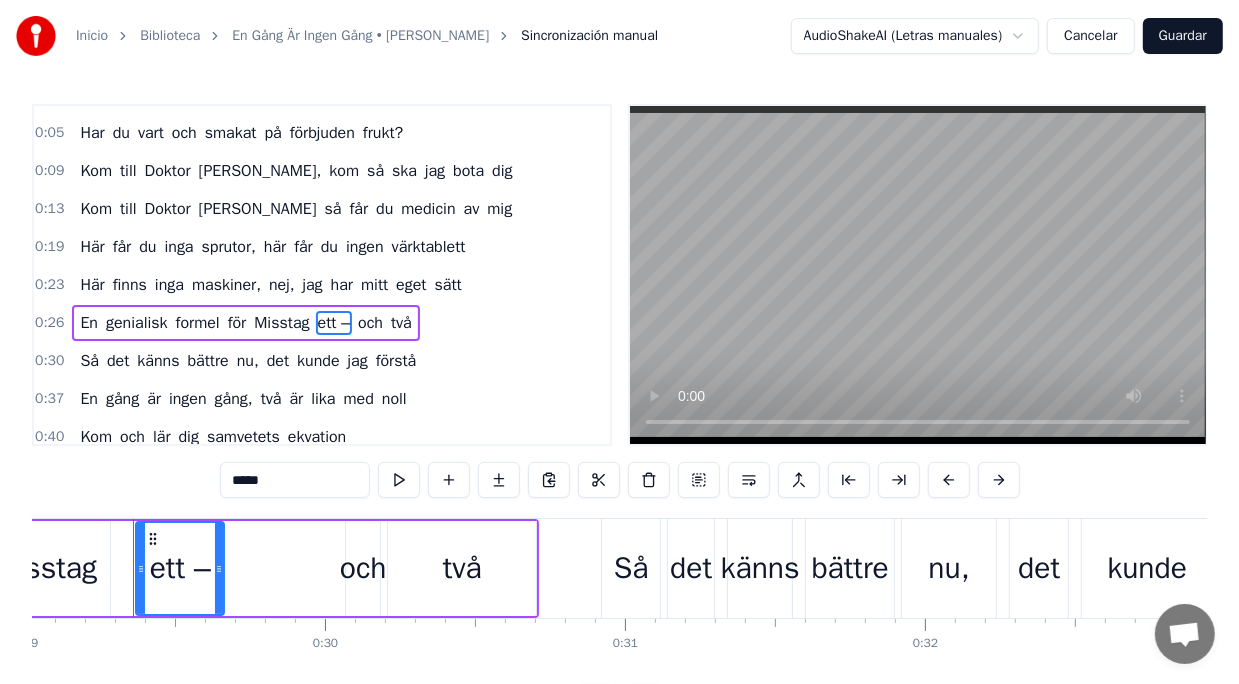click on "*****" at bounding box center (295, 480) 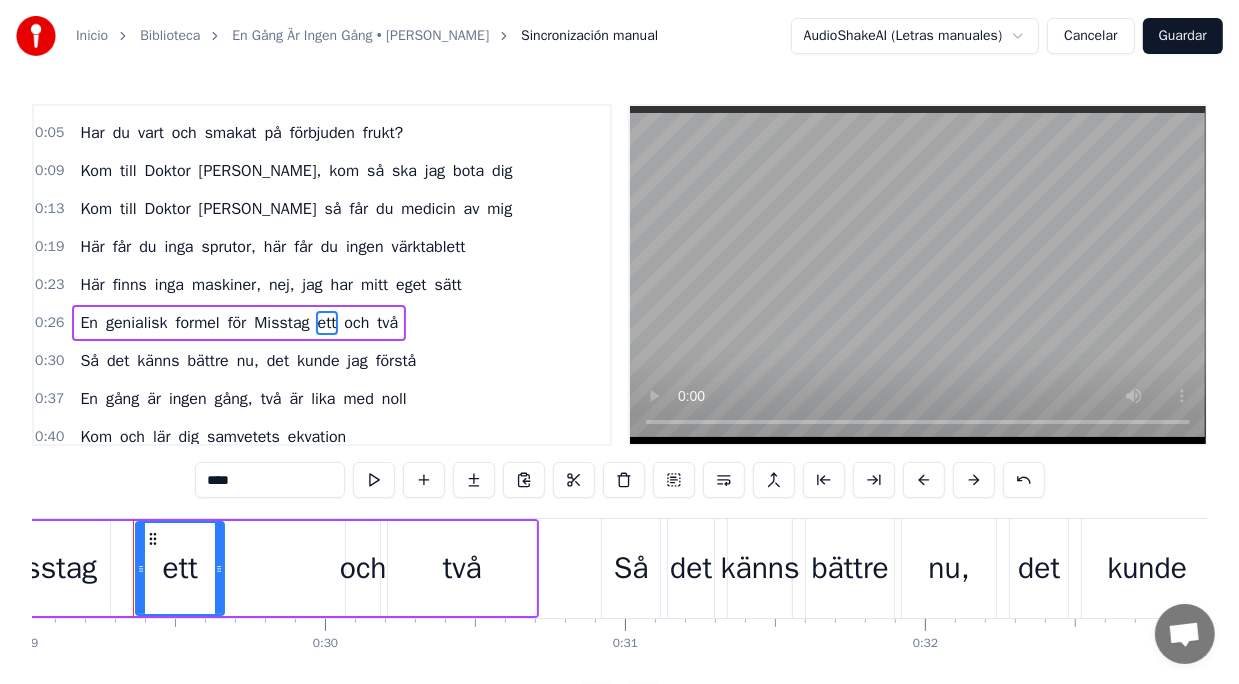 click on "***" at bounding box center [270, 480] 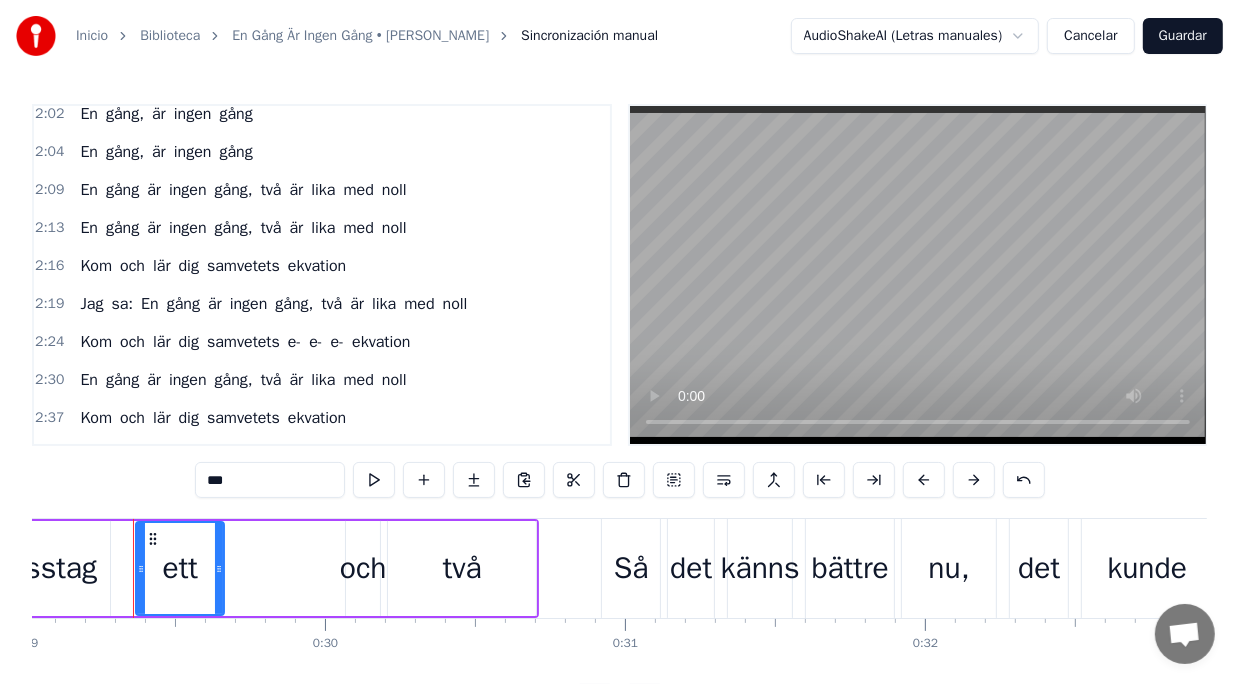 scroll, scrollTop: 1000, scrollLeft: 0, axis: vertical 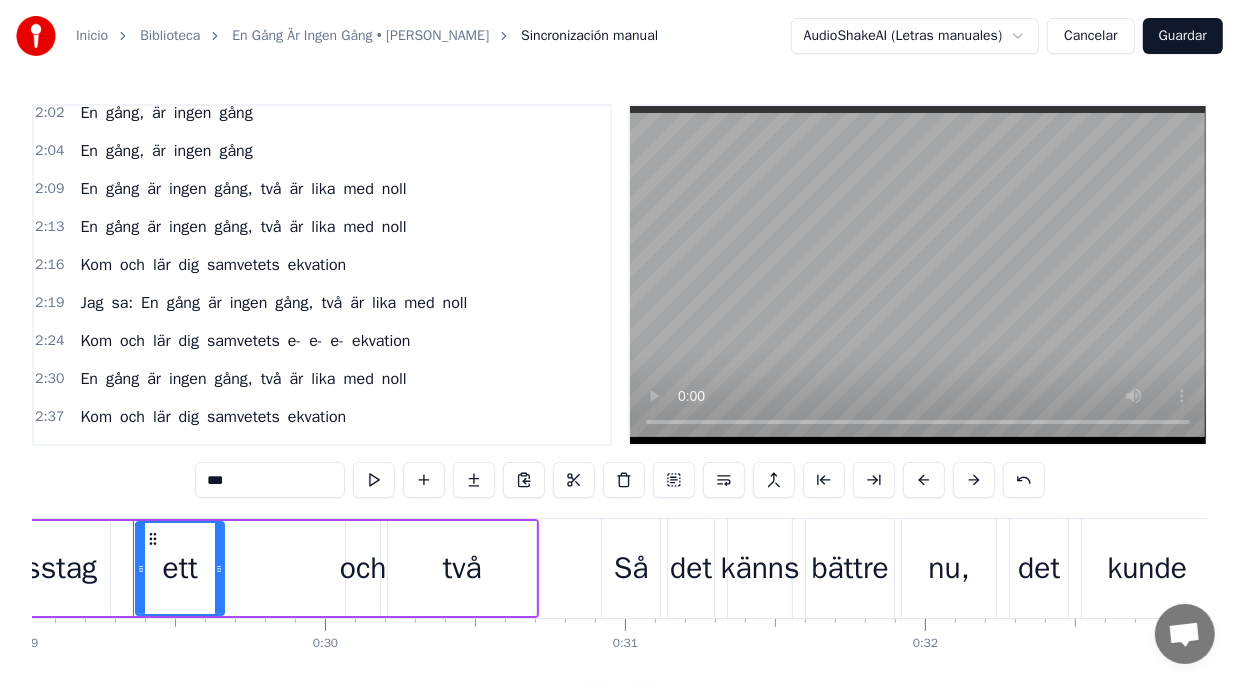 click on "En" at bounding box center [89, 189] 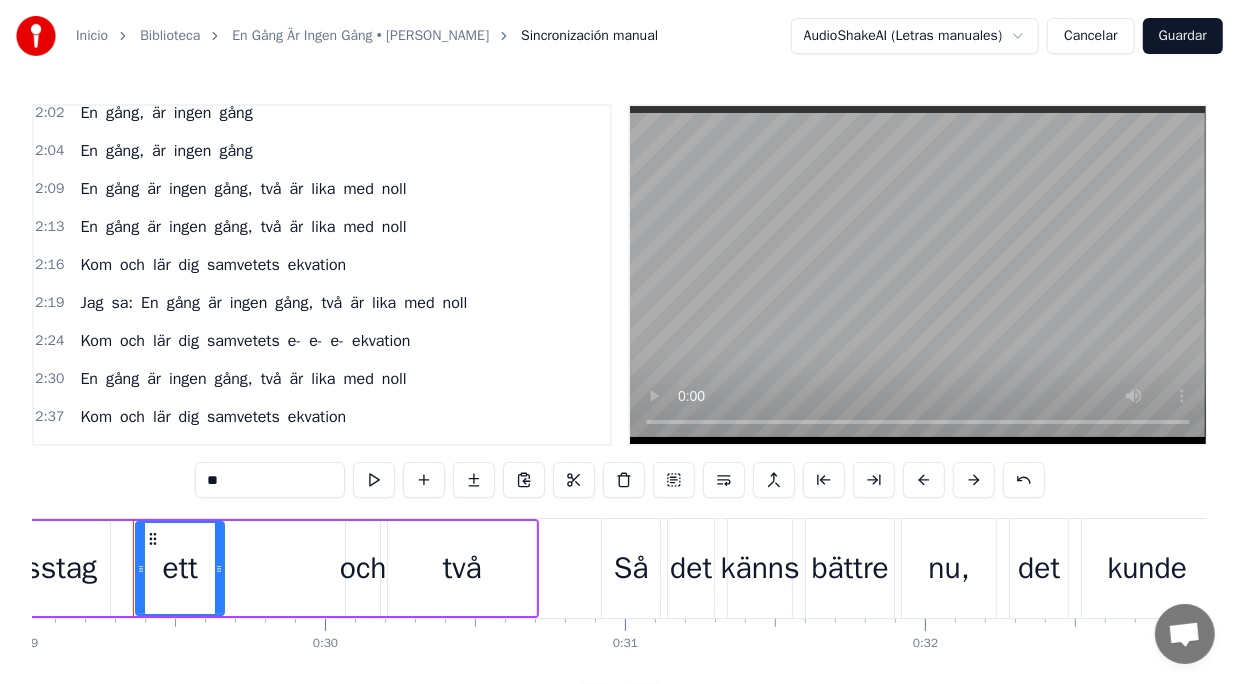 scroll, scrollTop: 964, scrollLeft: 0, axis: vertical 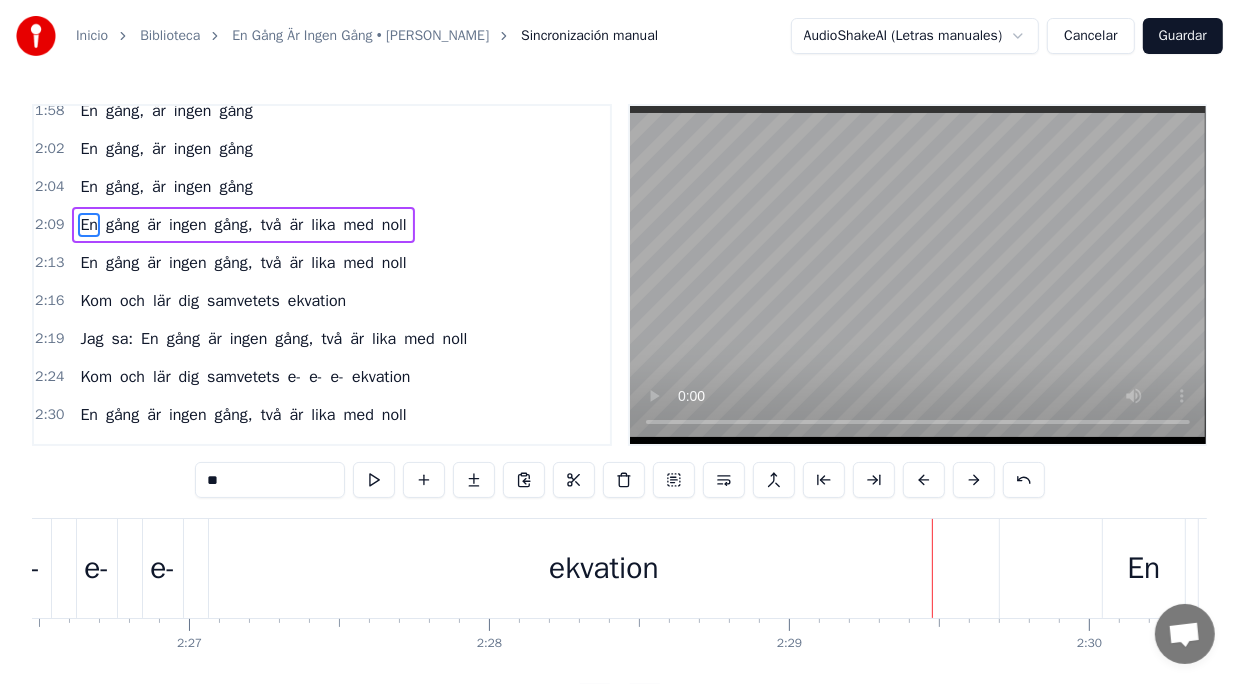 click on "Kom och lär dig samvetets e- e- e- ekvation" at bounding box center (189, 568) 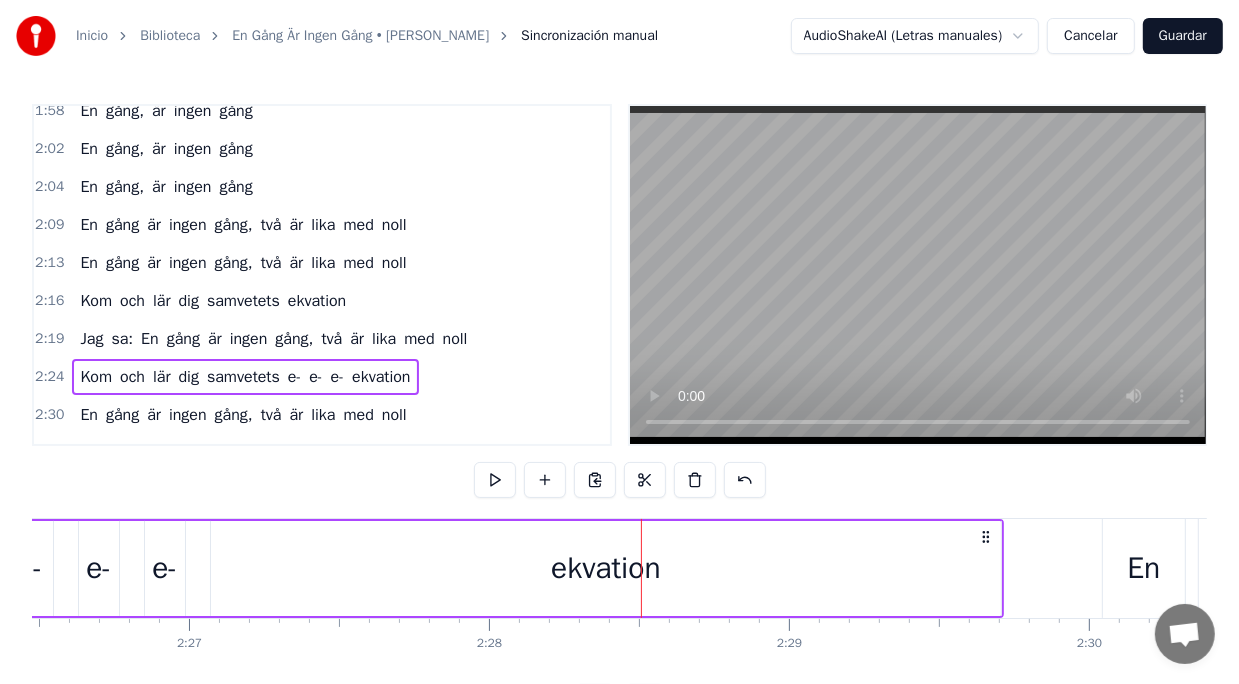 click on "Kom och lär dig samvetets e- e- e- ekvation" at bounding box center (189, 568) 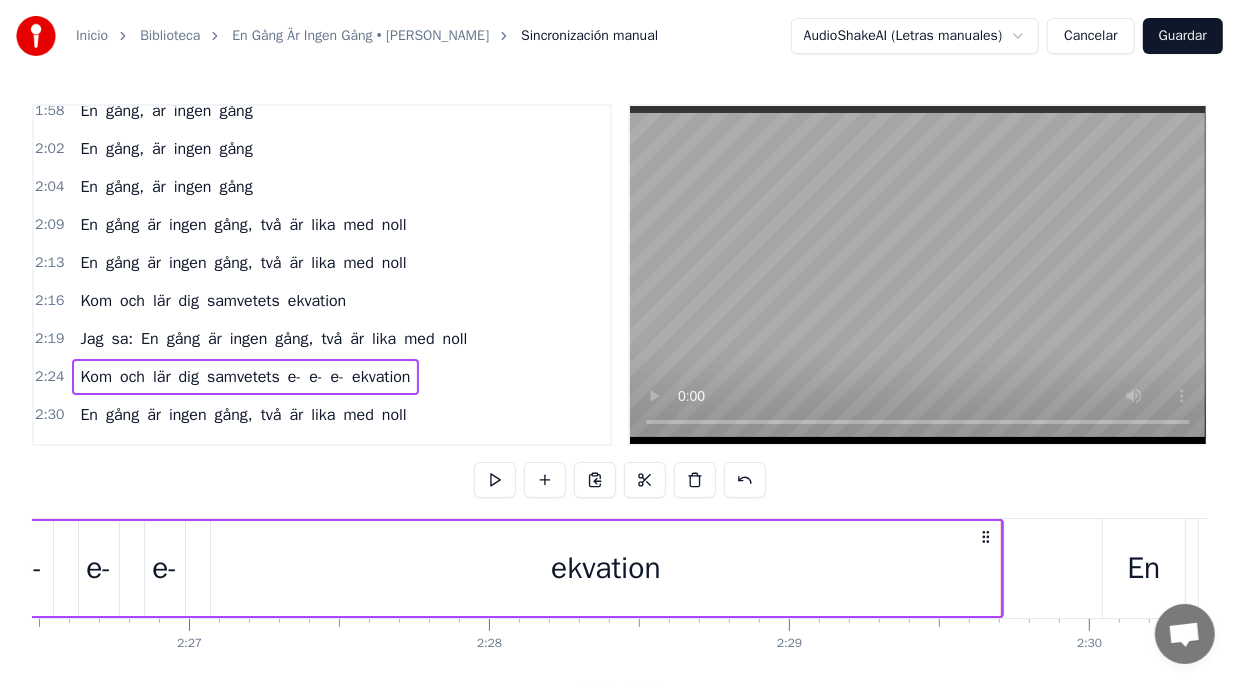 click on "ekvation" at bounding box center [606, 568] 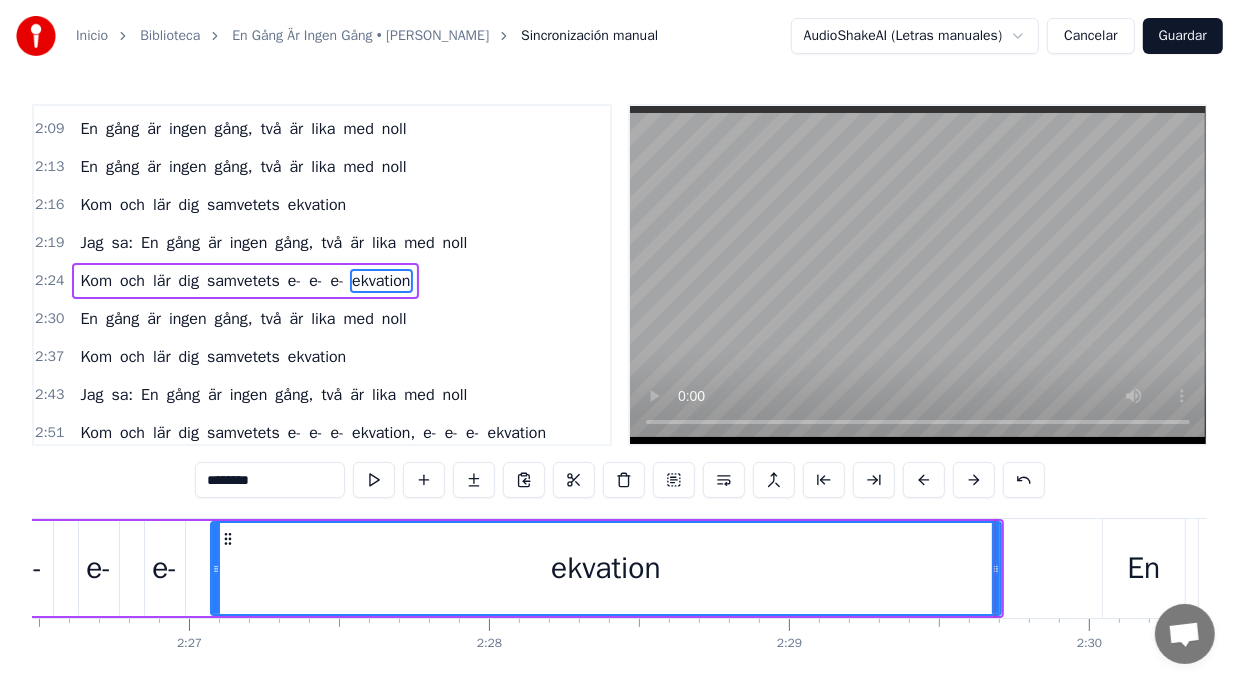 scroll, scrollTop: 1061, scrollLeft: 0, axis: vertical 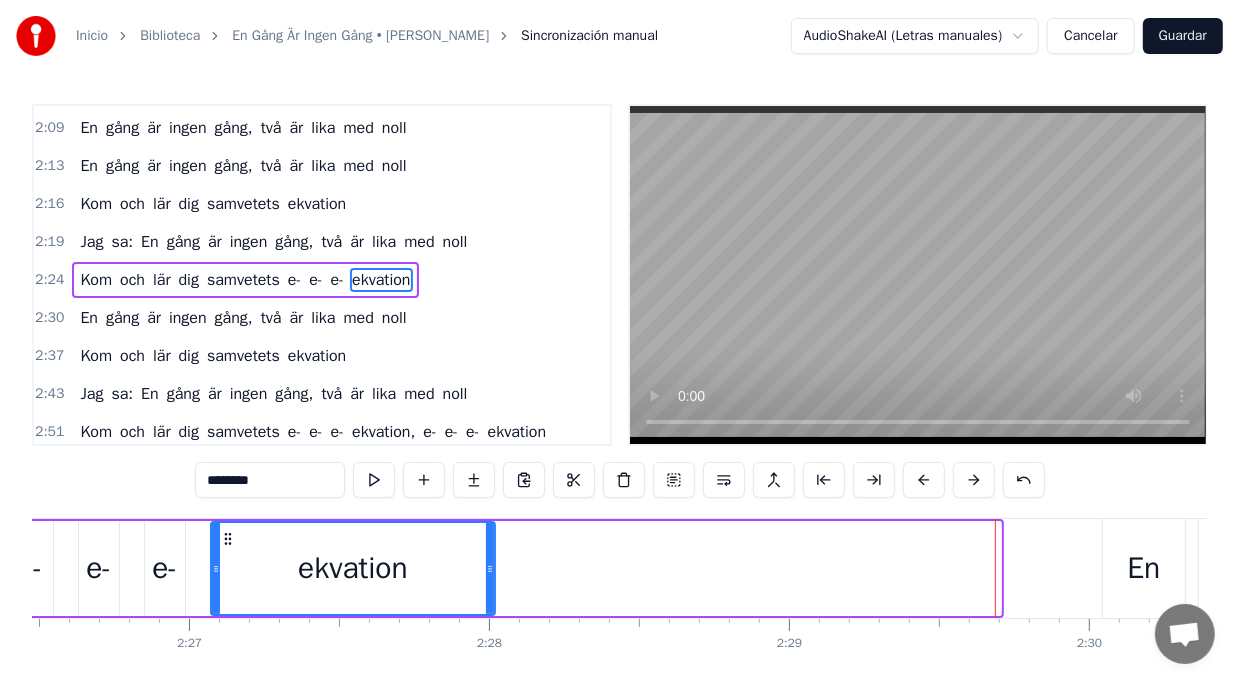 drag, startPoint x: 997, startPoint y: 565, endPoint x: 491, endPoint y: 588, distance: 506.52246 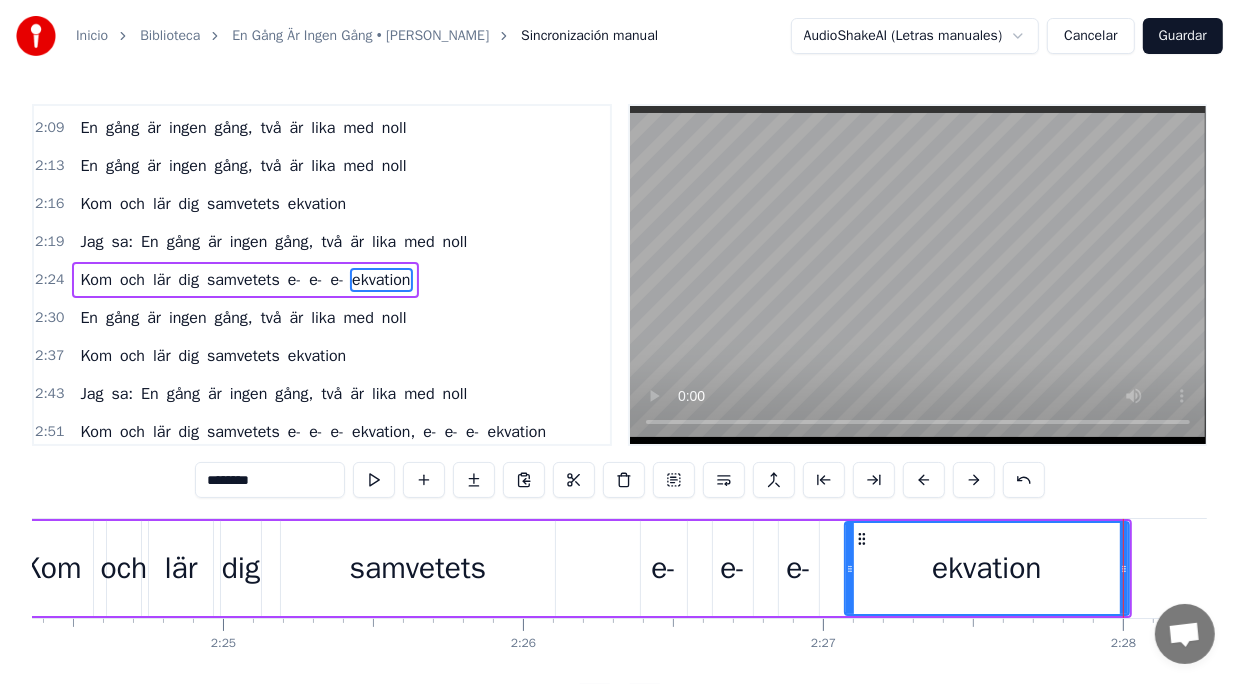 scroll, scrollTop: 0, scrollLeft: 43302, axis: horizontal 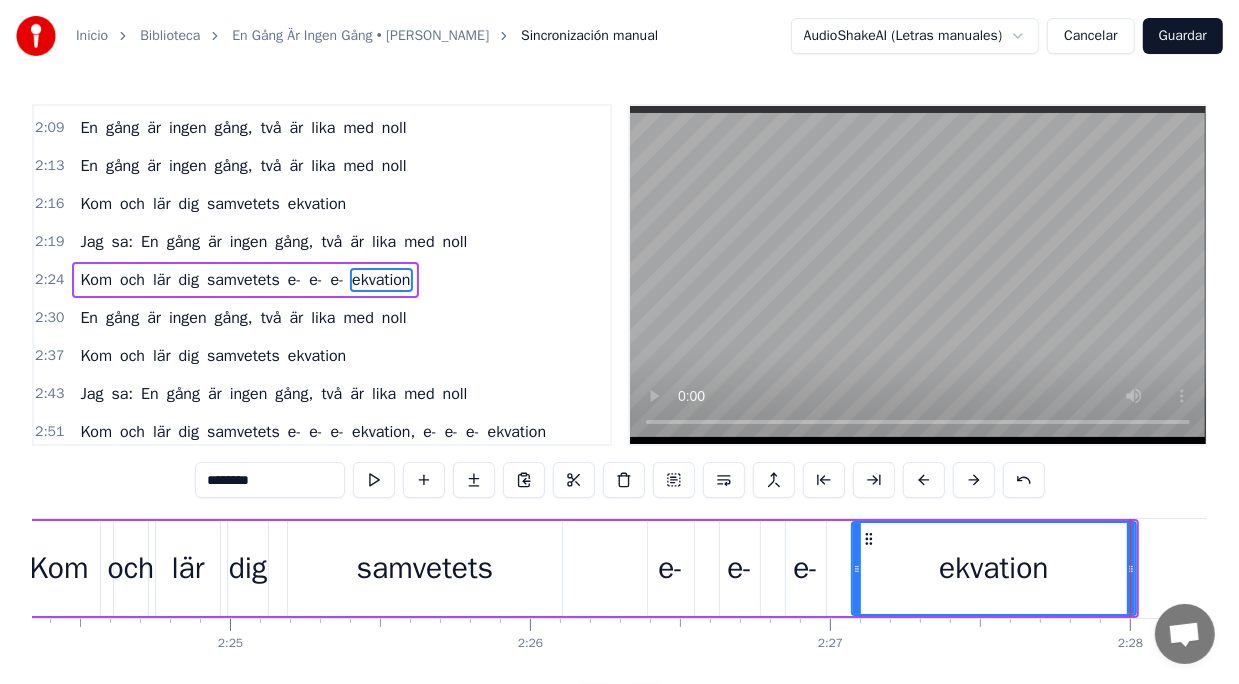 click on "samvetets" at bounding box center [425, 568] 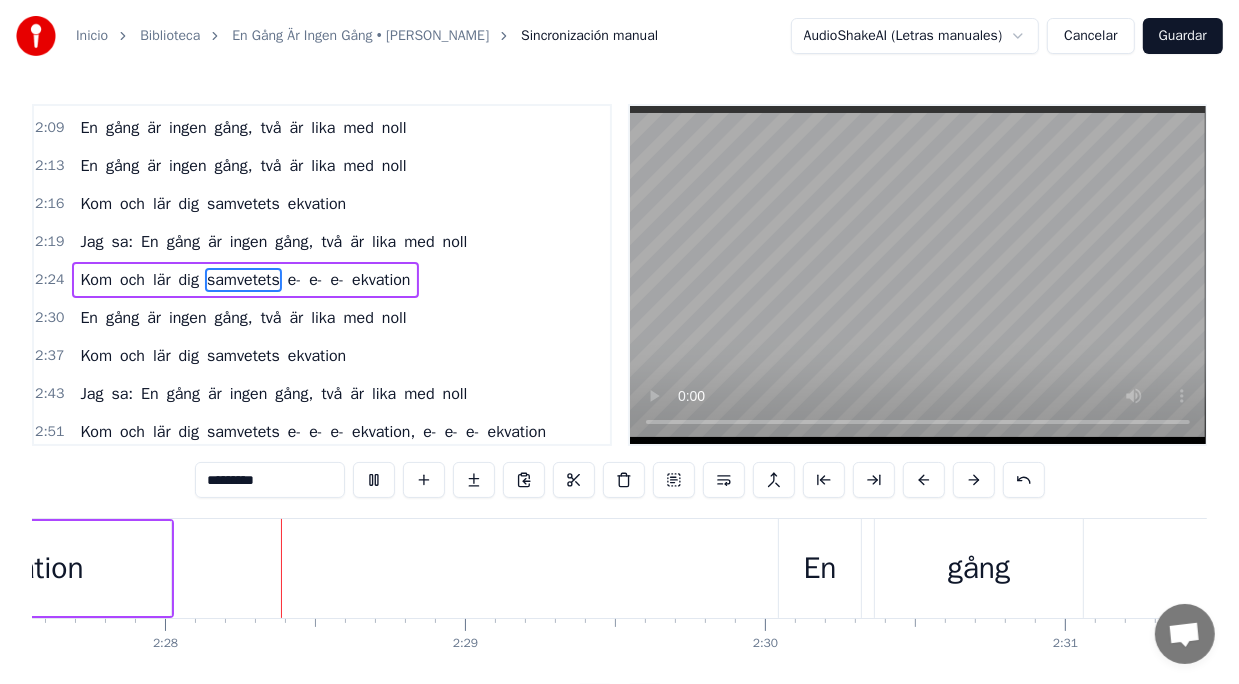 scroll, scrollTop: 0, scrollLeft: 44298, axis: horizontal 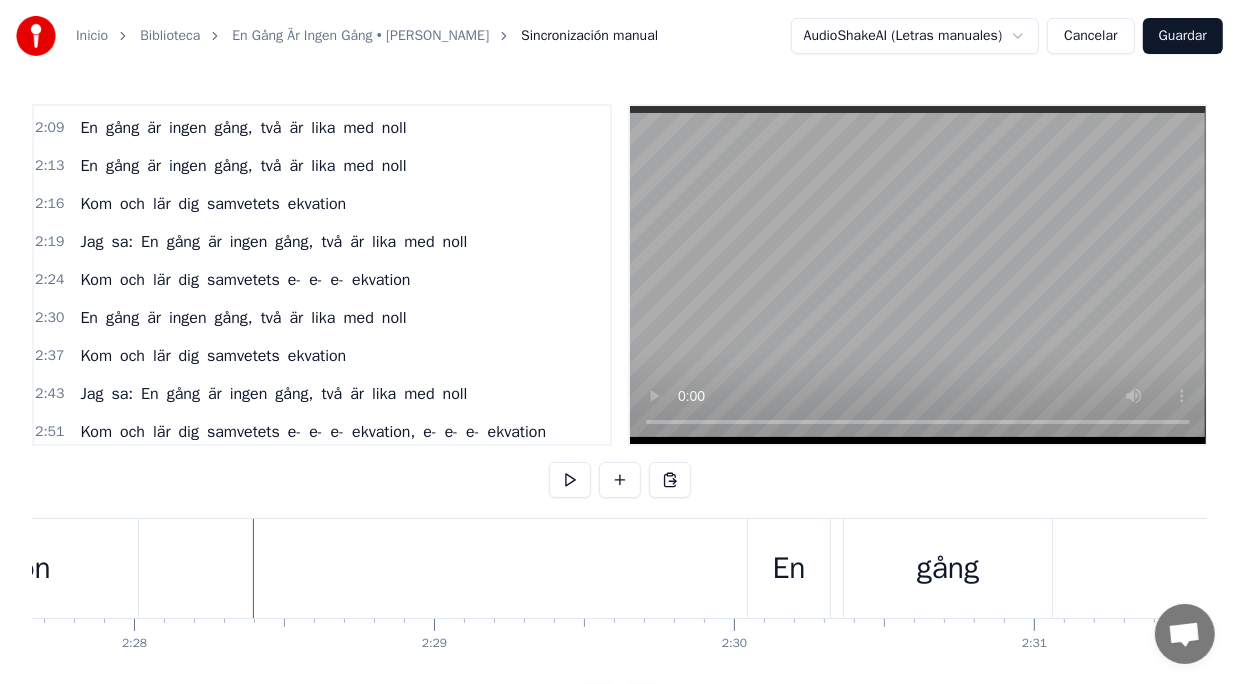 click on "En gång är ingen gång, två är lika med noll" at bounding box center [1895, 568] 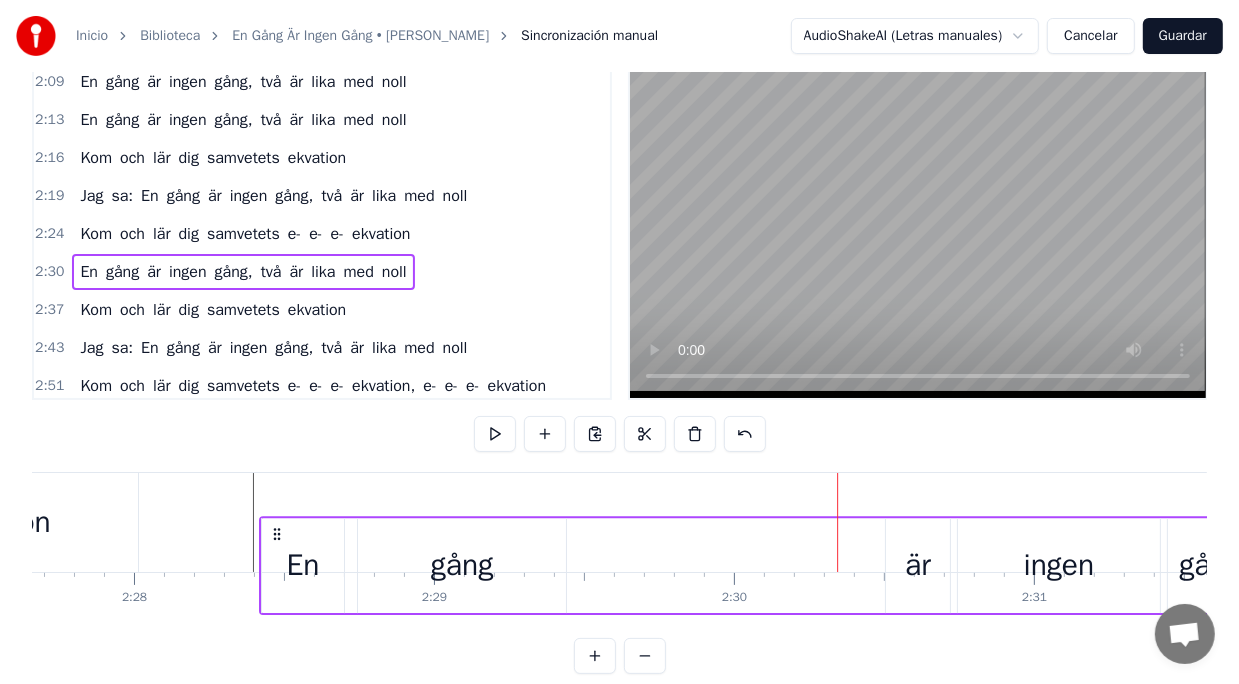 scroll, scrollTop: 59, scrollLeft: 0, axis: vertical 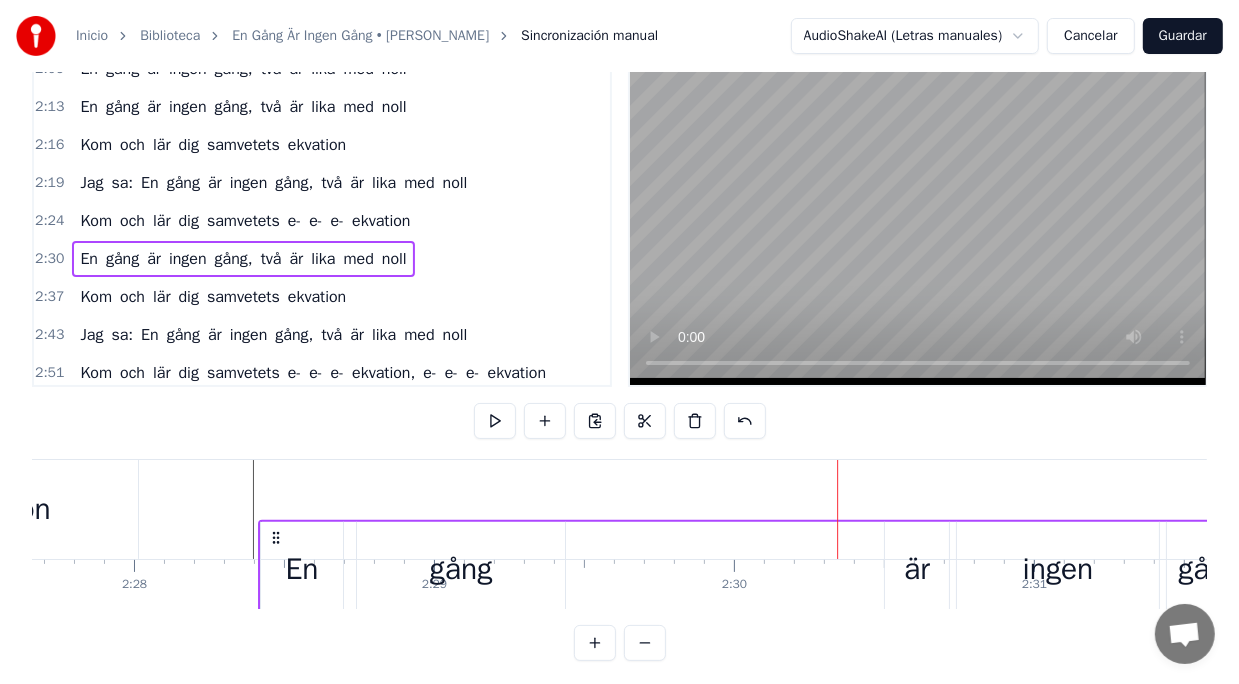 drag, startPoint x: 762, startPoint y: 536, endPoint x: 273, endPoint y: 522, distance: 489.20038 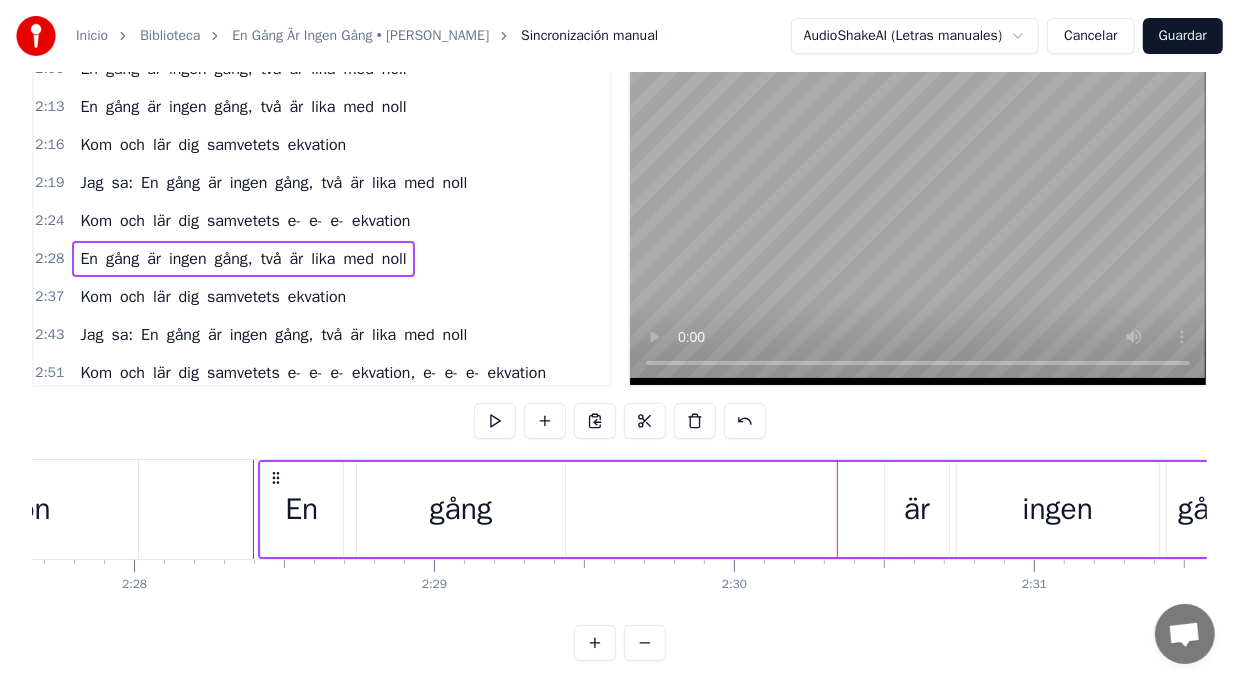 click on "ekvation" at bounding box center [-4, 509] 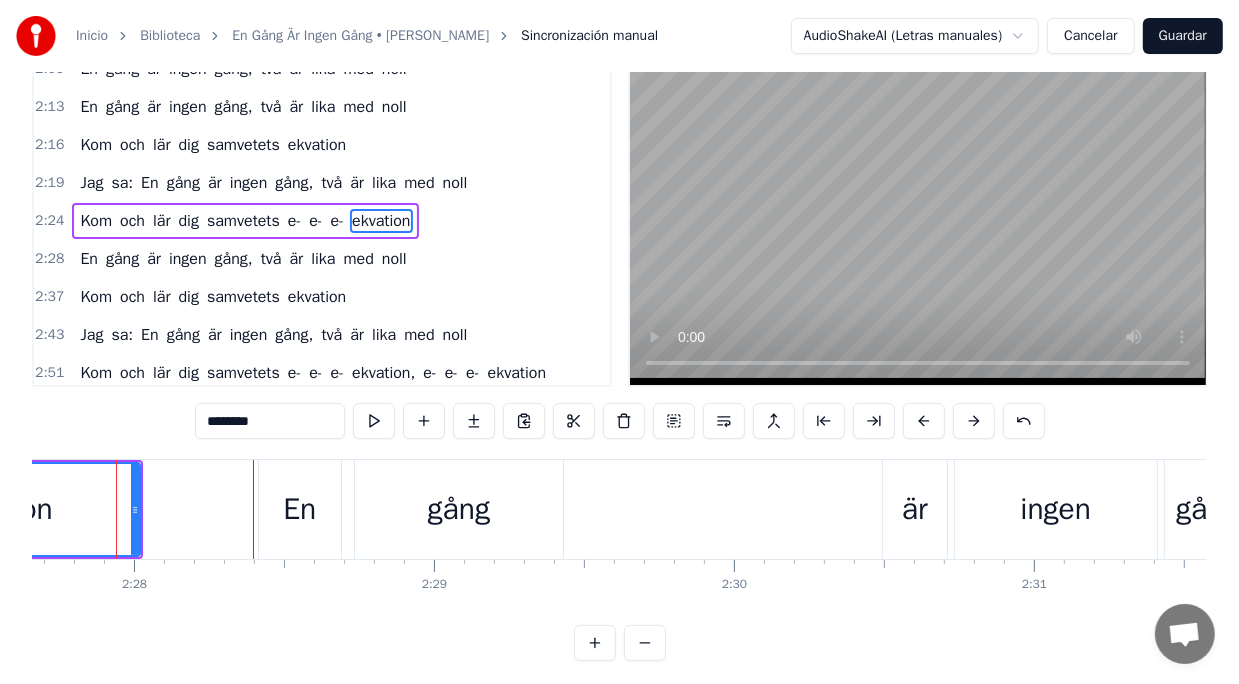 scroll, scrollTop: 0, scrollLeft: 0, axis: both 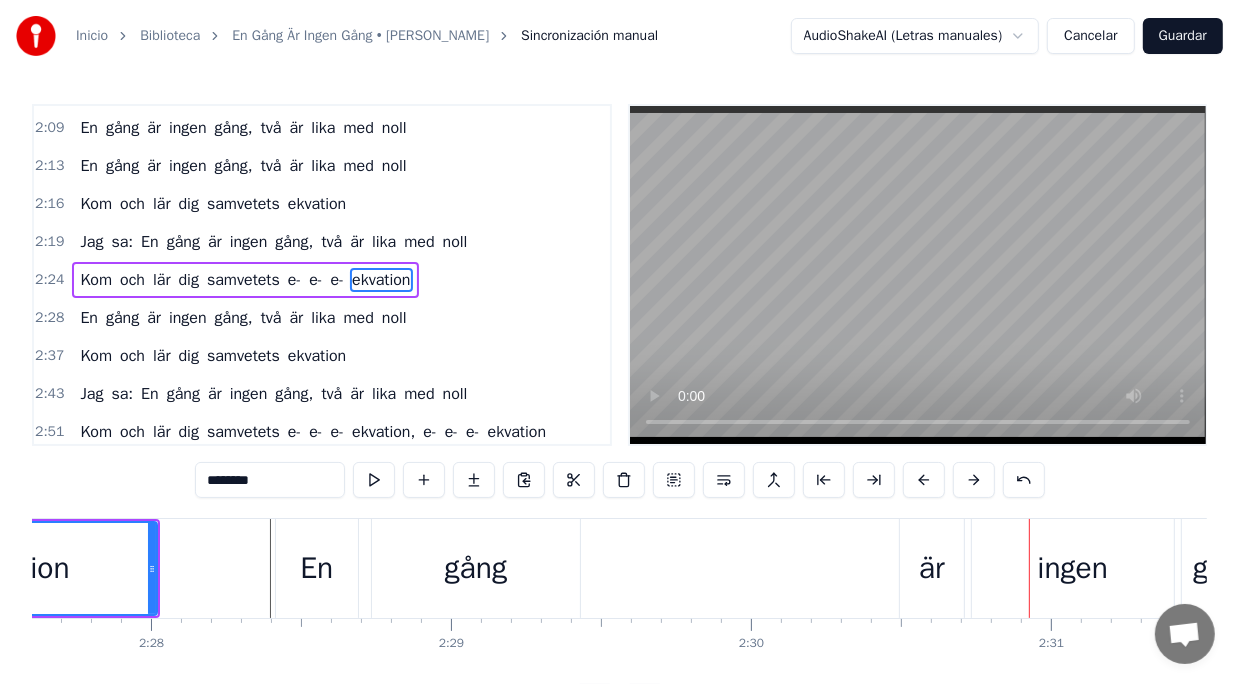 click on "ekvation" at bounding box center [15, 568] 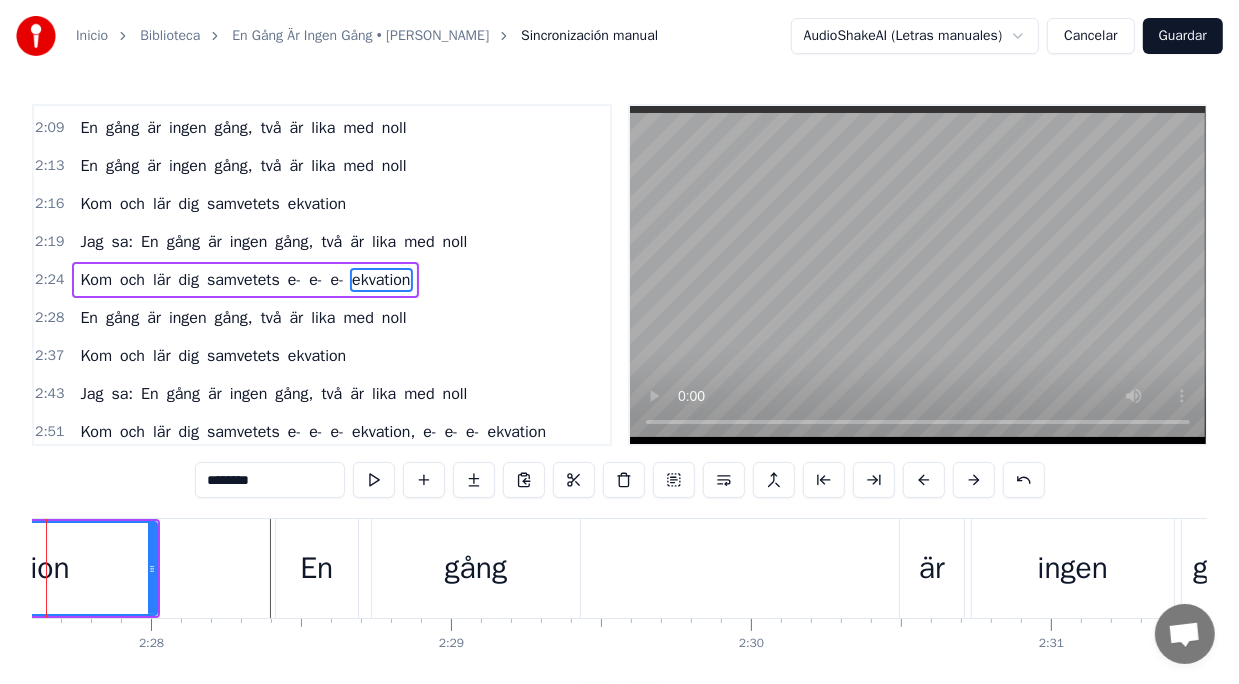scroll, scrollTop: 0, scrollLeft: 44195, axis: horizontal 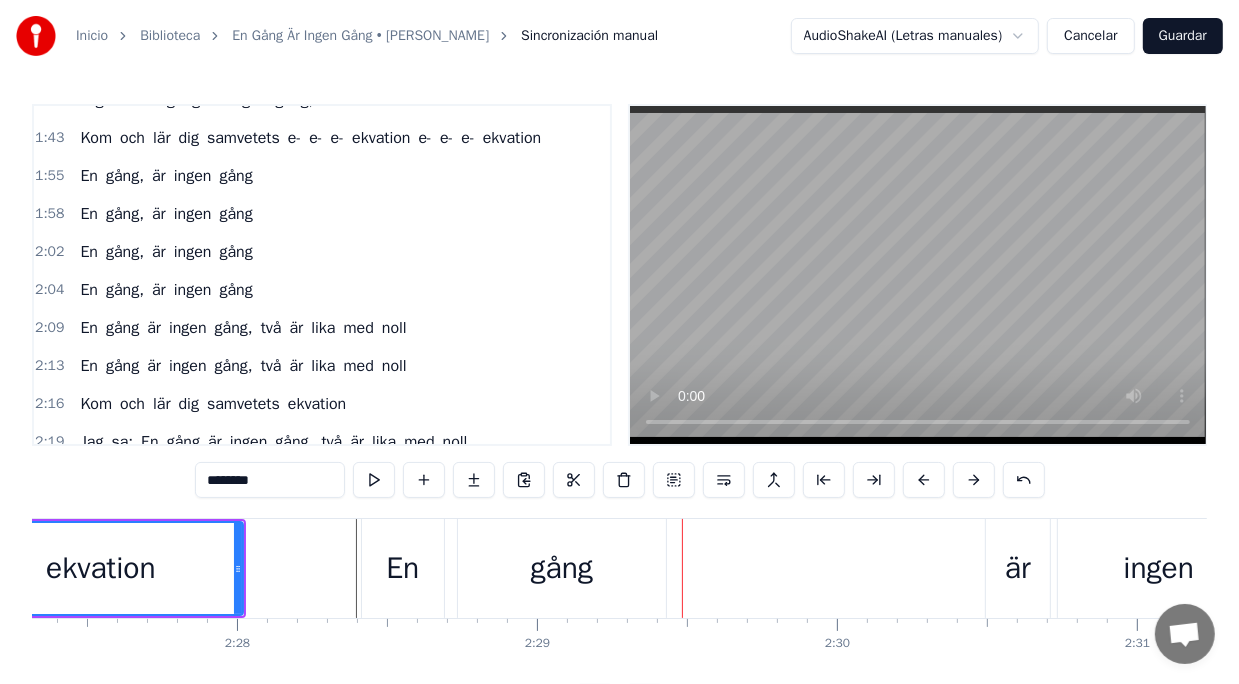 click on "En gång är ingen gång, två är lika med noll" at bounding box center (243, 328) 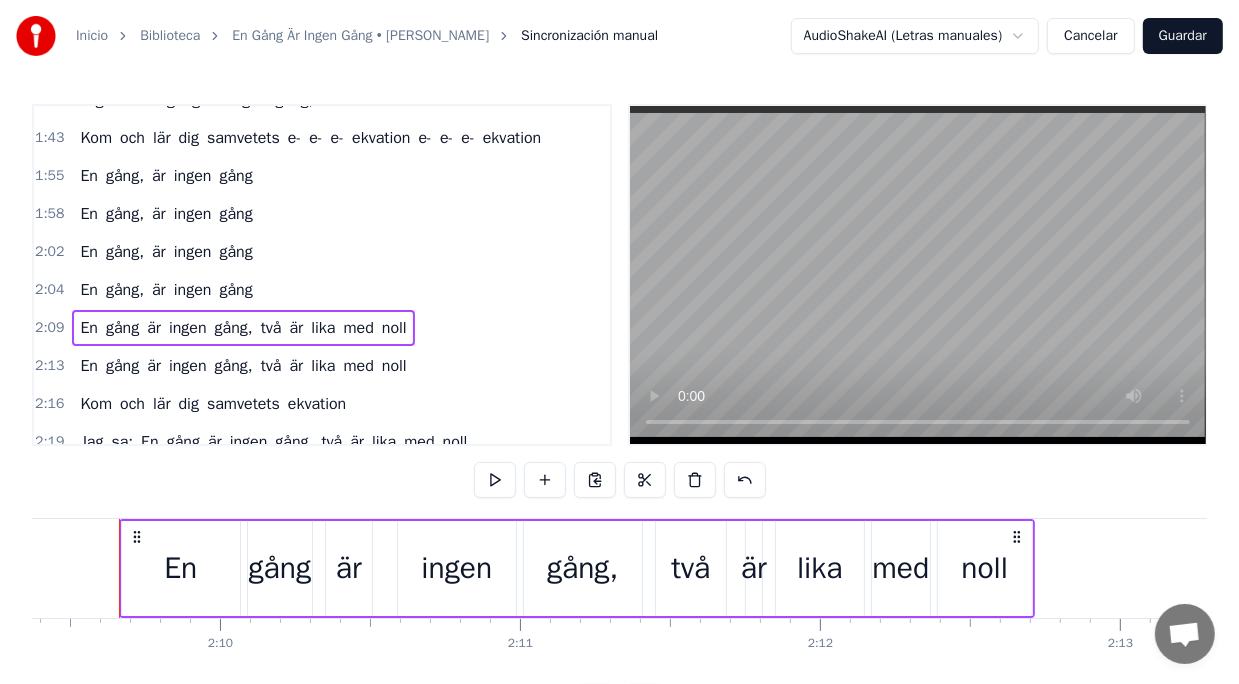 scroll, scrollTop: 0, scrollLeft: 38798, axis: horizontal 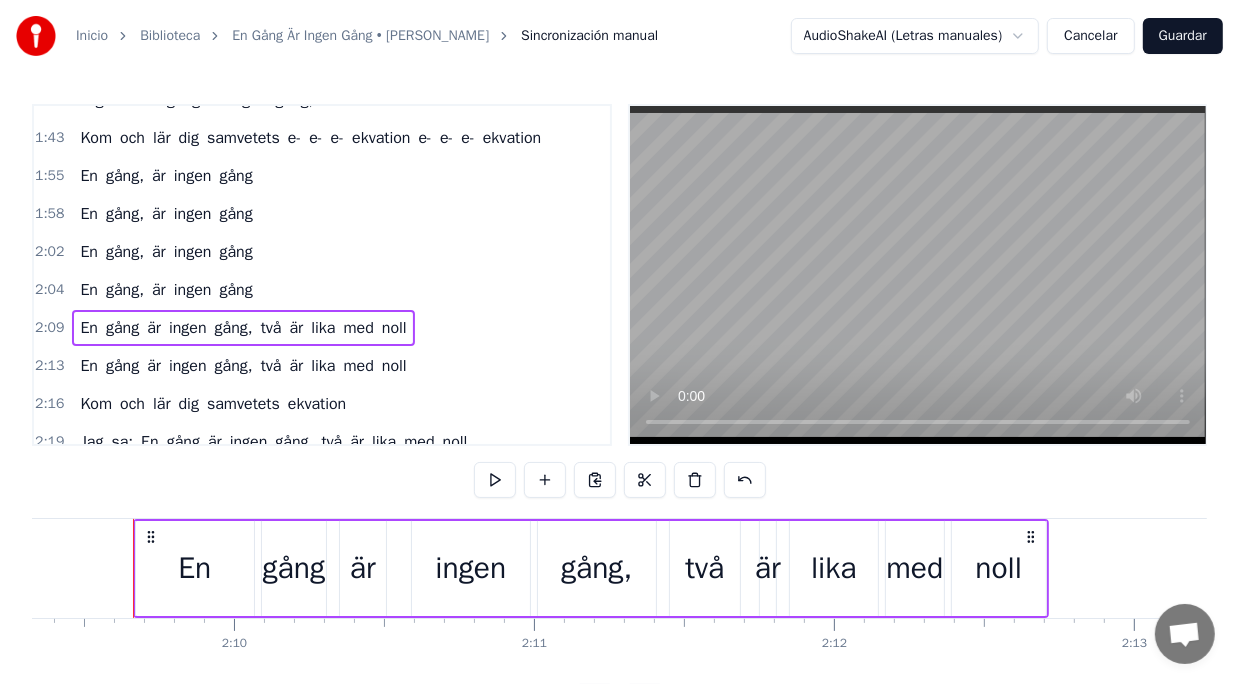 click on "En gång är ingen gång, två är lika med noll" at bounding box center (591, 568) 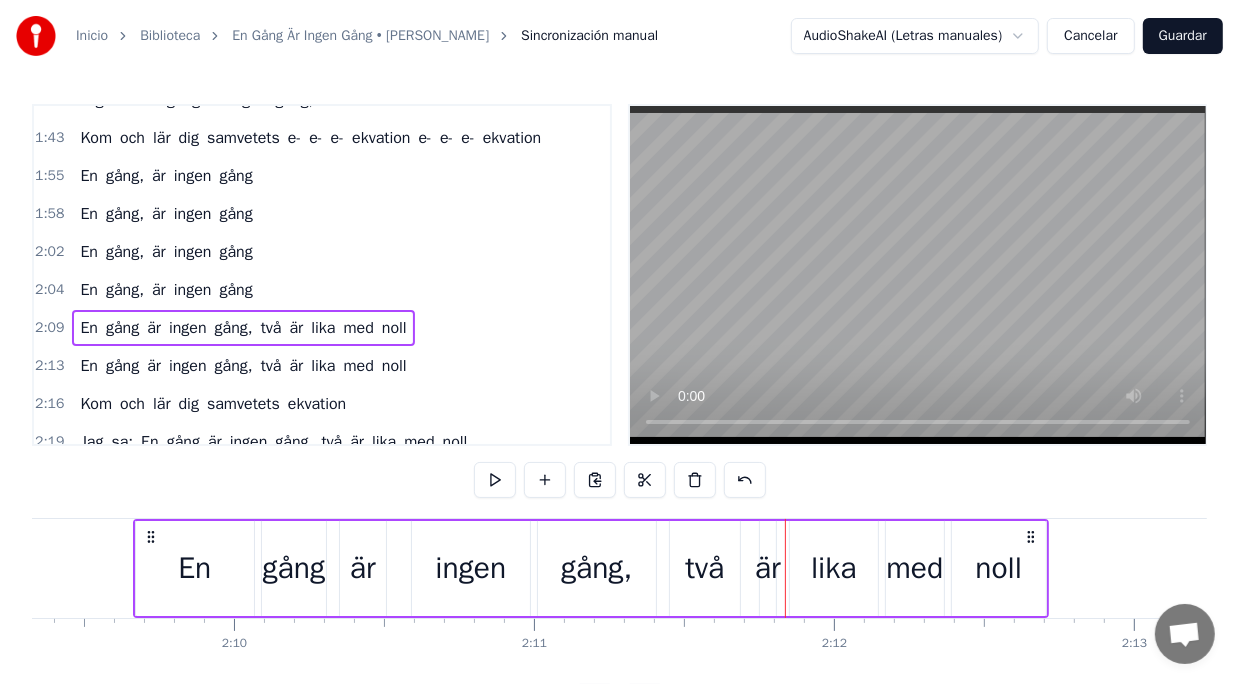 click on "En gång är ingen gång, två är lika med noll" at bounding box center [591, 568] 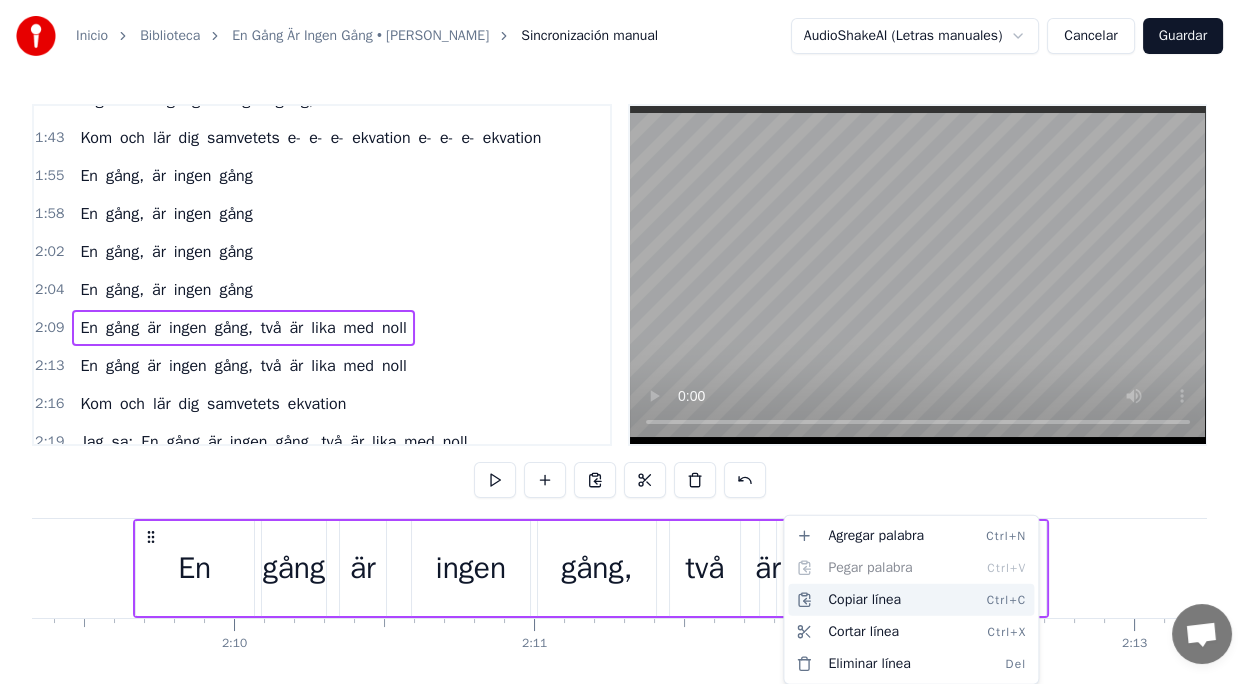 click on "Copiar línea Ctrl+C" at bounding box center [911, 600] 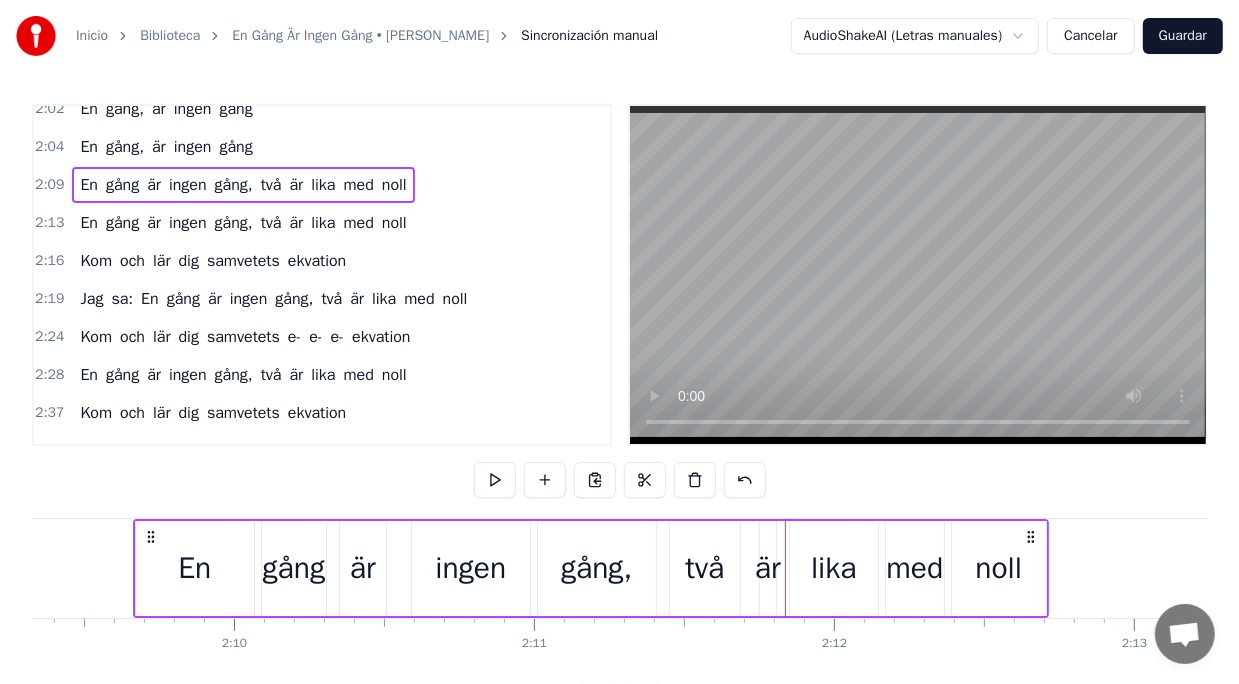 scroll, scrollTop: 1061, scrollLeft: 0, axis: vertical 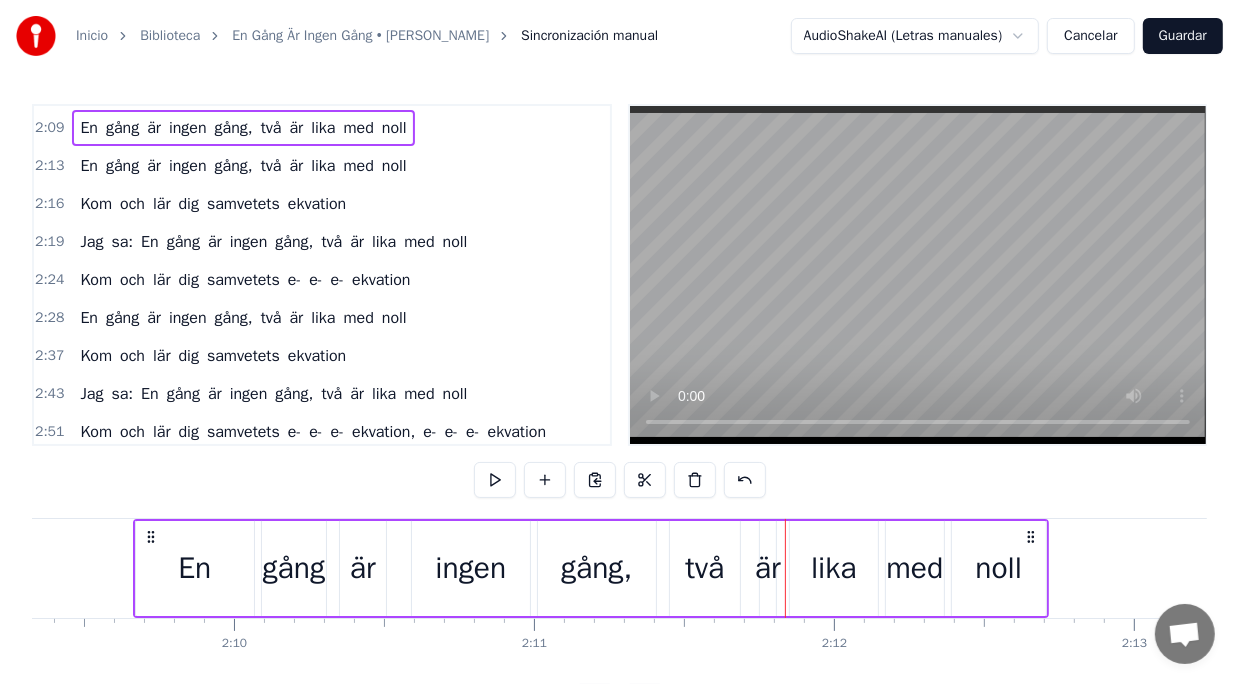 click on "Jag" at bounding box center [91, 242] 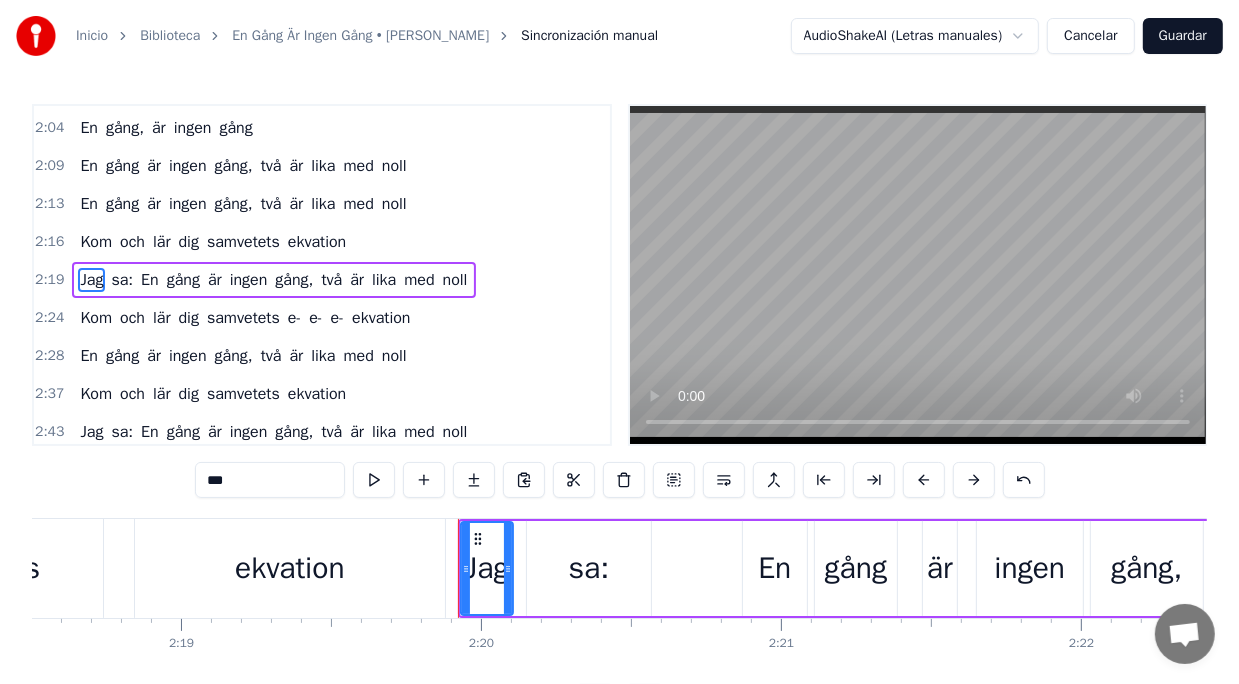scroll, scrollTop: 0, scrollLeft: 41876, axis: horizontal 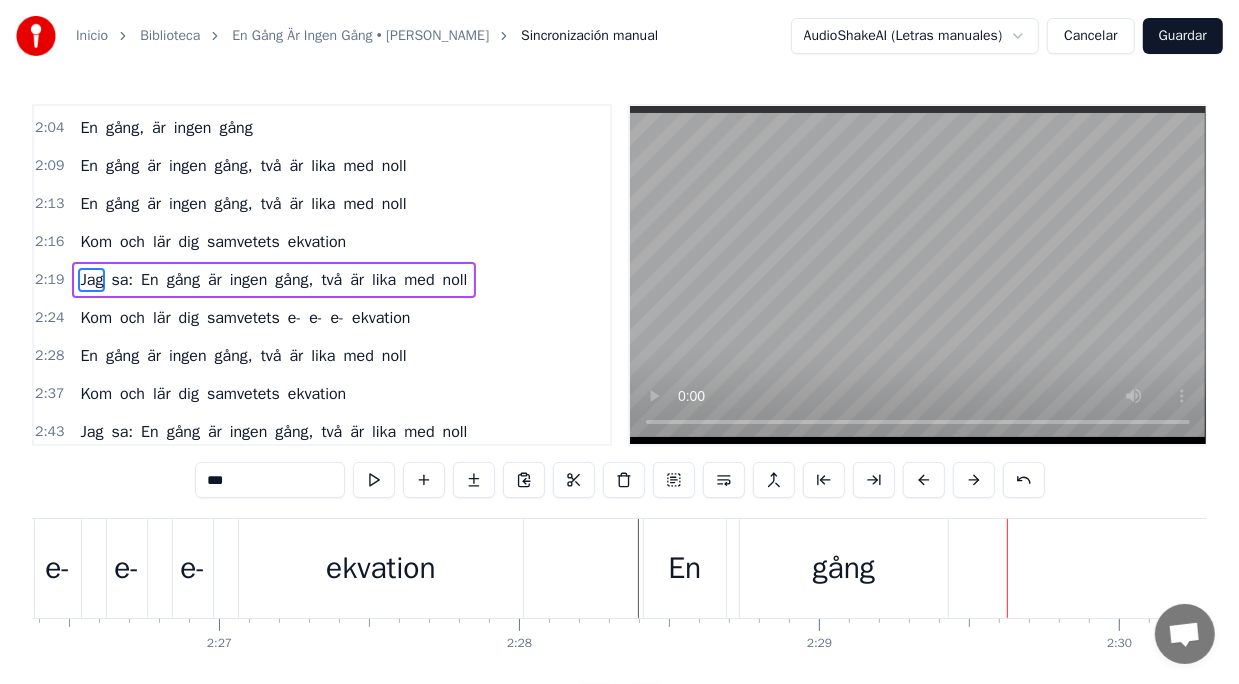 click on "En gång är ingen gång, två är lika med noll" at bounding box center [1791, 568] 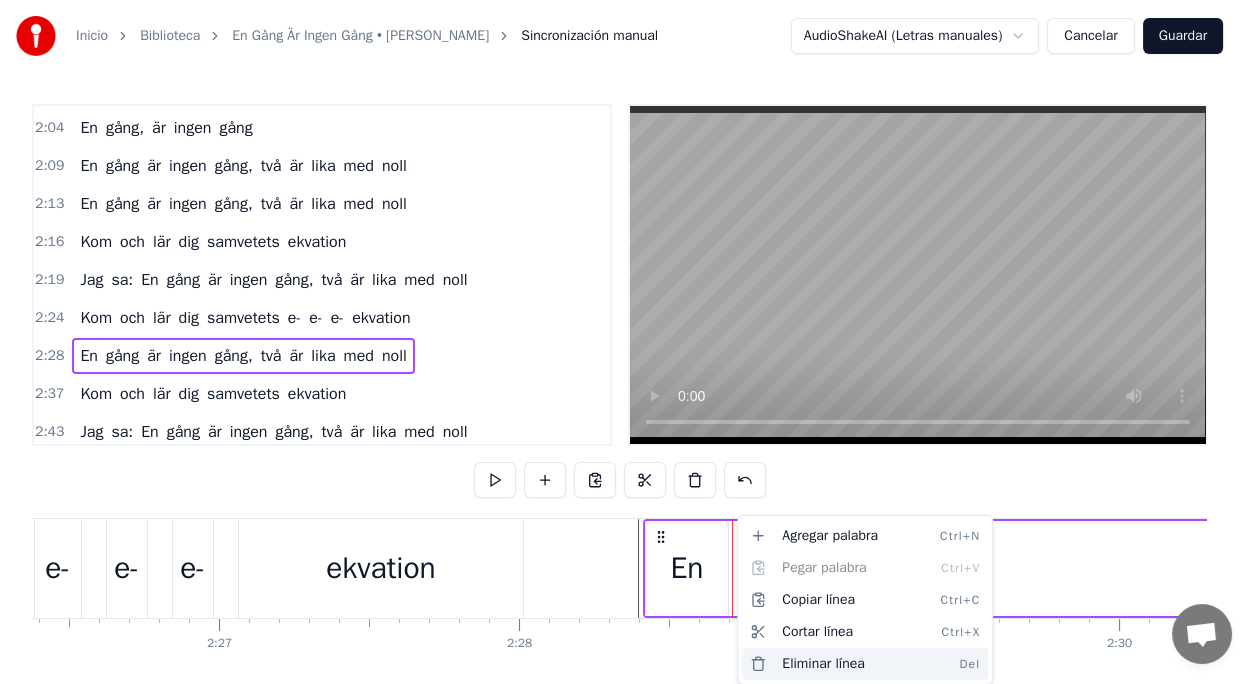 click on "Eliminar línea Del" at bounding box center (865, 664) 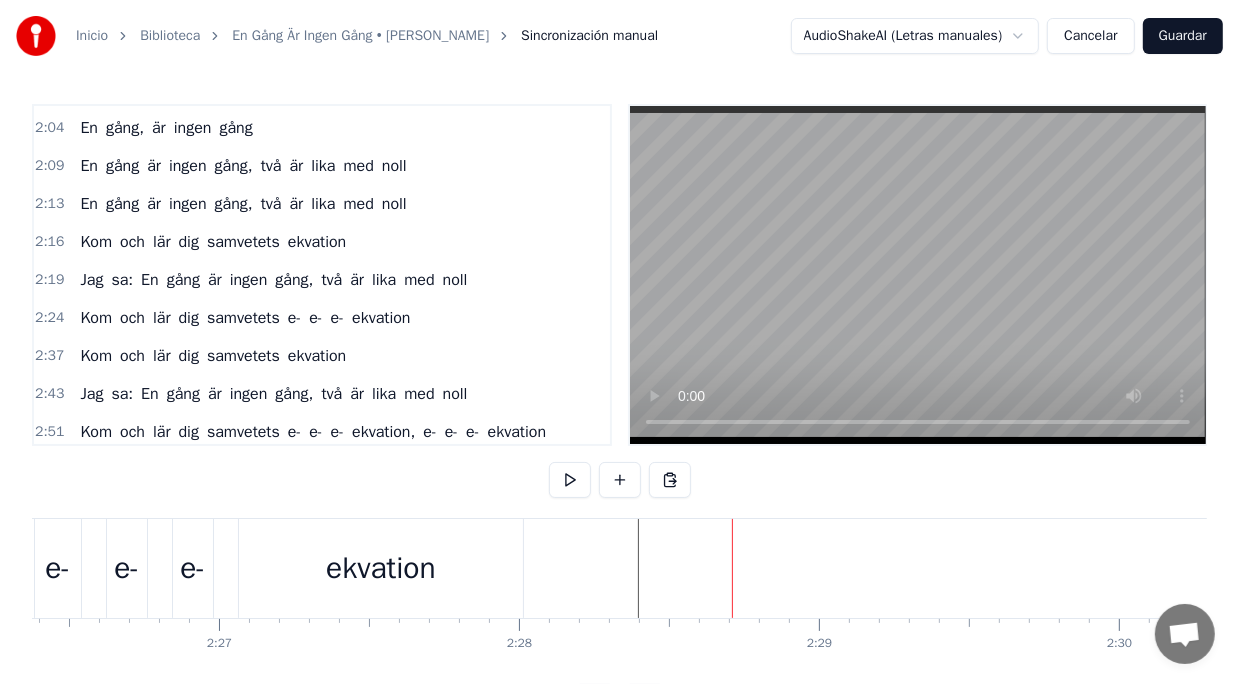 click on "ekvation" at bounding box center [381, 568] 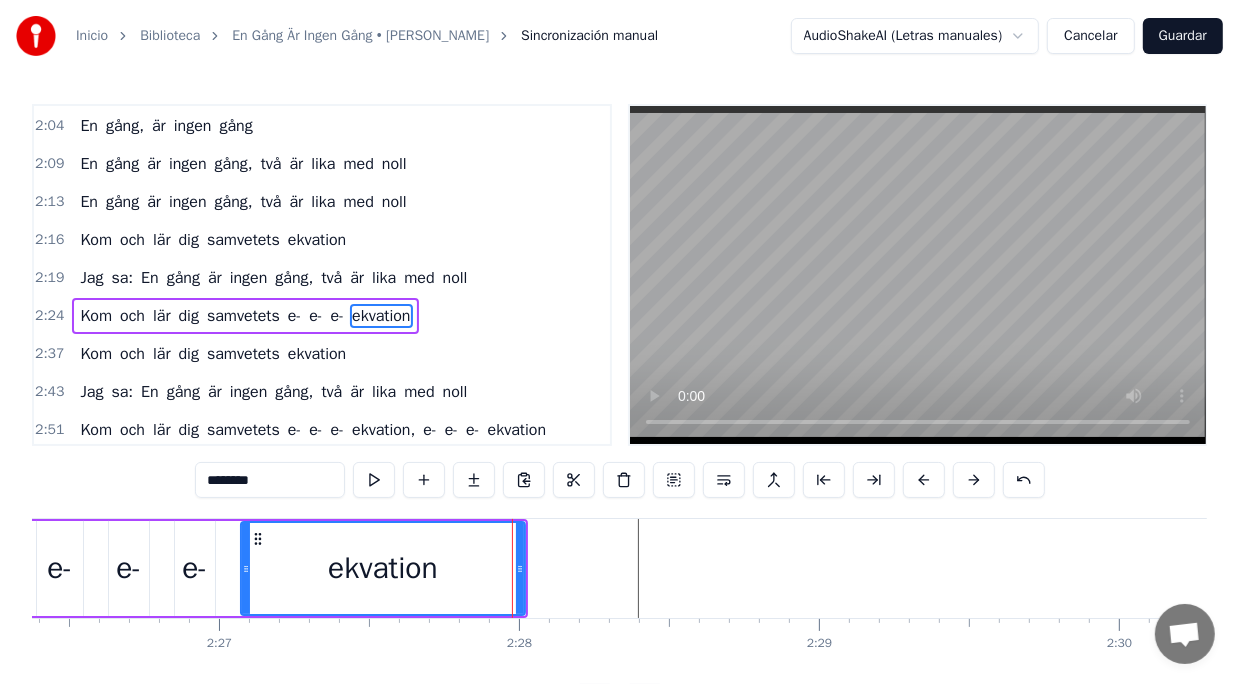 click on "e-" at bounding box center (60, 568) 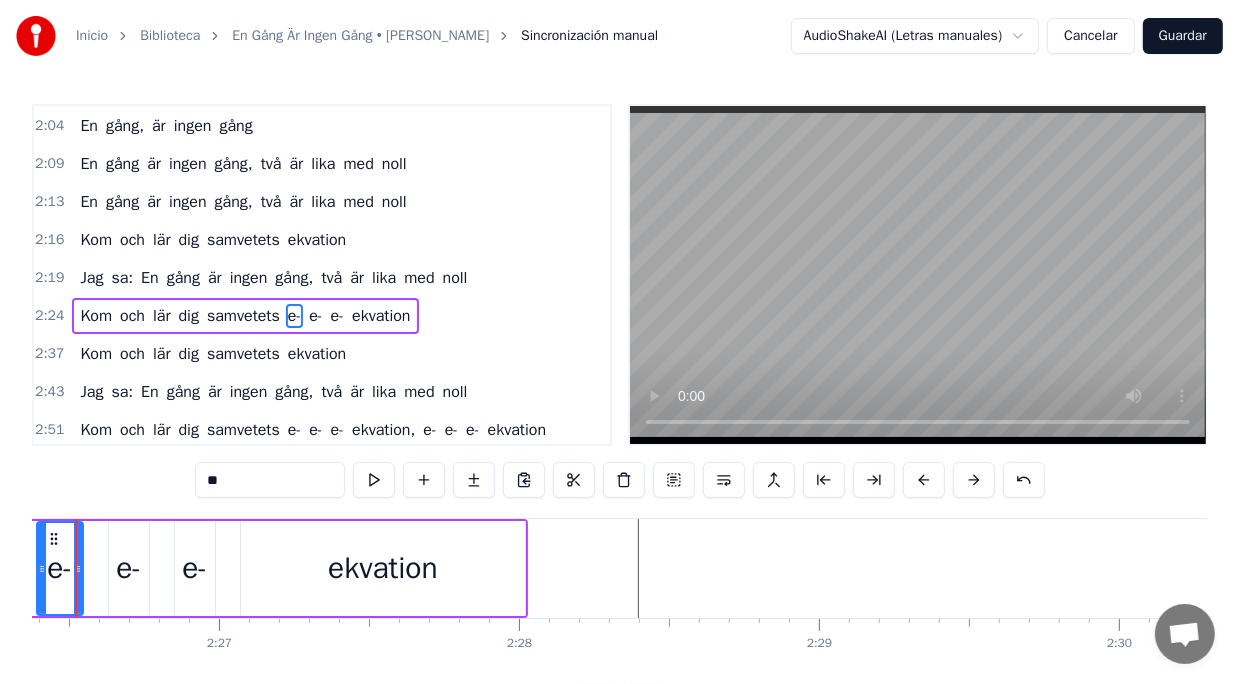 scroll, scrollTop: 0, scrollLeft: 43855, axis: horizontal 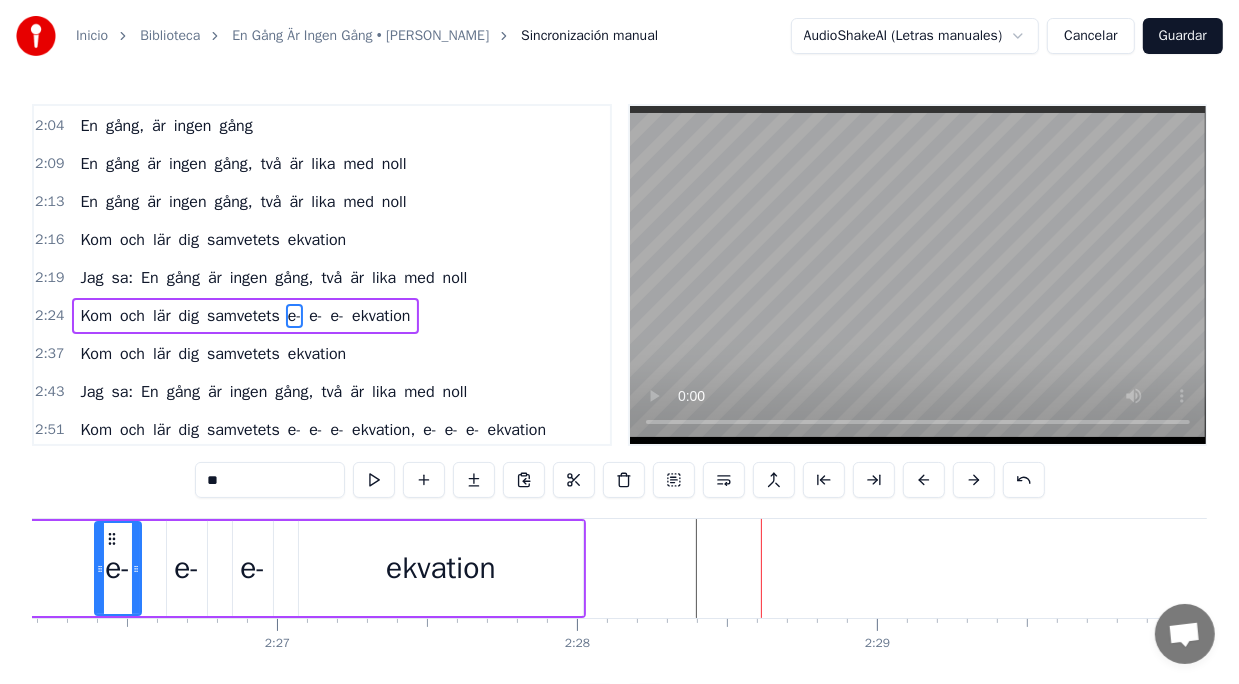 click at bounding box center [-16321, 568] 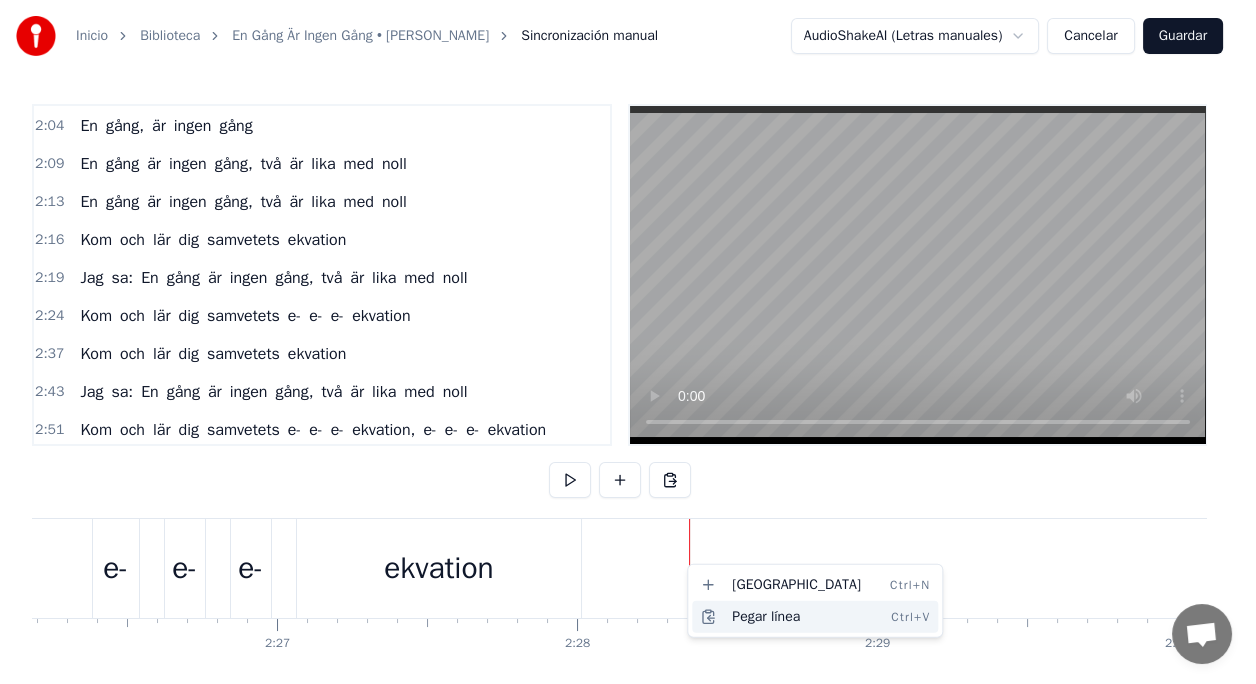 click on "Pegar línea Ctrl+V" at bounding box center [815, 617] 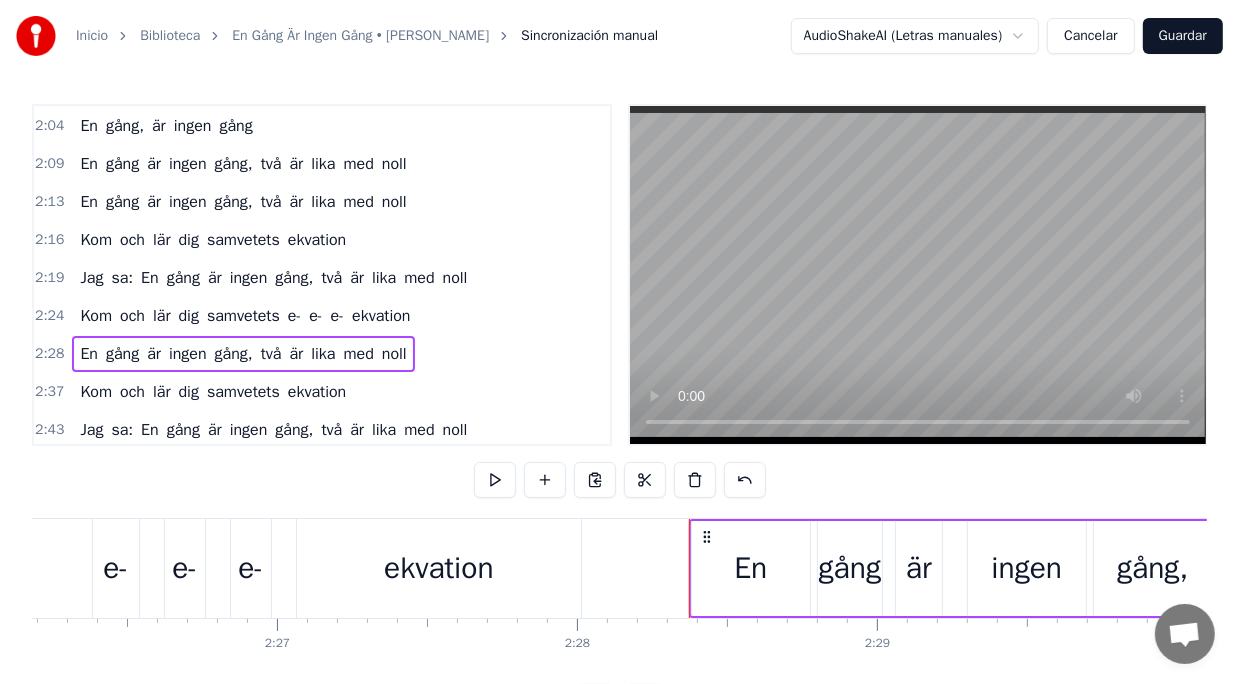 click on "Kom och lär dig samvetets e- e- e- ekvation" at bounding box center [24, 568] 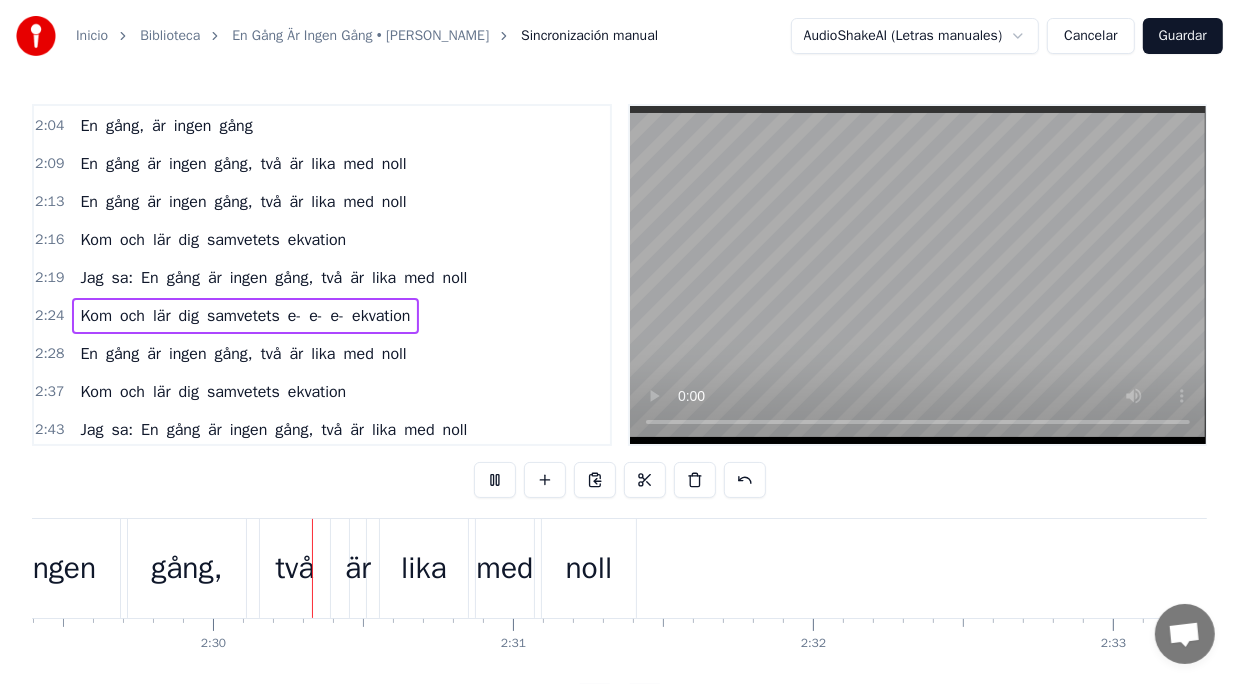 scroll, scrollTop: 0, scrollLeft: 44850, axis: horizontal 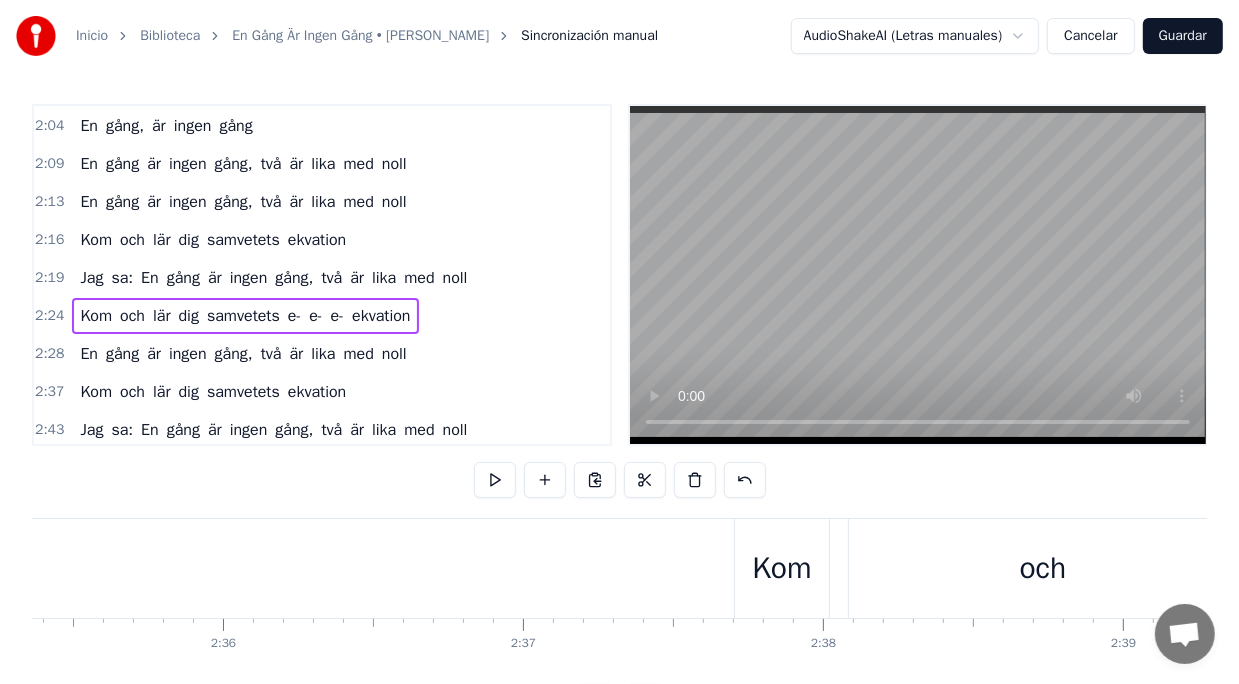 click on "Kom och lär dig samvetets ekvation" at bounding box center (1606, 568) 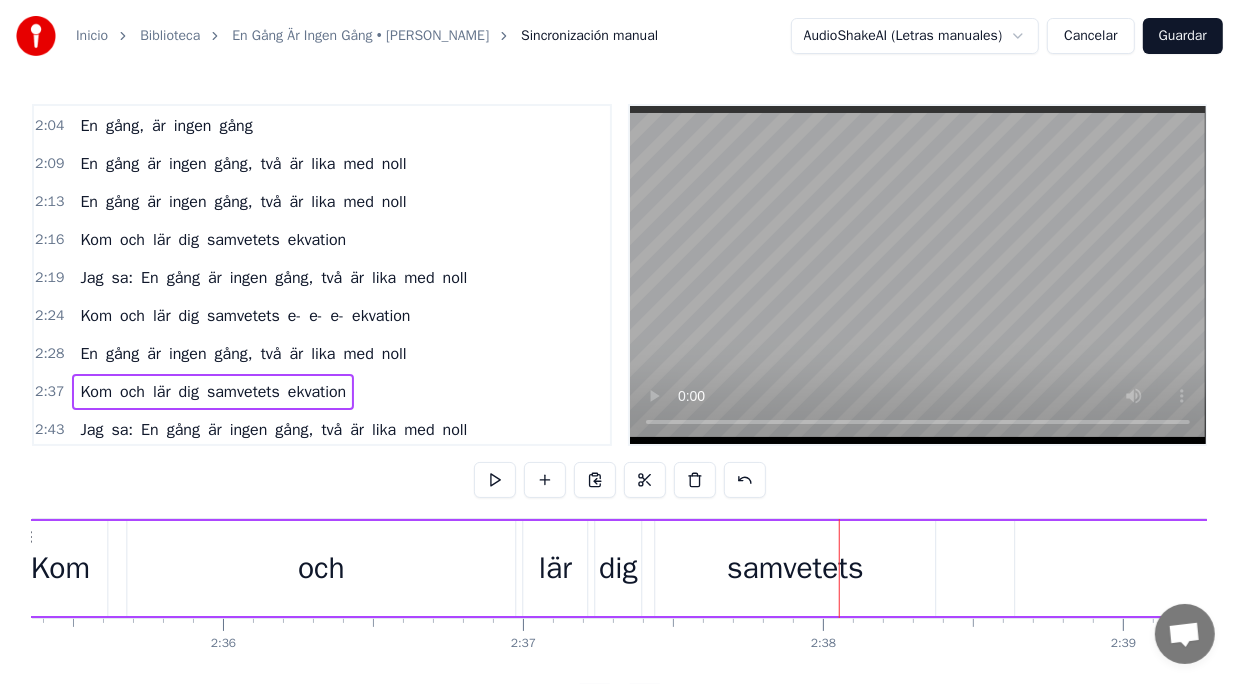 drag, startPoint x: 749, startPoint y: 536, endPoint x: 25, endPoint y: 556, distance: 724.2762 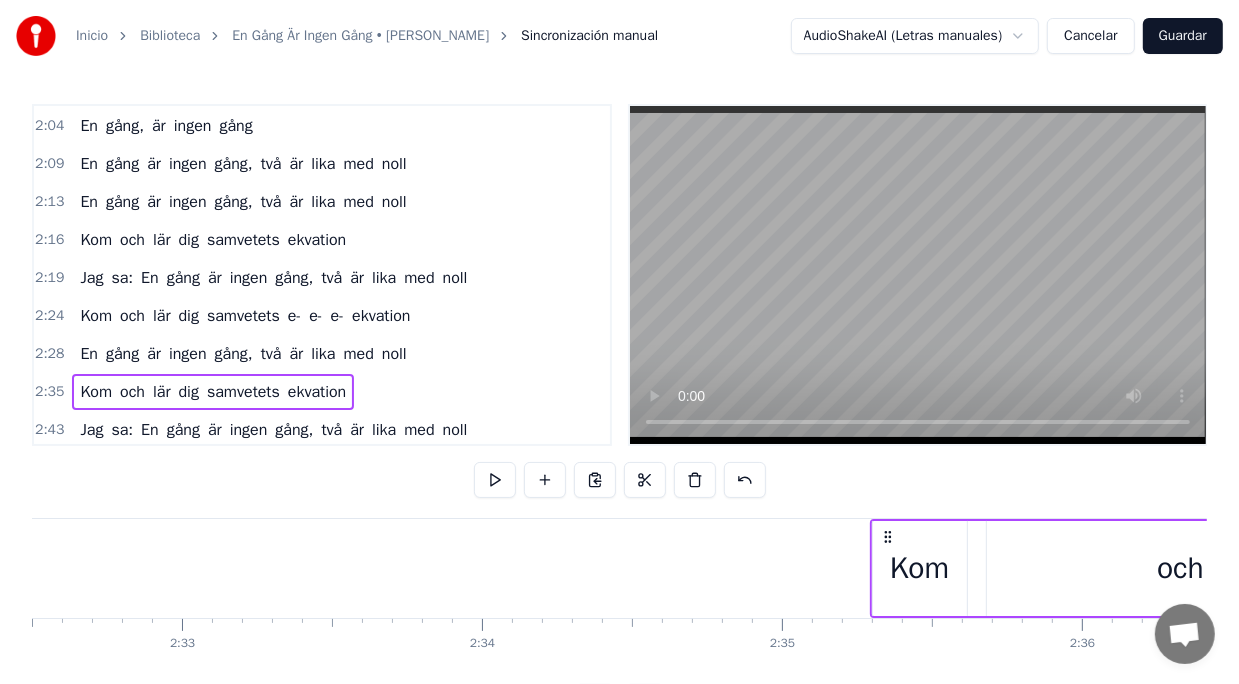 scroll, scrollTop: 0, scrollLeft: 45730, axis: horizontal 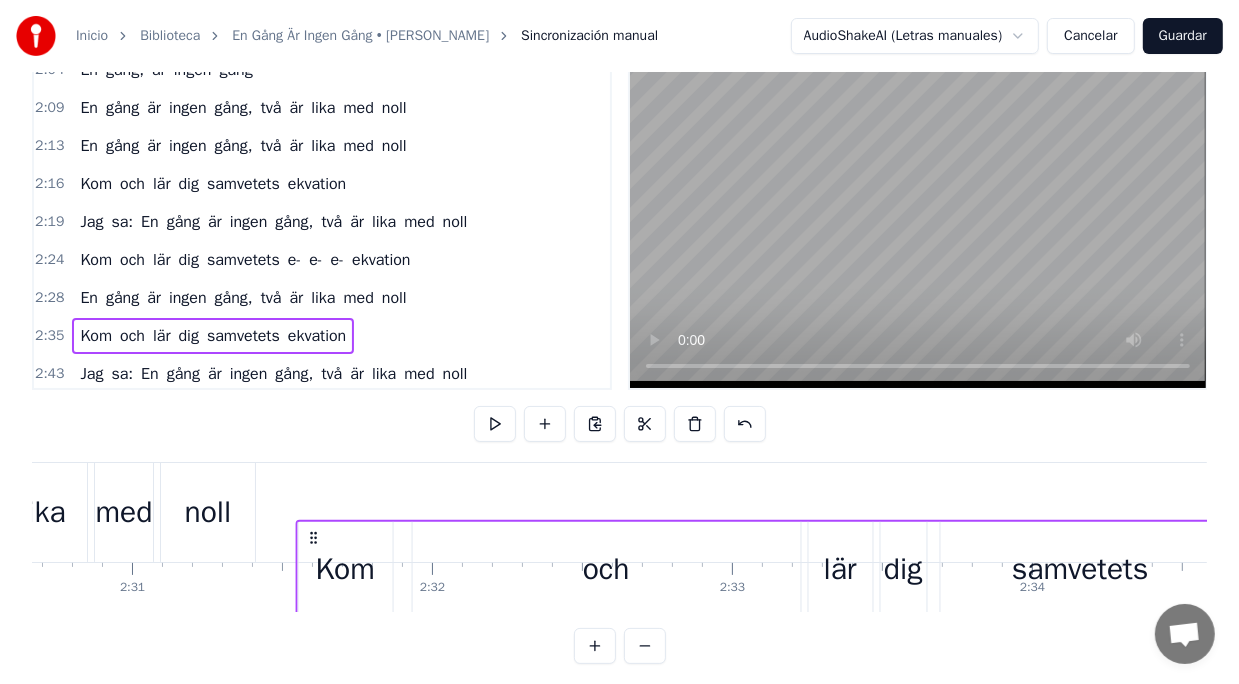 click on "Känner du dig oren sprider sig en dålig lukt? Har du vart och smakat på förbjuden frukt? Kom till Doktor [PERSON_NAME], kom så ska jag bota dig Kom till Doktor [PERSON_NAME] så får du medicin av mig Här får du inga sprutor, här får du ingen värktablett Här finns inga maskiner, nej, jag har mitt eget sätt En genialisk formel för Misstag ett och två Så det känns bättre nu, det kunde jag förstå En gång är ingen gång, två är lika med noll Kom och lär dig samvetets ekvation Jag sa: En gång är ingen gång, två är lika med noll Kom och lär dig samvetets e- e- e- ekvation Otrohetens fader, han måste varit ett geni skapade en vattentät och hållbar filosofi För händer det en tredje gång att du hamnar lite snett är det bara att börja räkna om, från nummer ett En gång är ingen gång, två är lika med noll Kom och lär dig samvetets ekvation Jag sa: En gång är ingen gång, två är lika med noll Kom och lär dig samvetets e- e- e- ekvation En gång är ingen gång, två är lika med noll" at bounding box center (-17666, 512) 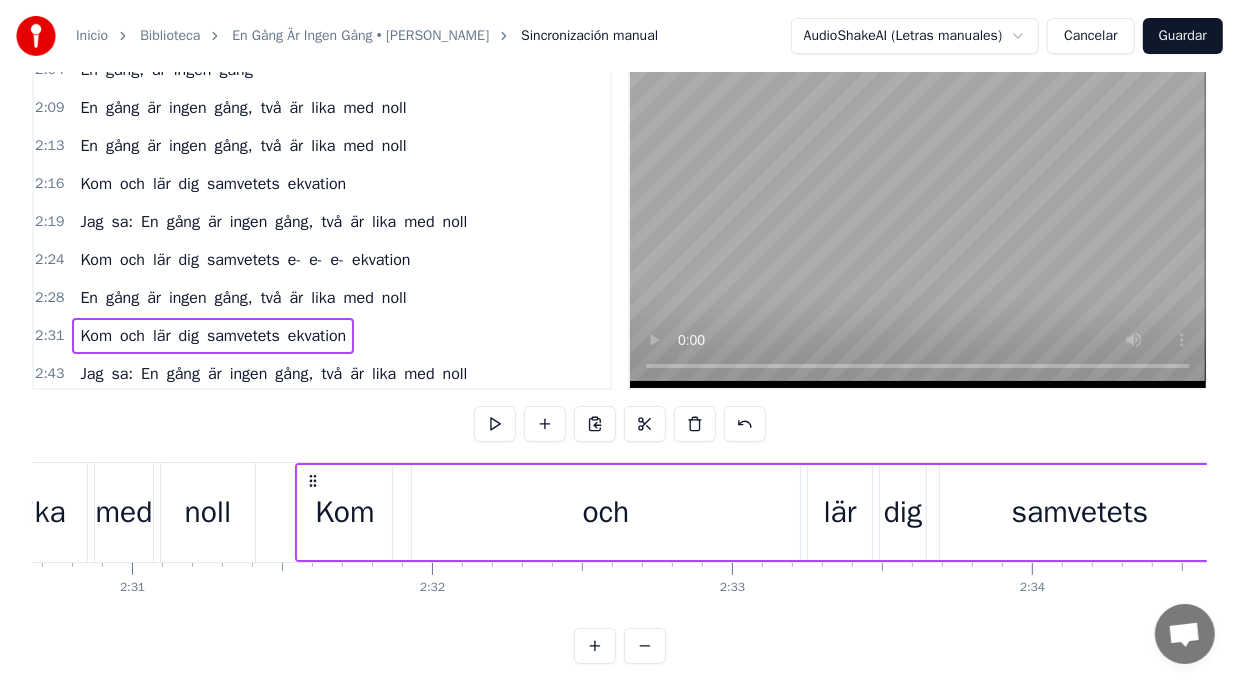 click on "lika" at bounding box center (43, 512) 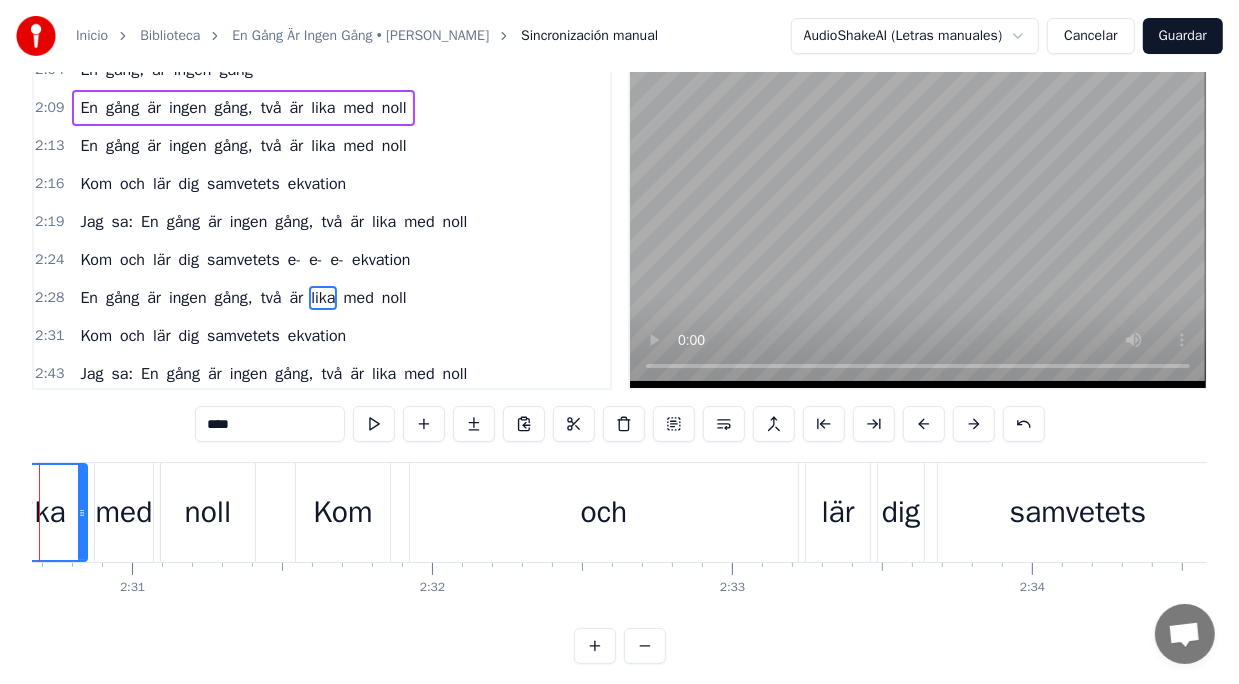 scroll, scrollTop: 0, scrollLeft: 0, axis: both 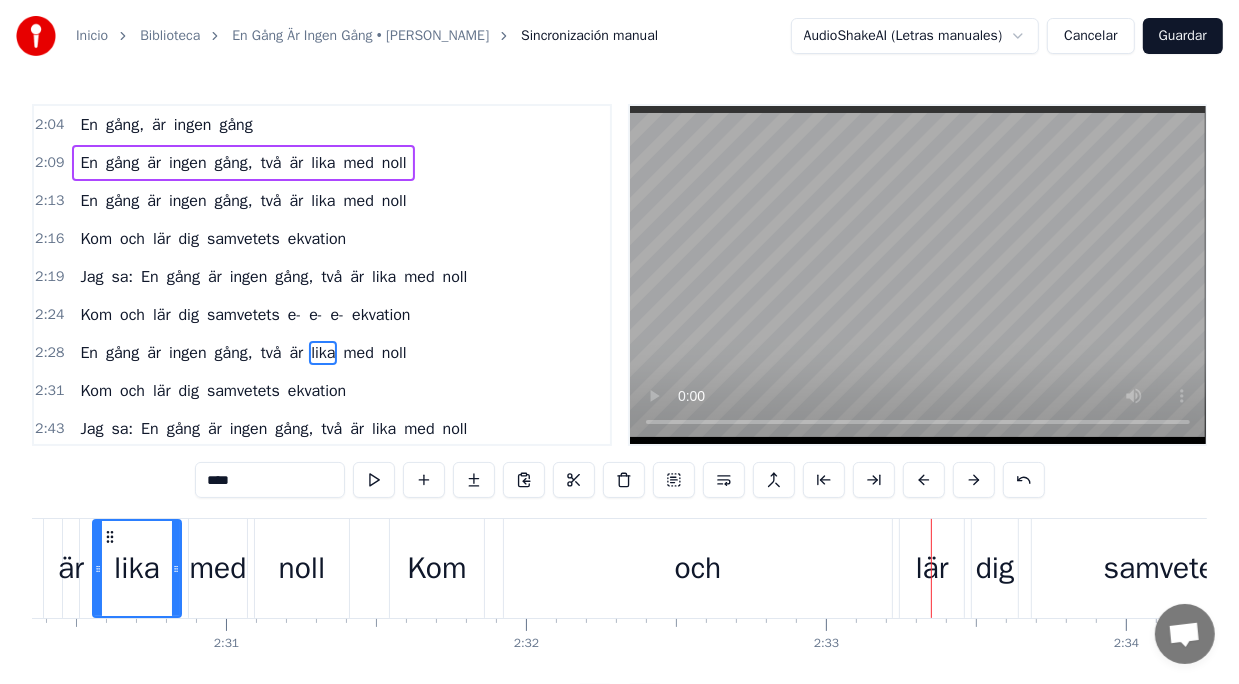click on "Kom och lär dig samvetets e- e- e- ekvation" at bounding box center [245, 315] 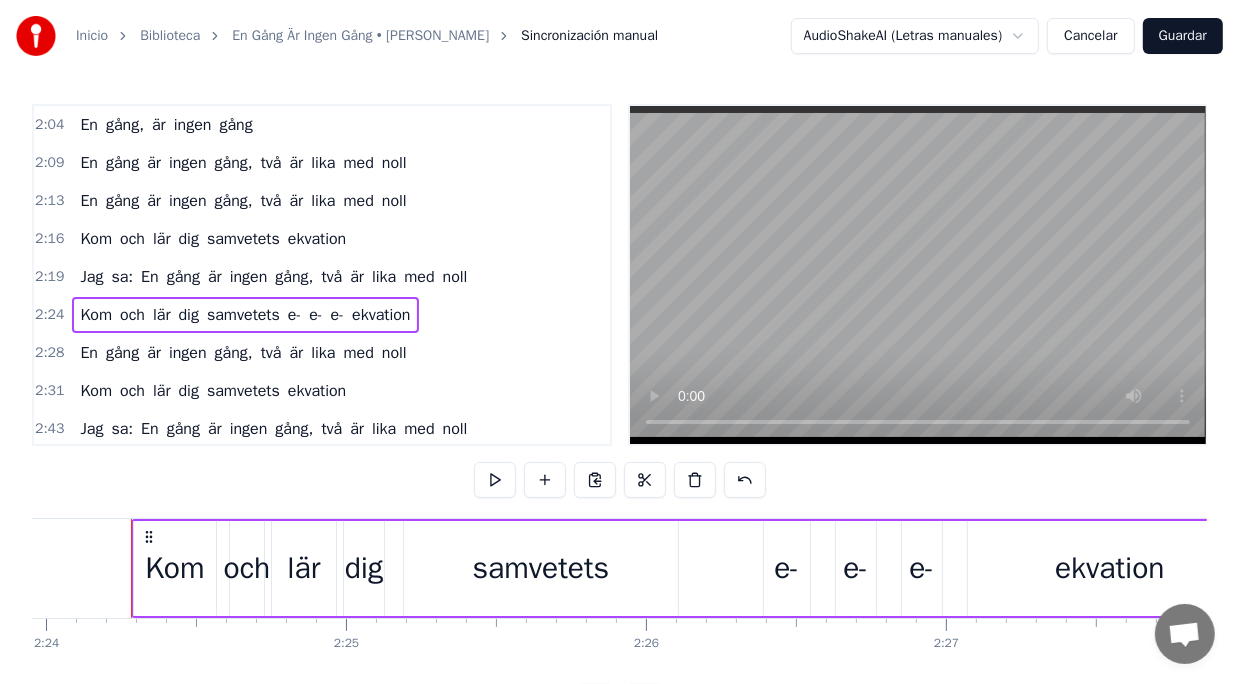 scroll, scrollTop: 0, scrollLeft: 43184, axis: horizontal 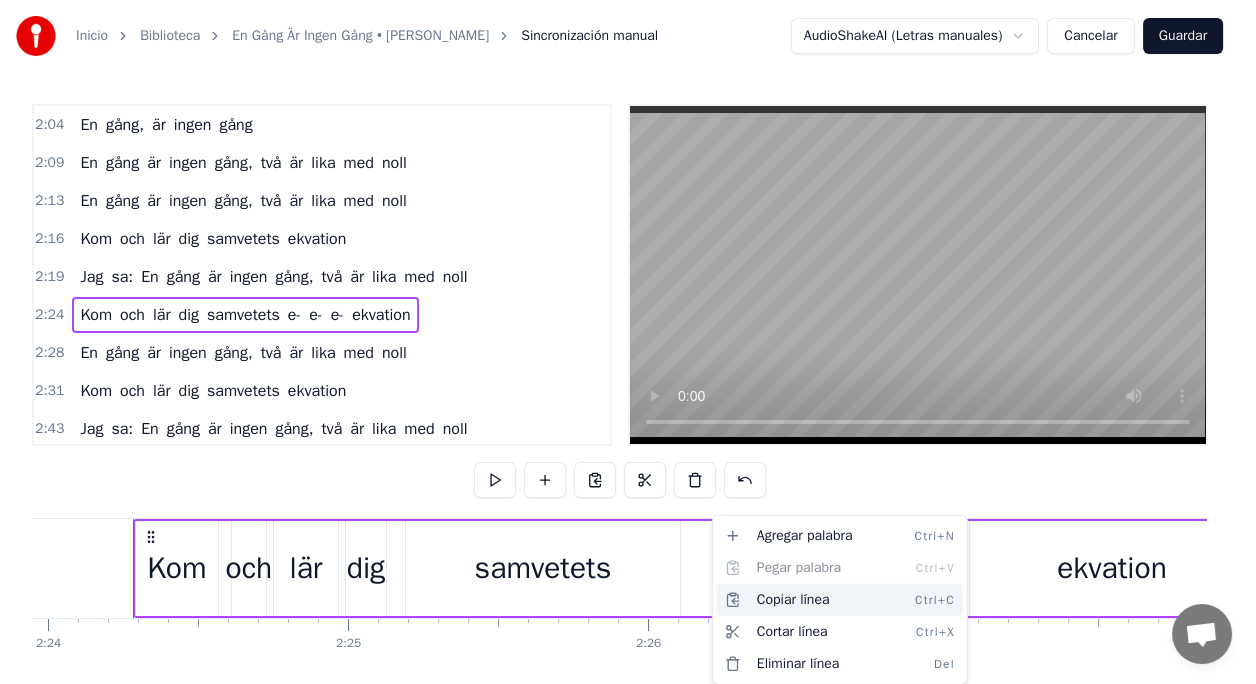 click on "Copiar línea Ctrl+C" at bounding box center [840, 600] 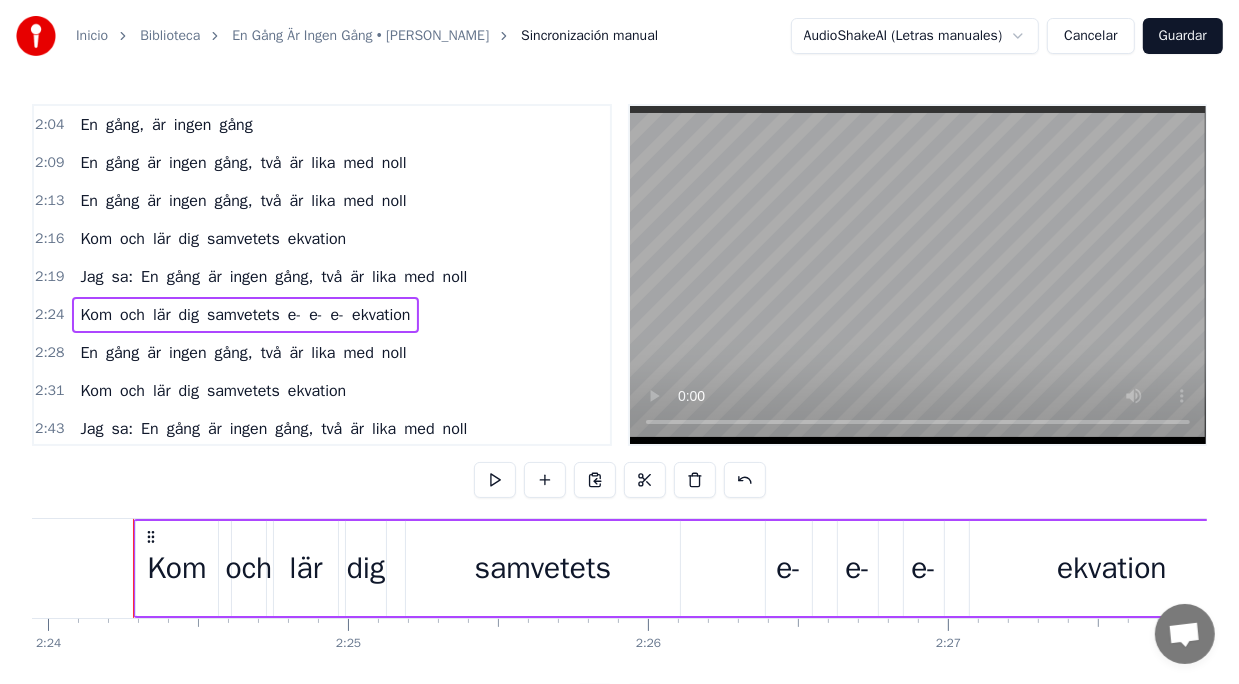 click on "dig" at bounding box center (189, 391) 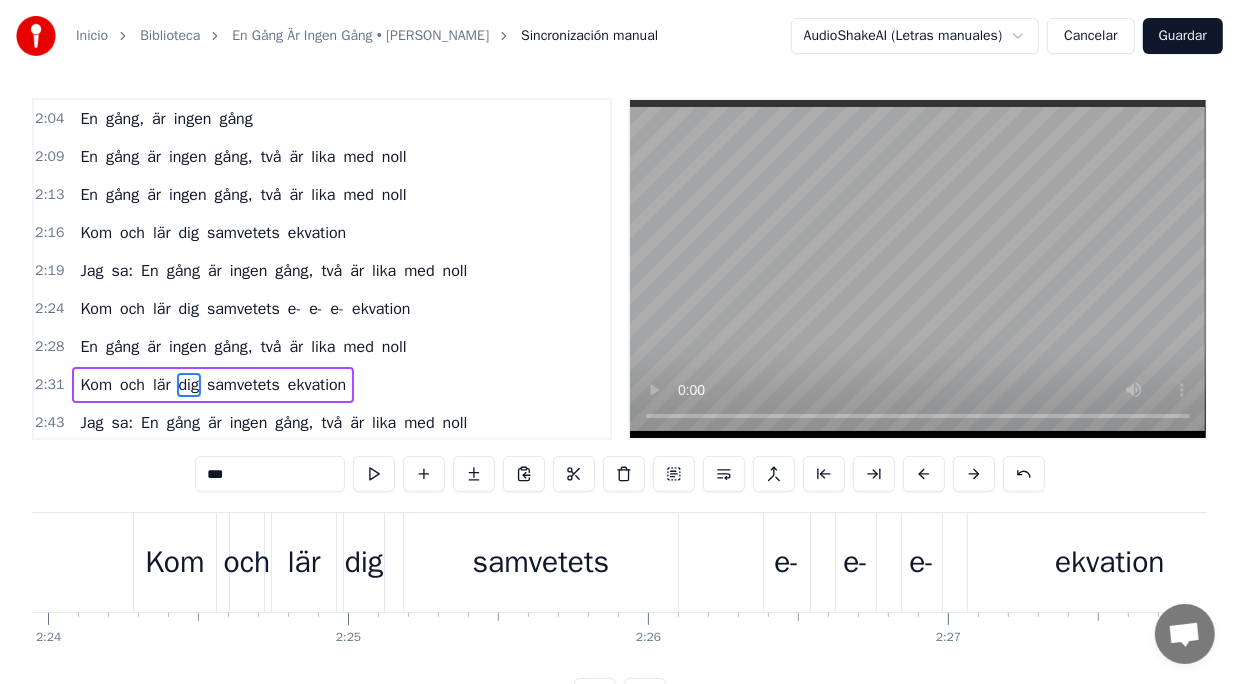 scroll, scrollTop: 1062, scrollLeft: 0, axis: vertical 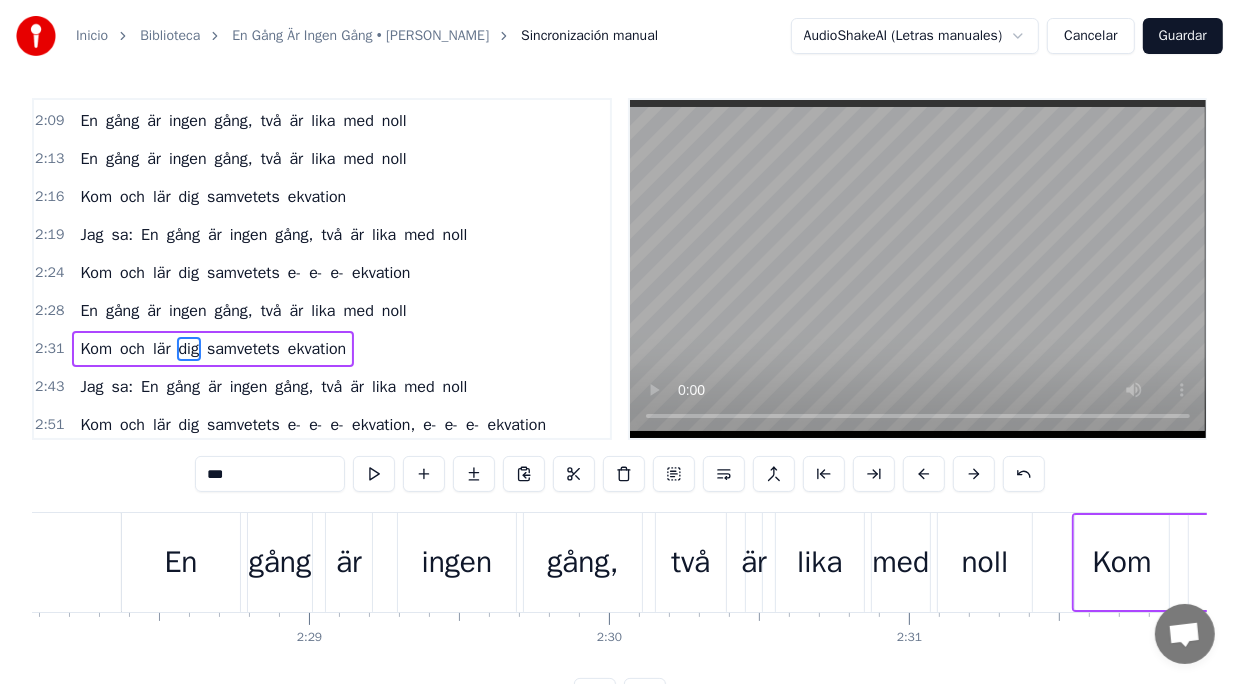 click at bounding box center (-16889, 562) 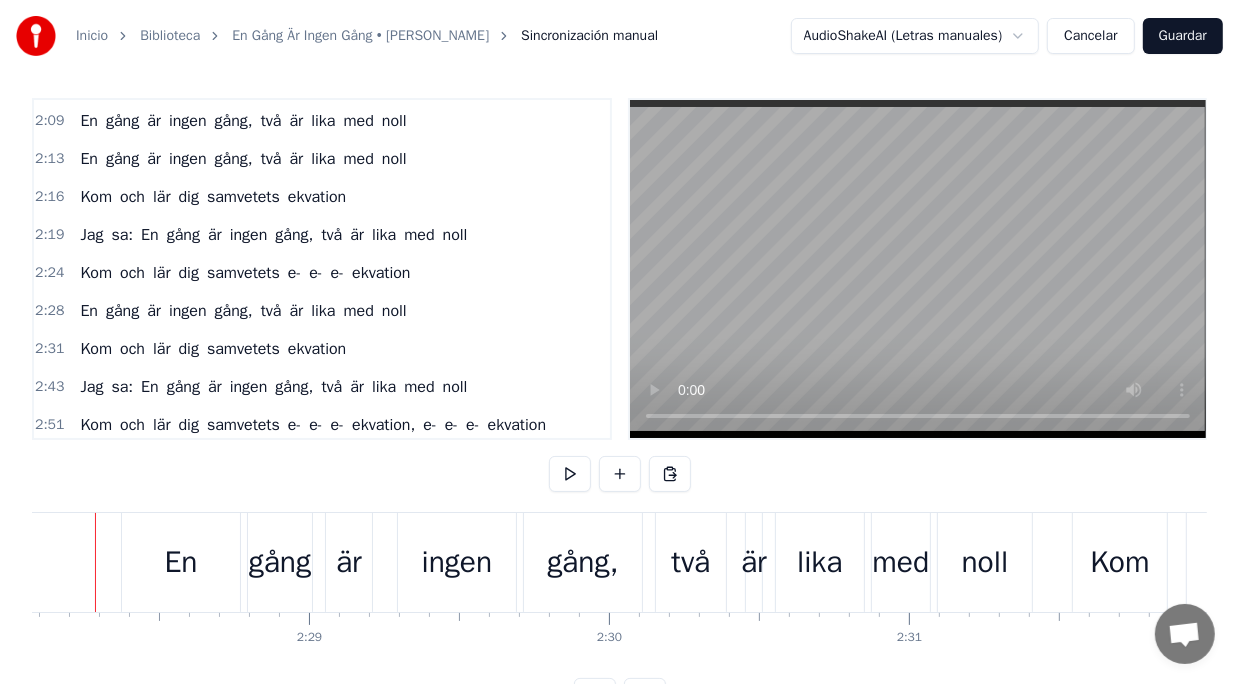 scroll, scrollTop: 0, scrollLeft: 44385, axis: horizontal 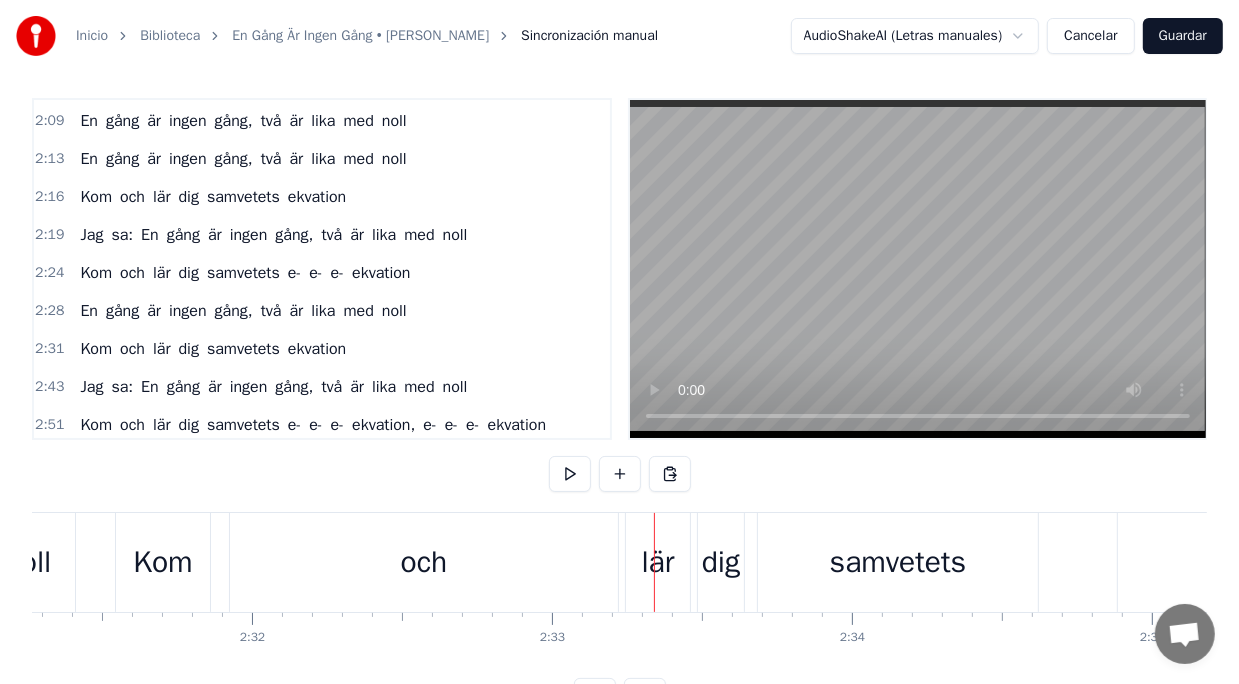 click on "Kom och lär dig samvetets ekvation" at bounding box center [987, 562] 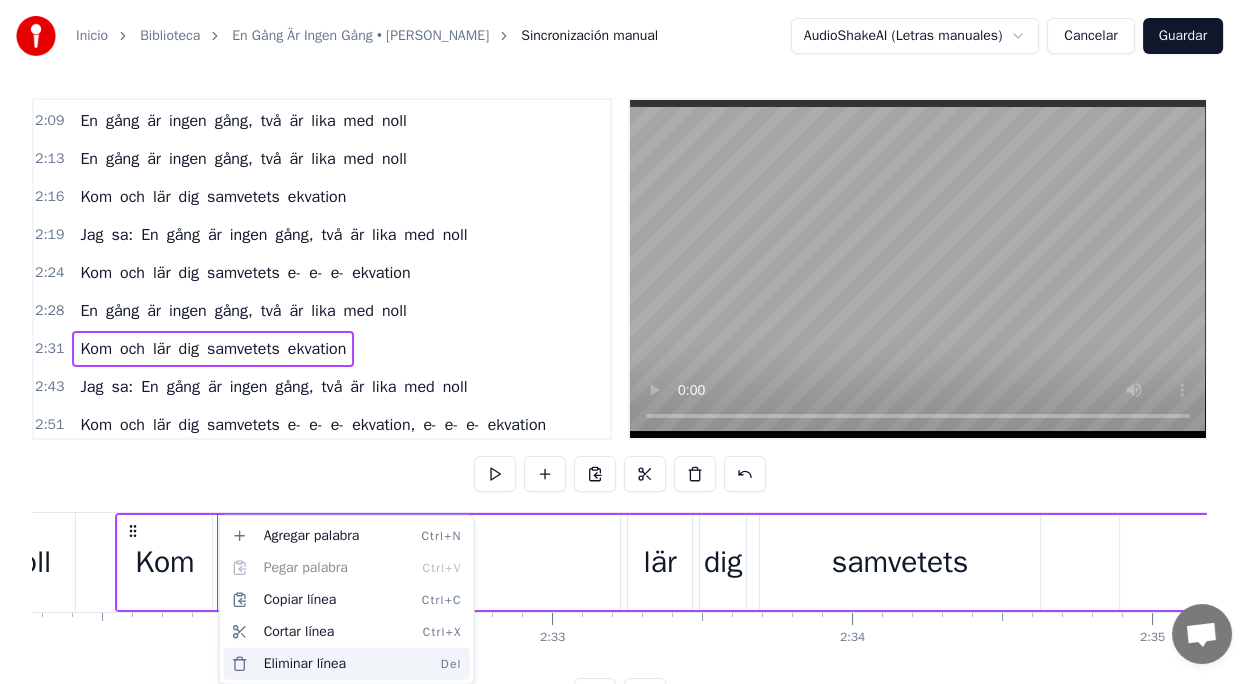 click on "Eliminar línea Del" at bounding box center (347, 664) 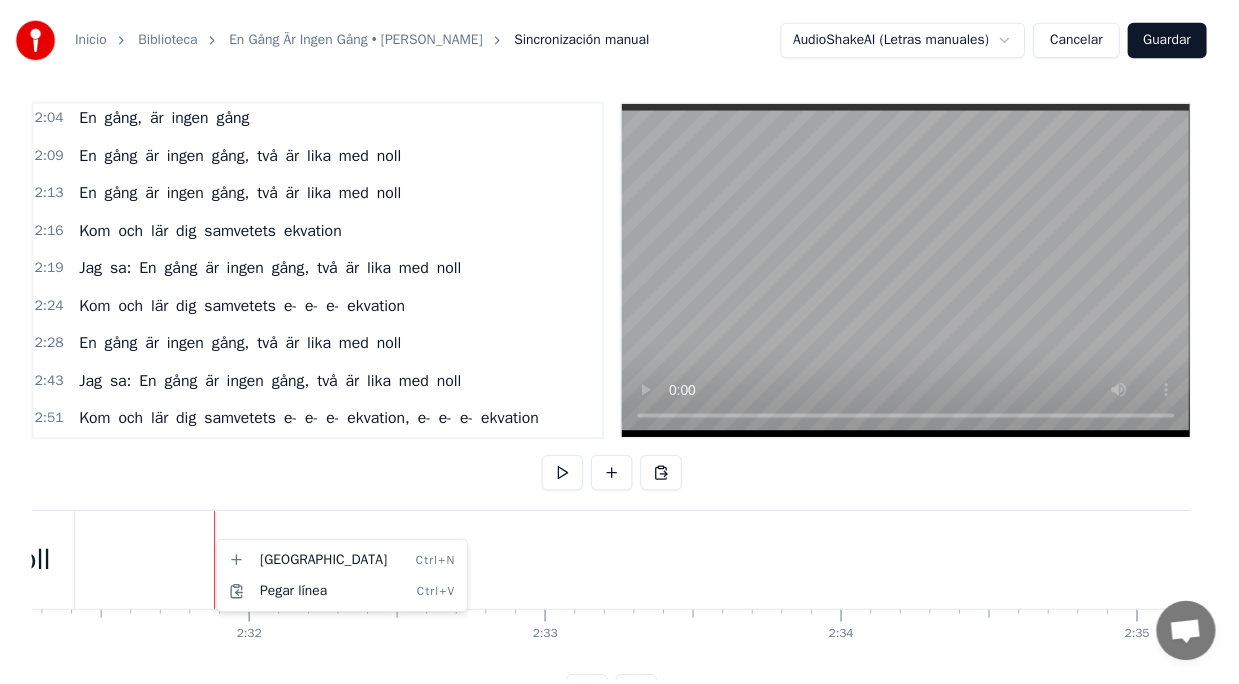 scroll, scrollTop: 1025, scrollLeft: 0, axis: vertical 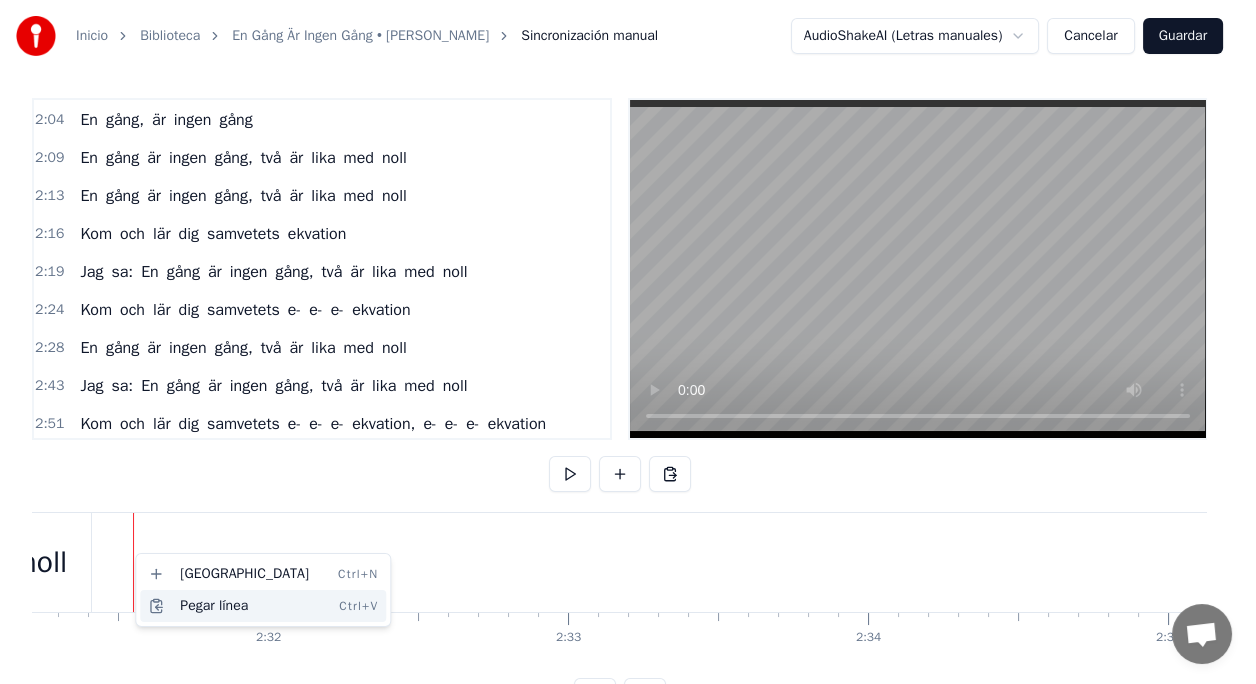 click on "Pegar línea Ctrl+V" at bounding box center [263, 606] 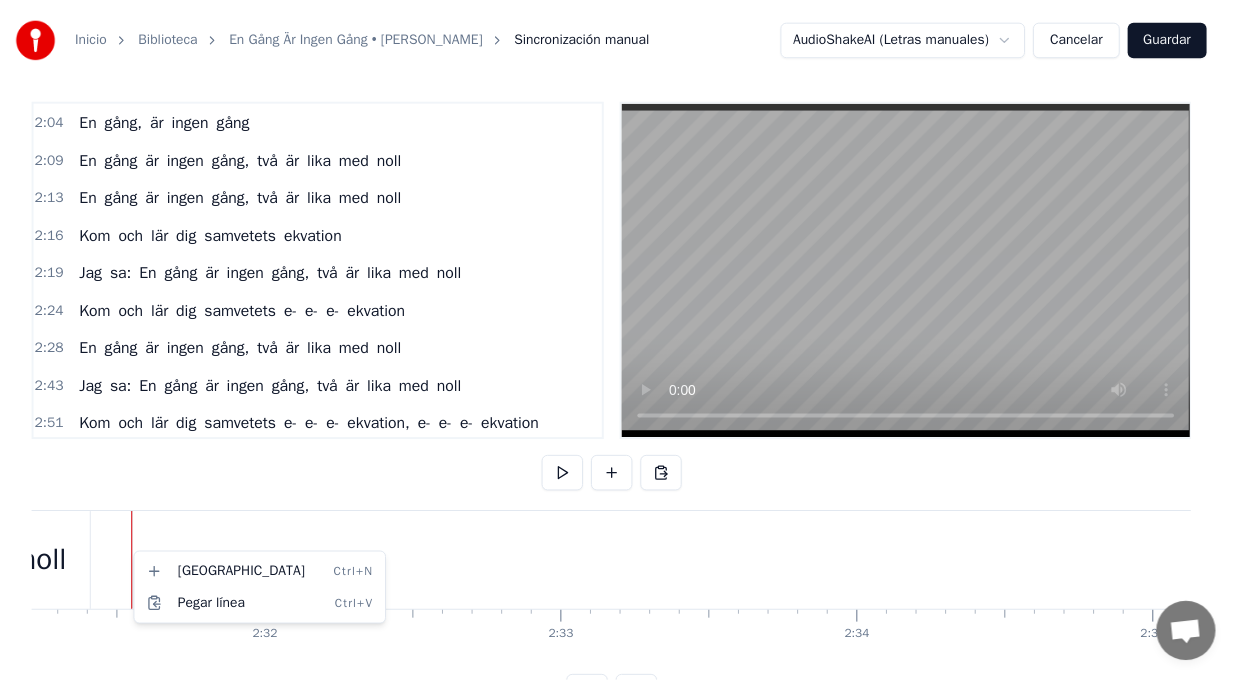 scroll, scrollTop: 1062, scrollLeft: 0, axis: vertical 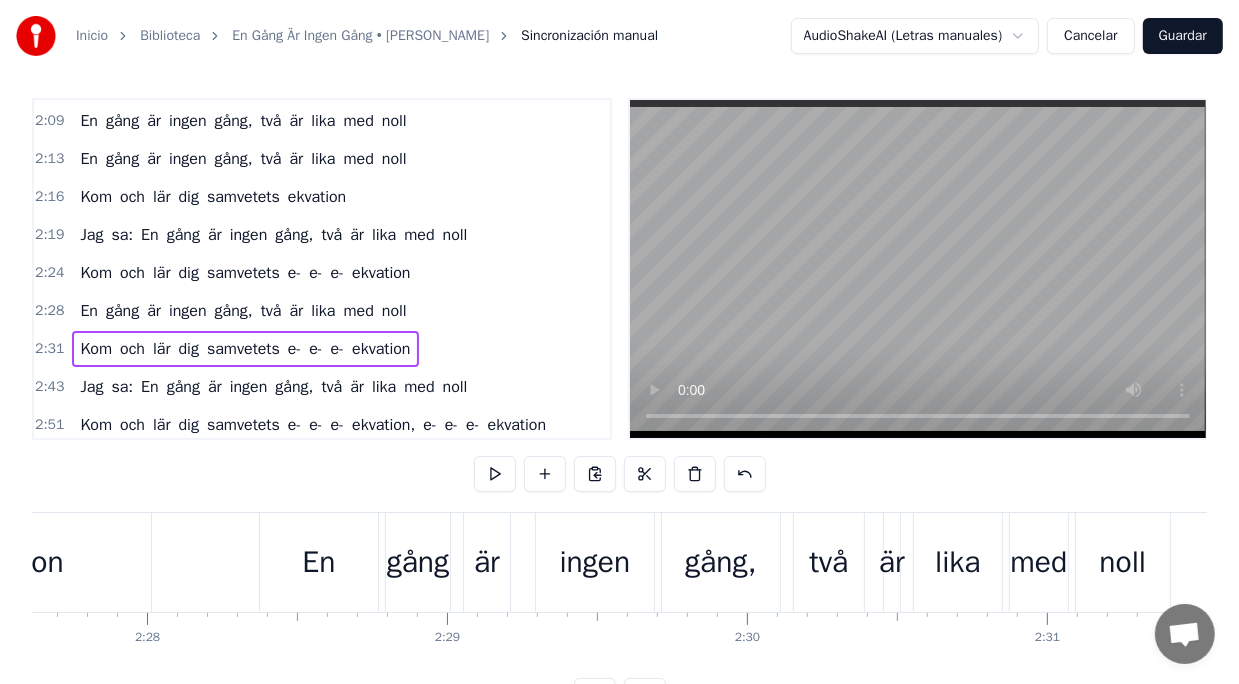 click at bounding box center (-16751, 562) 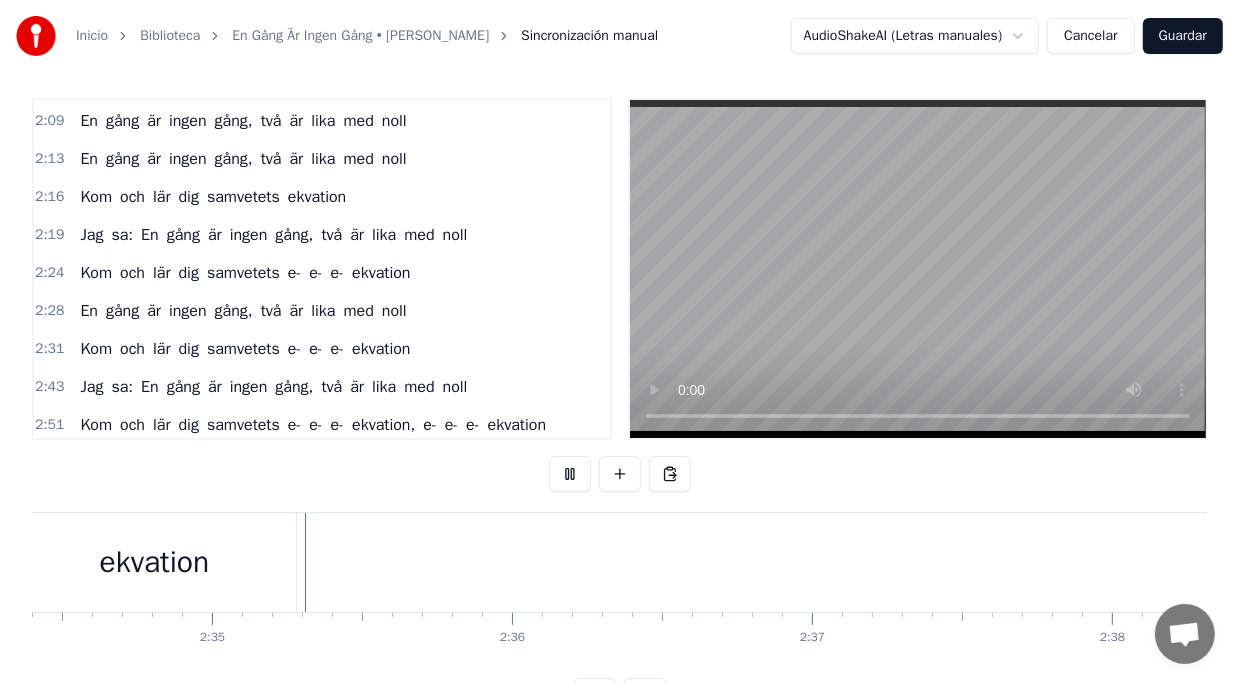 scroll, scrollTop: 0, scrollLeft: 46362, axis: horizontal 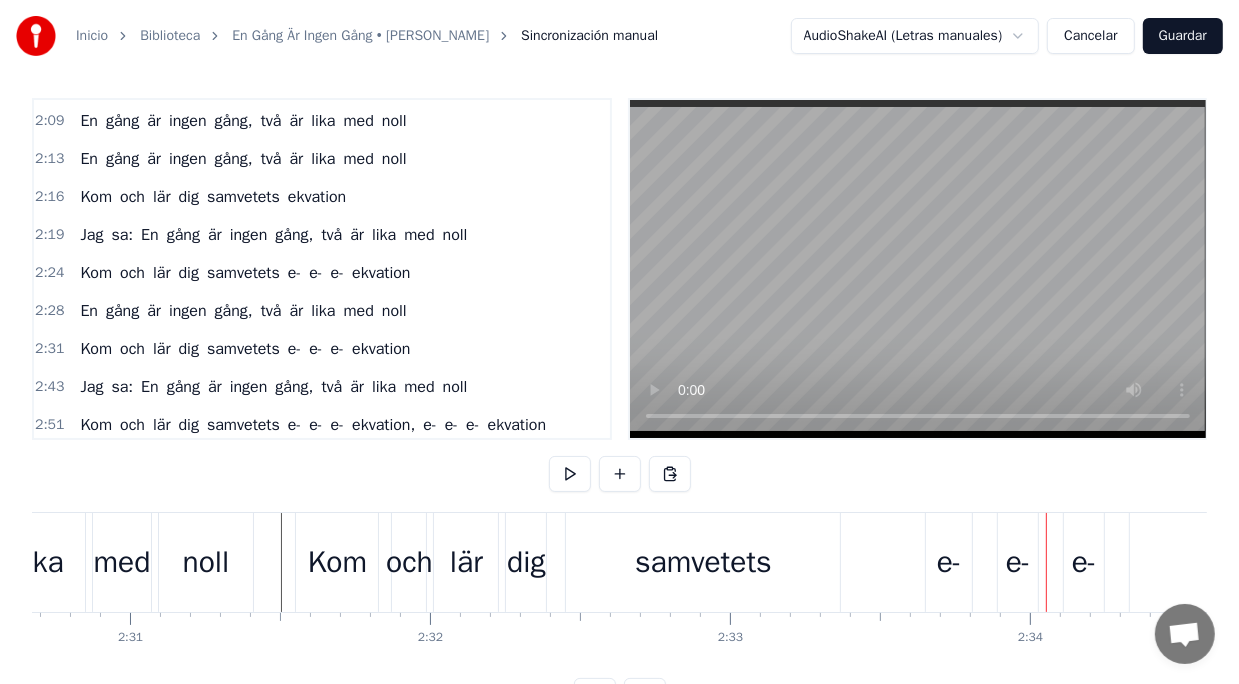 click on "e-" at bounding box center (1084, 562) 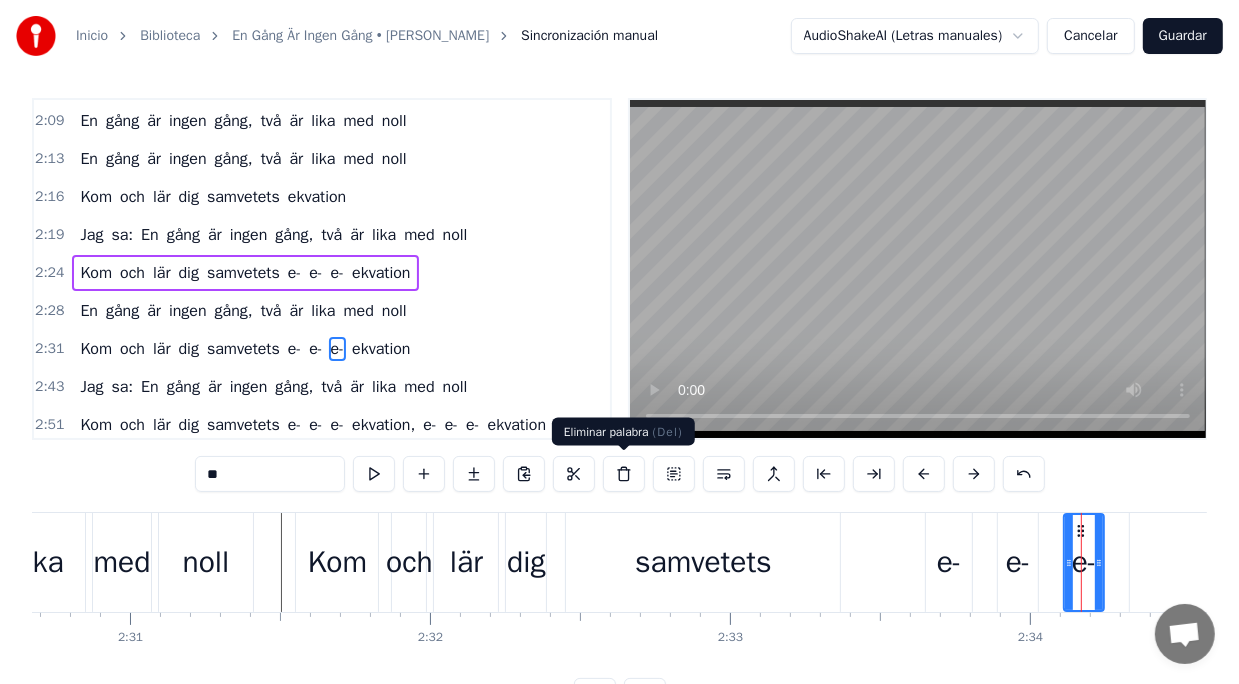 click at bounding box center (624, 474) 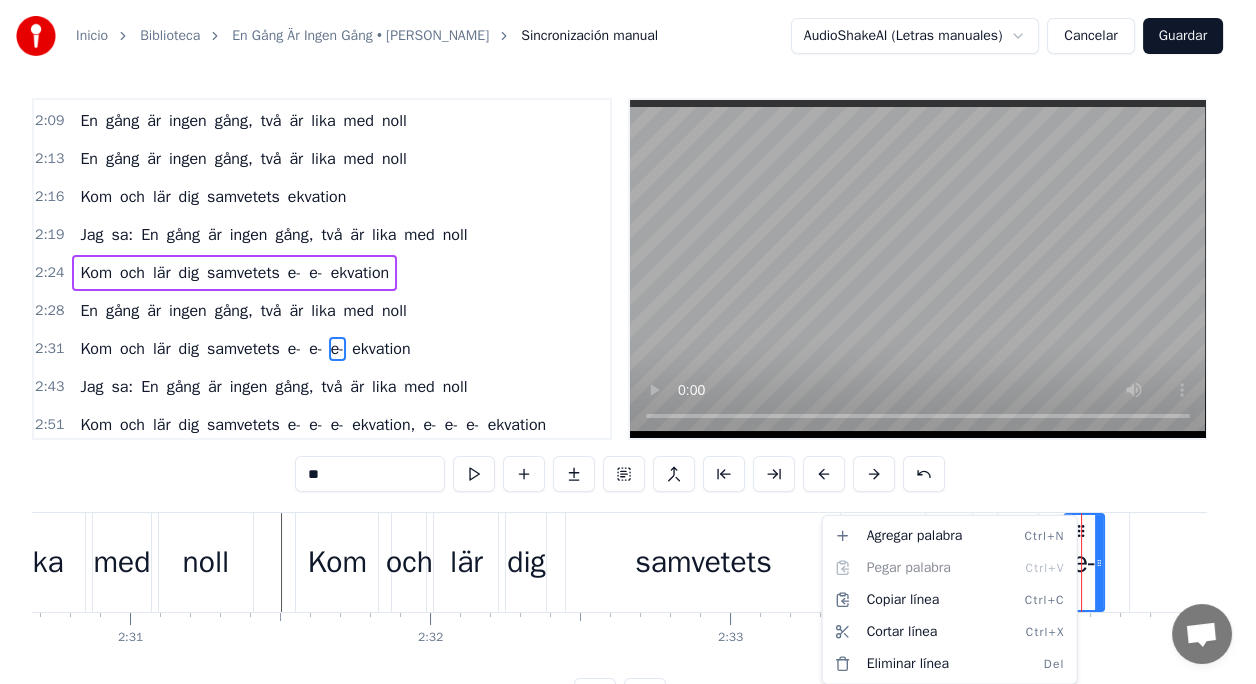 click on "Inicio Biblioteca En Gång Är Ingen Gång • [PERSON_NAME] Sincronización manual AudioShakeAI (Letras manuales) Cancelar Guardar 0:02 Känner du dig oren sprider sig en dålig lukt? 0:05 Har du vart och smakat på förbjuden frukt? 0:09 Kom till Doktor [PERSON_NAME], kom så ska jag bota dig 0:13 Kom till Doktor [PERSON_NAME] så får du medicin av mig 0:19 Här får du inga sprutor, här får du ingen värktablett 0:23 Här finns inga maskiner, nej, jag har mitt eget sätt 0:26 En genialisk formel för Misstag ett och två 0:30 Så det känns bättre nu, det kunde jag förstå 0:37 En gång är ingen gång, två är lika med noll 0:40 Kom och lär dig samvetets ekvation 0:43 Jag sa: En gång är ingen gång, två är lika med noll 0:48 Kom och lär dig samvetets e- e- e- ekvation 0:59 Otrohetens fader, han måste varit ett geni 1:02 skapade en vattentät och hållbar filosofi 1:06 För händer det en tredje gång att du hamnar lite snett 1:10 är det bara att börja räkna om, från nummer ett 1:18 En gång är En" at bounding box center [628, 370] 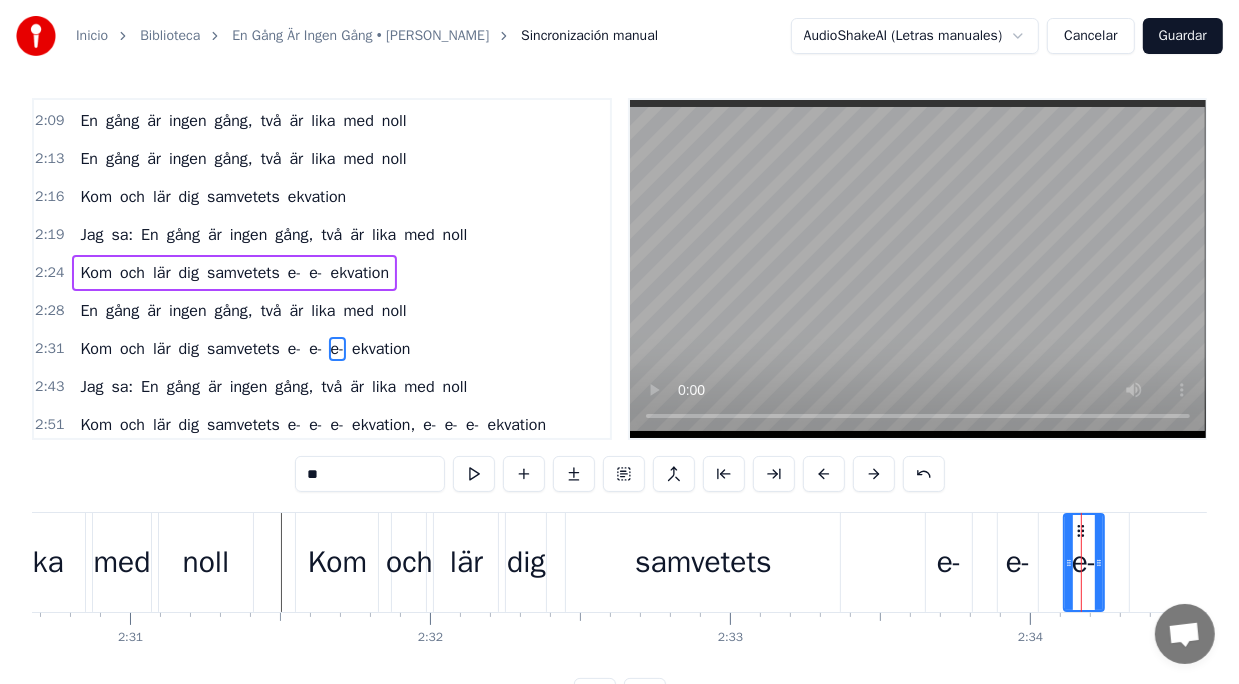 click 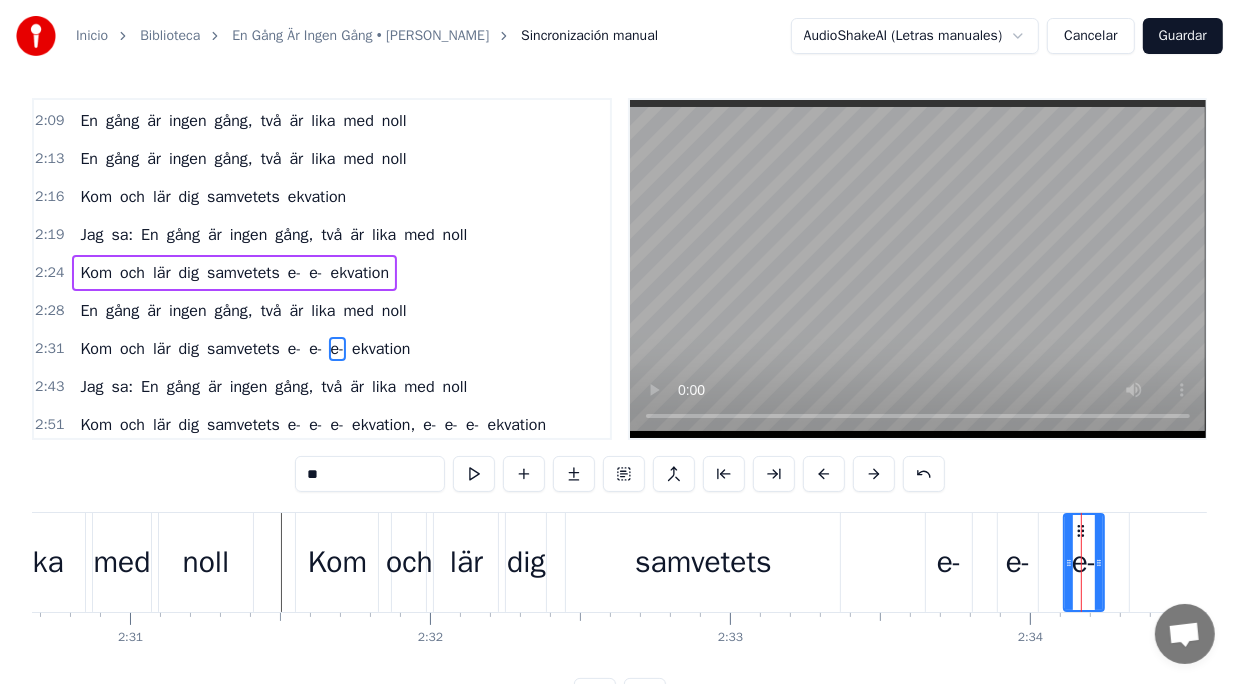 click 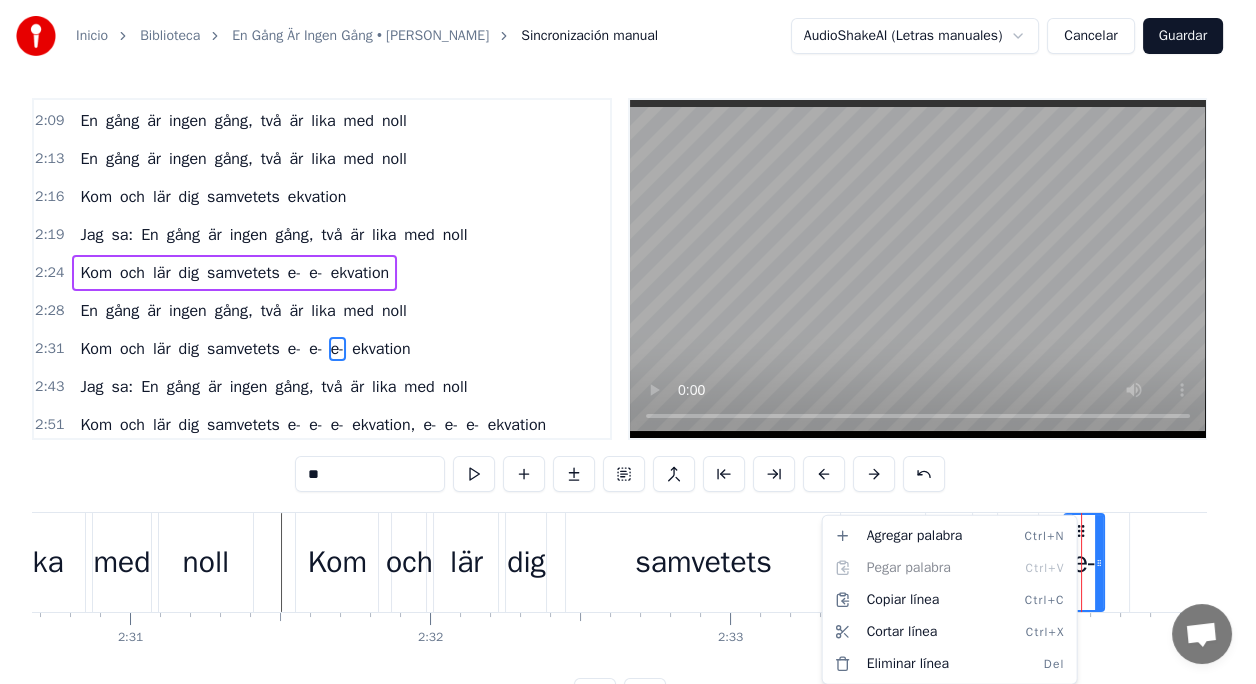 click on "Inicio Biblioteca En Gång Är Ingen Gång • [PERSON_NAME] Sincronización manual AudioShakeAI (Letras manuales) Cancelar Guardar 0:02 Känner du dig oren sprider sig en dålig lukt? 0:05 Har du vart och smakat på förbjuden frukt? 0:09 Kom till Doktor [PERSON_NAME], kom så ska jag bota dig 0:13 Kom till Doktor [PERSON_NAME] så får du medicin av mig 0:19 Här får du inga sprutor, här får du ingen värktablett 0:23 Här finns inga maskiner, nej, jag har mitt eget sätt 0:26 En genialisk formel för Misstag ett och två 0:30 Så det känns bättre nu, det kunde jag förstå 0:37 En gång är ingen gång, två är lika med noll 0:40 Kom och lär dig samvetets ekvation 0:43 Jag sa: En gång är ingen gång, två är lika med noll 0:48 Kom och lär dig samvetets e- e- e- ekvation 0:59 Otrohetens fader, han måste varit ett geni 1:02 skapade en vattentät och hållbar filosofi 1:06 För händer det en tredje gång att du hamnar lite snett 1:10 är det bara att börja räkna om, från nummer ett 1:18 En gång är En" at bounding box center (628, 370) 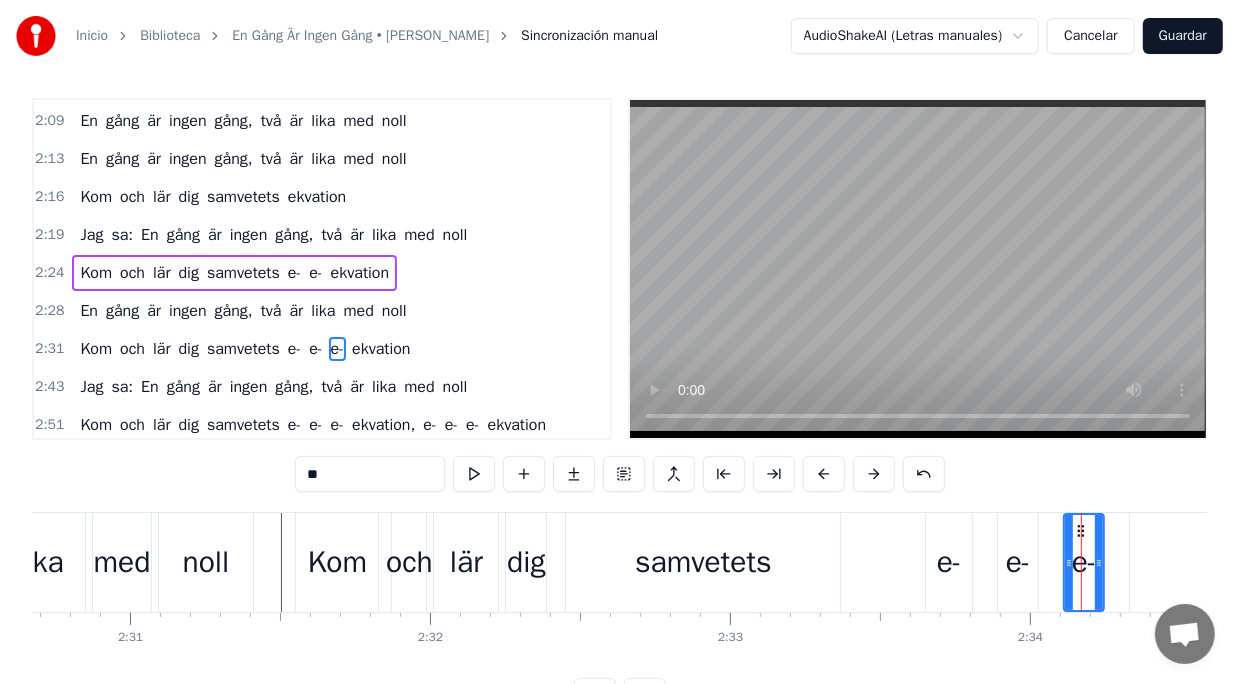 click on "e-" at bounding box center [949, 562] 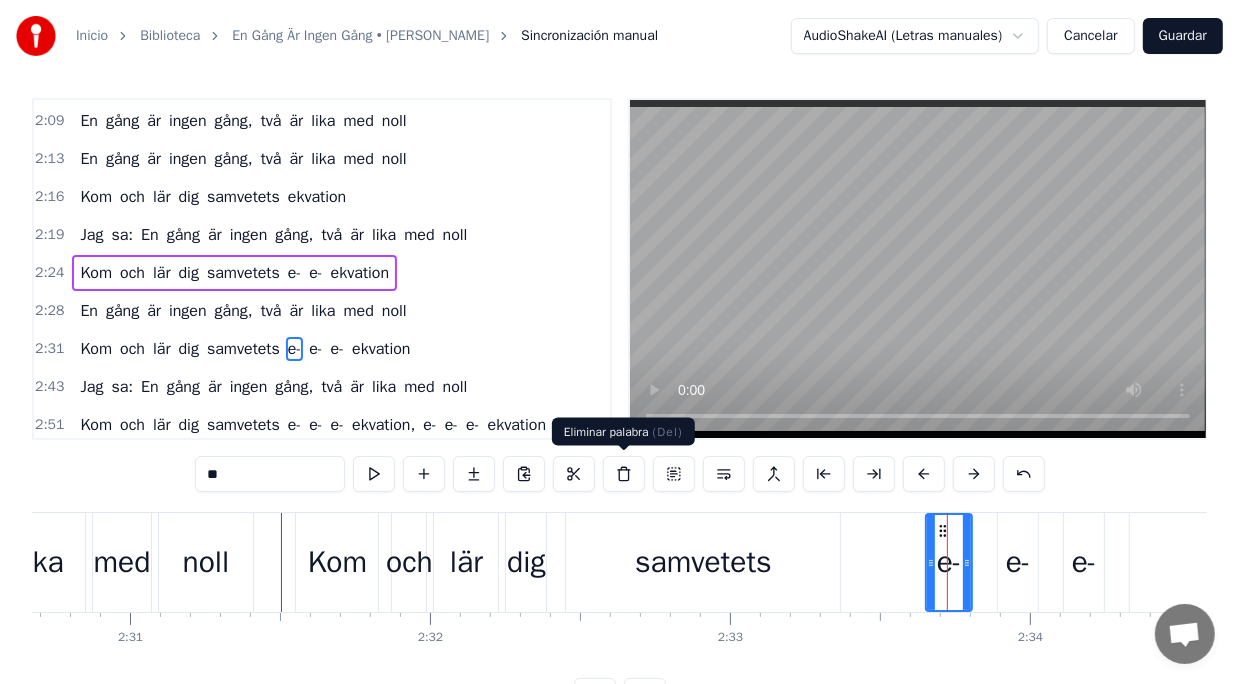 click at bounding box center (624, 474) 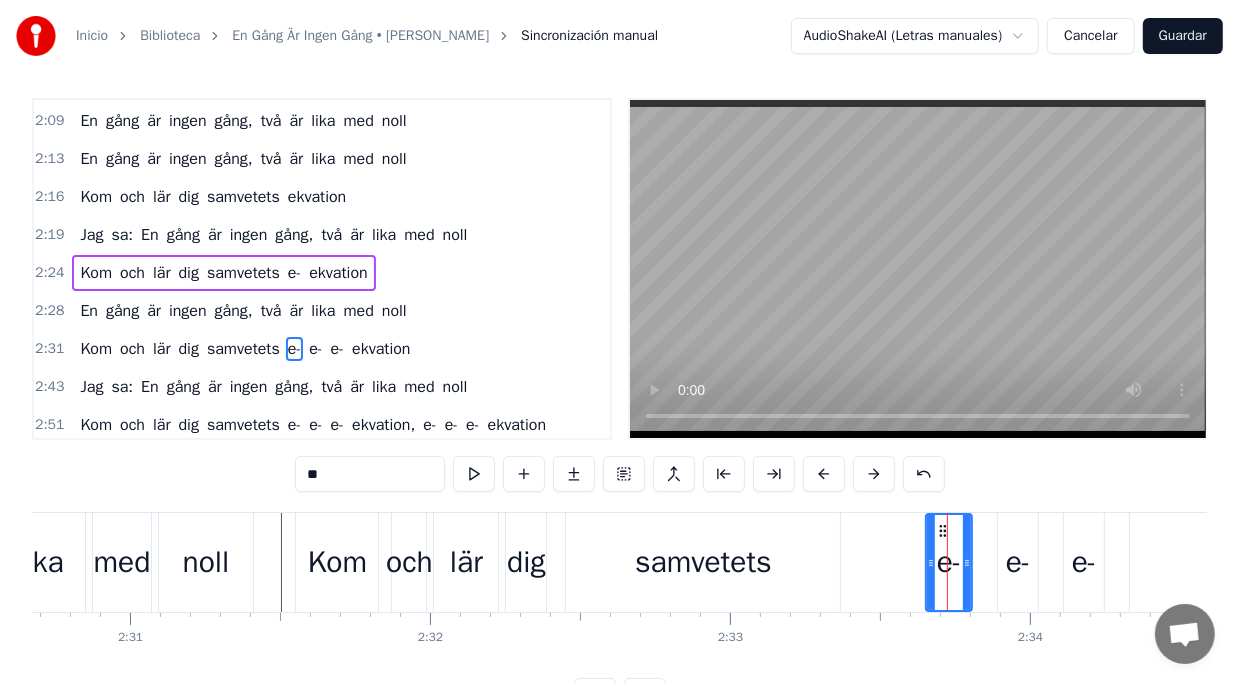 click on "**" at bounding box center [370, 474] 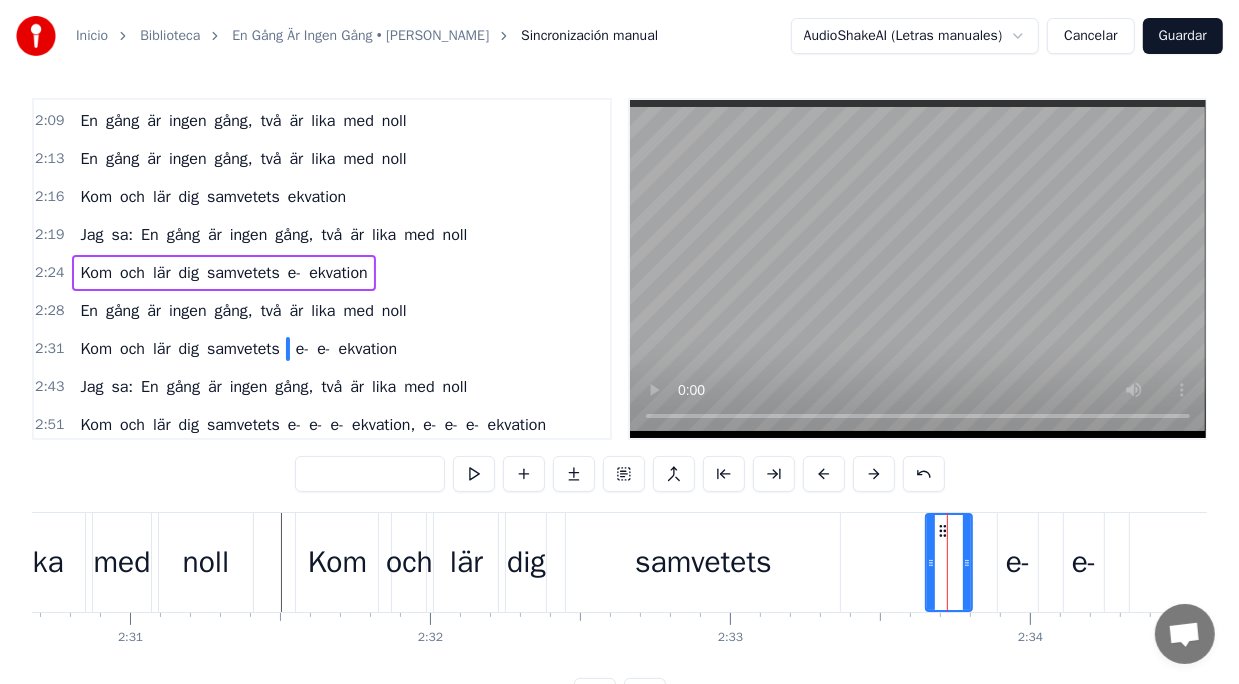 click on "e-" at bounding box center (1018, 562) 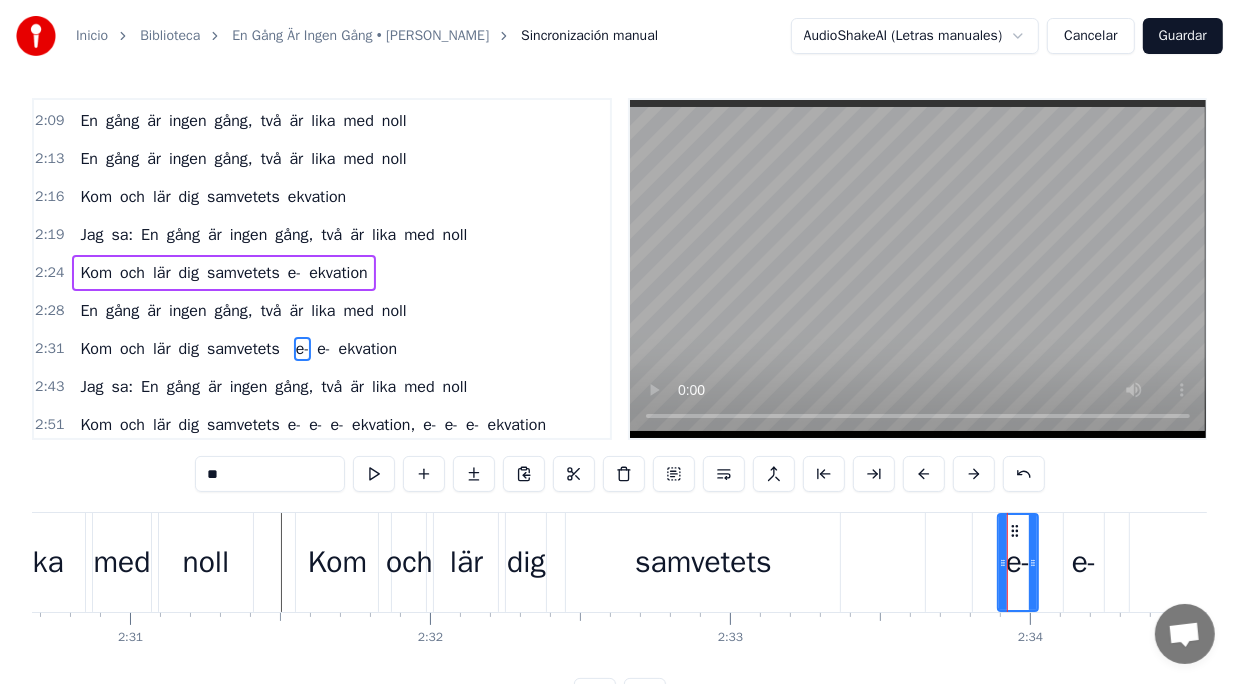 drag, startPoint x: 245, startPoint y: 474, endPoint x: 180, endPoint y: 480, distance: 65.27634 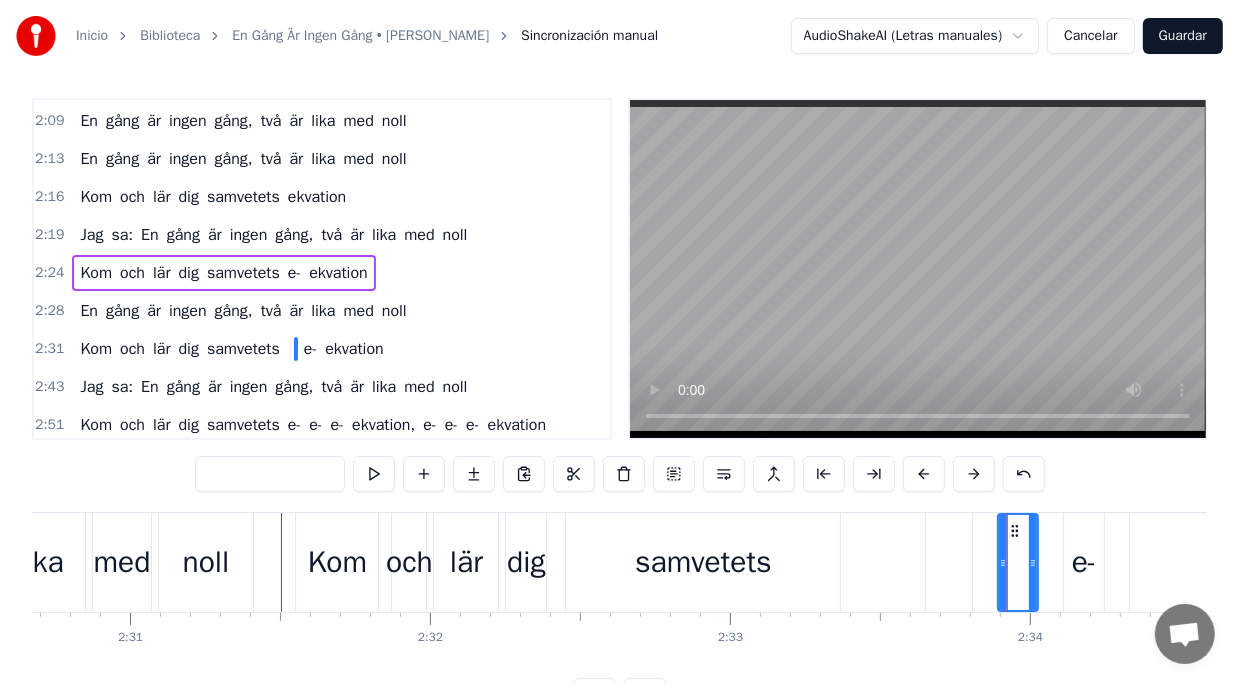 click on "e-" at bounding box center [1084, 562] 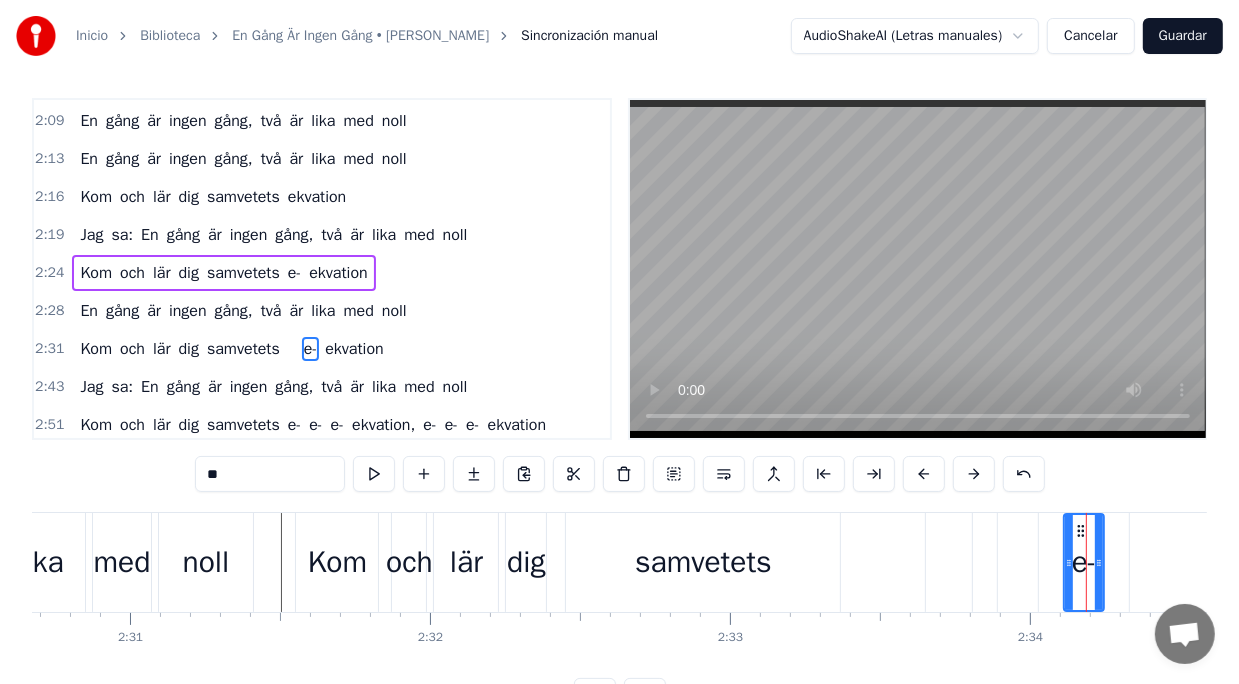 drag, startPoint x: 249, startPoint y: 468, endPoint x: 148, endPoint y: 472, distance: 101.07918 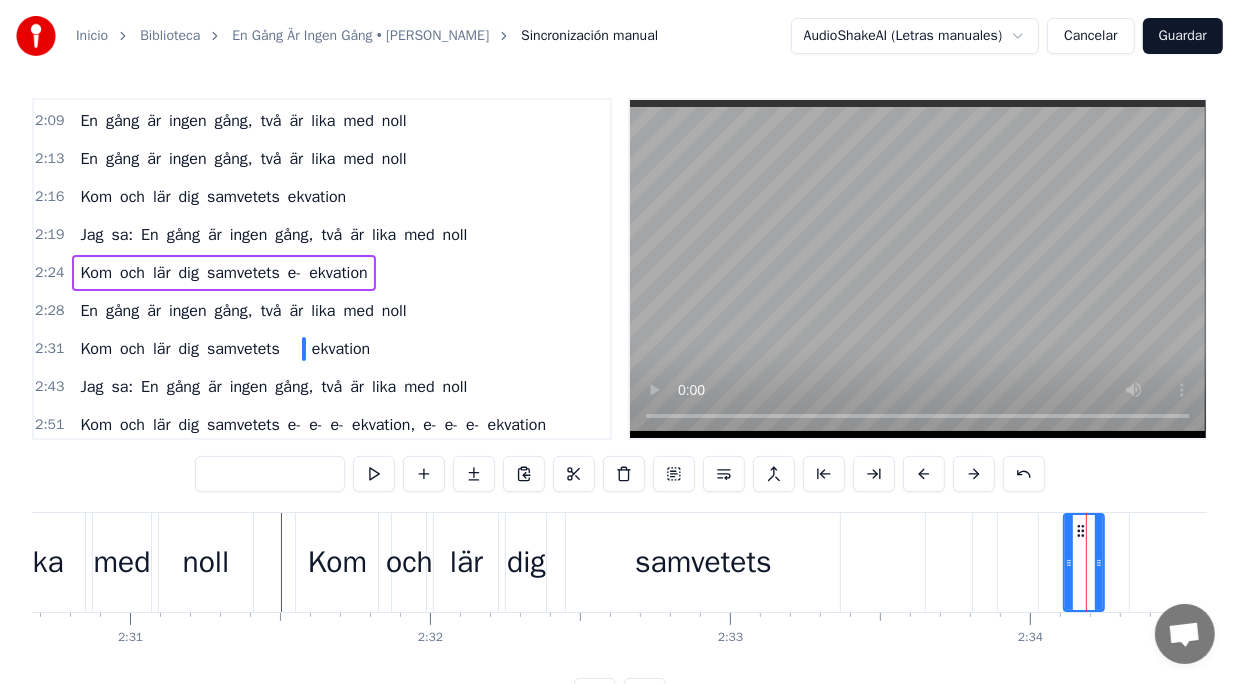 click on "ekvation" at bounding box center (1272, 562) 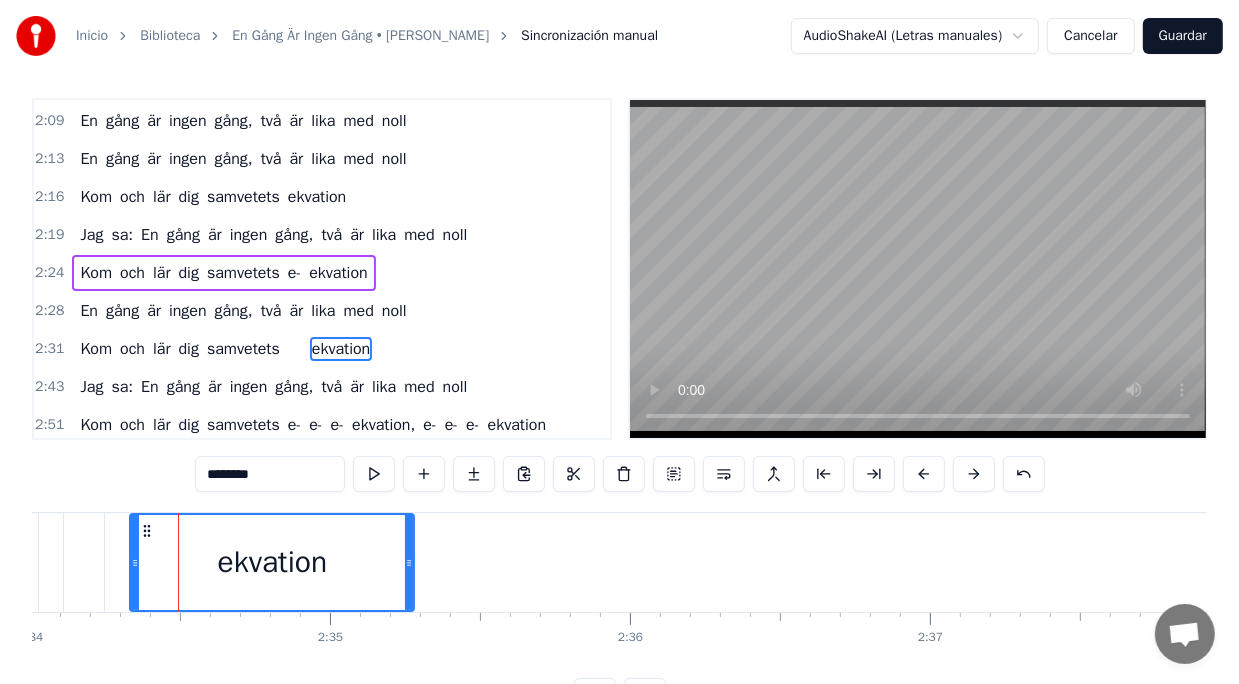 scroll, scrollTop: 0, scrollLeft: 46247, axis: horizontal 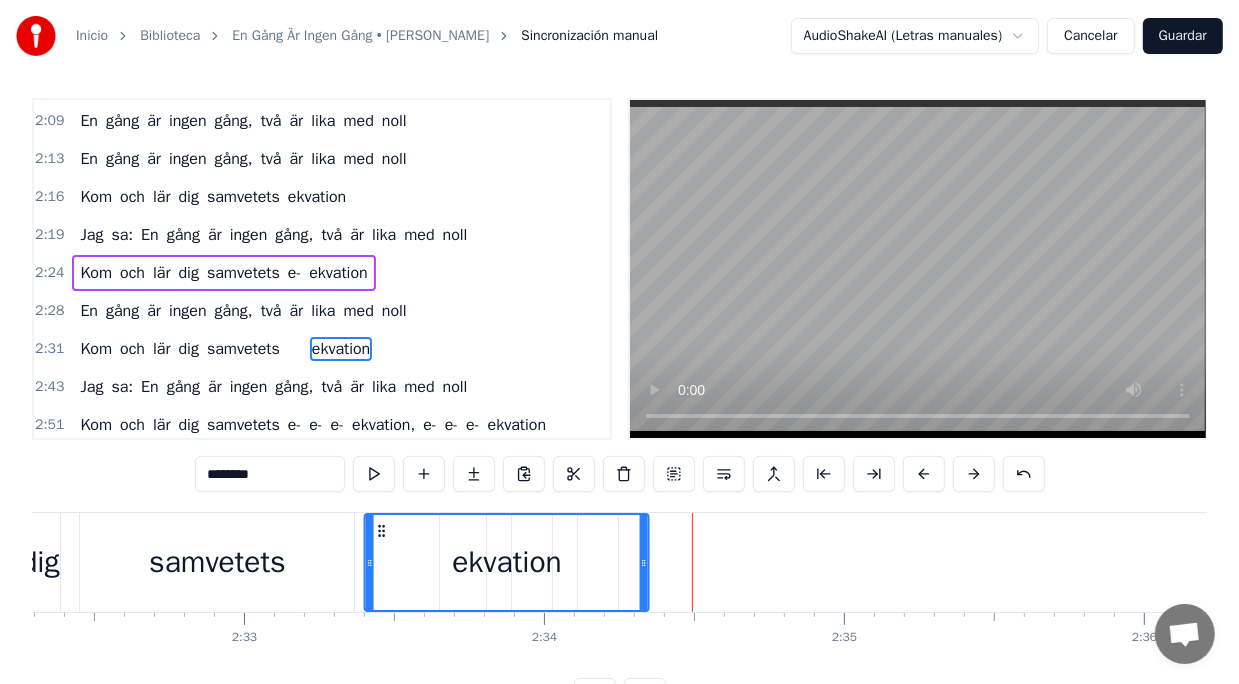 drag, startPoint x: 100, startPoint y: 534, endPoint x: 380, endPoint y: 538, distance: 280.02856 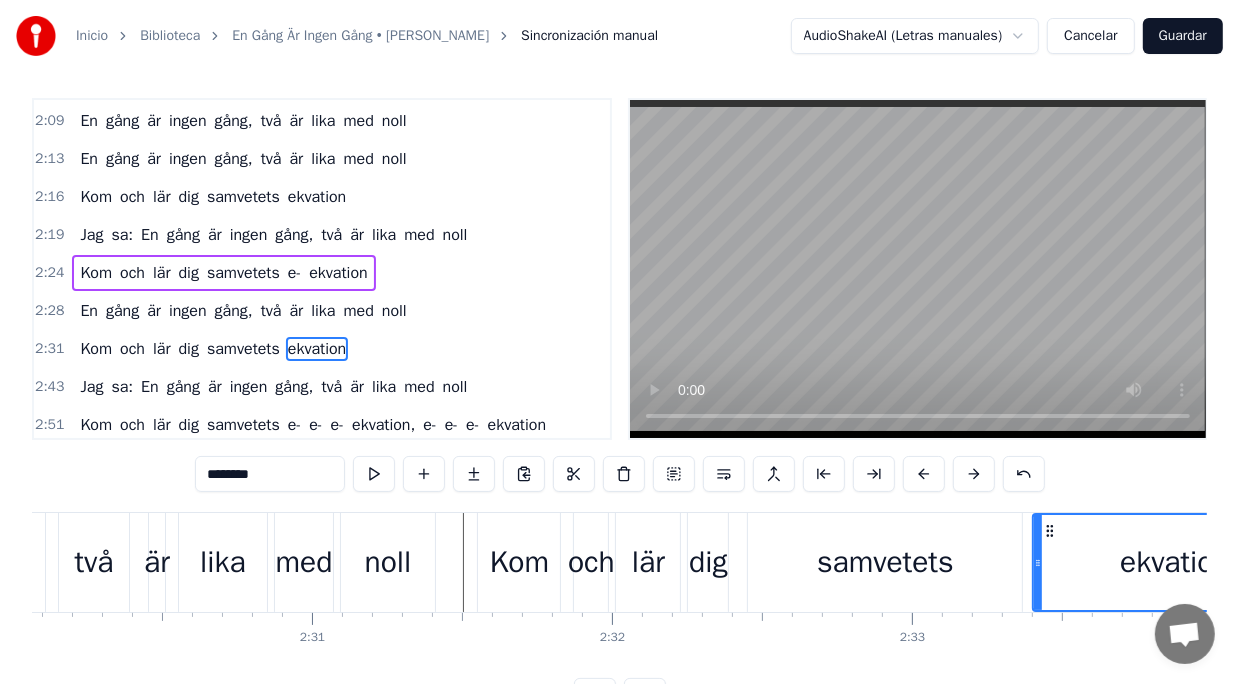 scroll, scrollTop: 0, scrollLeft: 45007, axis: horizontal 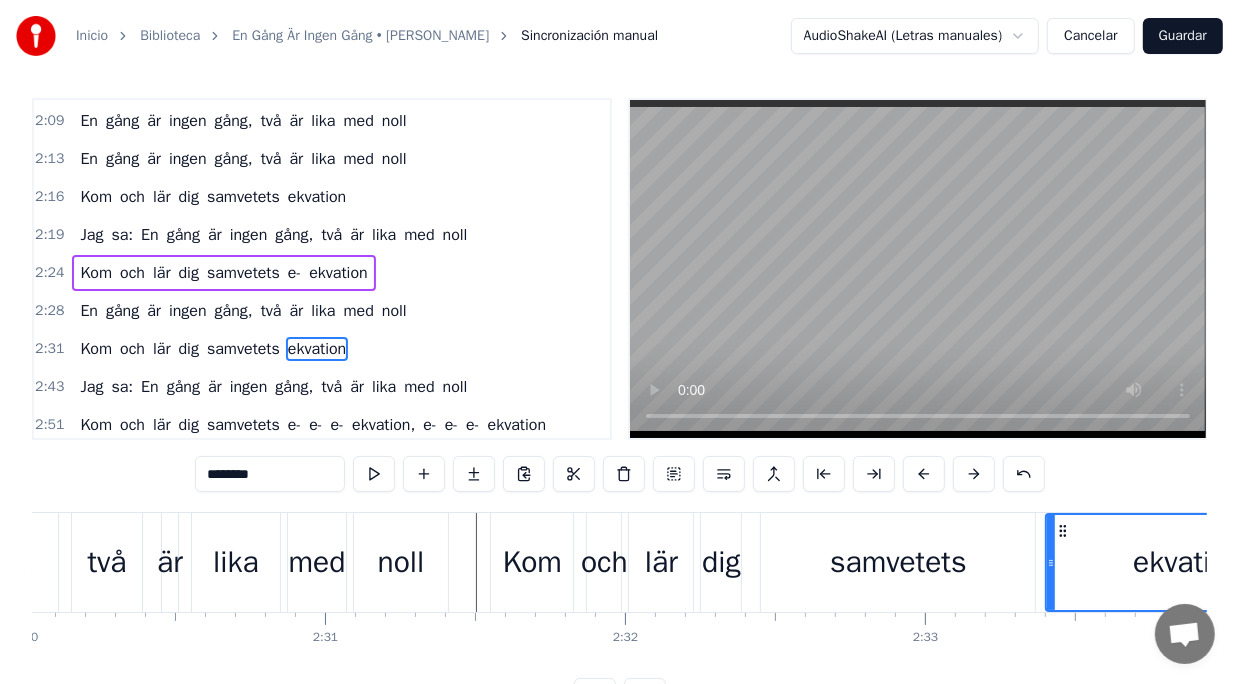 click on "lika" at bounding box center [236, 562] 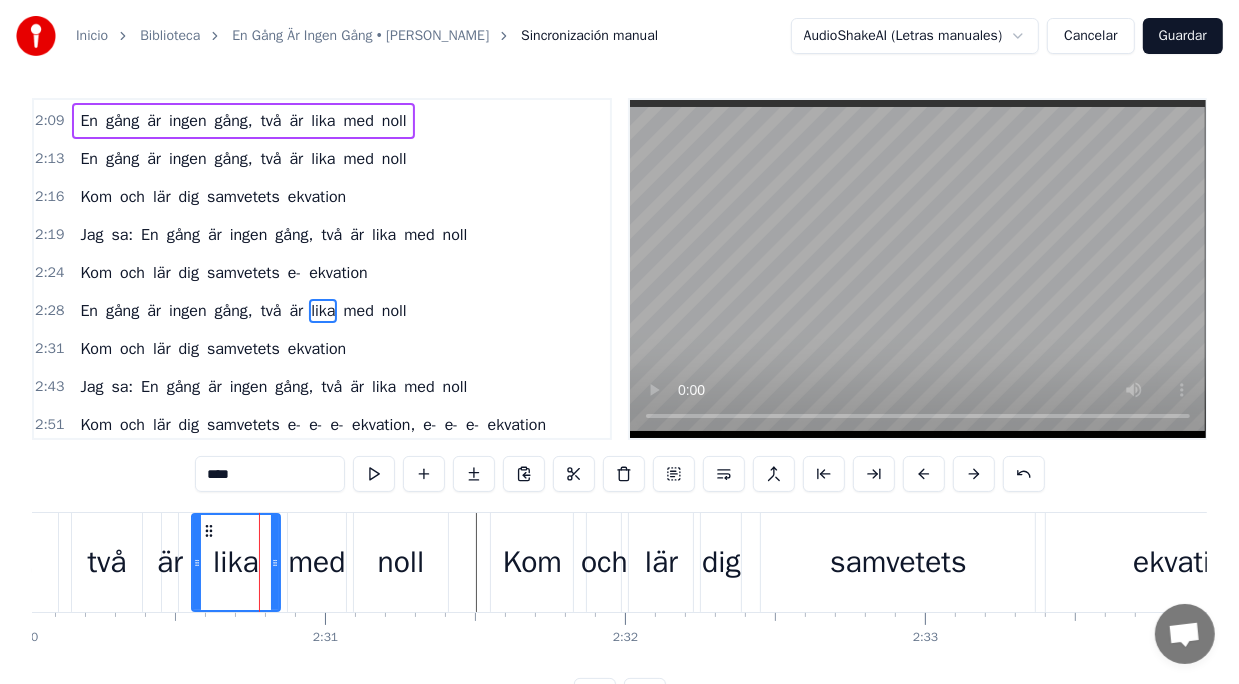 scroll, scrollTop: 0, scrollLeft: 0, axis: both 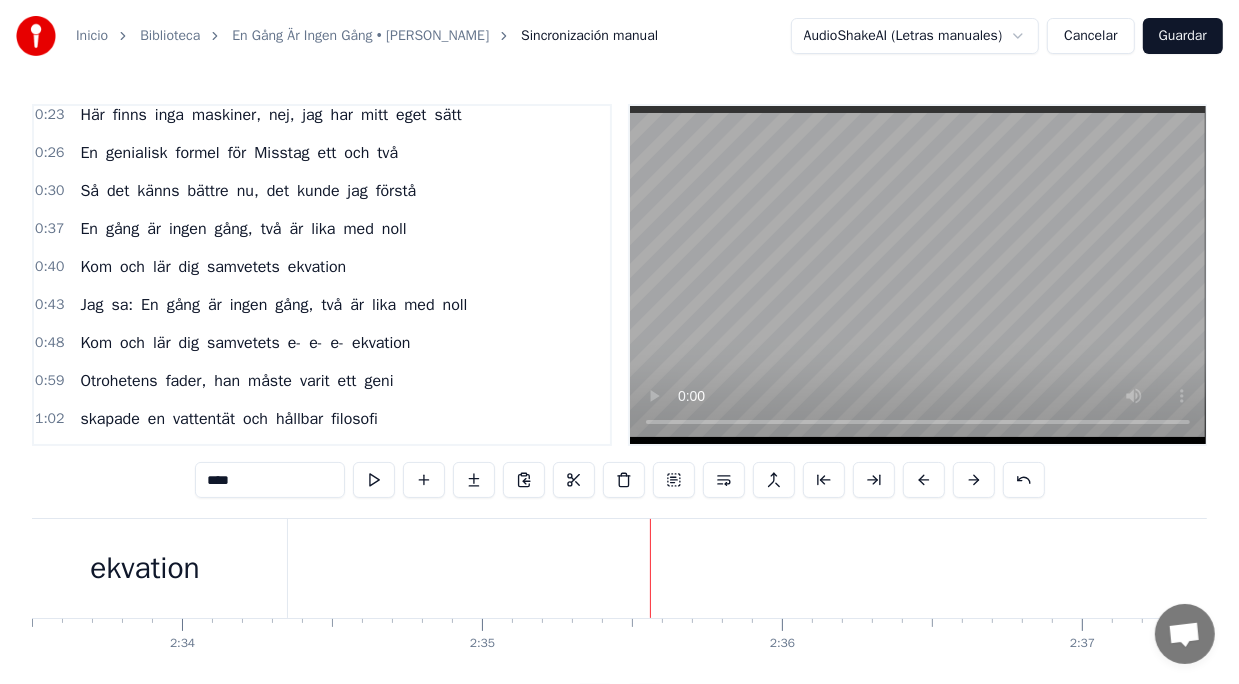 click on "Jag sa: En gång är ingen gång, två är lika med noll" at bounding box center [273, 305] 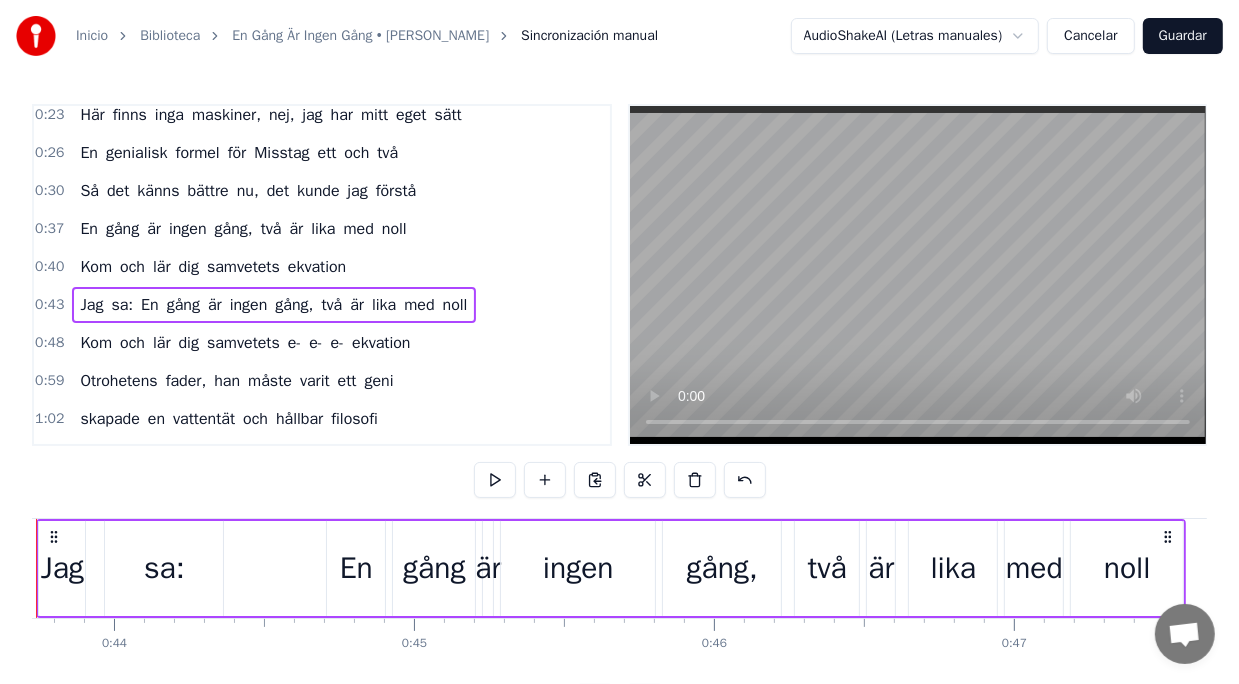 scroll, scrollTop: 0, scrollLeft: 13021, axis: horizontal 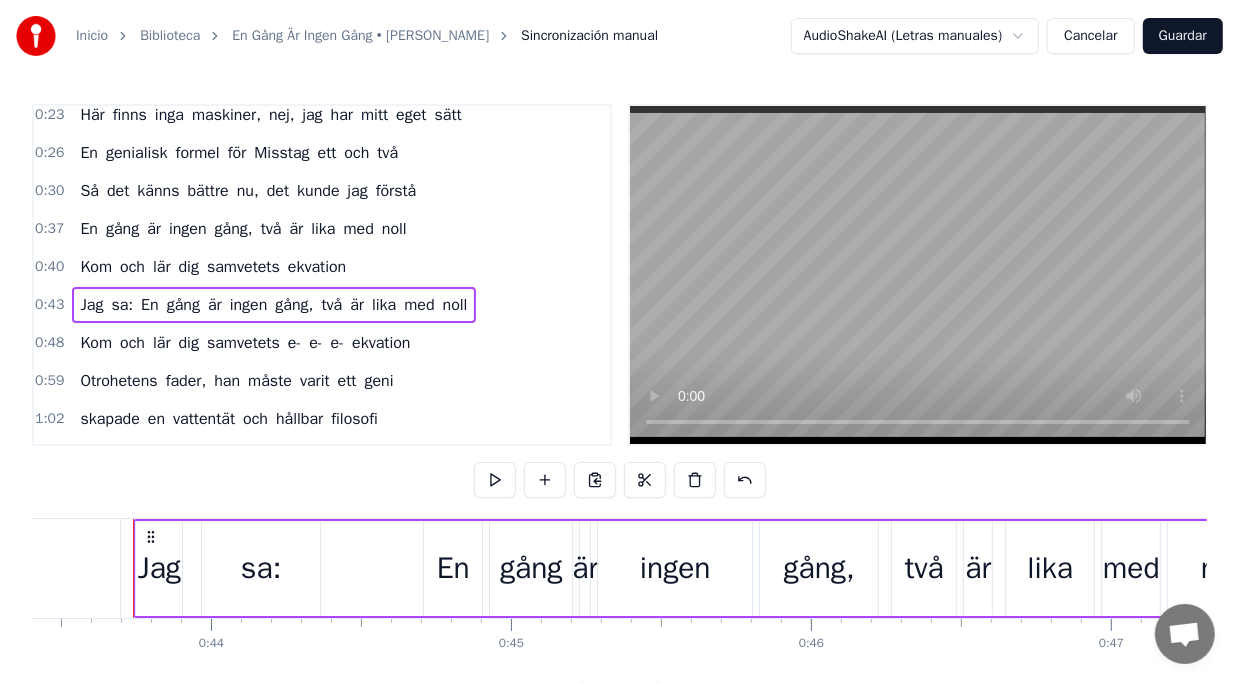 click on "Jag sa: En gång är ingen gång, två är lika med noll" at bounding box center [708, 568] 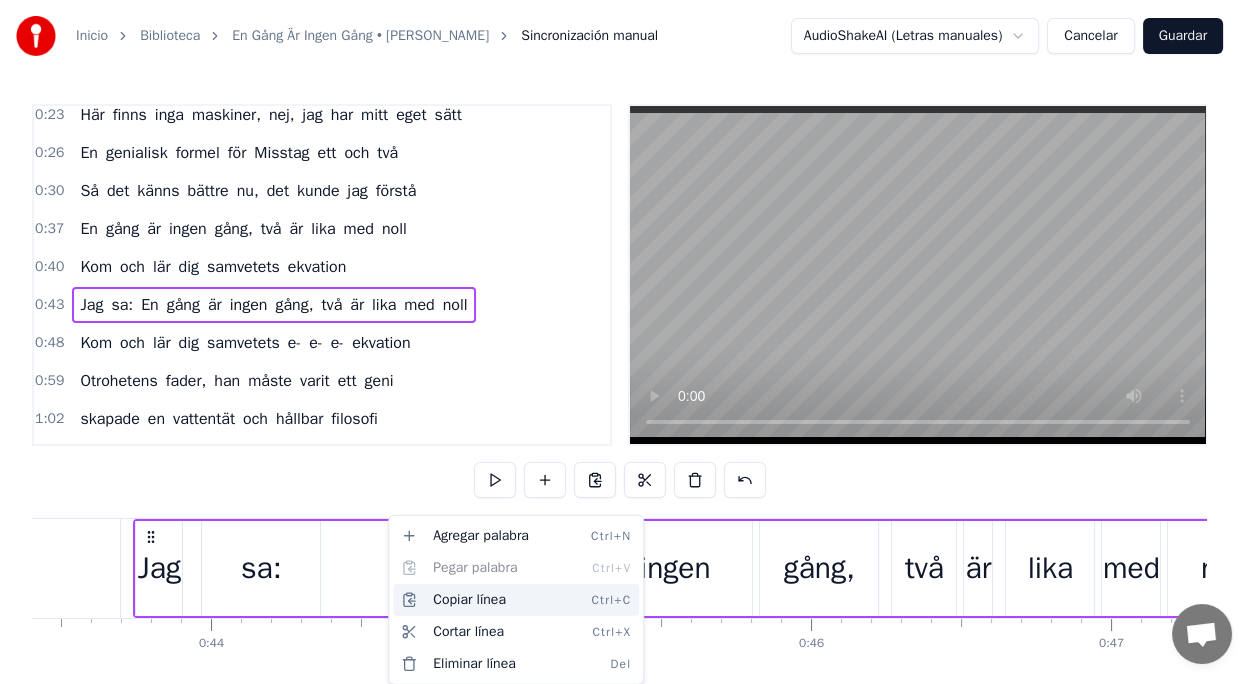 click on "Copiar línea Ctrl+C" at bounding box center (516, 600) 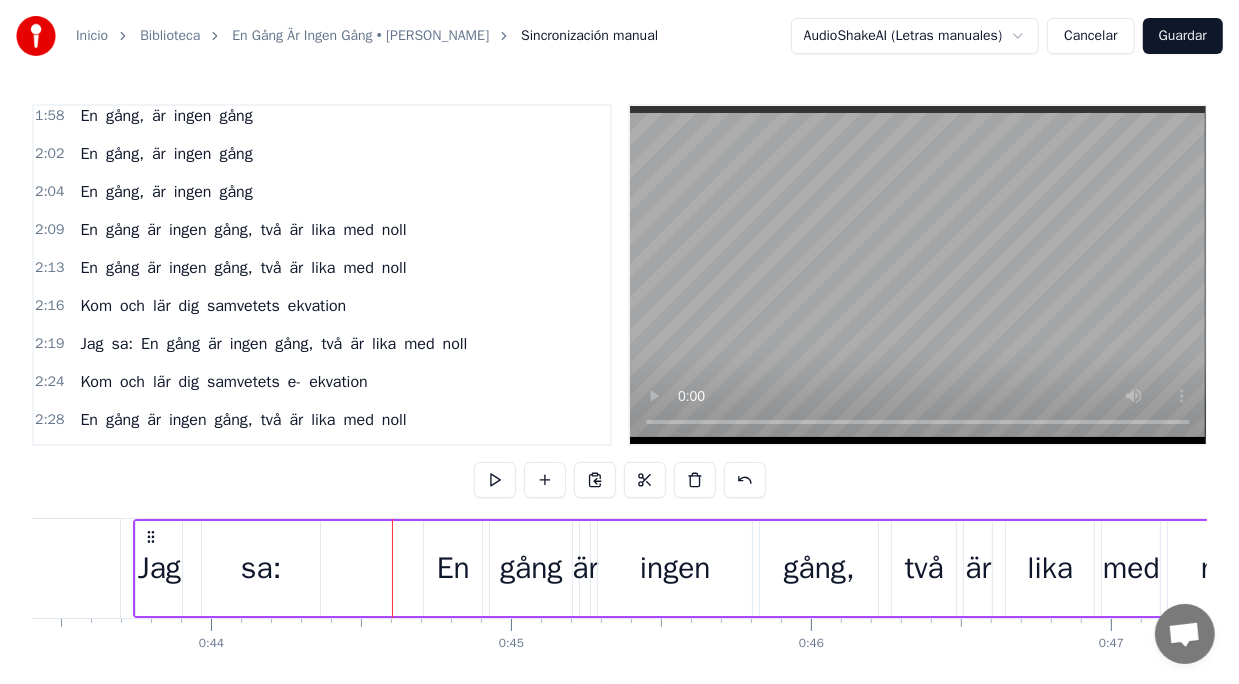 scroll, scrollTop: 1035, scrollLeft: 0, axis: vertical 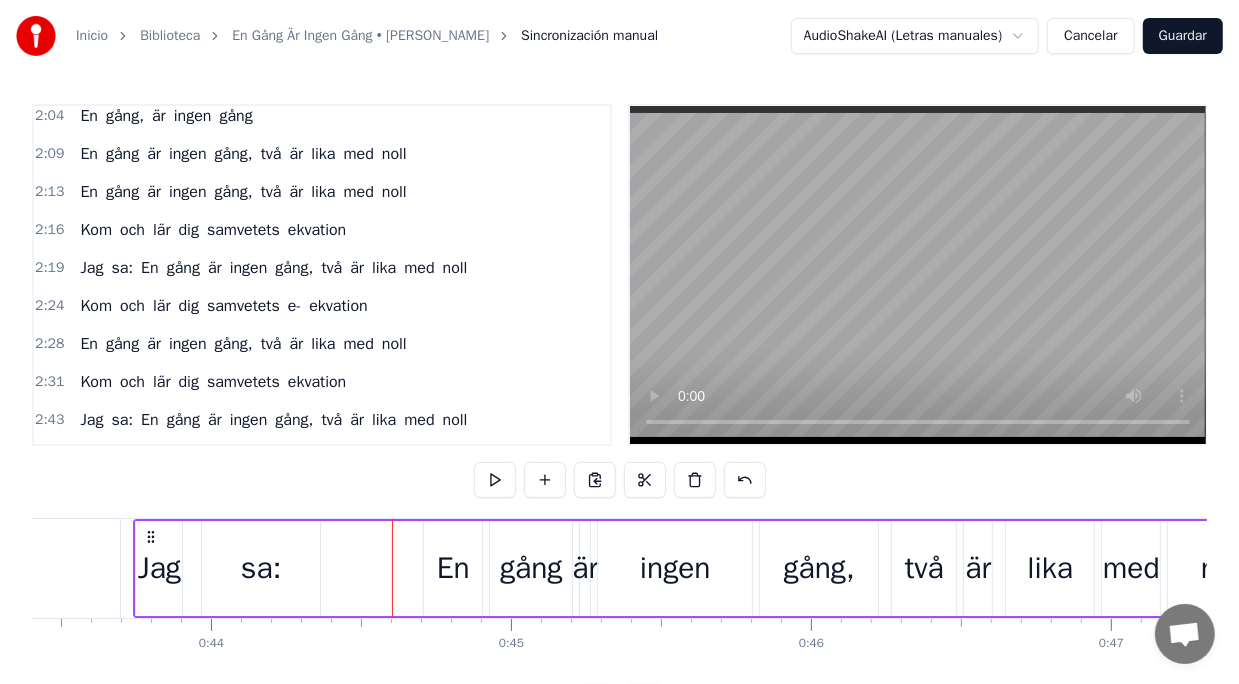 click on "En gång är ingen gång, två är lika med noll" at bounding box center (243, 192) 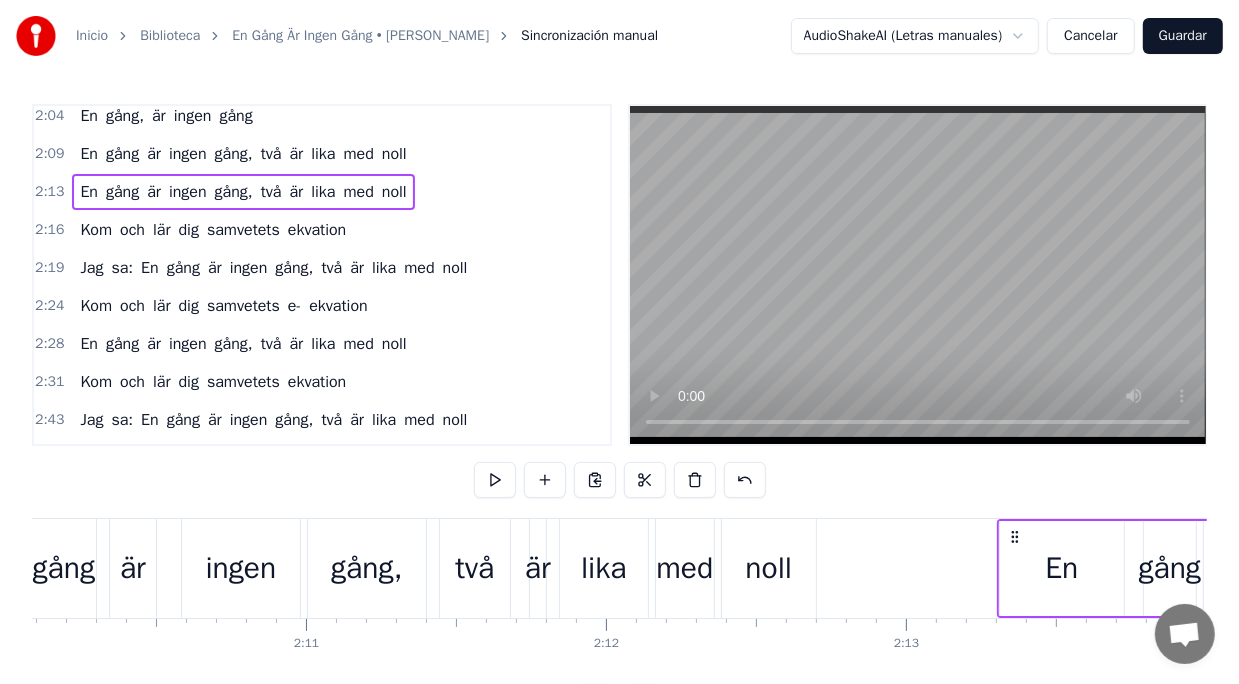scroll, scrollTop: 0, scrollLeft: 39890, axis: horizontal 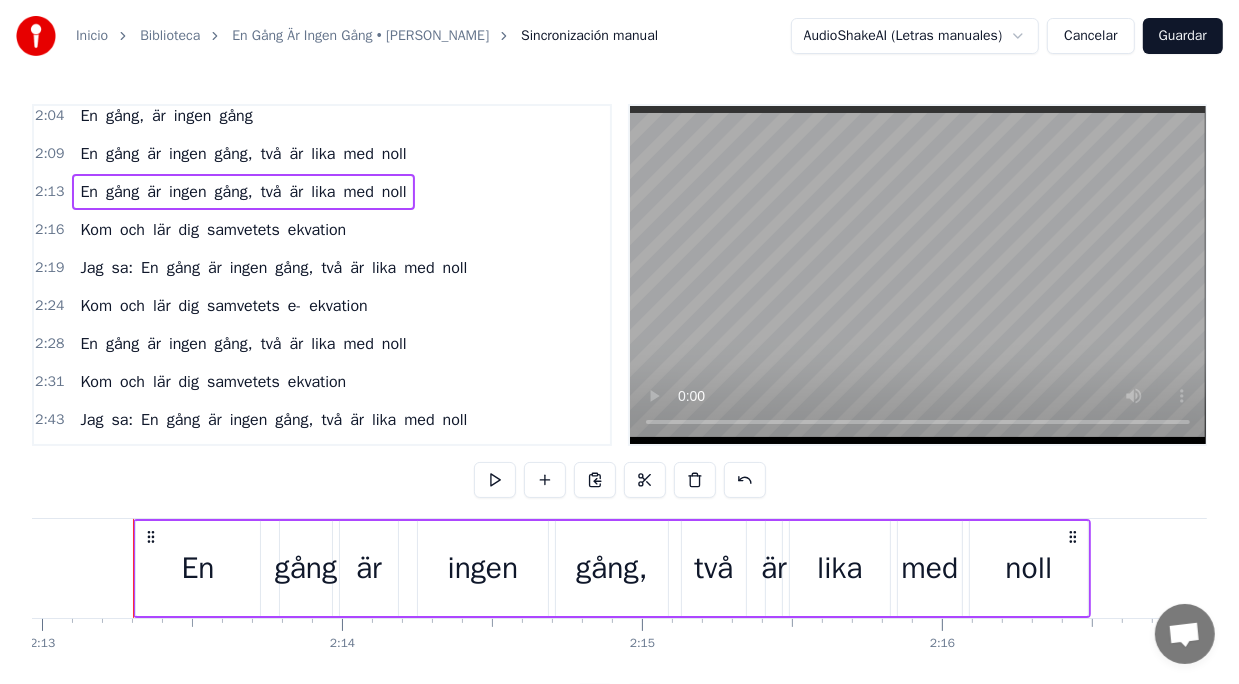click at bounding box center [-12356, 568] 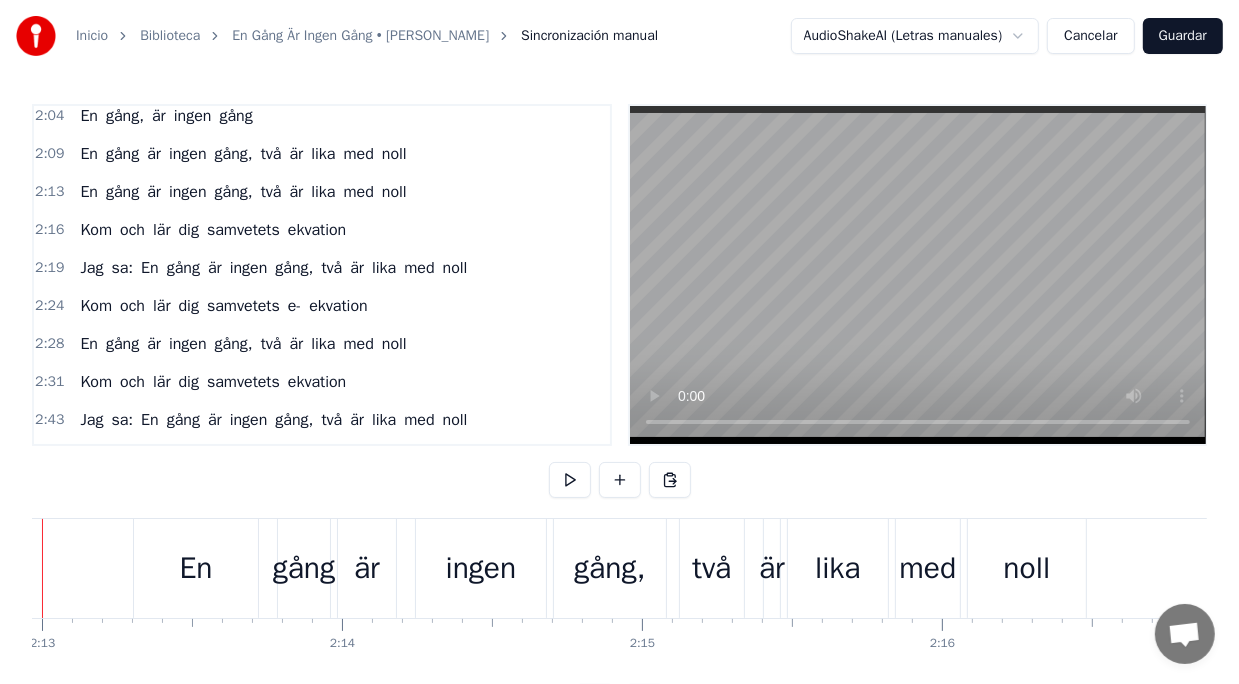 scroll, scrollTop: 0, scrollLeft: 39800, axis: horizontal 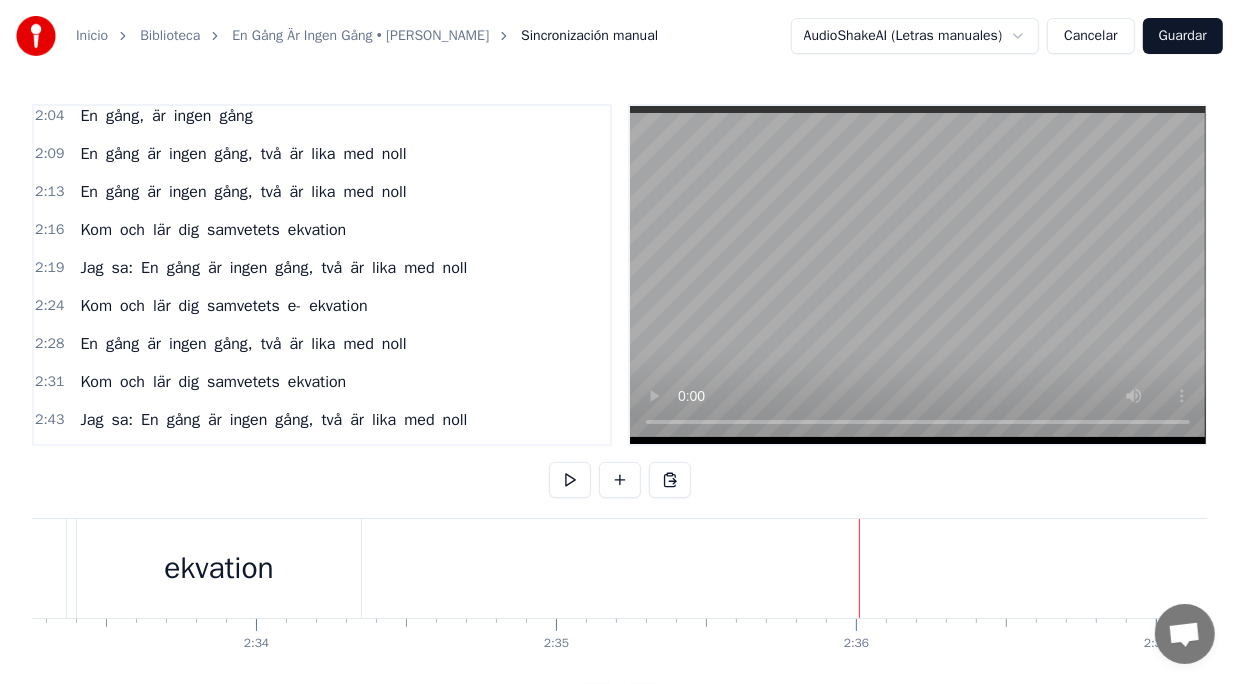 click on "samvetets" at bounding box center [-71, 568] 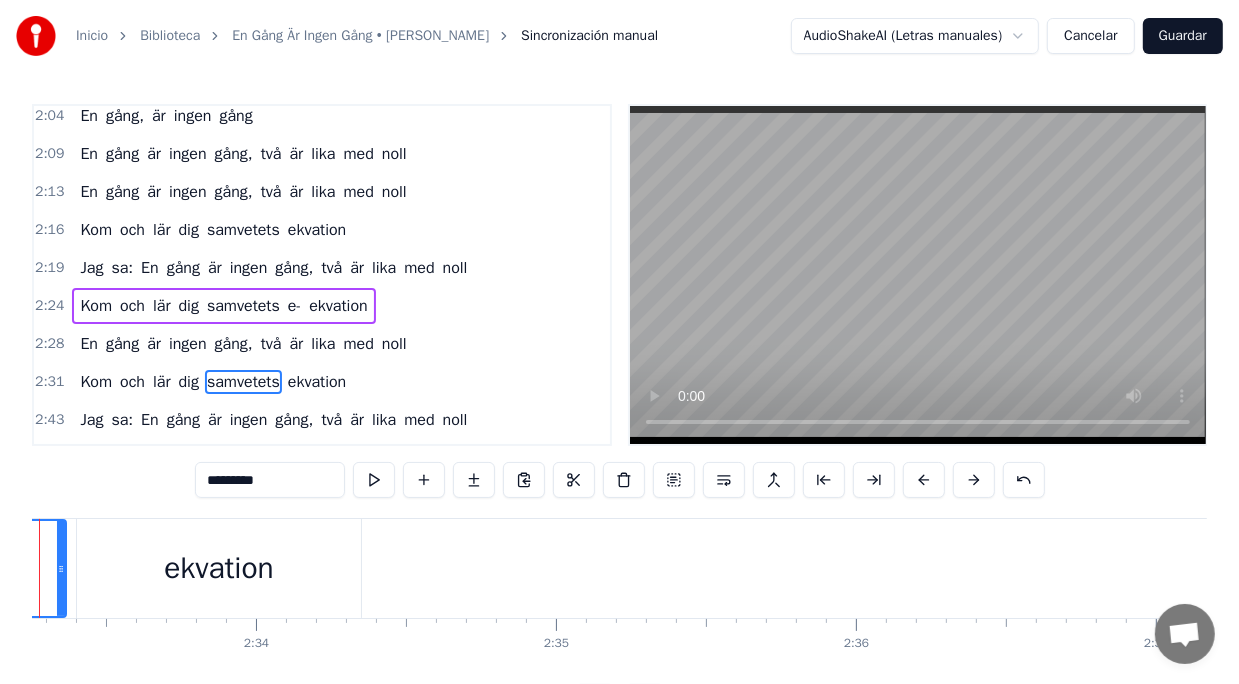 scroll, scrollTop: 6, scrollLeft: 0, axis: vertical 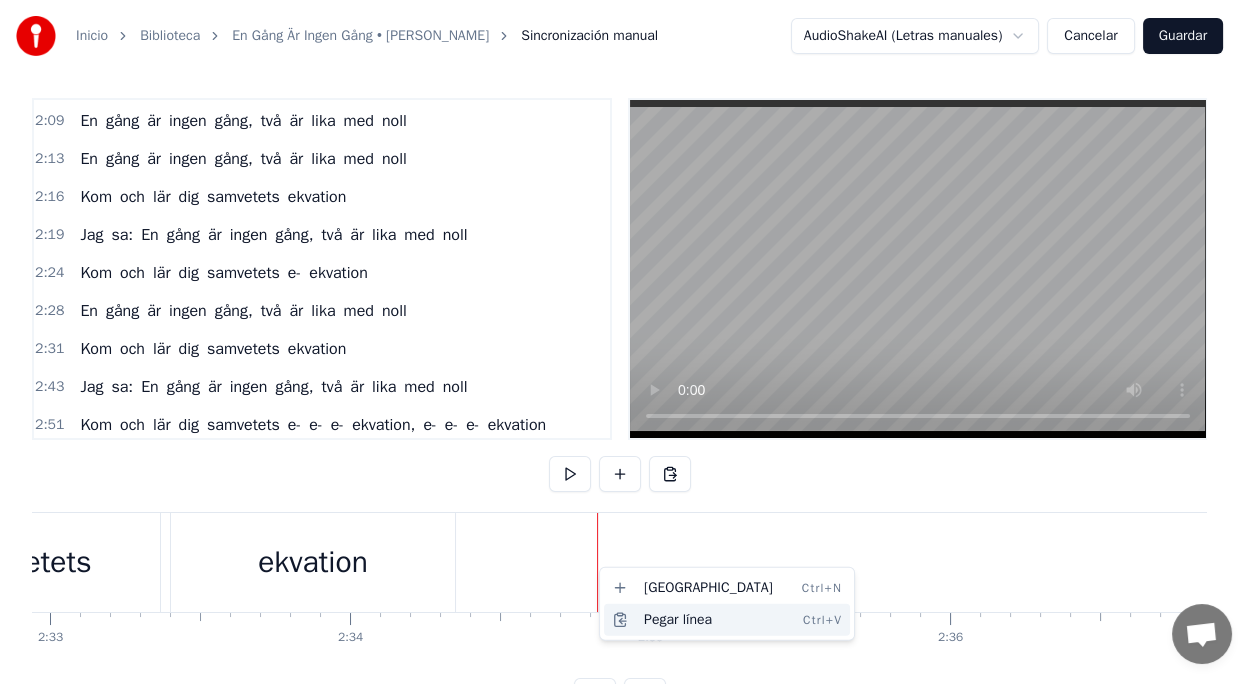 click on "Pegar línea Ctrl+V" at bounding box center [727, 620] 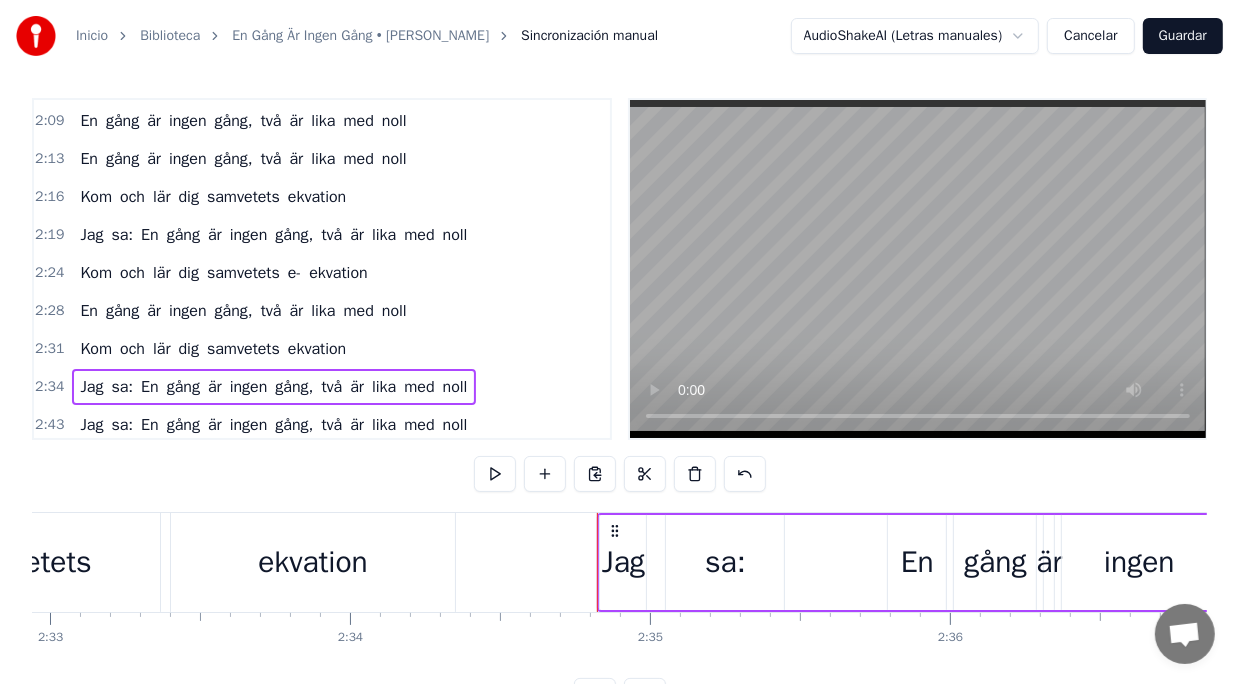 click on "ekvation" at bounding box center [313, 562] 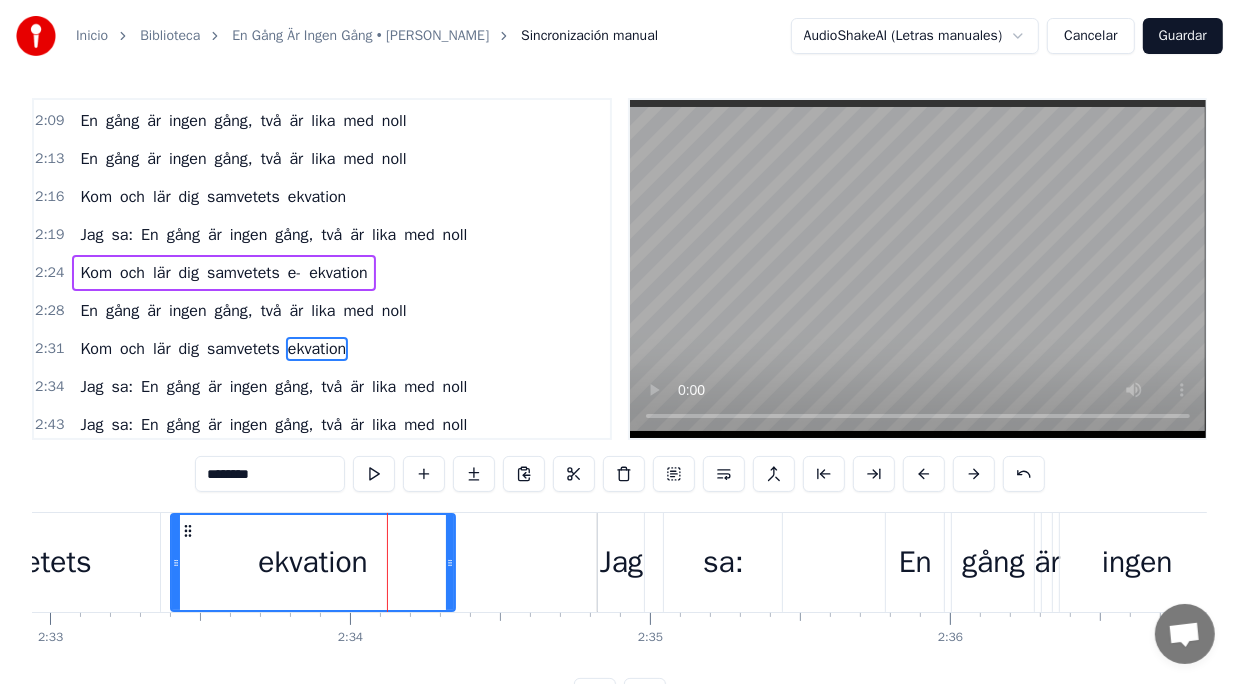 scroll, scrollTop: 0, scrollLeft: 0, axis: both 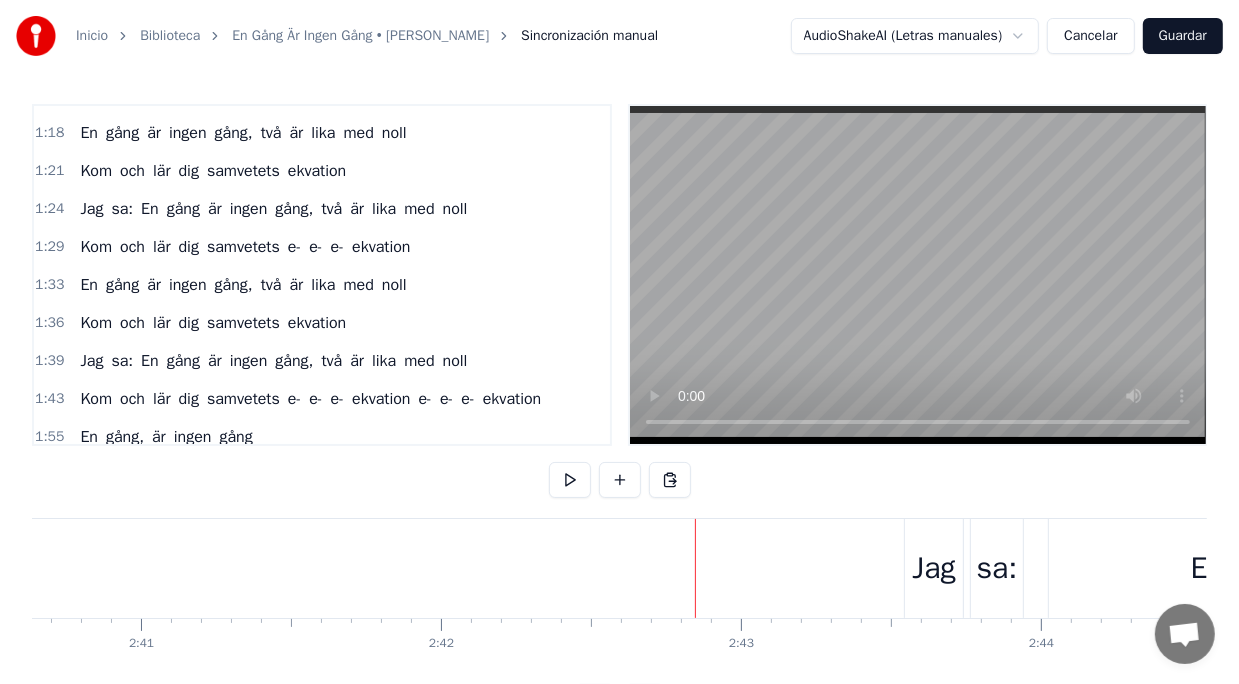 click on "e-" at bounding box center (337, 247) 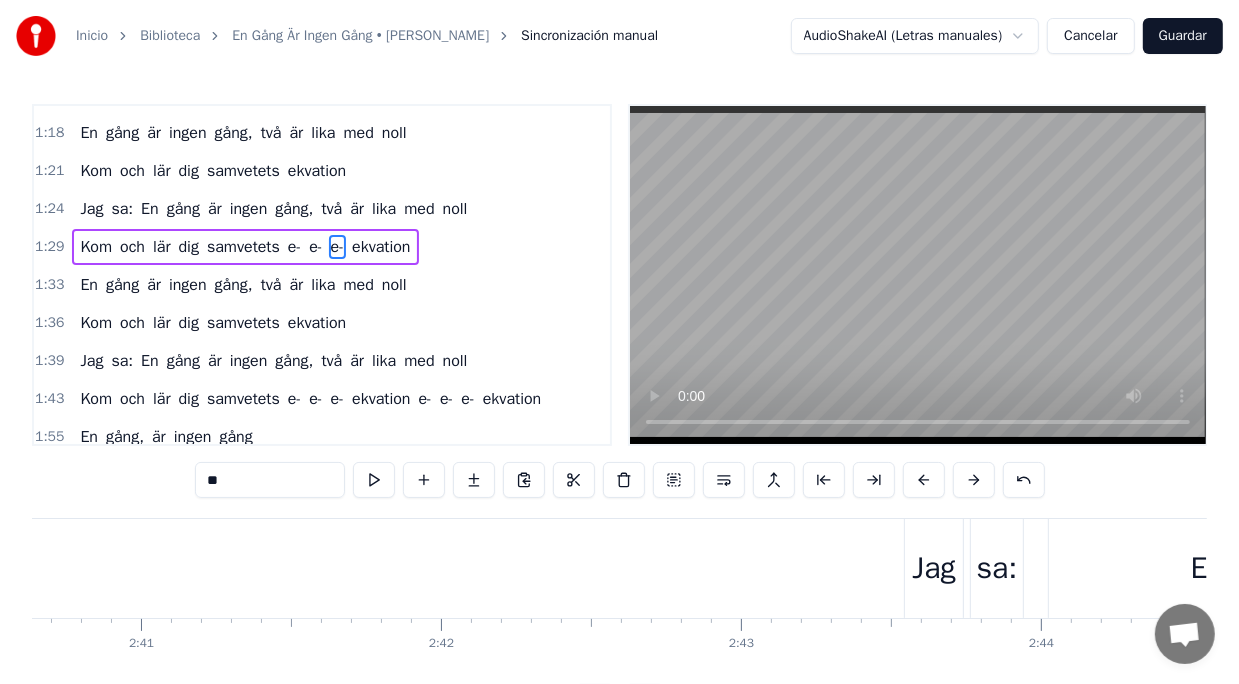 scroll, scrollTop: 584, scrollLeft: 0, axis: vertical 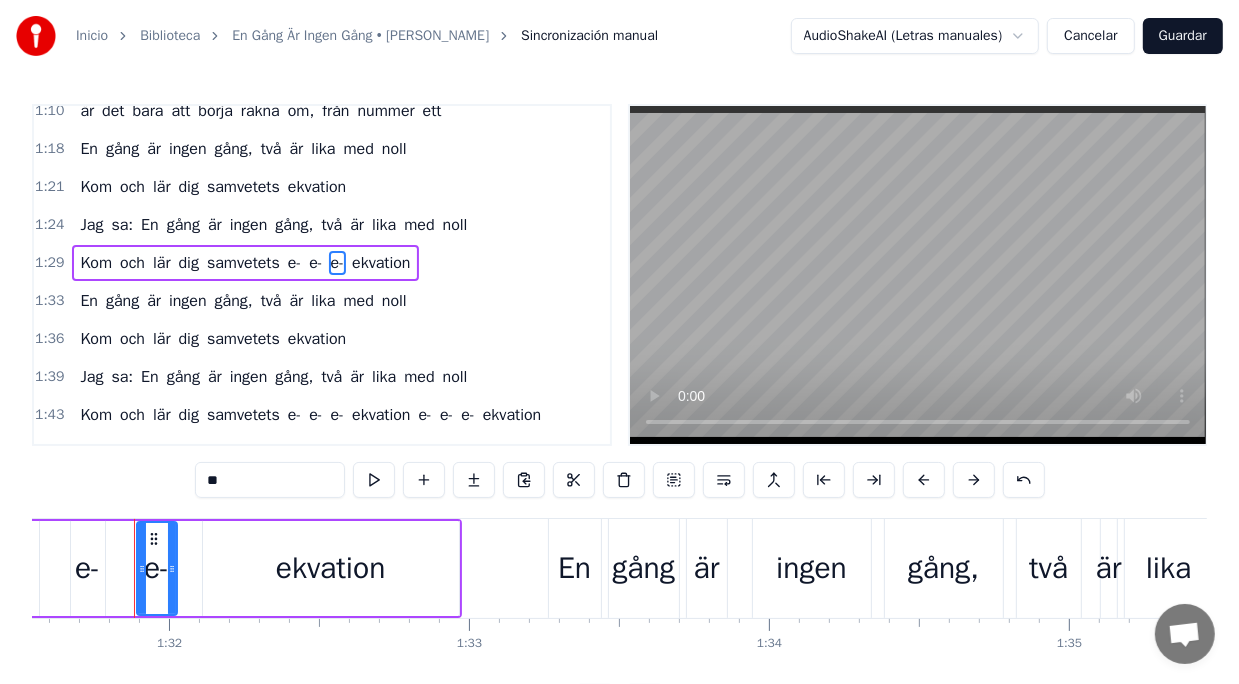 click on "Kom och lär dig samvetets e- e- e- ekvation" at bounding box center [-89, 568] 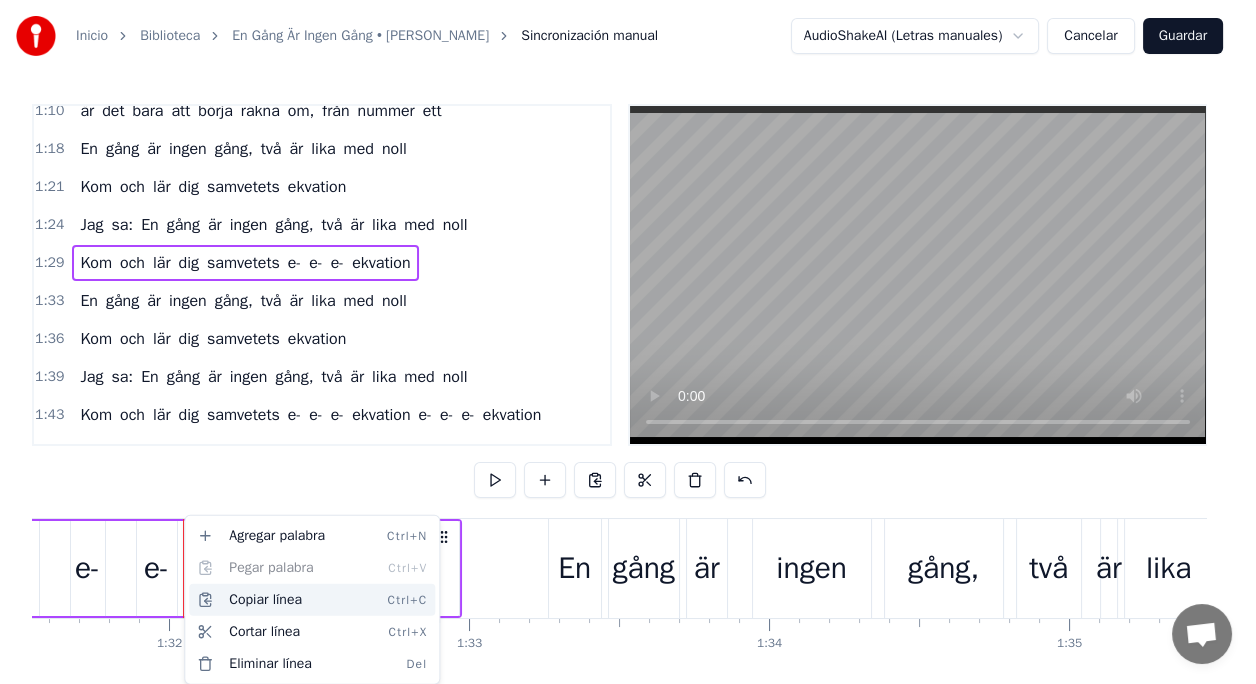 click on "Copiar línea Ctrl+C" at bounding box center (312, 600) 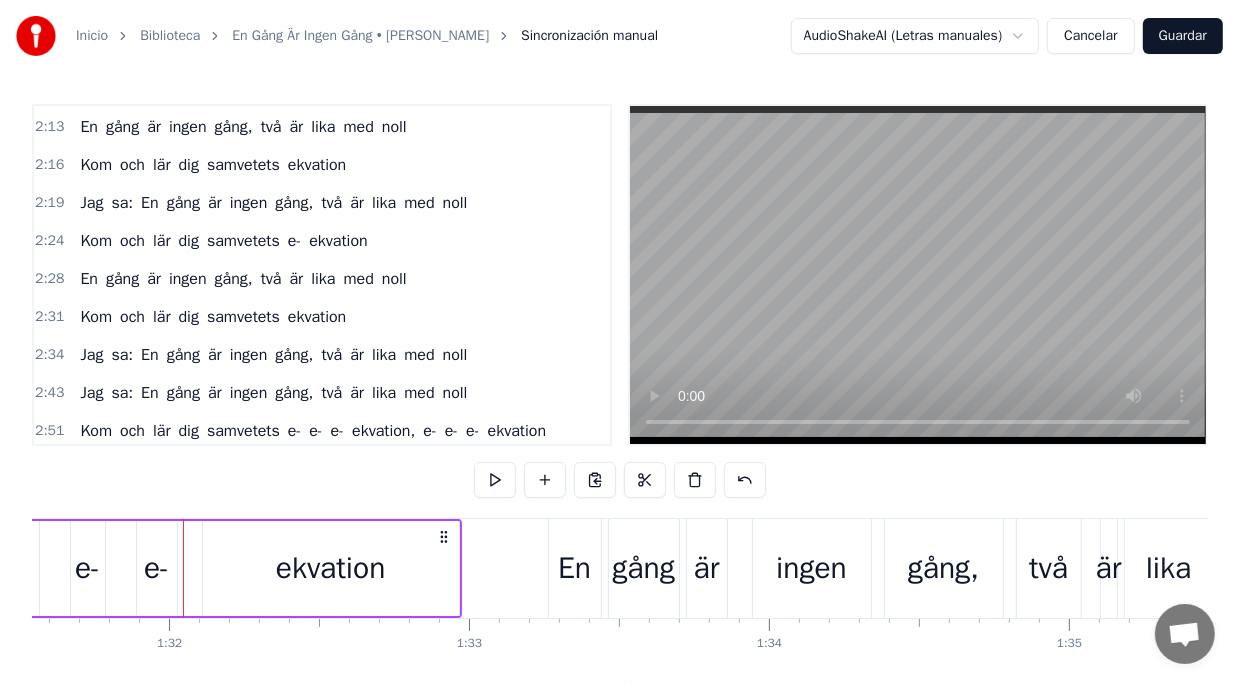 scroll, scrollTop: 1100, scrollLeft: 0, axis: vertical 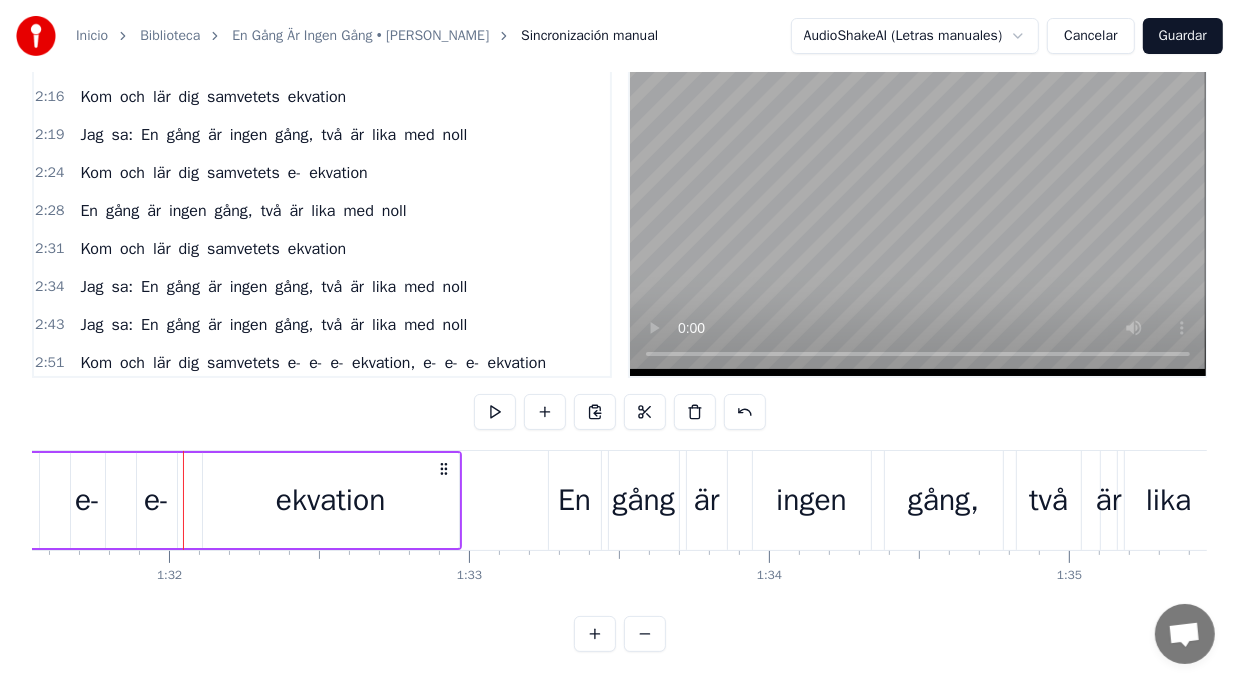 click on "lär" at bounding box center [162, 173] 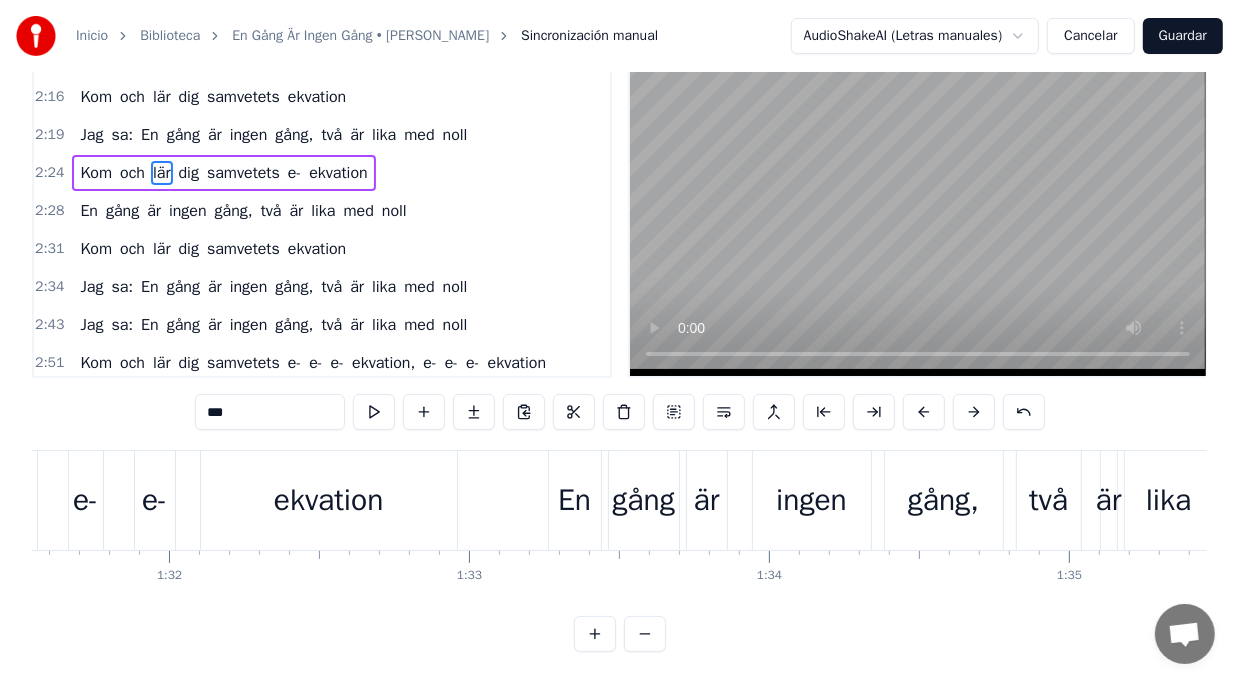 scroll, scrollTop: 0, scrollLeft: 0, axis: both 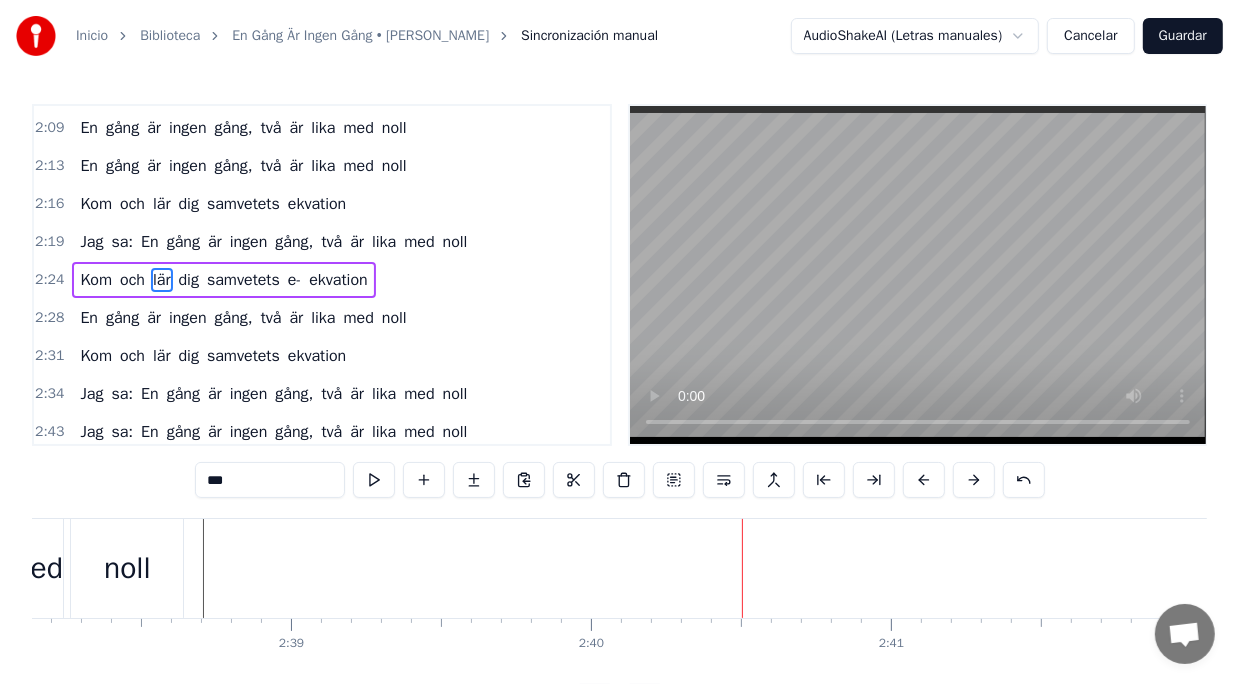 click on "noll" at bounding box center [127, 568] 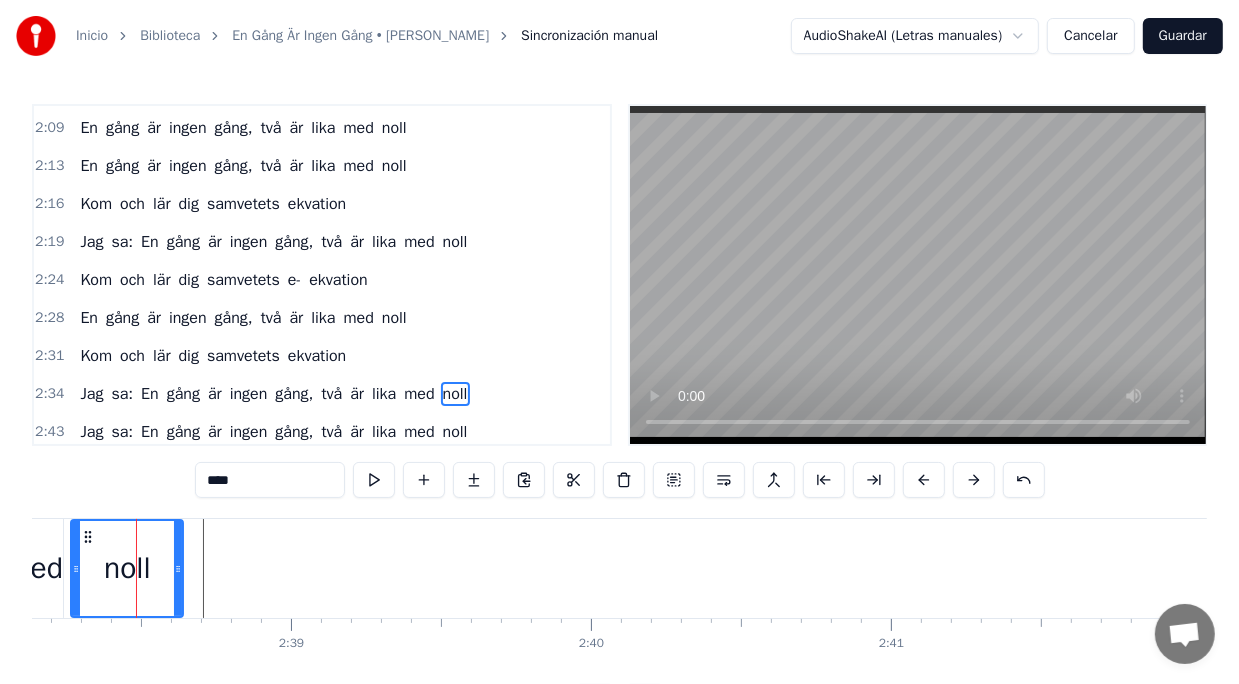 scroll, scrollTop: 6, scrollLeft: 0, axis: vertical 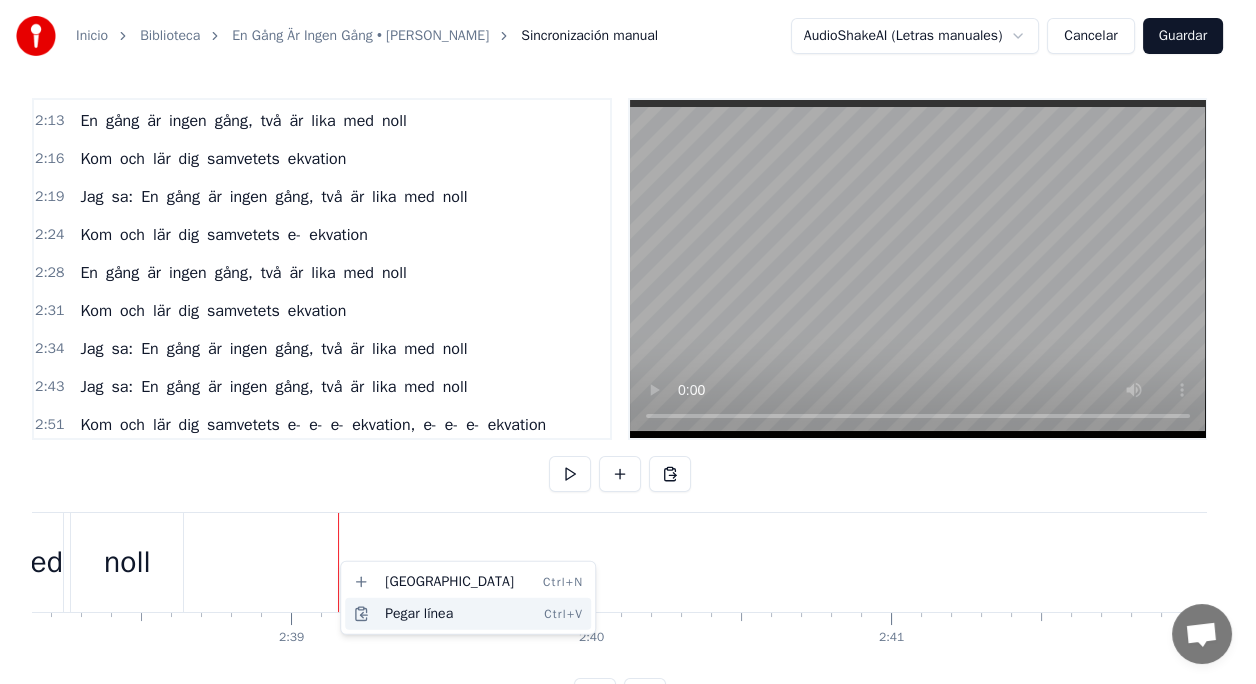 click on "Pegar línea Ctrl+V" at bounding box center (468, 614) 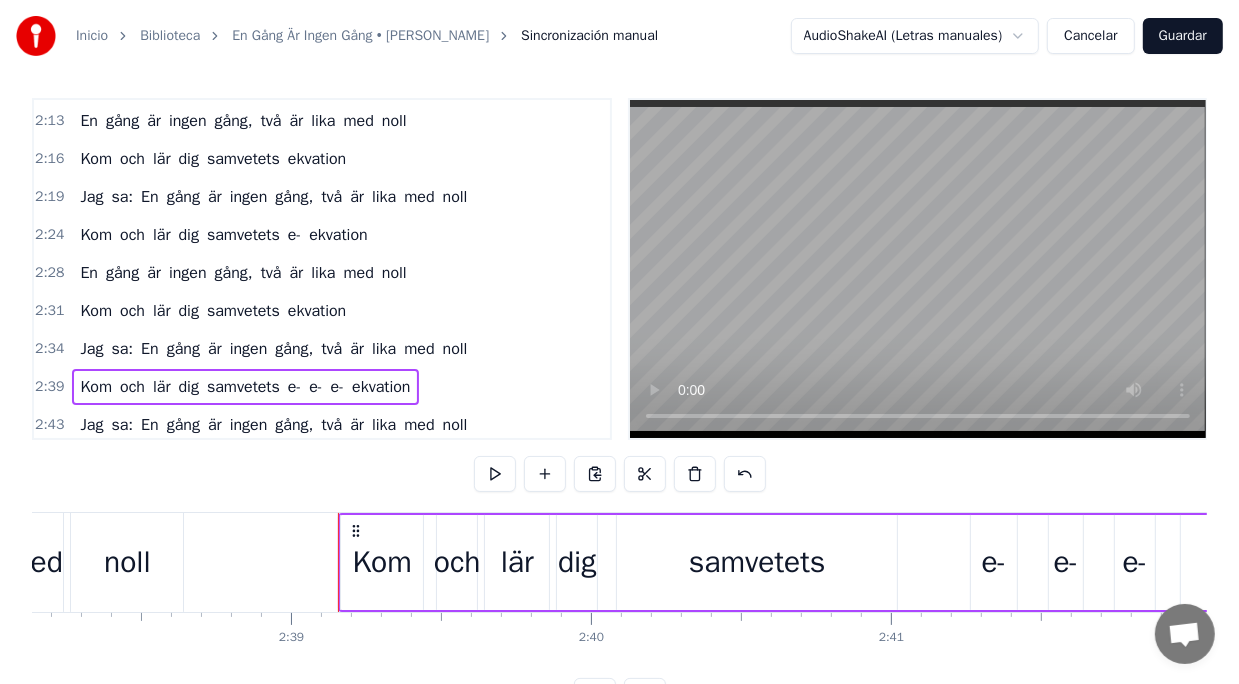 click on "med" at bounding box center (34, 562) 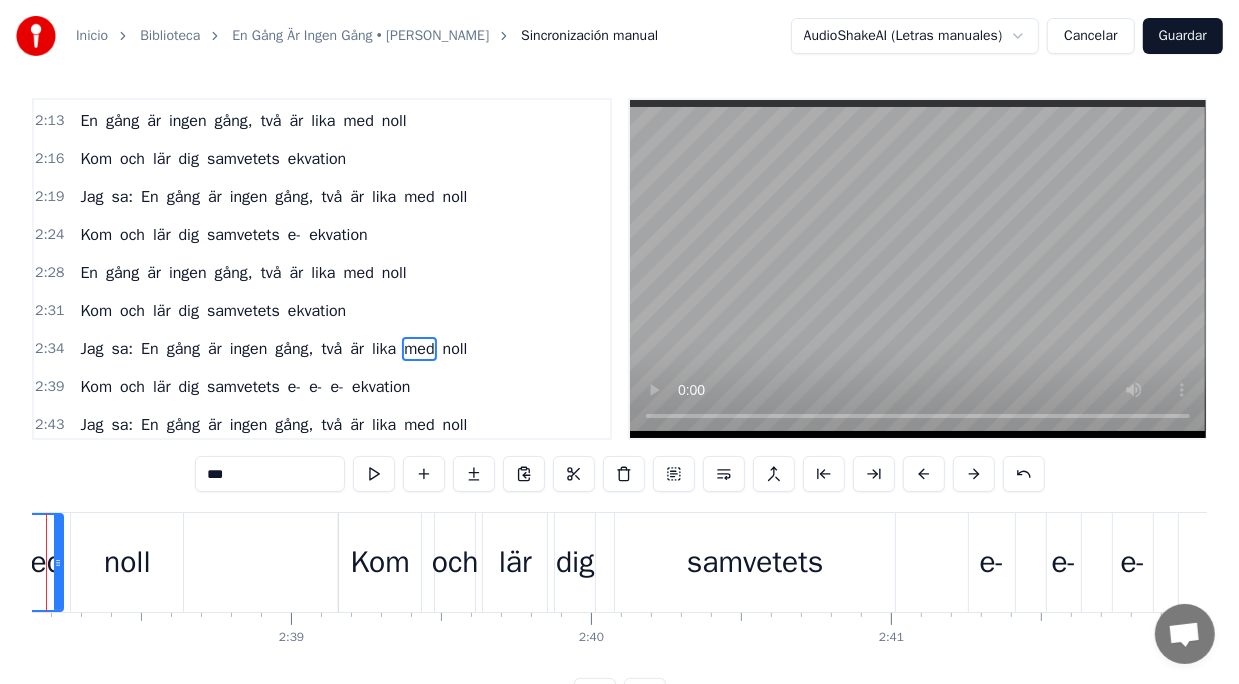 scroll, scrollTop: 0, scrollLeft: 0, axis: both 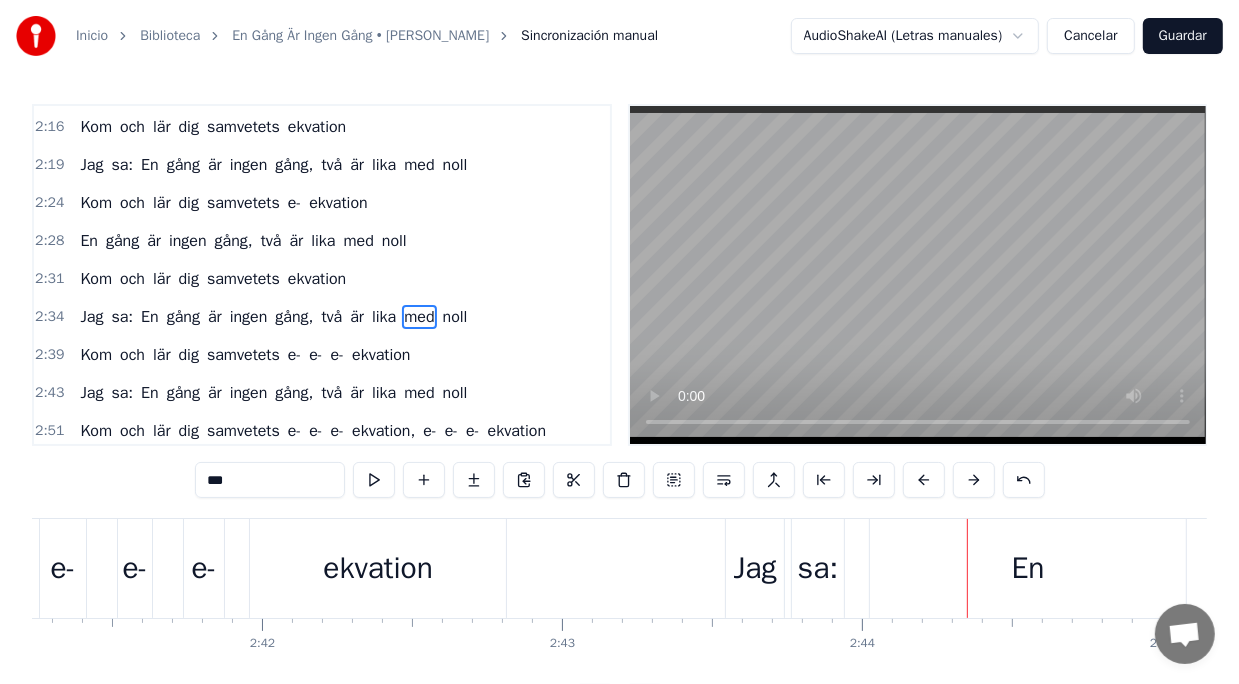 click on "Jag sa: En gång är ingen gång, två är lika med noll" at bounding box center [1858, 568] 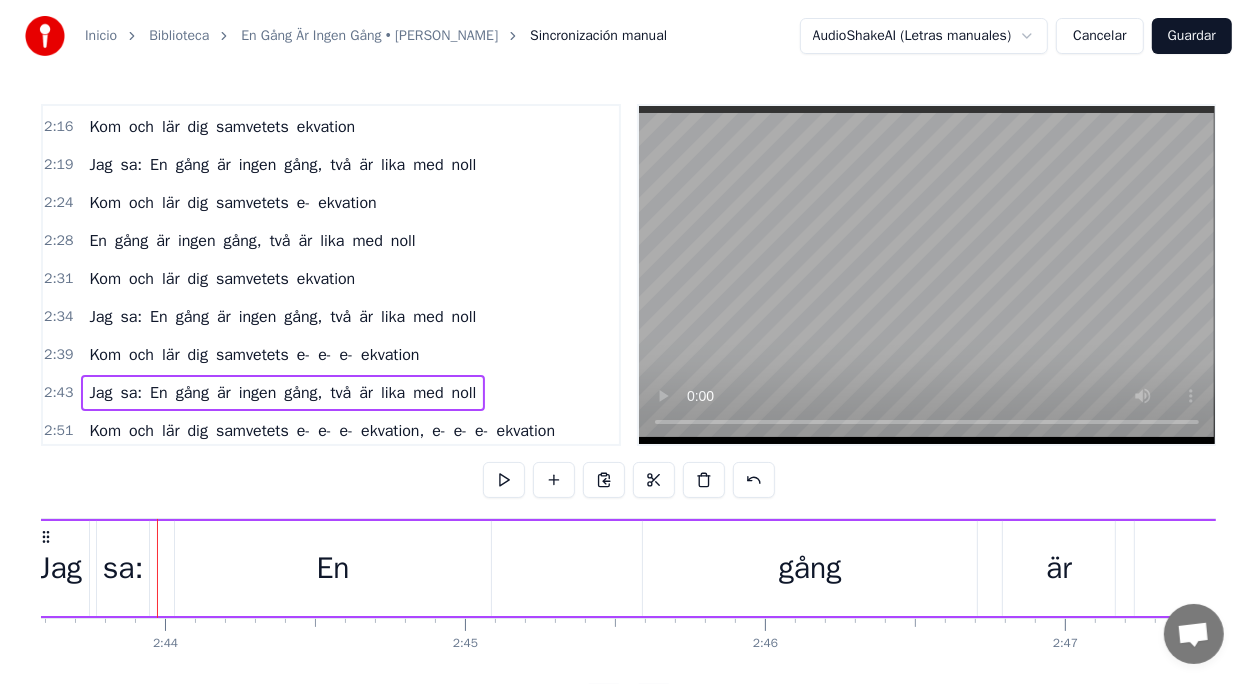 scroll, scrollTop: 0, scrollLeft: 49130, axis: horizontal 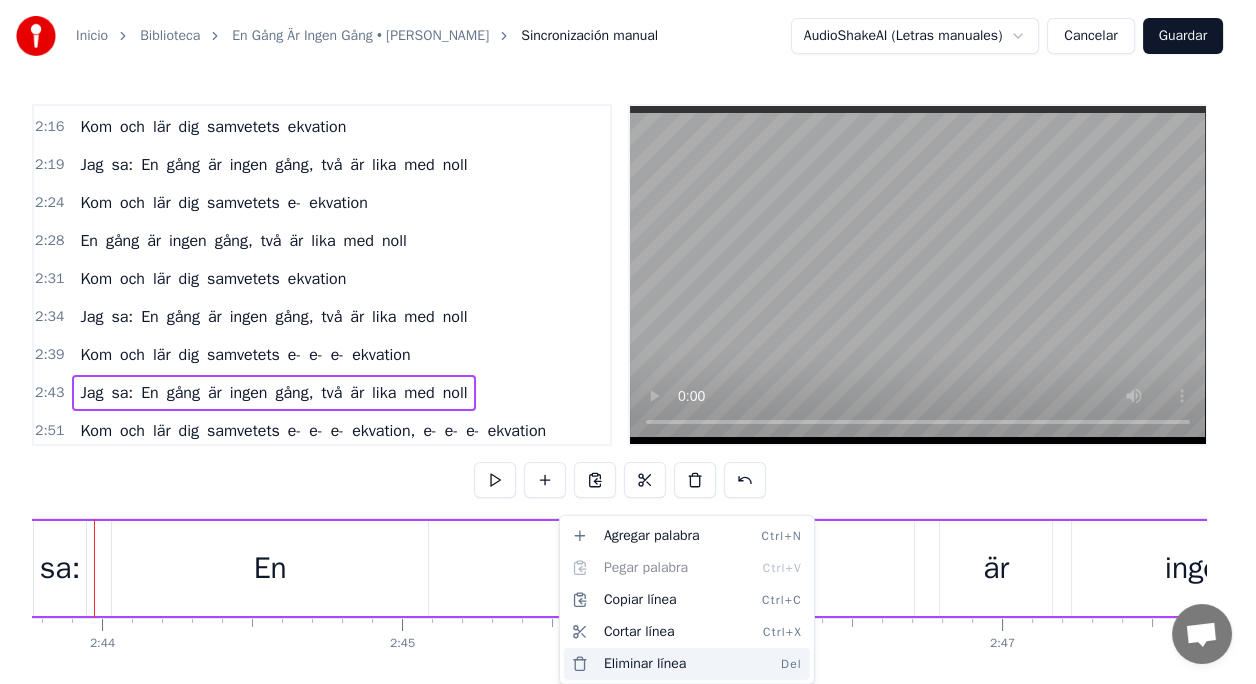 click on "Eliminar línea Del" at bounding box center (687, 664) 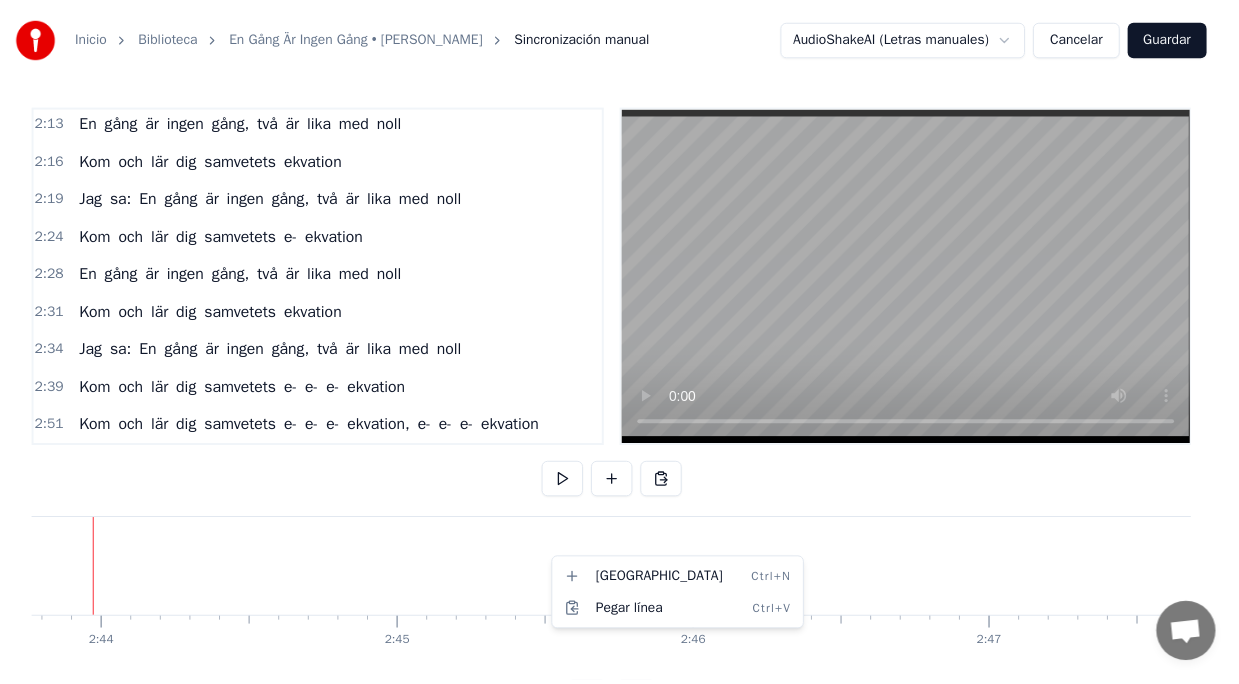 scroll, scrollTop: 1100, scrollLeft: 0, axis: vertical 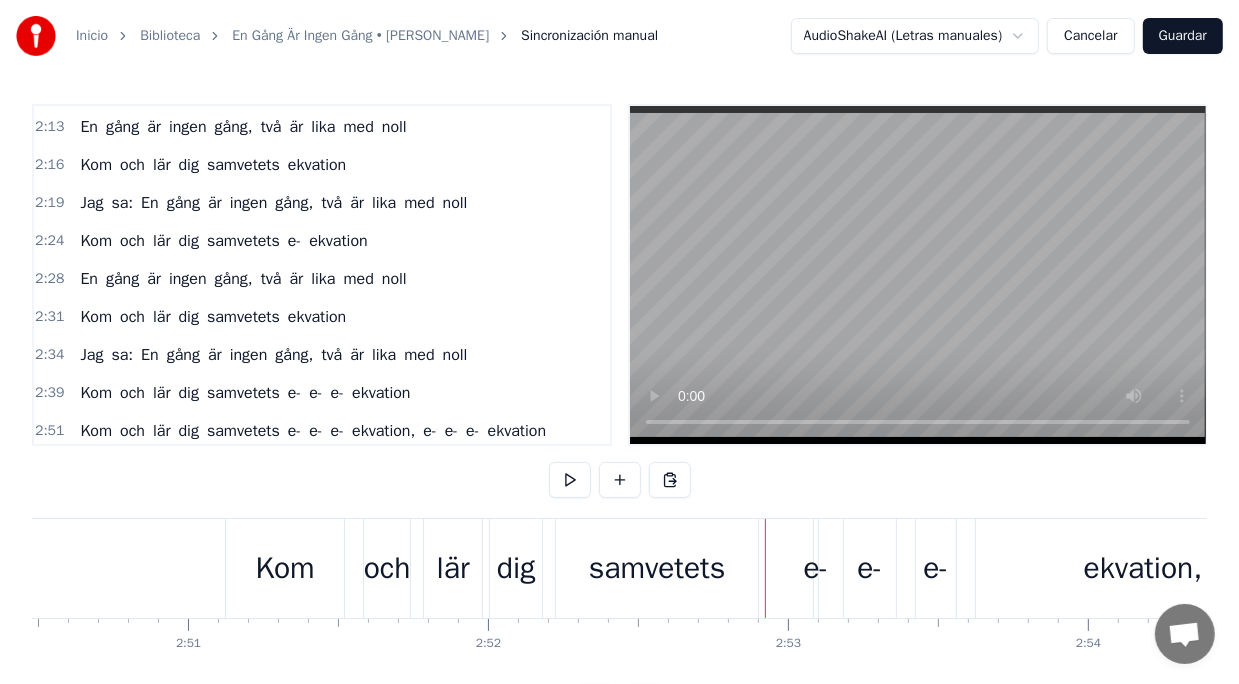 click on "Kom och lär dig samvetets e- e- e- ekvation, e- e- e- ekvation" at bounding box center (1142, 568) 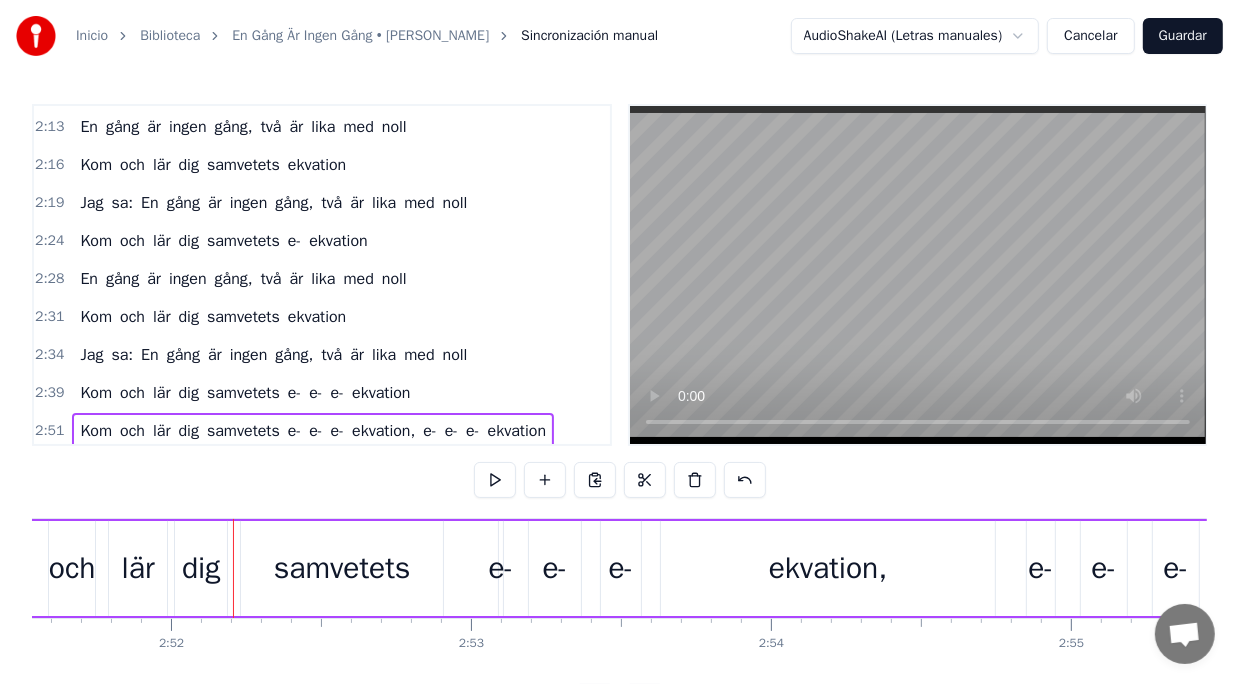 scroll, scrollTop: 0, scrollLeft: 51464, axis: horizontal 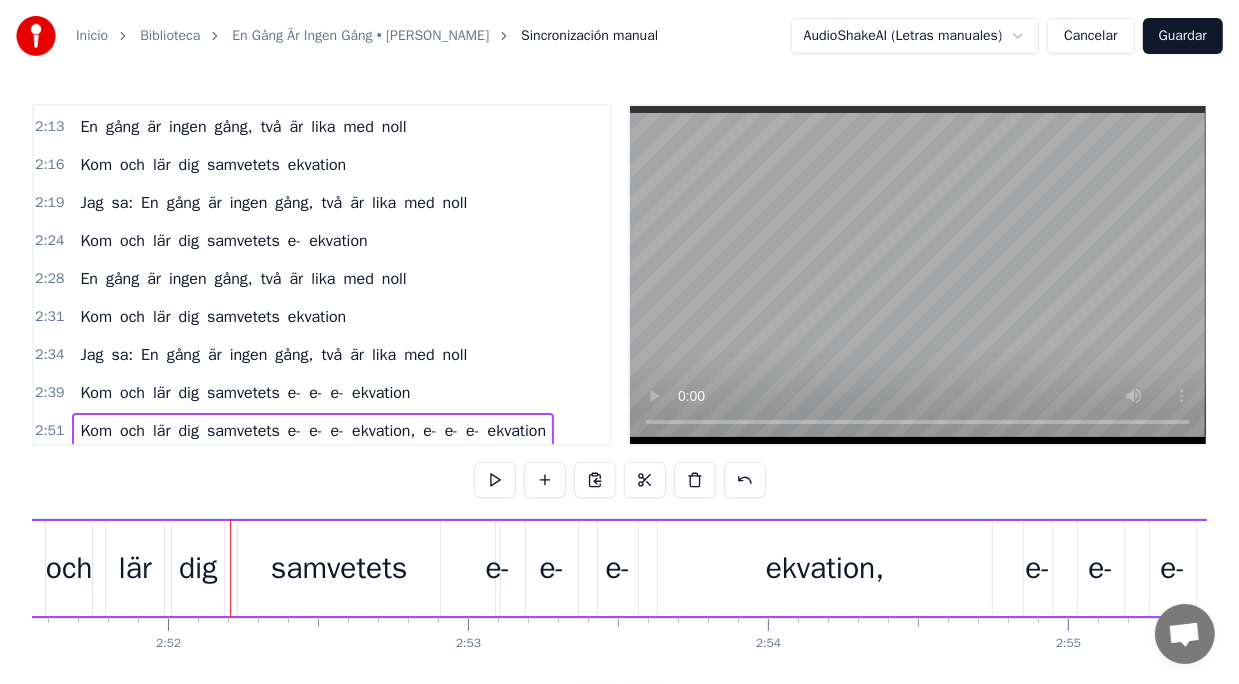 click on "ekvation," at bounding box center [825, 568] 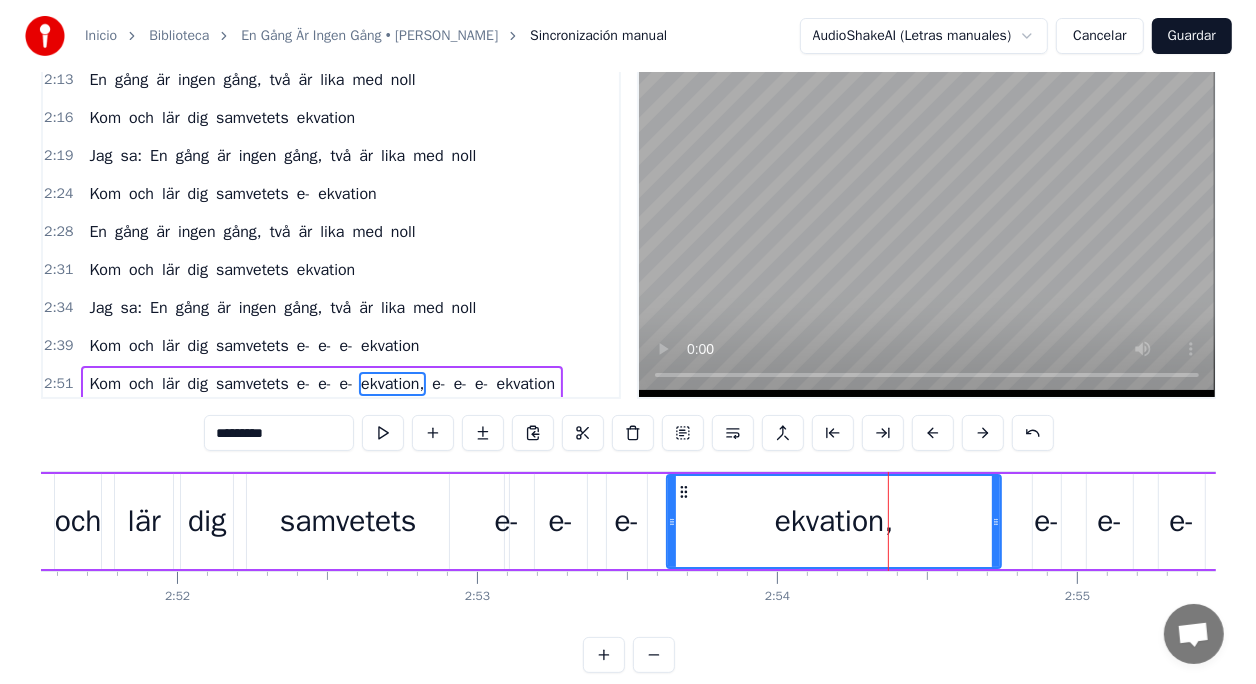 scroll, scrollTop: 82, scrollLeft: 0, axis: vertical 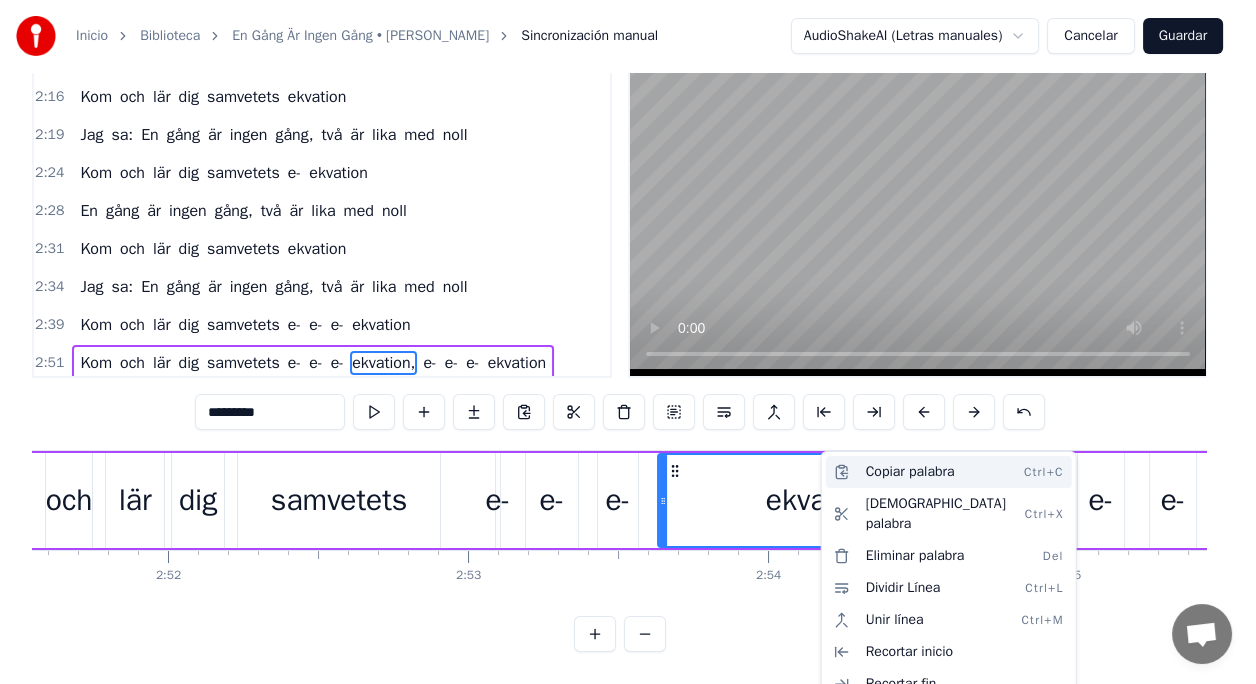 click on "Copiar palabra Ctrl+C" at bounding box center [949, 472] 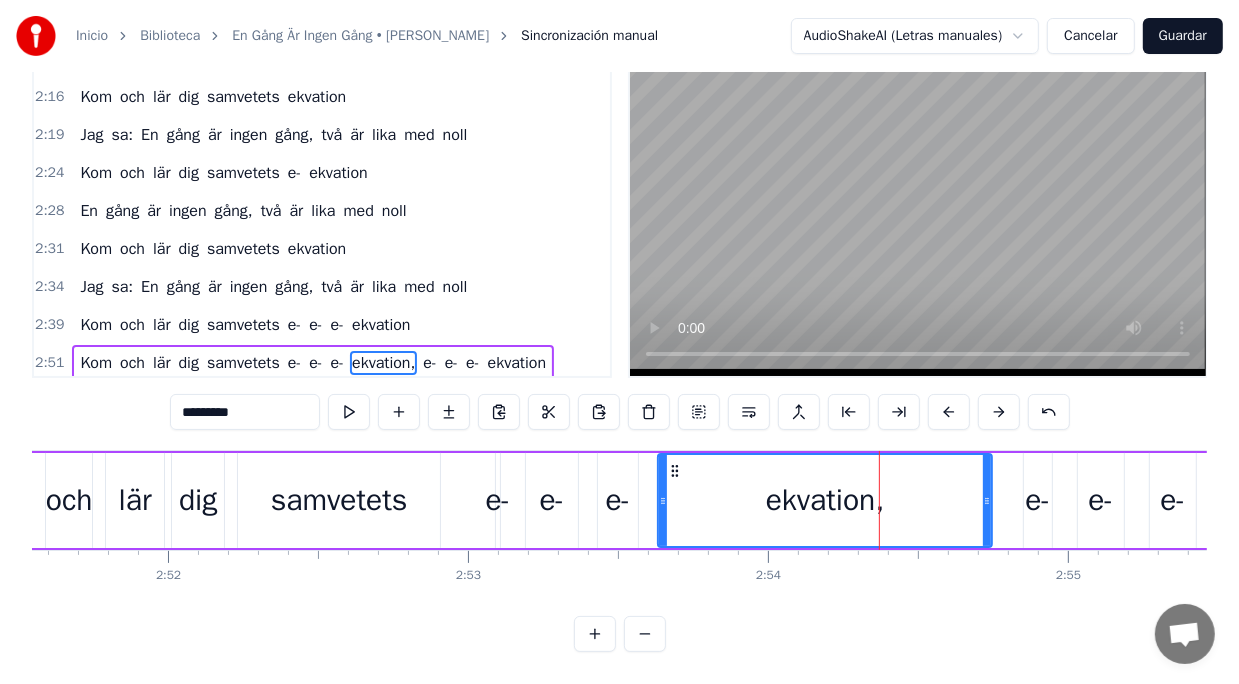 click on "Kom och lär dig samvetets e- e- e- ekvation, e- e- e- ekvation" at bounding box center [822, 500] 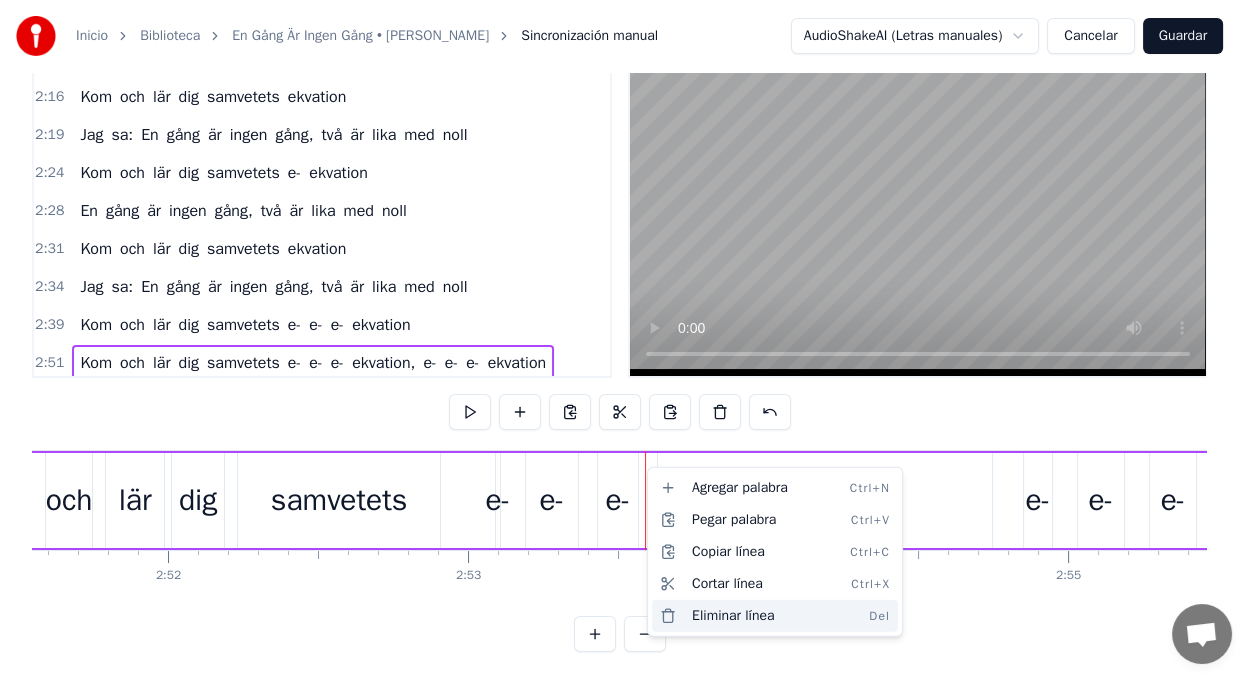 click on "Eliminar línea Del" at bounding box center [775, 616] 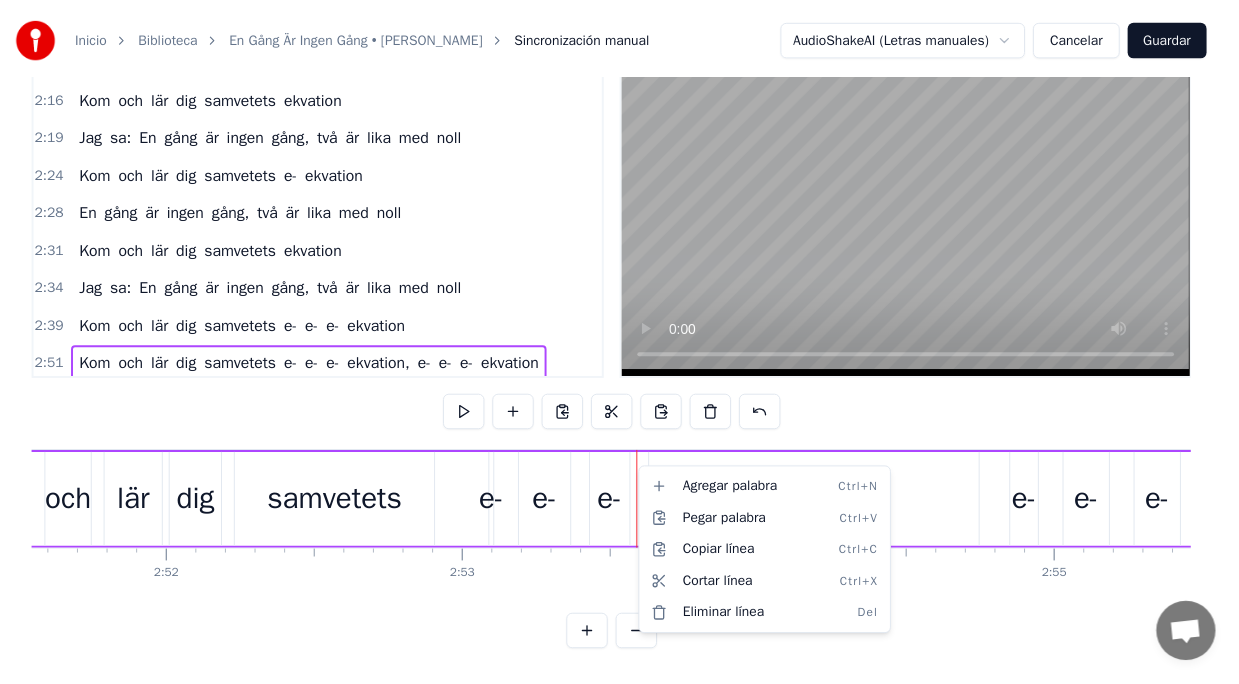 scroll, scrollTop: 1062, scrollLeft: 0, axis: vertical 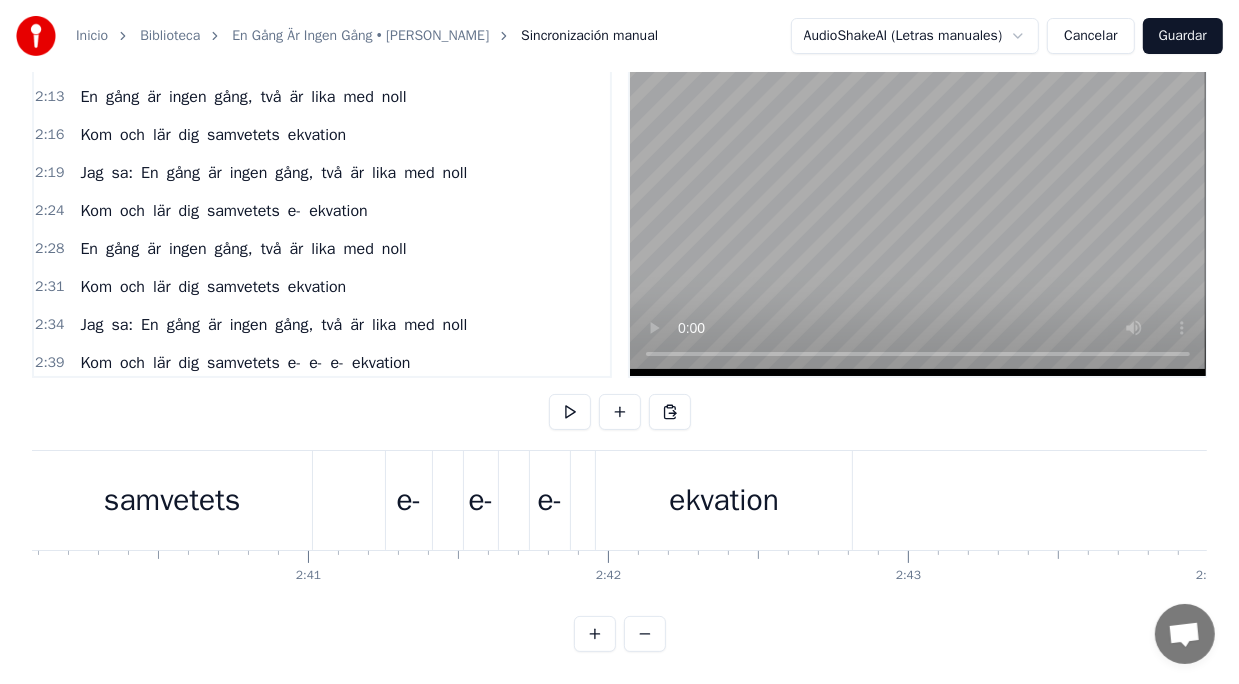click on "samvetets" at bounding box center (172, 500) 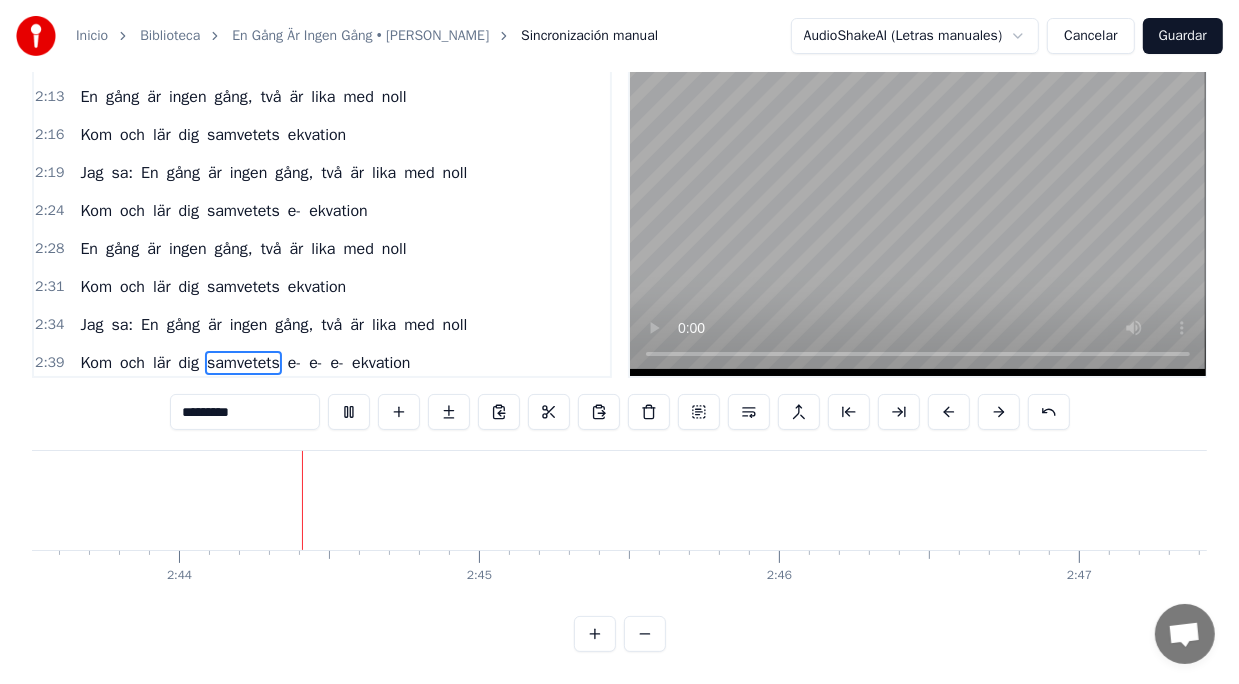 scroll, scrollTop: 0, scrollLeft: 49054, axis: horizontal 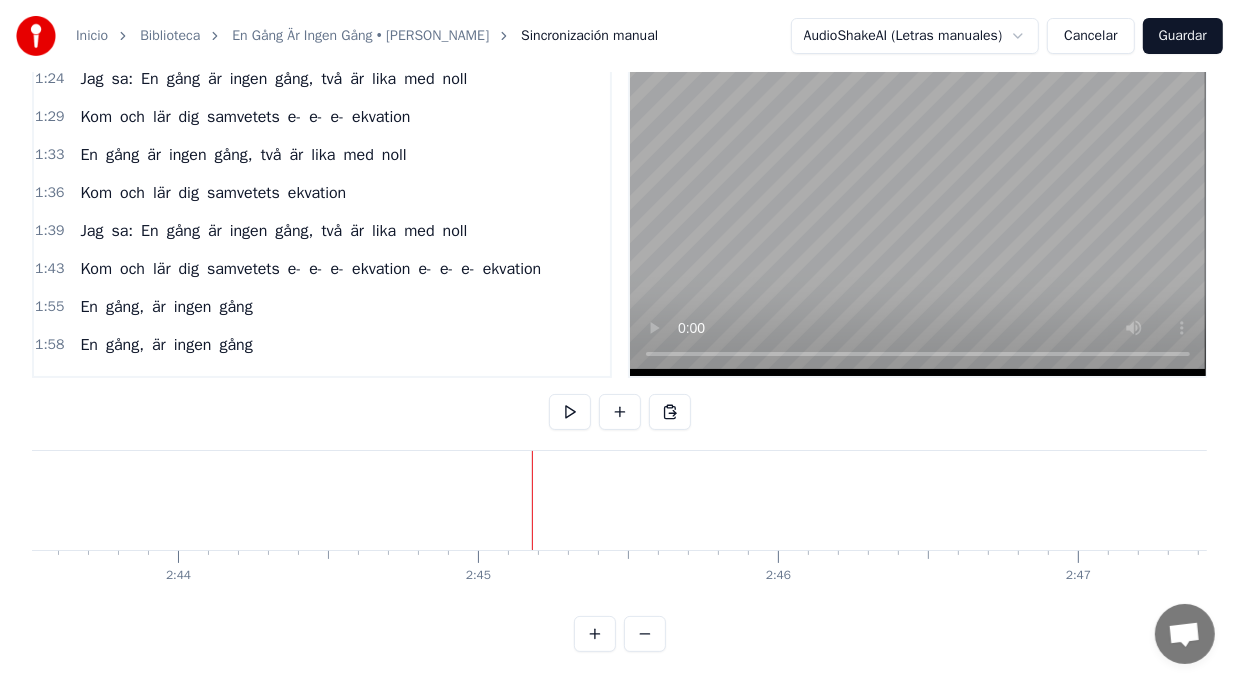 click on "e-" at bounding box center (446, 269) 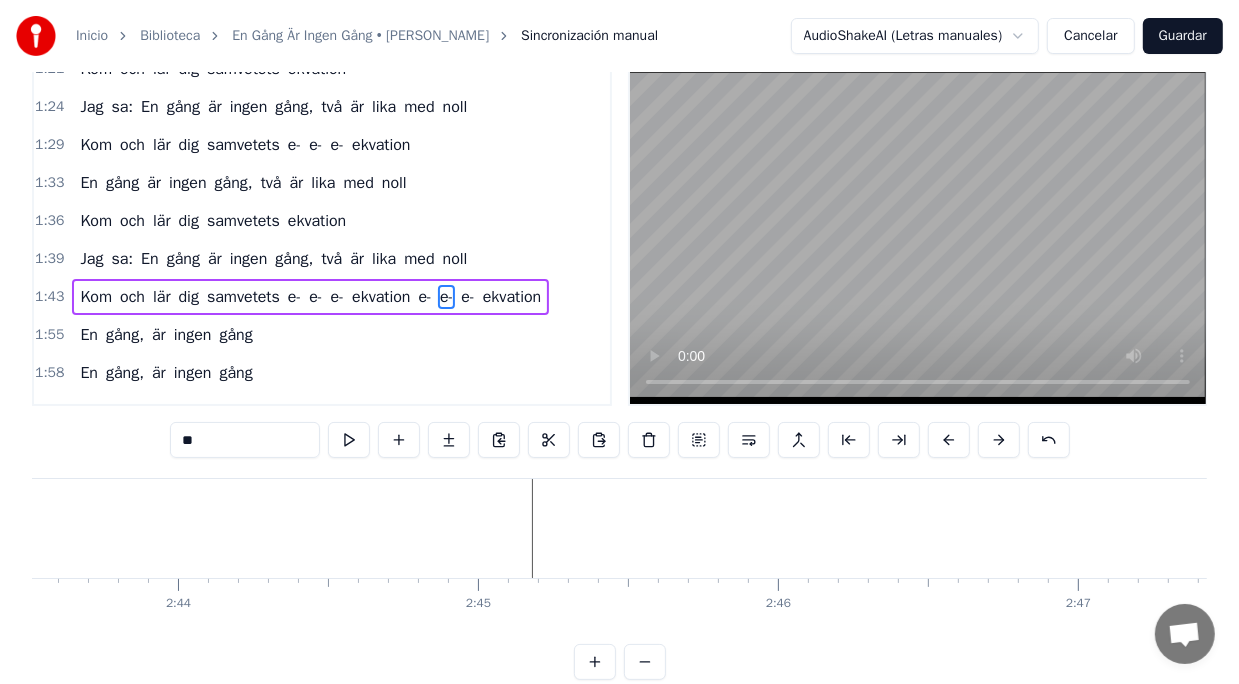 scroll, scrollTop: 0, scrollLeft: 0, axis: both 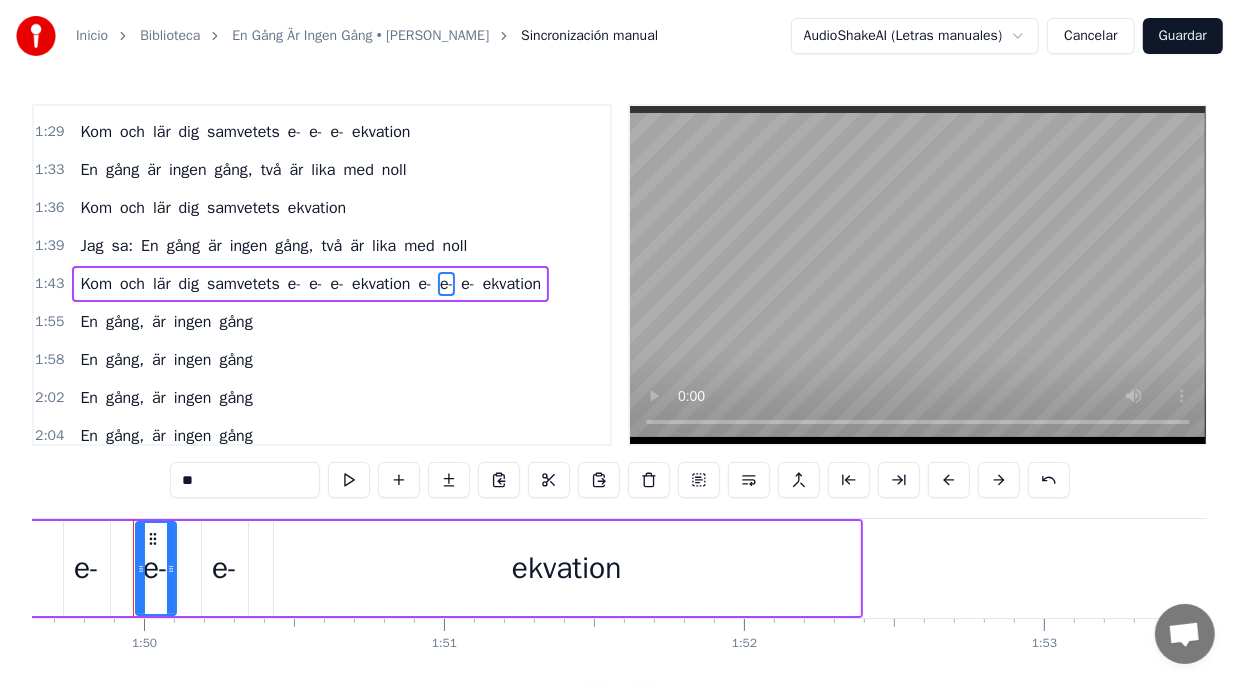 click on "Kom och lär dig samvetets e- e- e- ekvation e- e- e- ekvation" at bounding box center (-402, 568) 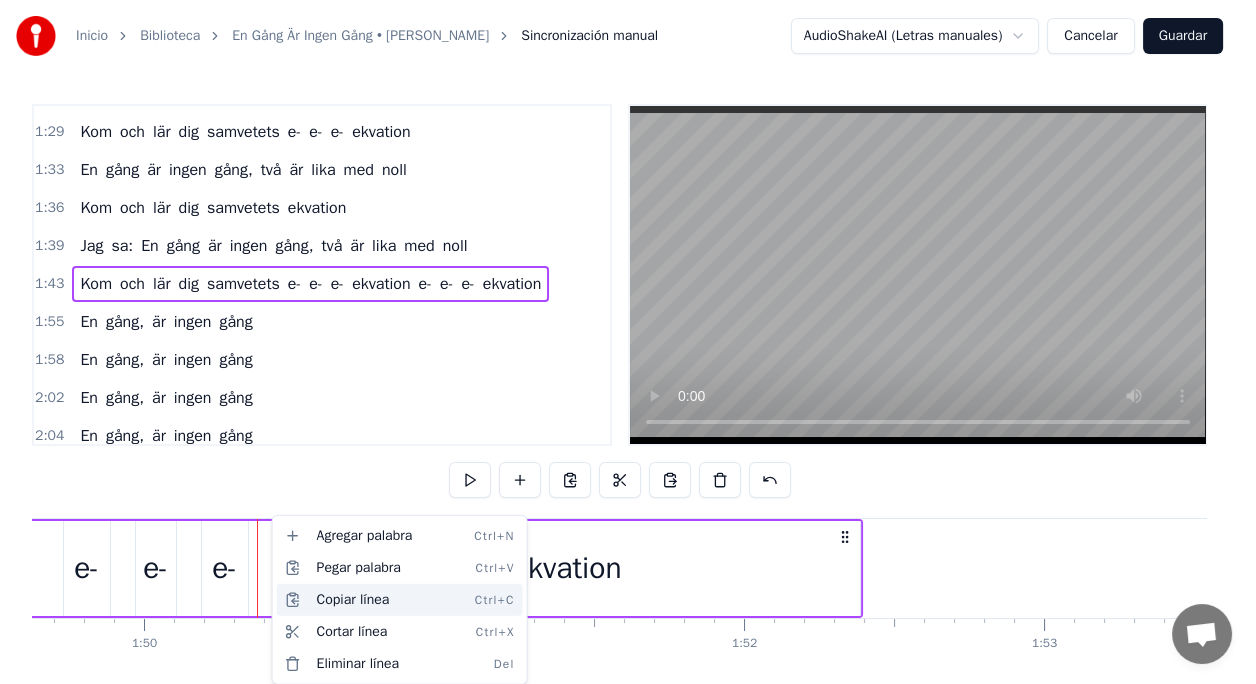 click on "Copiar línea Ctrl+C" at bounding box center [400, 600] 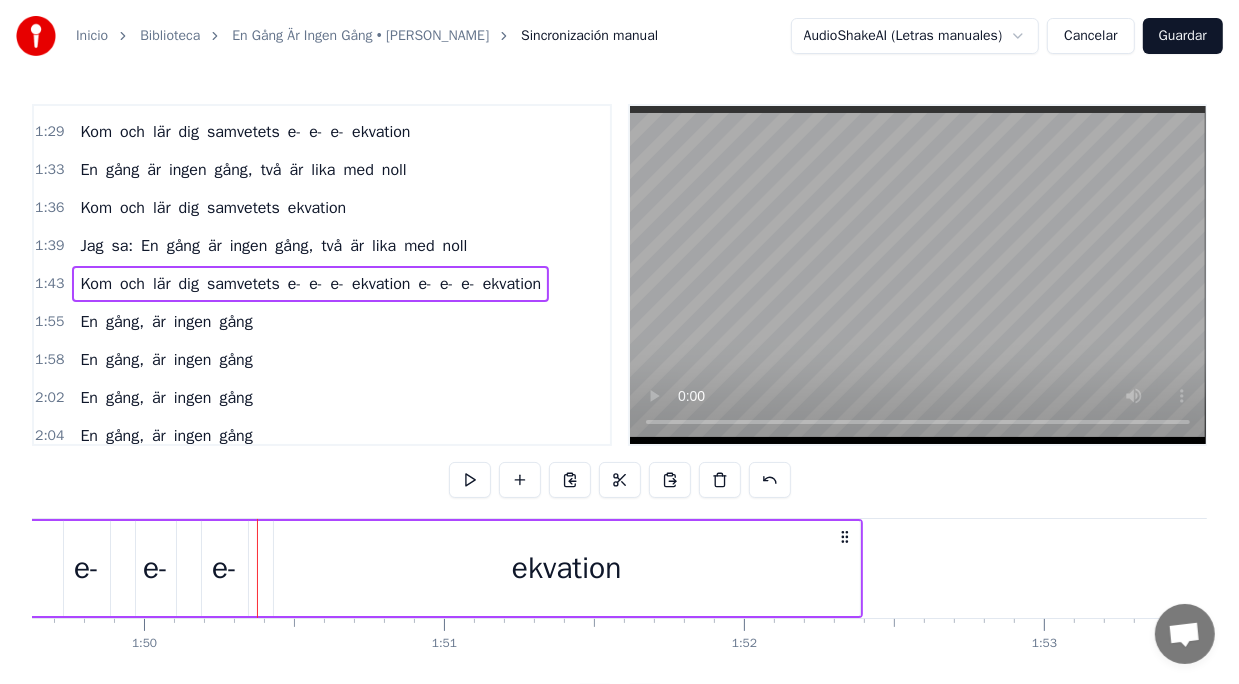 drag, startPoint x: 609, startPoint y: 310, endPoint x: 619, endPoint y: 388, distance: 78.63841 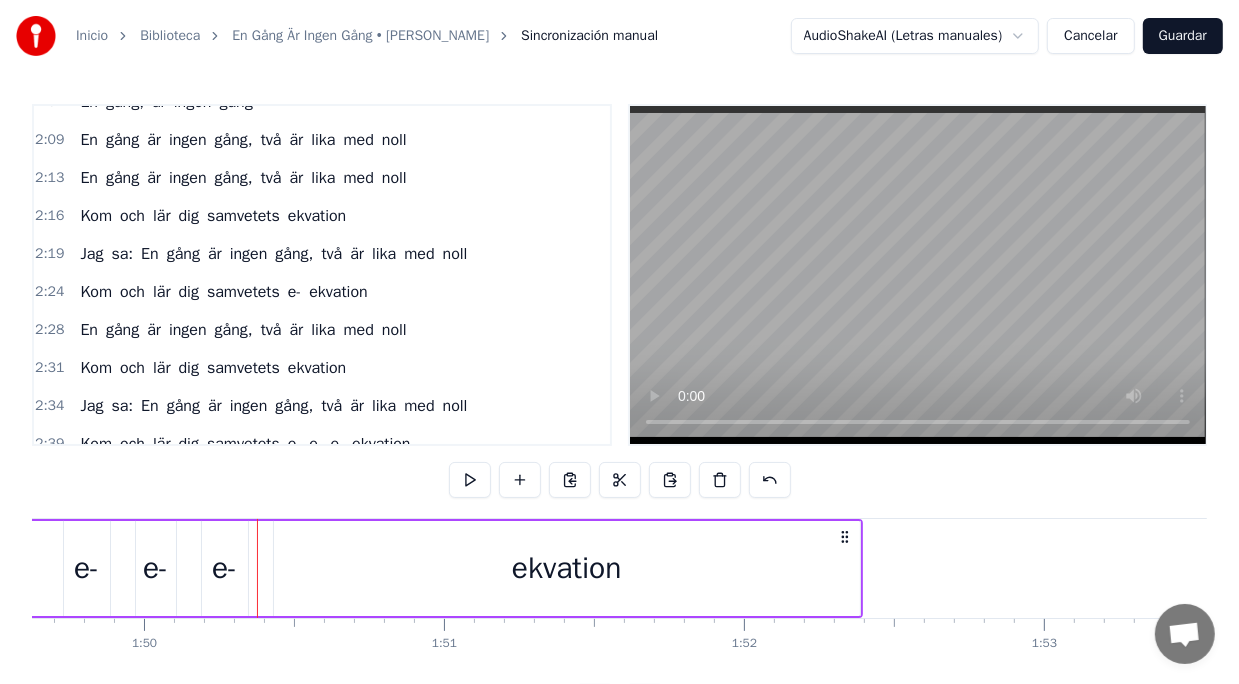 scroll, scrollTop: 1062, scrollLeft: 0, axis: vertical 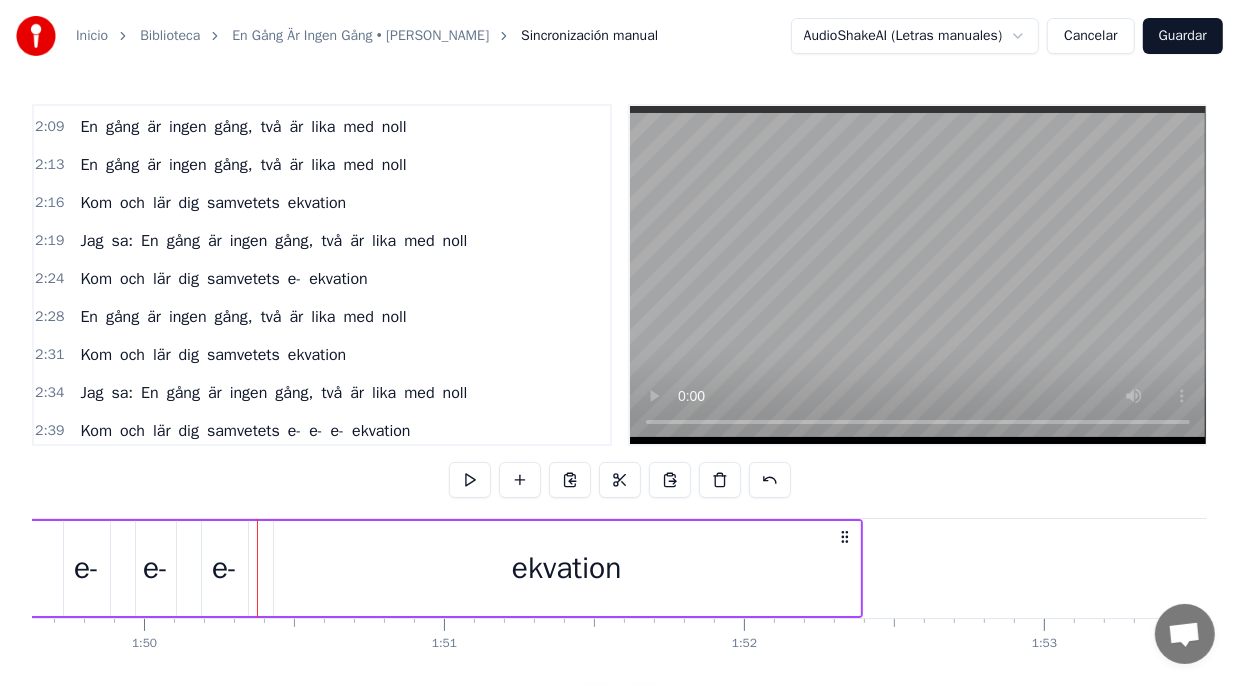 click on "Kom" at bounding box center (96, 431) 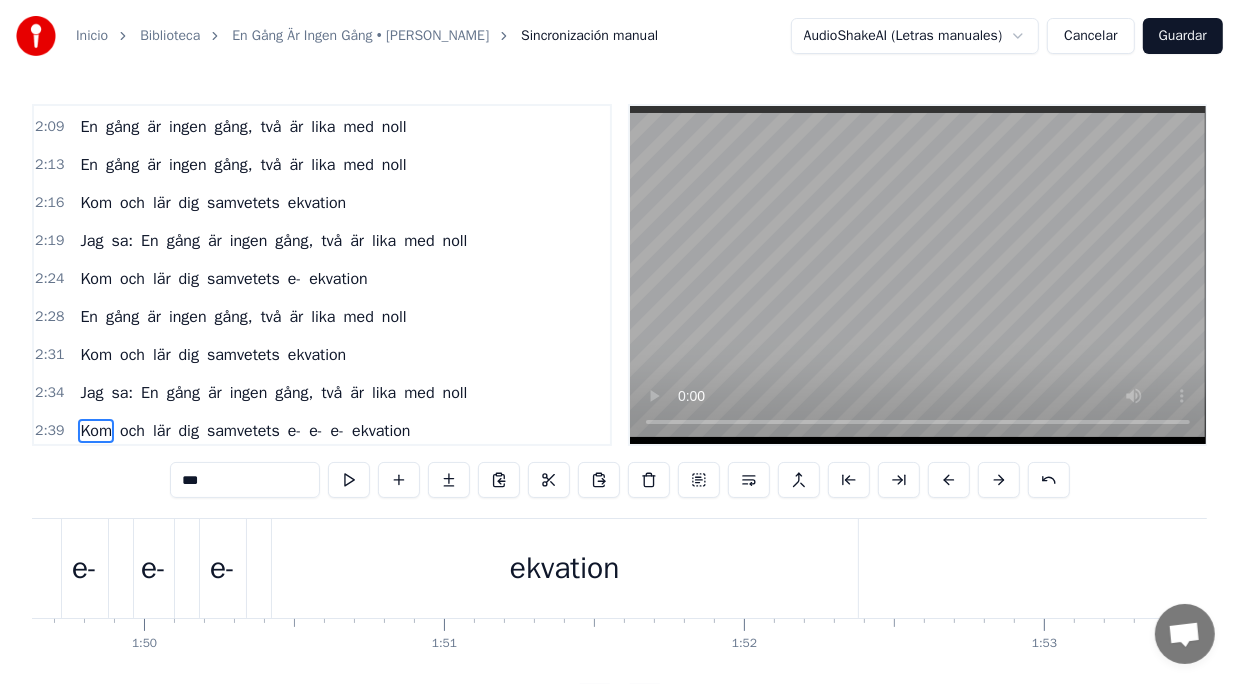 scroll, scrollTop: 53, scrollLeft: 0, axis: vertical 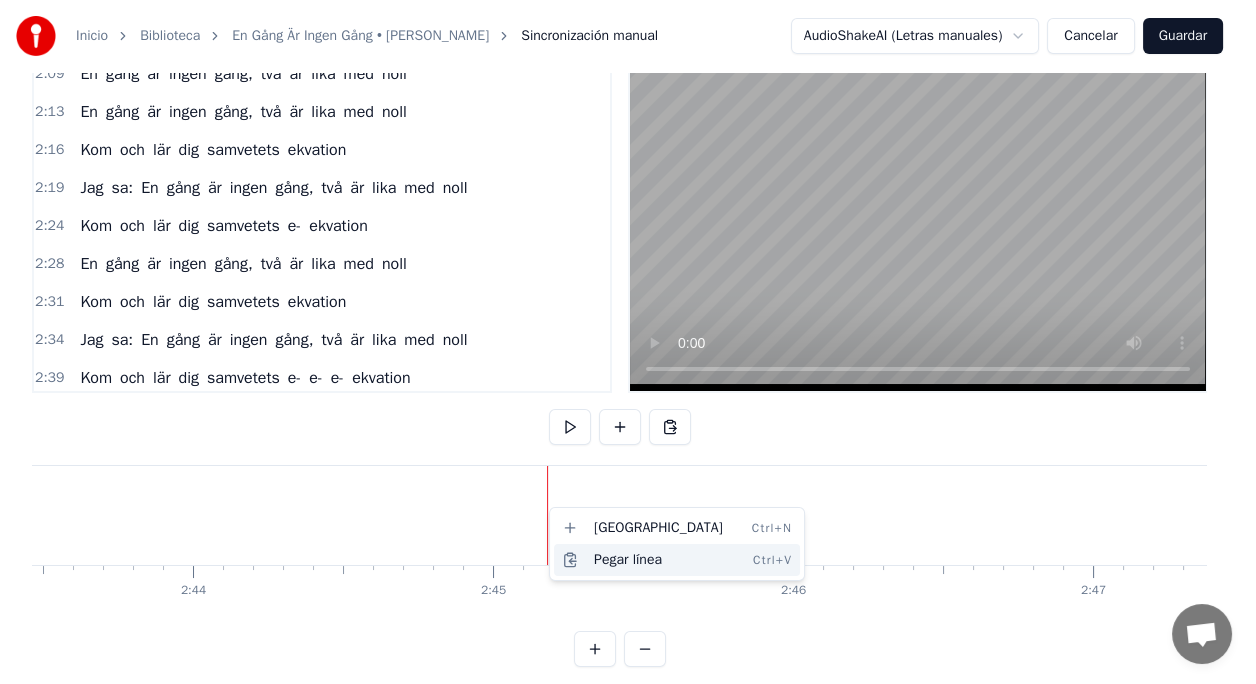 click on "Pegar línea Ctrl+V" at bounding box center (677, 560) 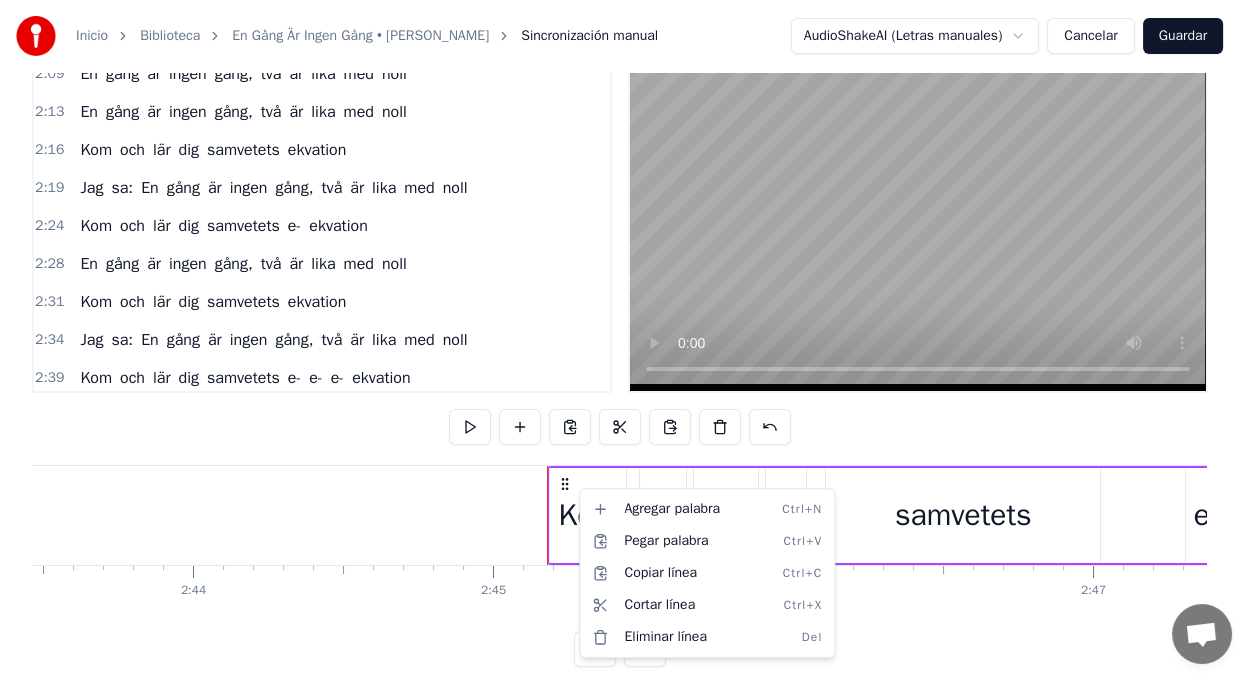 click on "Inicio Biblioteca En Gång Är Ingen Gång • [PERSON_NAME] Sincronización manual AudioShakeAI (Letras manuales) Cancelar Guardar 0:02 Känner du dig oren sprider sig en dålig lukt? 0:05 Har du vart och smakat på förbjuden frukt? 0:09 Kom till Doktor [PERSON_NAME], kom så ska jag bota dig 0:13 Kom till Doktor [PERSON_NAME] så får du medicin av mig 0:19 Här får du inga sprutor, här får du ingen värktablett 0:23 Här finns inga maskiner, nej, jag har mitt eget sätt 0:26 En genialisk formel för Misstag ett och två 0:30 Så det känns bättre nu, det kunde jag förstå 0:37 En gång är ingen gång, två är lika med noll 0:40 Kom och lär dig samvetets ekvation 0:43 Jag sa: En gång är ingen gång, två är lika med noll 0:48 Kom och lär dig samvetets e- e- e- ekvation 0:59 Otrohetens fader, han måste varit ett geni 1:02 skapade en vattentät och hållbar filosofi 1:06 För händer det en tredje gång att du hamnar lite snett 1:10 är det bara att börja räkna om, från nummer ett 1:18 En gång är En" at bounding box center (628, 323) 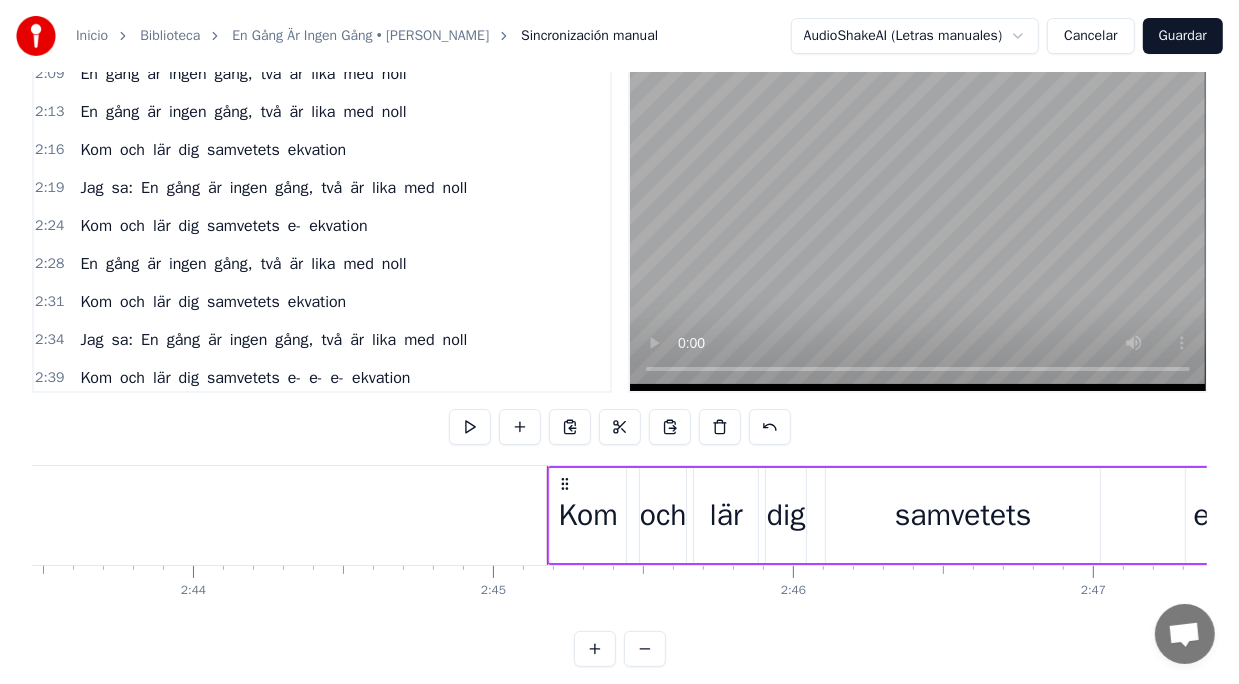 click on "Kom" at bounding box center (588, 515) 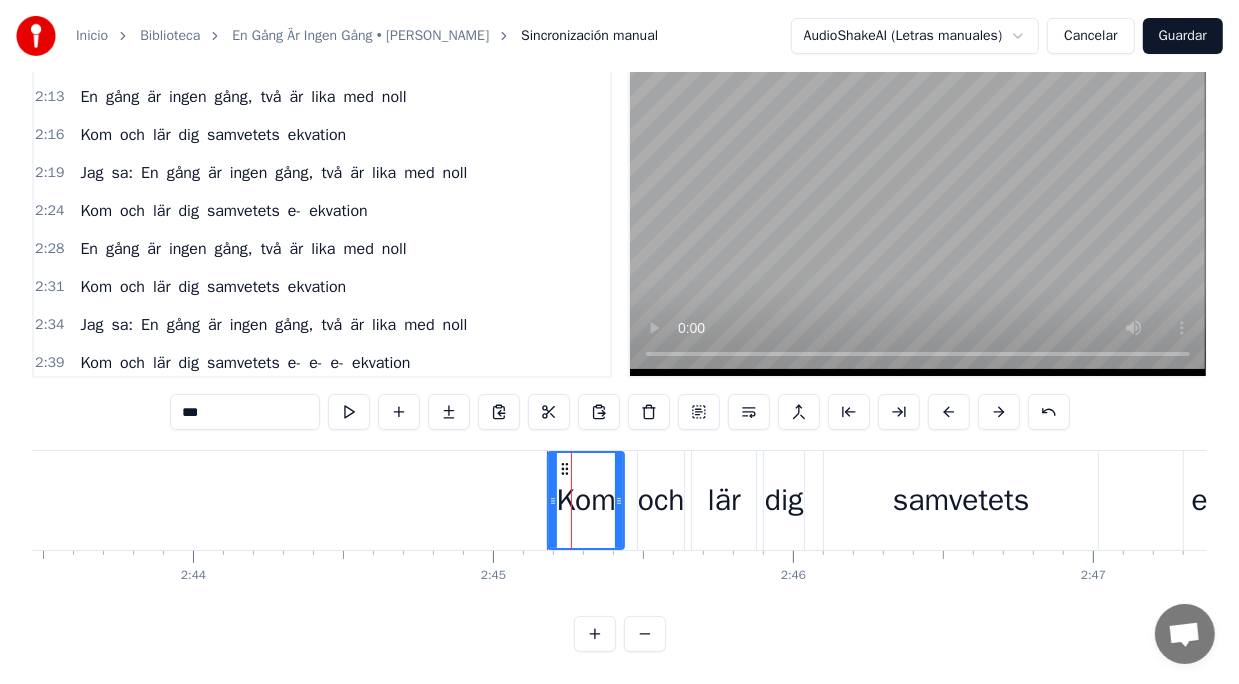 scroll, scrollTop: 1100, scrollLeft: 0, axis: vertical 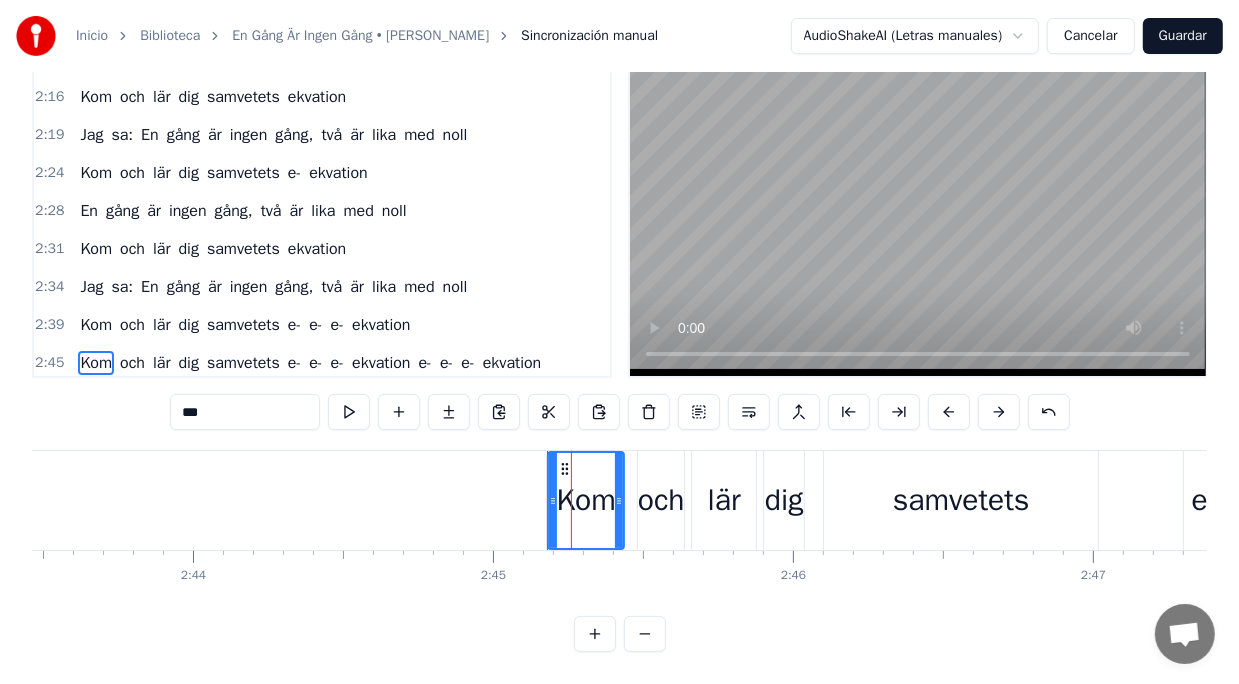 drag, startPoint x: 243, startPoint y: 407, endPoint x: 43, endPoint y: 416, distance: 200.2024 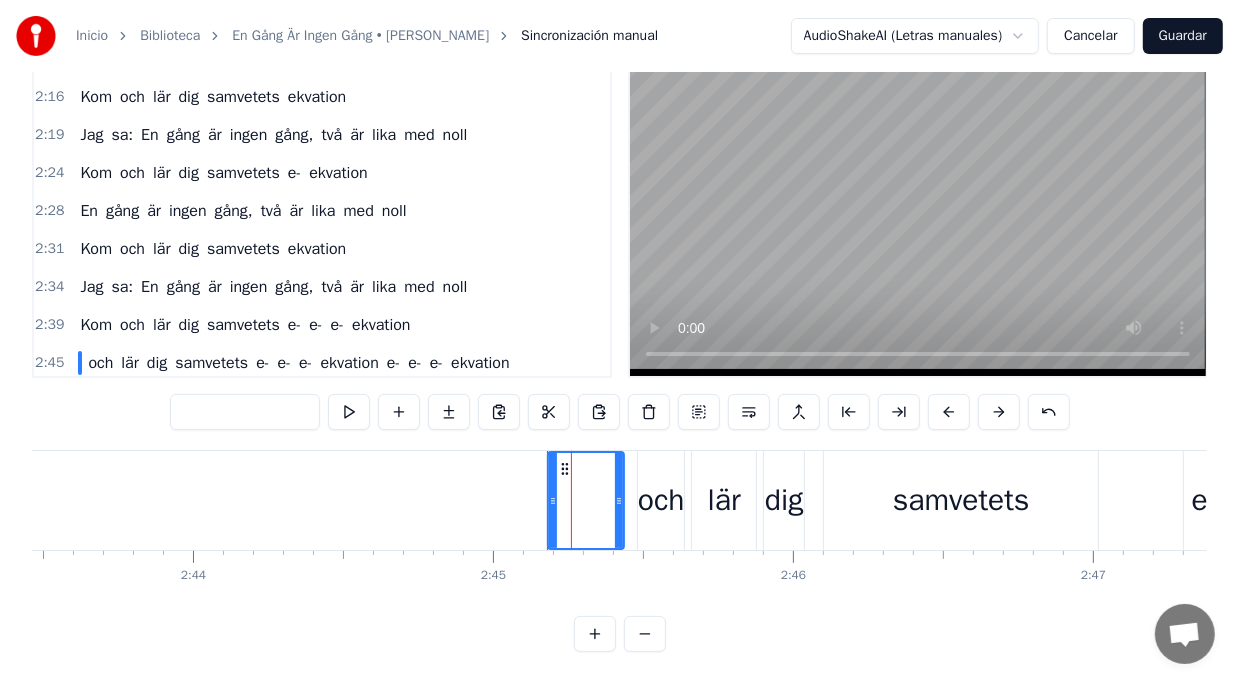 click on "och" at bounding box center [661, 500] 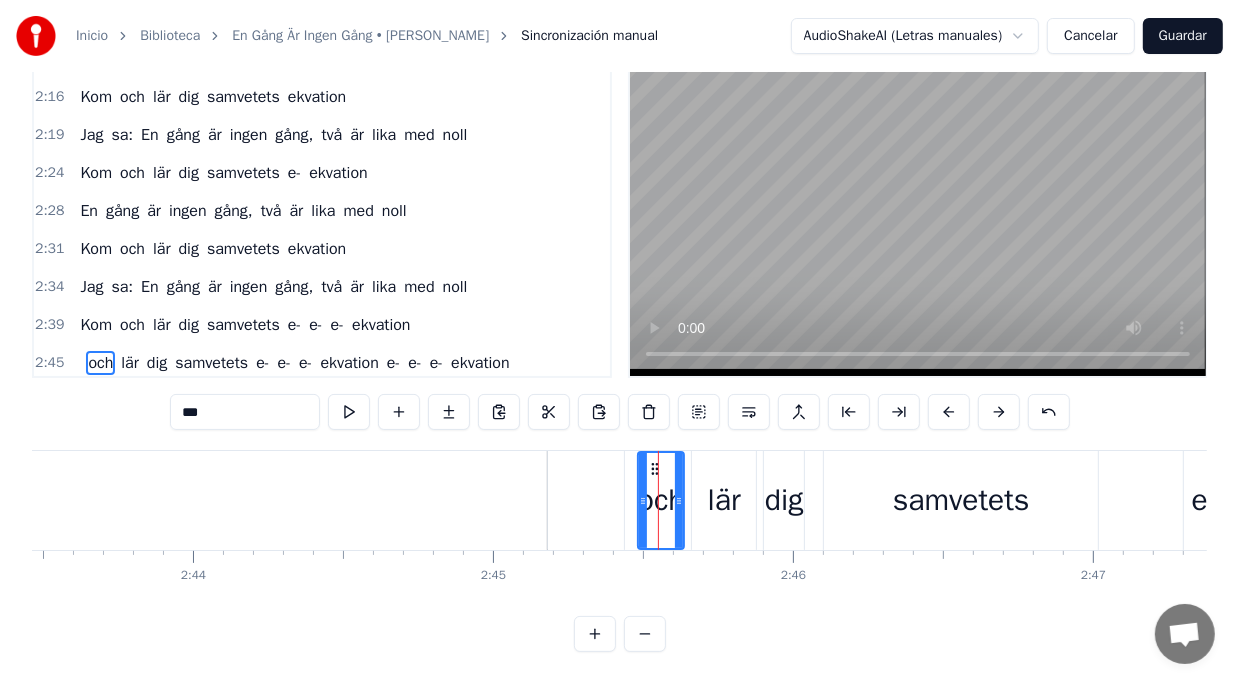 drag, startPoint x: 232, startPoint y: 408, endPoint x: 30, endPoint y: 421, distance: 202.41788 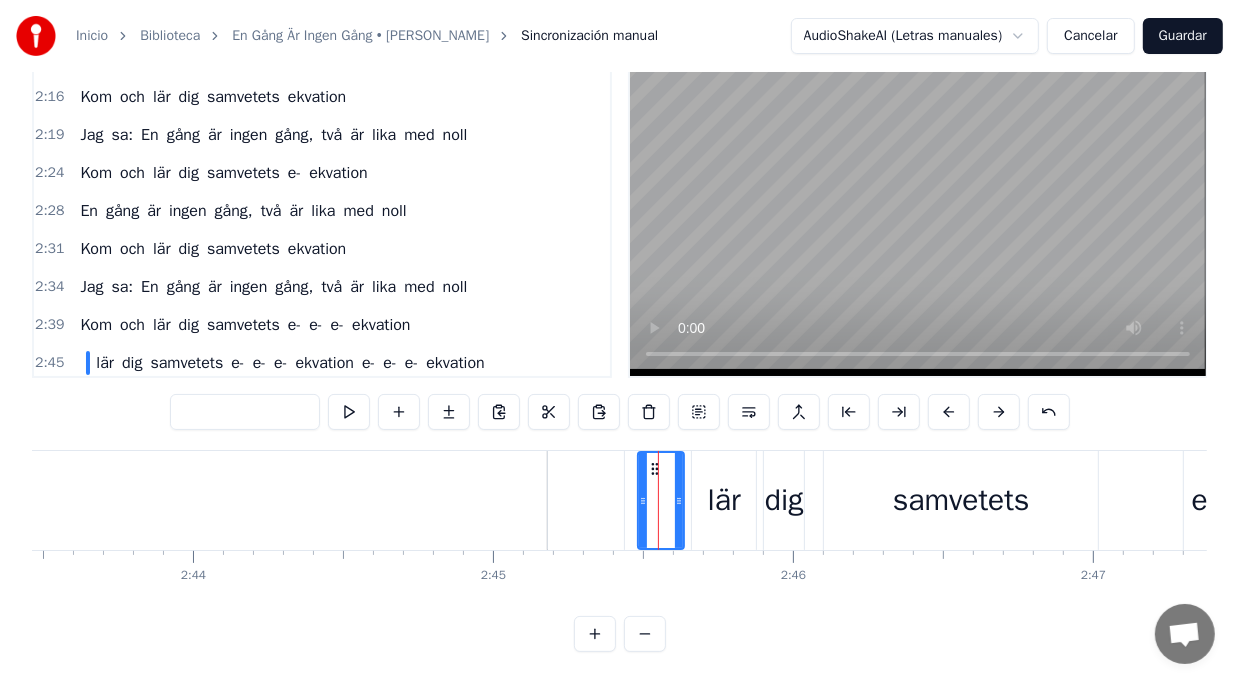 click on "lär" at bounding box center (724, 500) 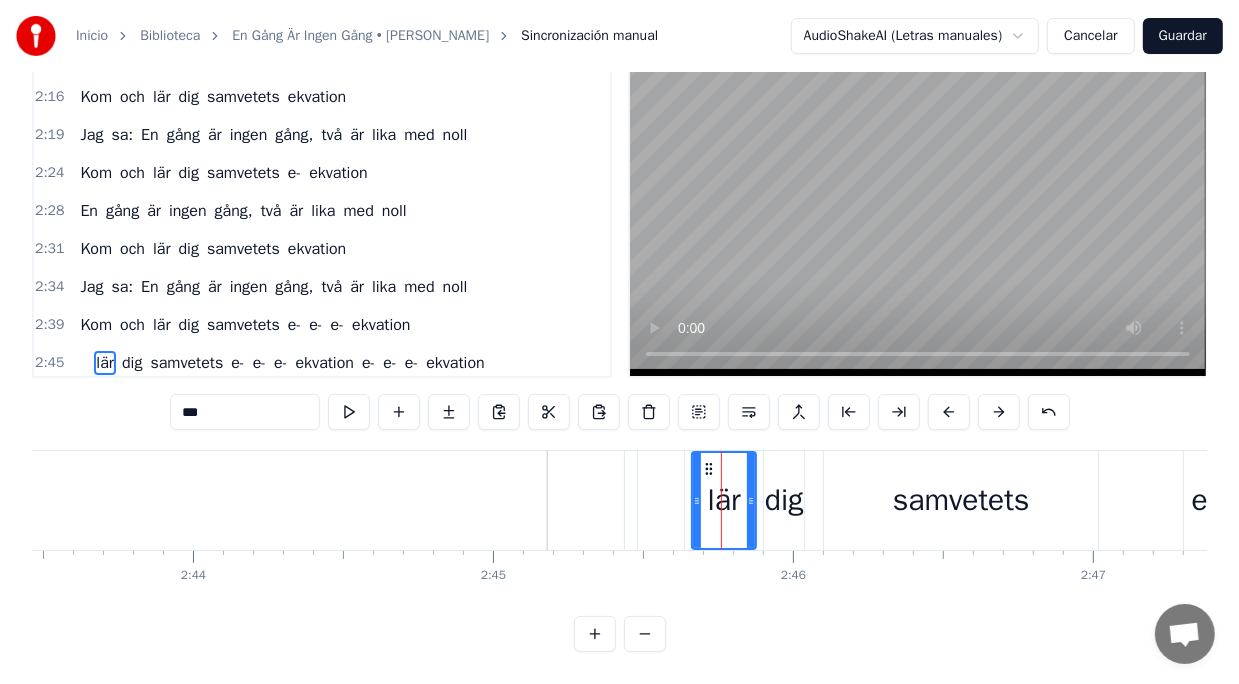 drag, startPoint x: 235, startPoint y: 392, endPoint x: 143, endPoint y: 406, distance: 93.05912 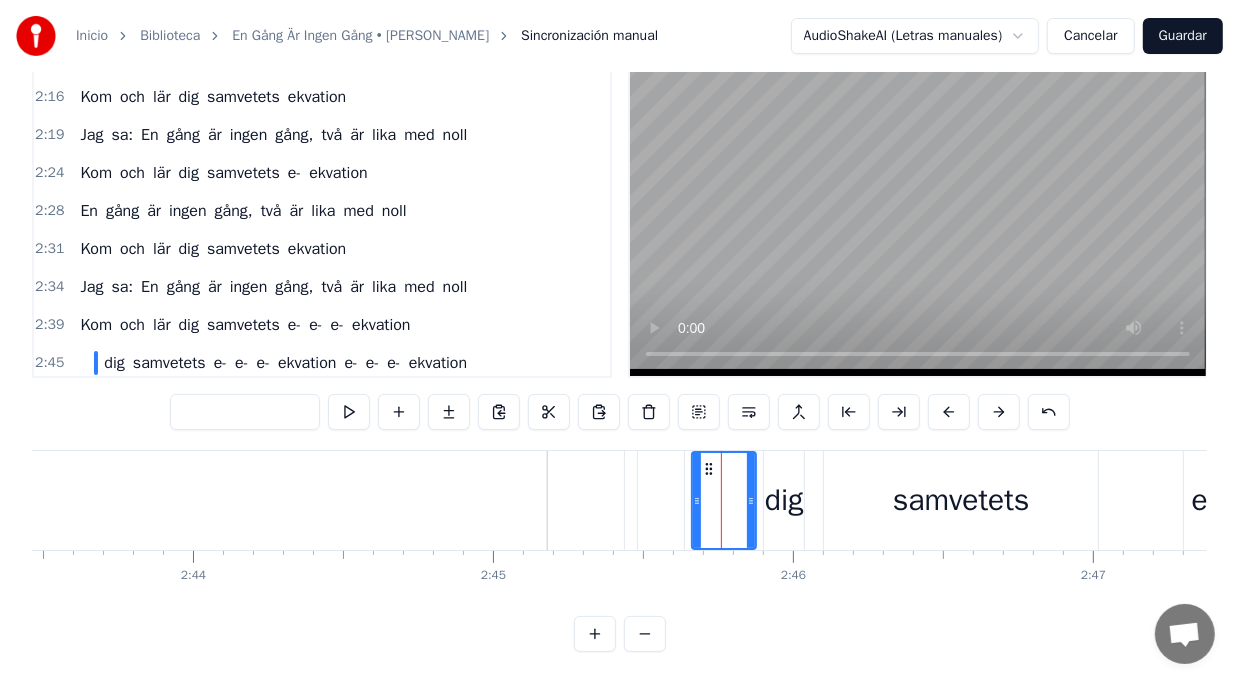 click on "dig" at bounding box center (784, 500) 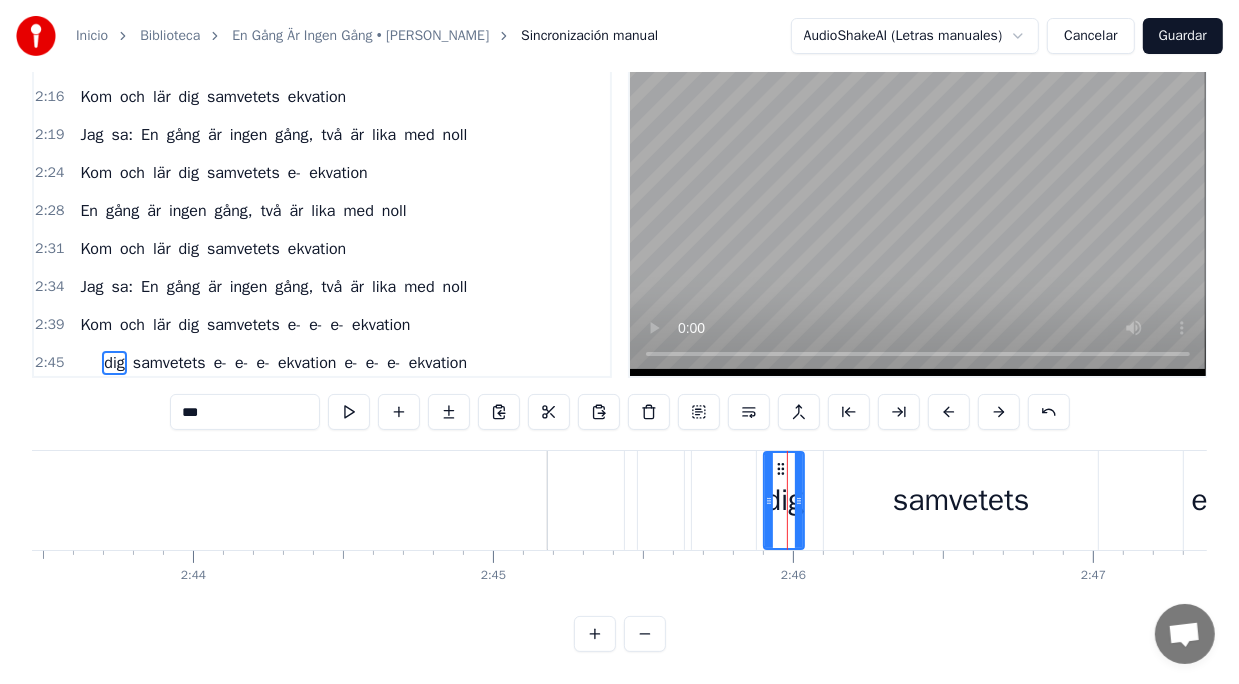 drag, startPoint x: 228, startPoint y: 401, endPoint x: 116, endPoint y: 404, distance: 112.04017 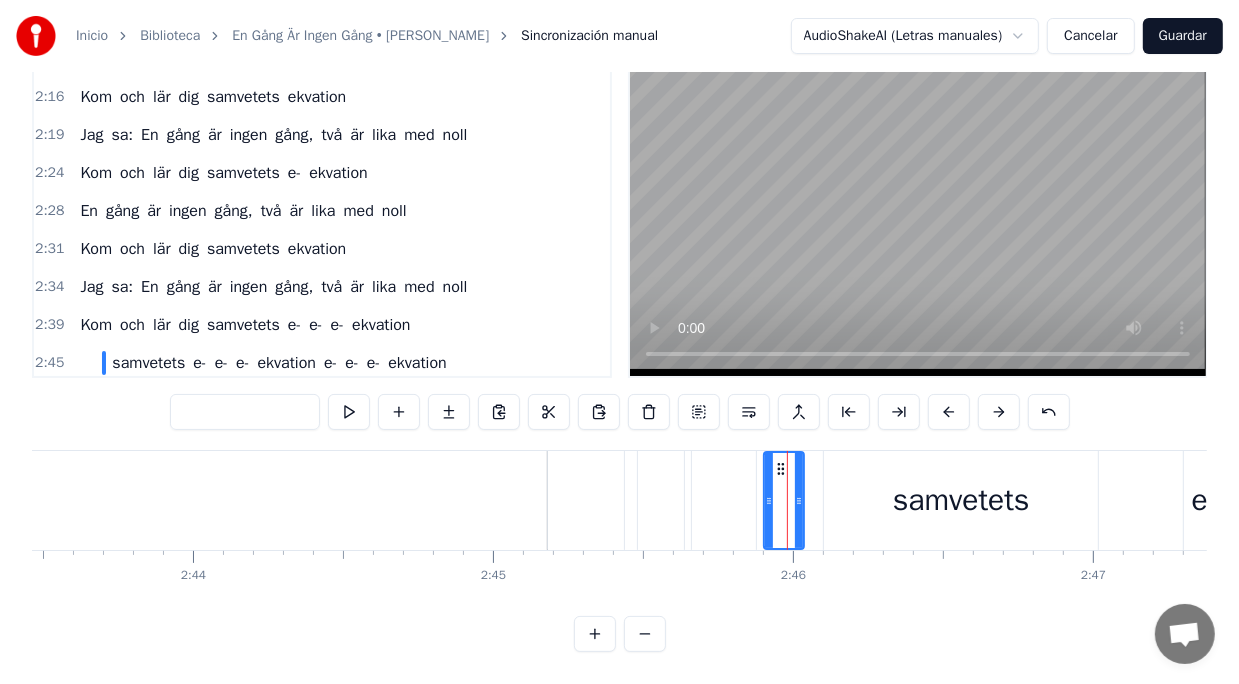 click on "samvetets" at bounding box center [961, 500] 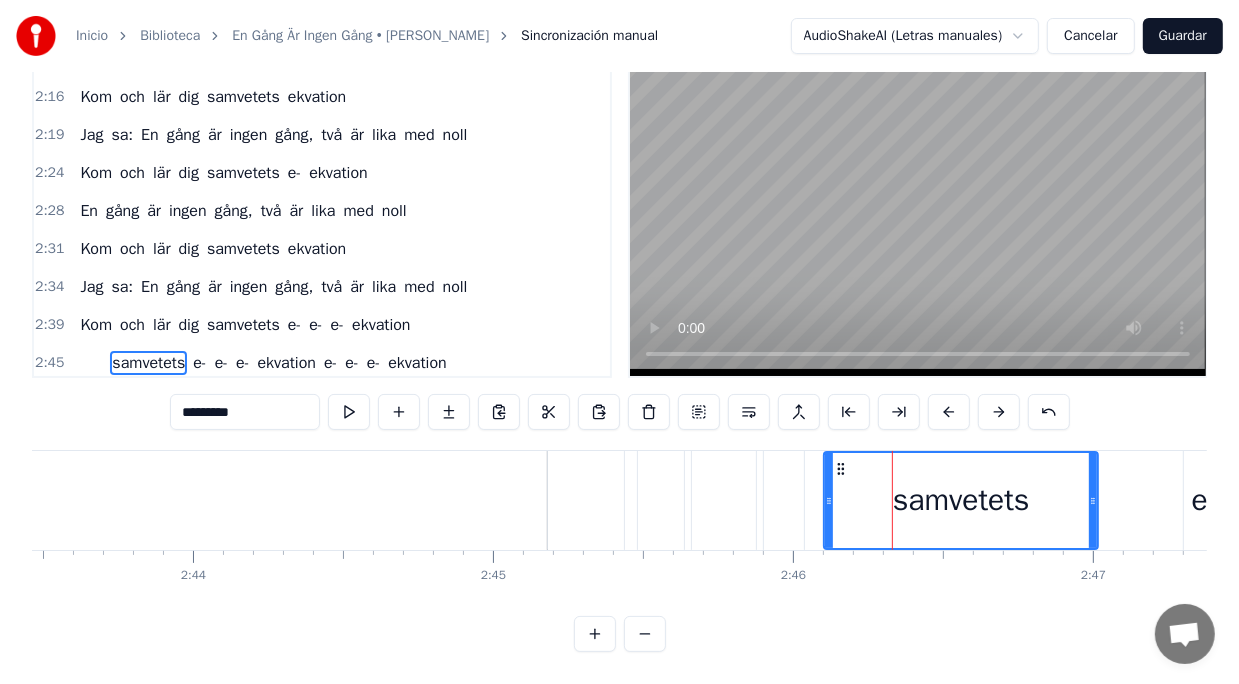 drag, startPoint x: 279, startPoint y: 402, endPoint x: 125, endPoint y: 417, distance: 154.72879 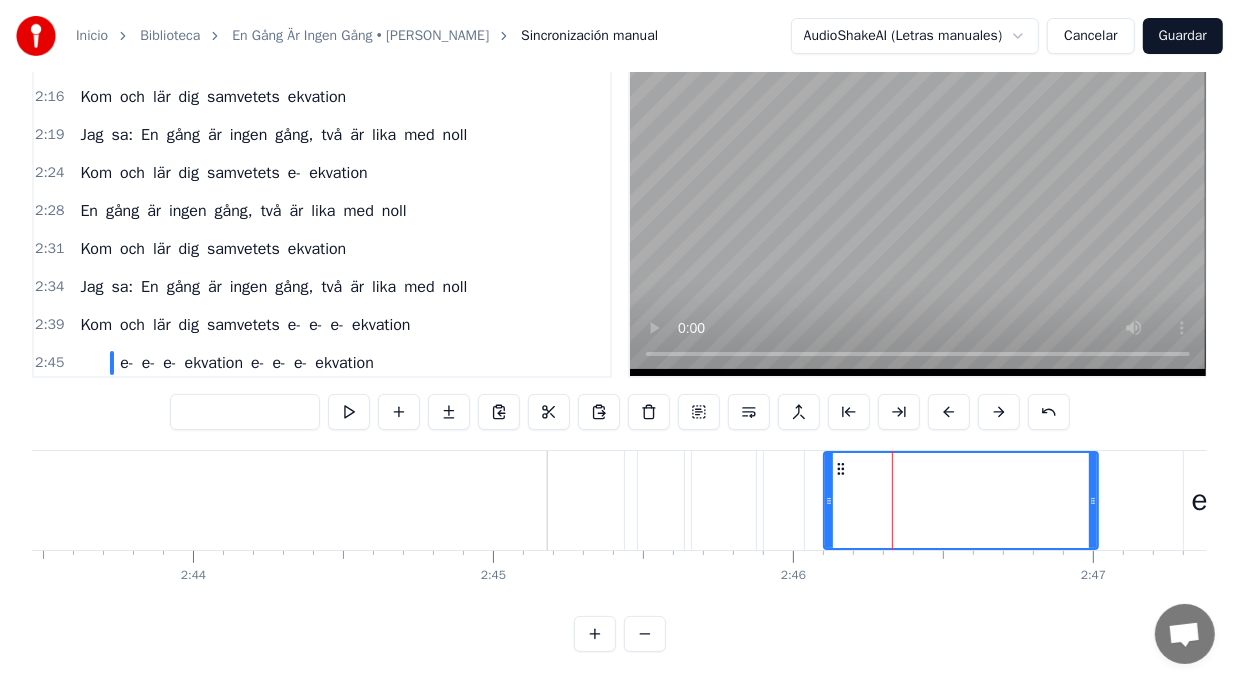 type 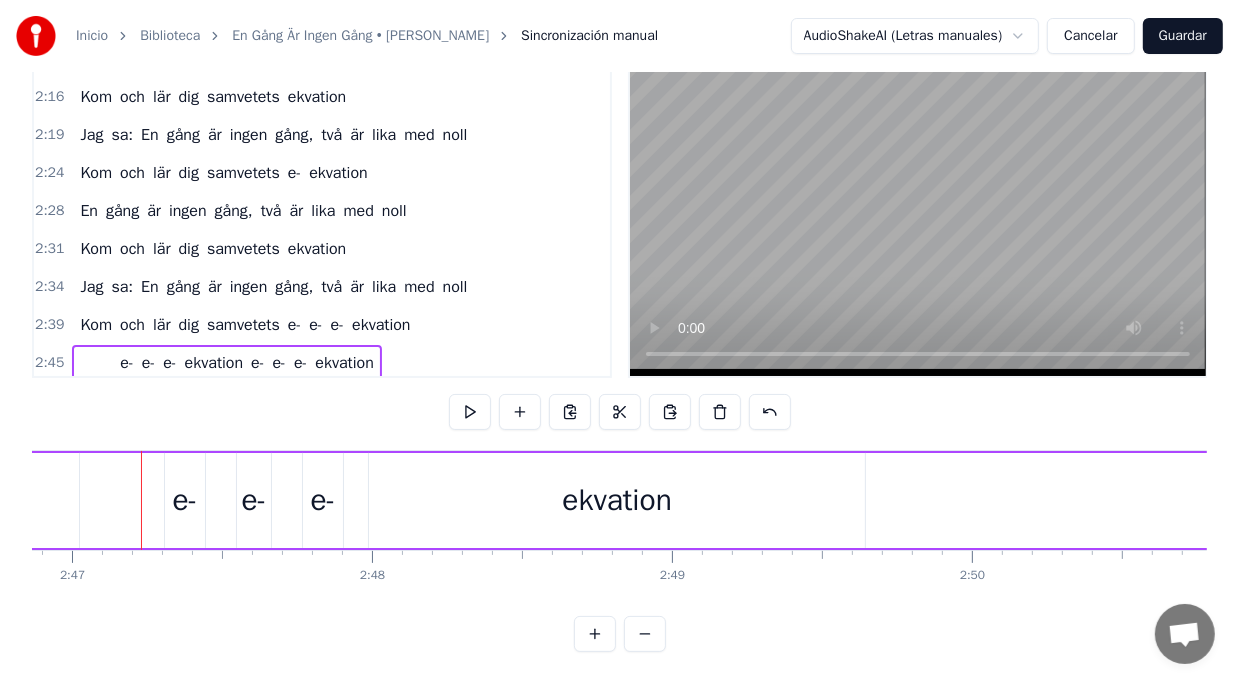 scroll, scrollTop: 0, scrollLeft: 50068, axis: horizontal 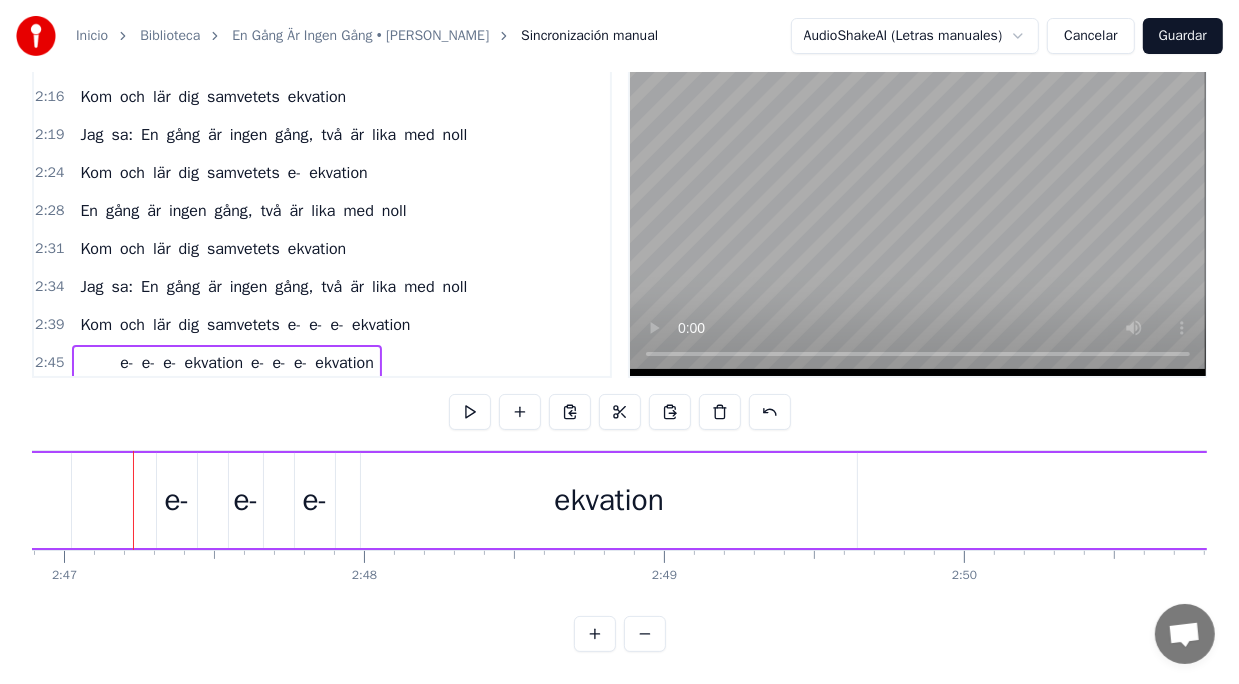 click on "e- e- e- ekvation e- e- e- ekvation" at bounding box center (783, 500) 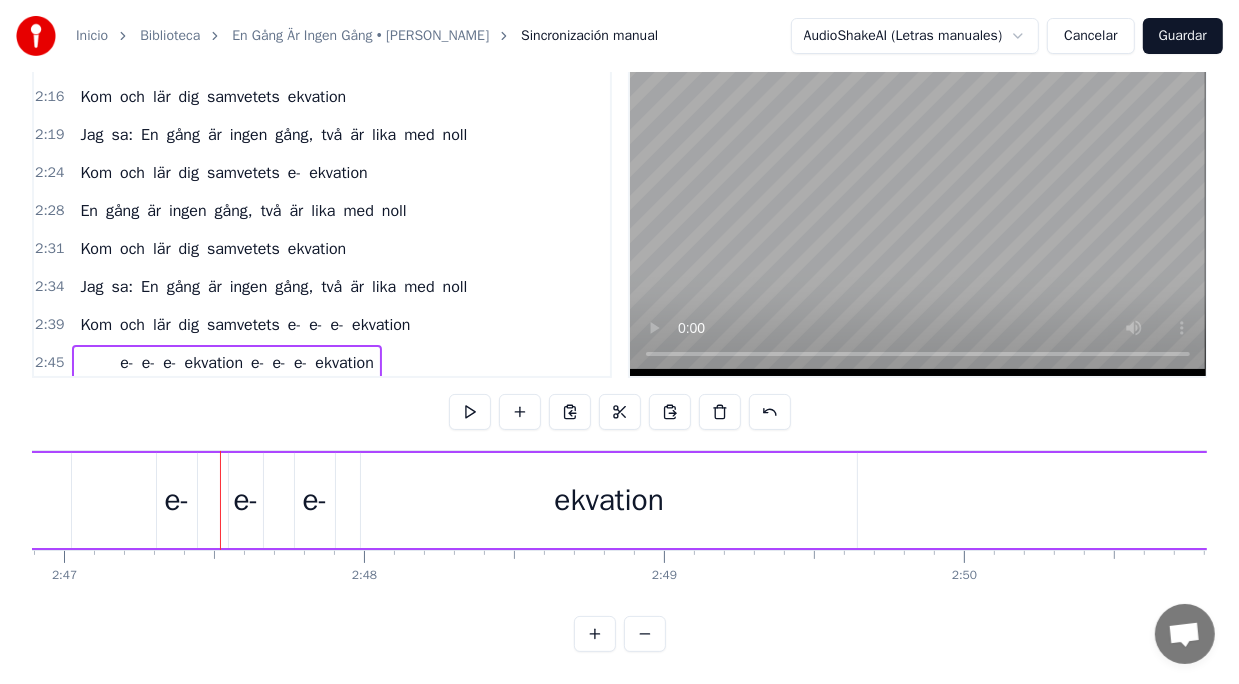click on "e- e- e- ekvation e- e- e- ekvation" at bounding box center [783, 500] 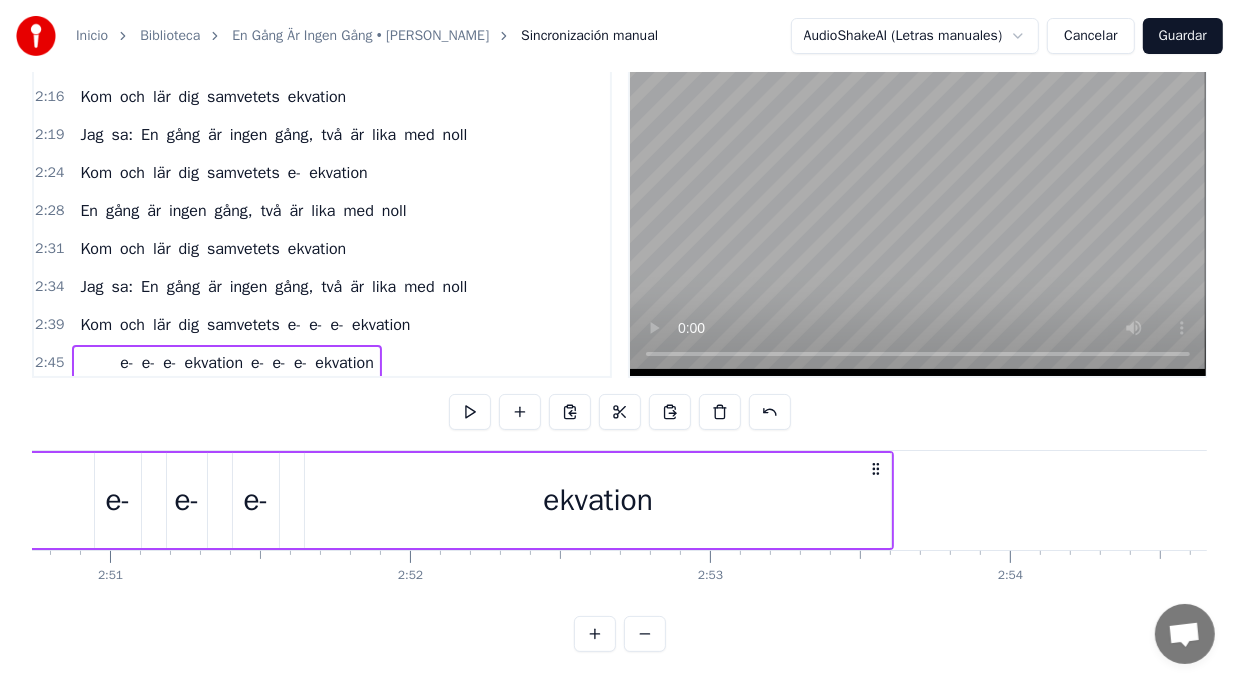 scroll, scrollTop: 0, scrollLeft: 51228, axis: horizontal 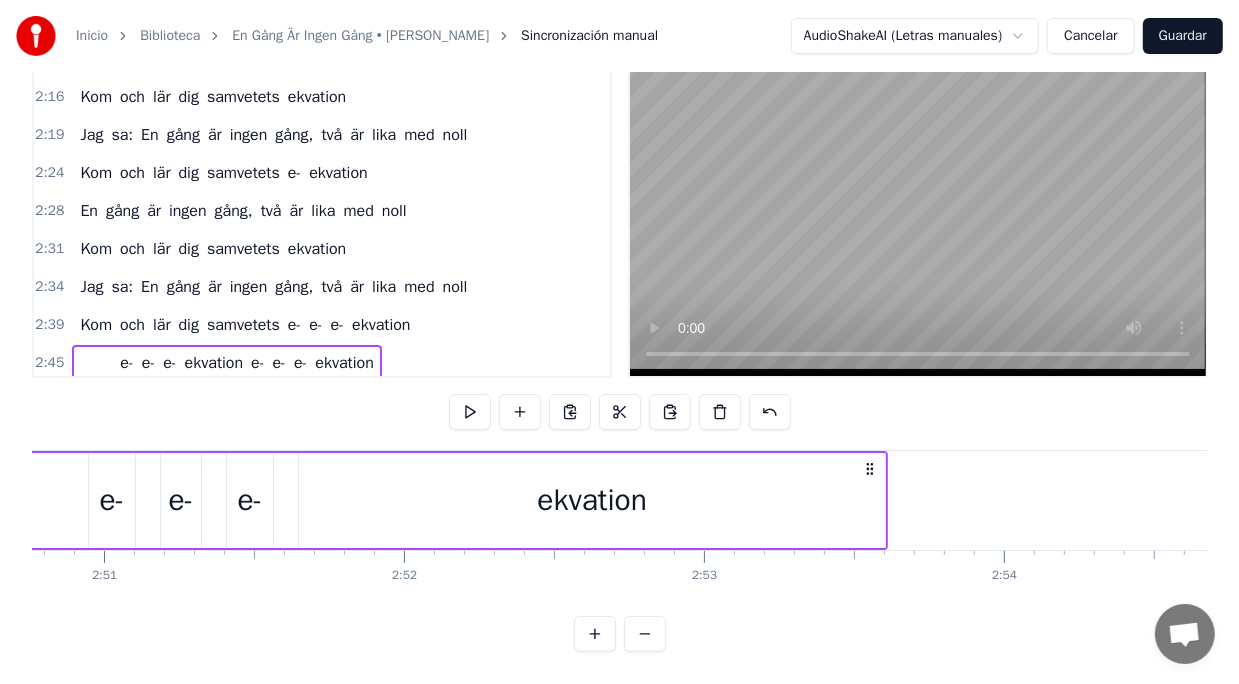 click on "ekvation" at bounding box center (592, 500) 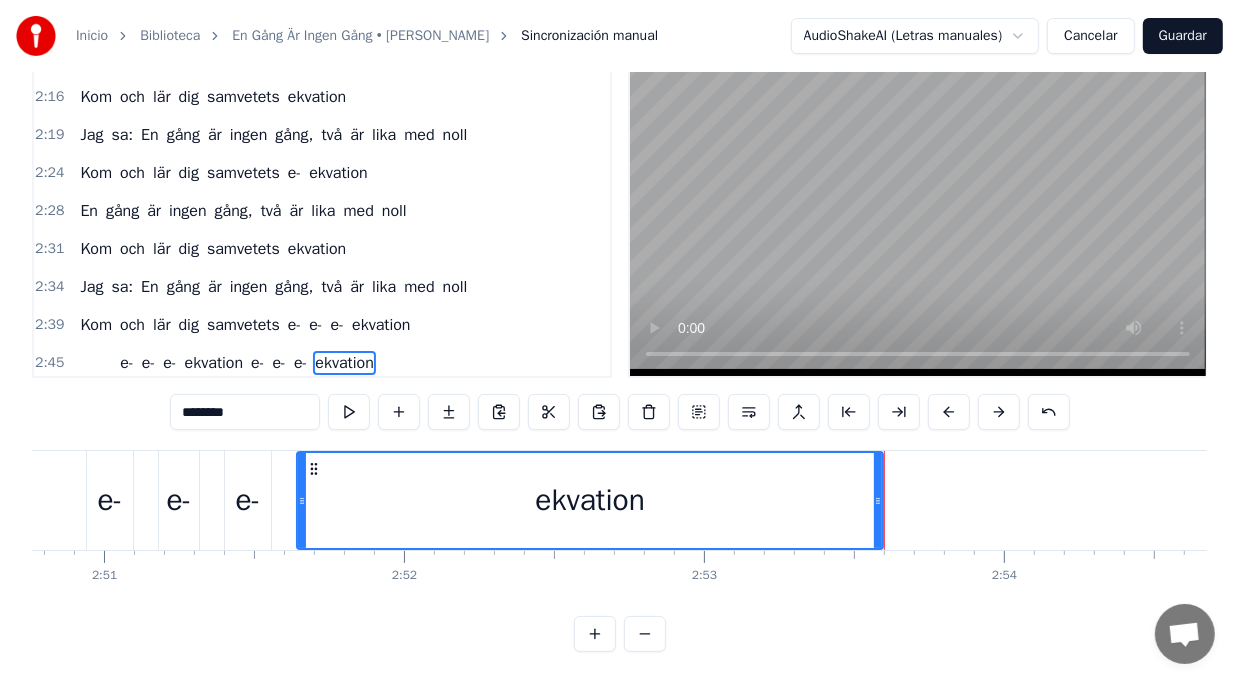 click 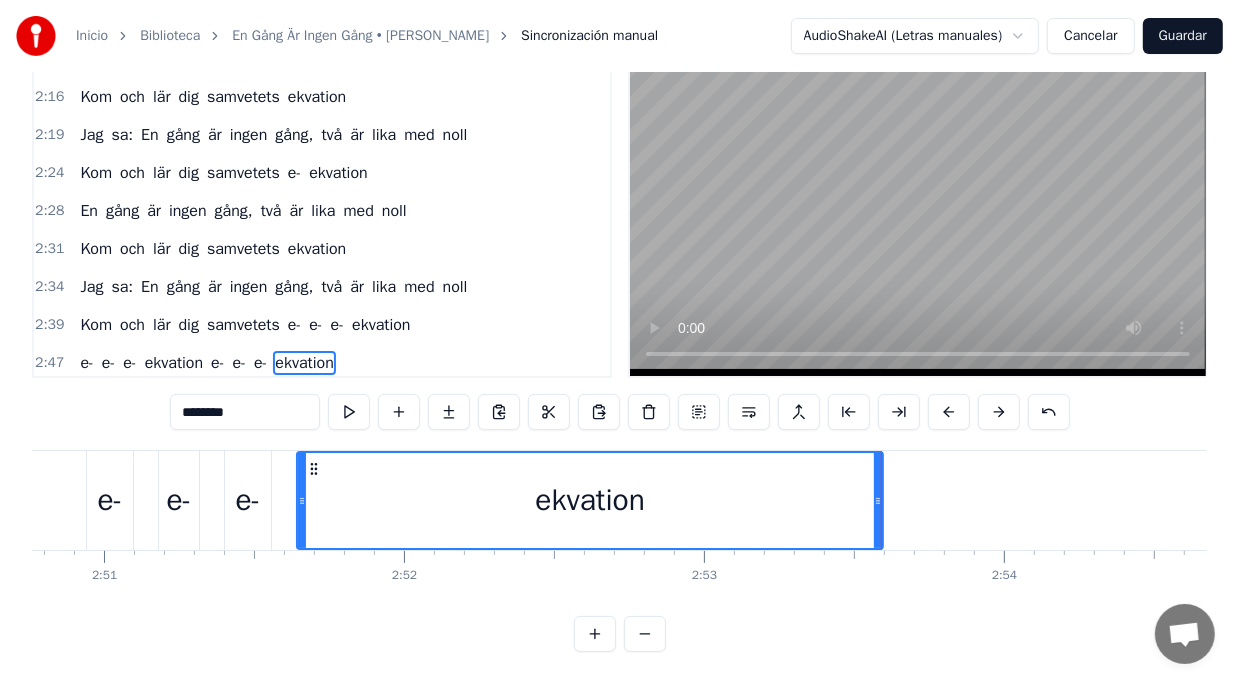 click on "ekvation" at bounding box center (590, 500) 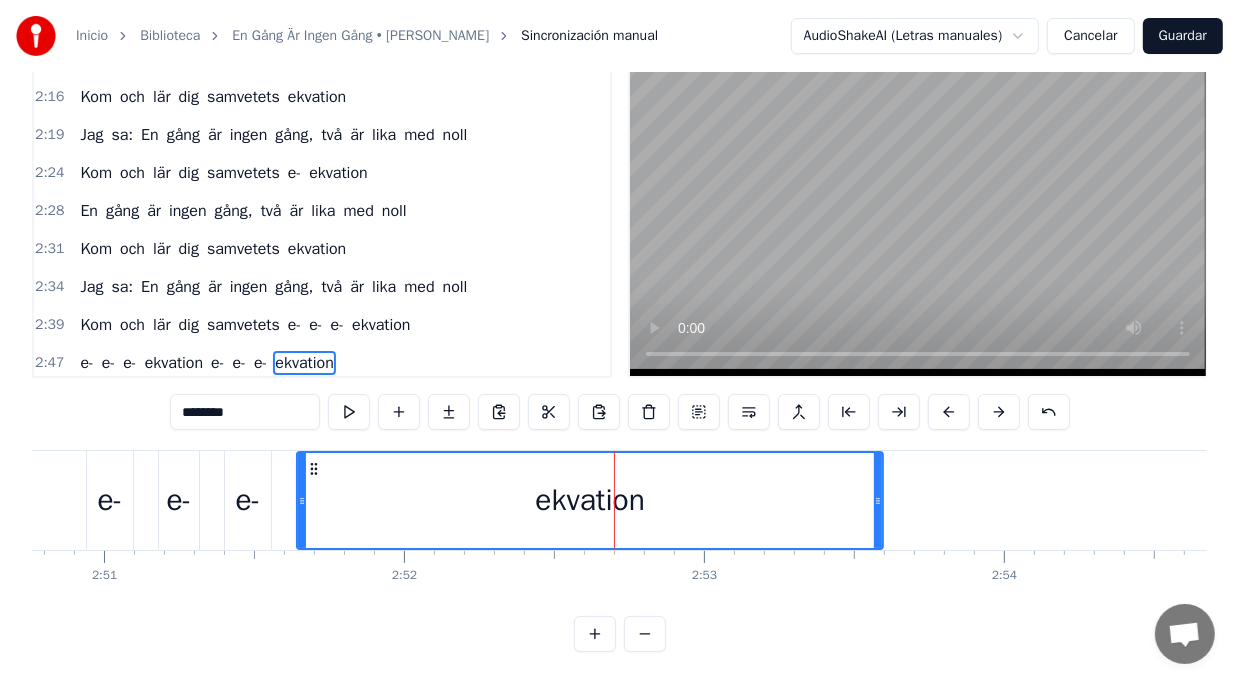 click on "********" at bounding box center [245, 412] 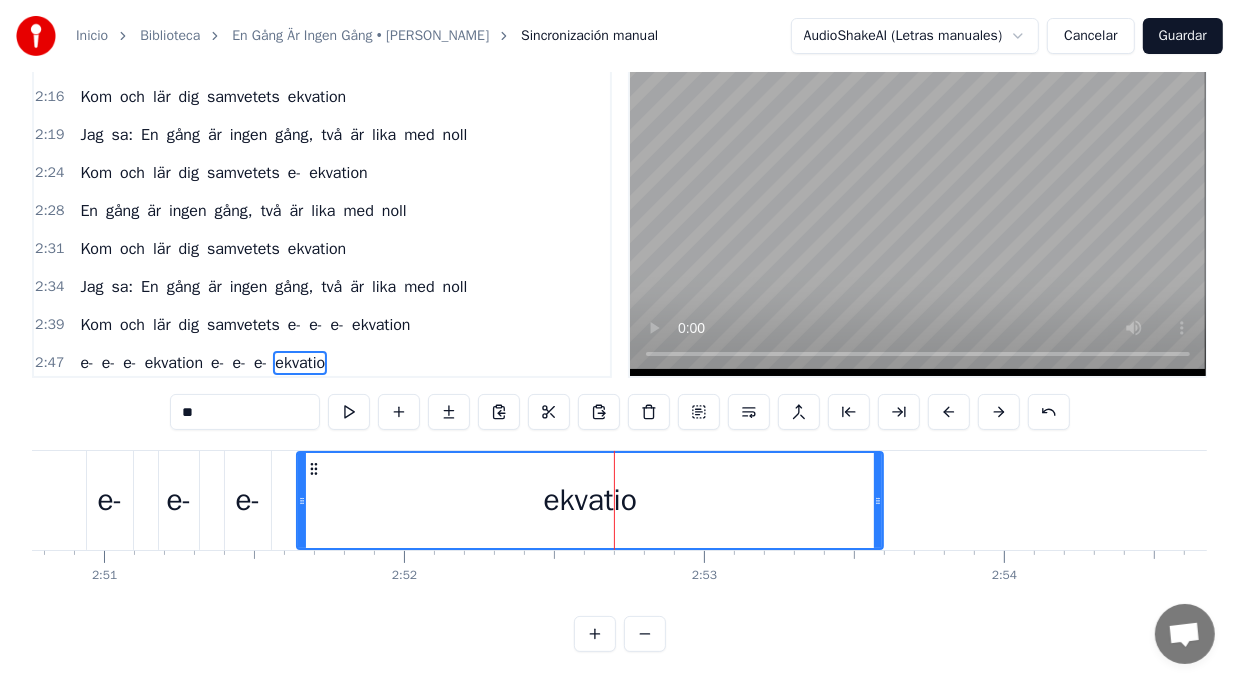 type on "*" 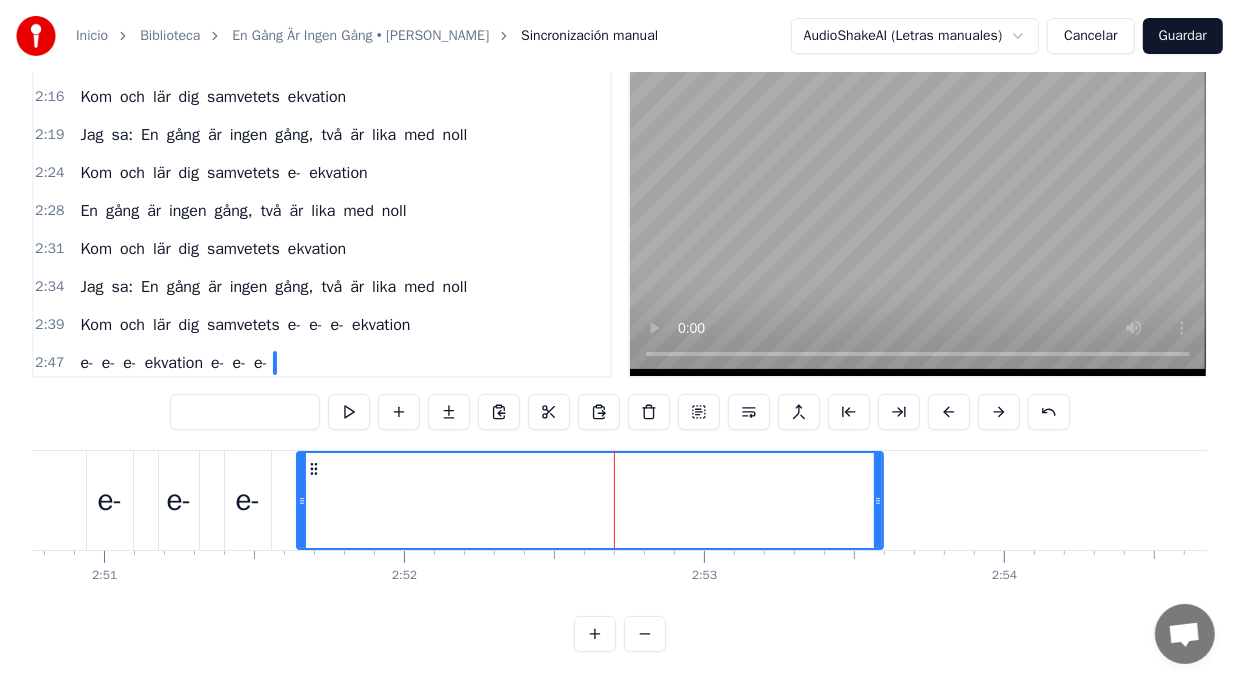 click on "e-" at bounding box center (248, 500) 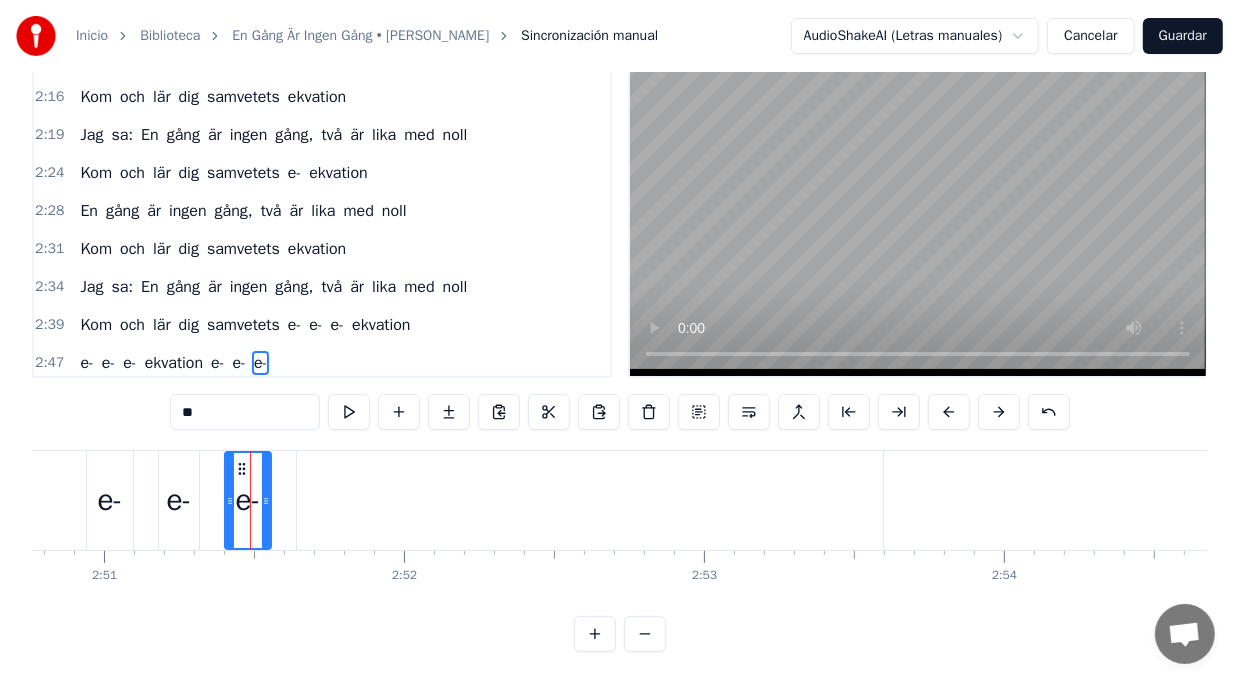 click on "Inicio Biblioteca En Gång Är Ingen Gång • [PERSON_NAME] Sincronización manual AudioShakeAI (Letras manuales) Cancelar Guardar 0:02 Känner du dig oren sprider sig en dålig lukt? 0:05 Har du vart och smakat på förbjuden frukt? 0:09 Kom till Doktor [PERSON_NAME], kom så ska jag bota dig 0:13 Kom till Doktor [PERSON_NAME] så får du medicin av mig 0:19 Här får du inga sprutor, här får du ingen värktablett 0:23 Här finns inga maskiner, nej, jag har mitt eget sätt 0:26 En genialisk formel för Misstag ett och två 0:30 Så det känns bättre nu, det kunde jag förstå 0:37 En gång är ingen gång, två är lika med noll 0:40 Kom och lär dig samvetets ekvation 0:43 Jag sa: En gång är ingen gång, två är lika med noll 0:48 Kom och lär dig samvetets e- e- e- ekvation 0:59 Otrohetens fader, han måste varit ett geni 1:02 skapade en vattentät och hållbar filosofi 1:06 För händer det en tredje gång att du hamnar lite snett 1:10 är det bara att börja räkna om, från nummer ett 1:18 En gång är En" at bounding box center (619, 292) 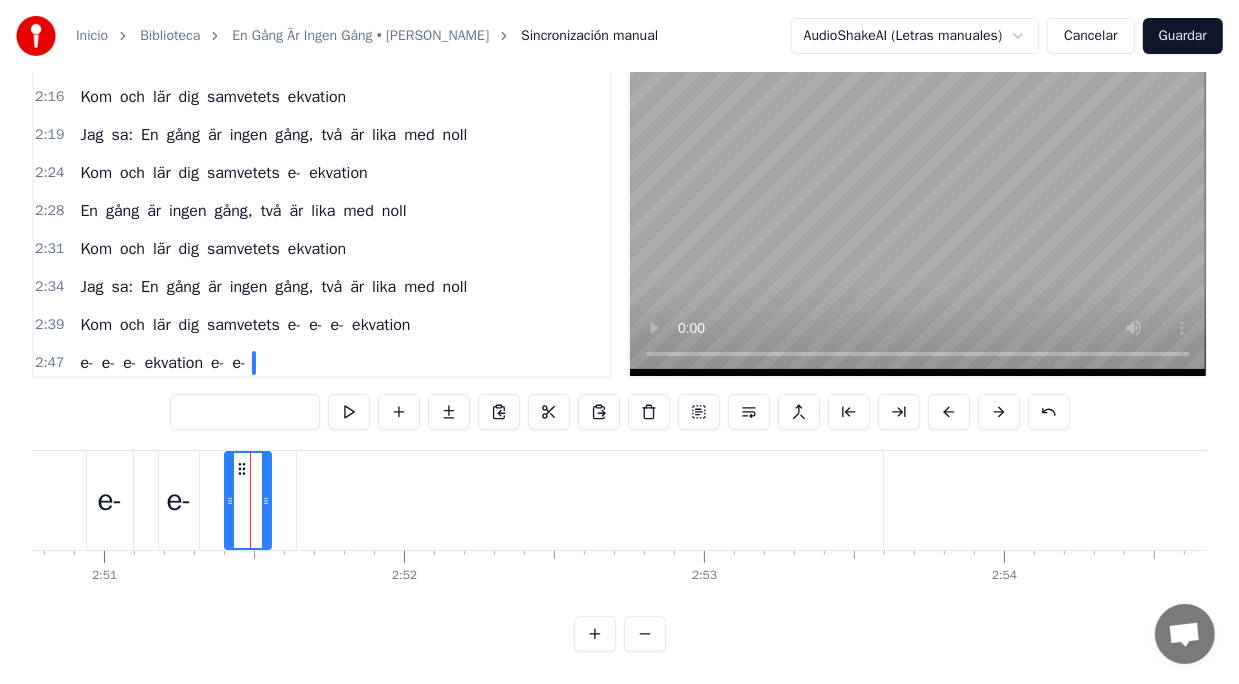 click on "e-" at bounding box center [179, 500] 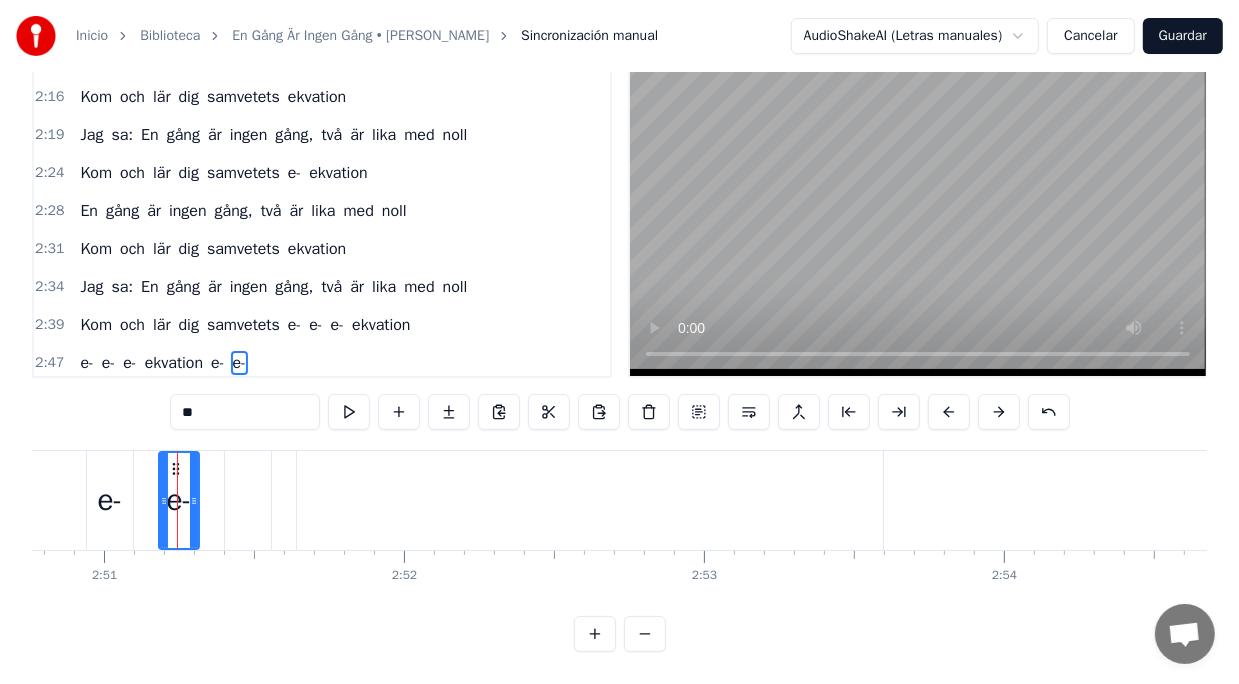drag, startPoint x: 210, startPoint y: 402, endPoint x: 0, endPoint y: 444, distance: 214.15881 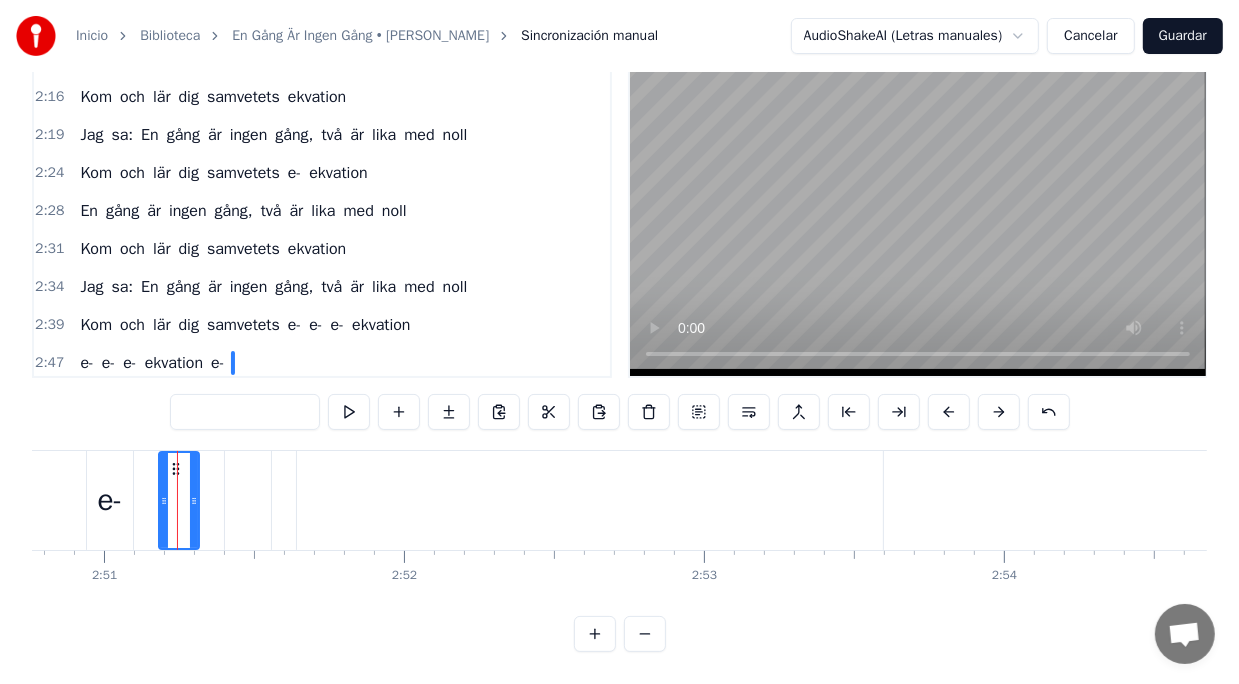 click on "e-" at bounding box center (110, 500) 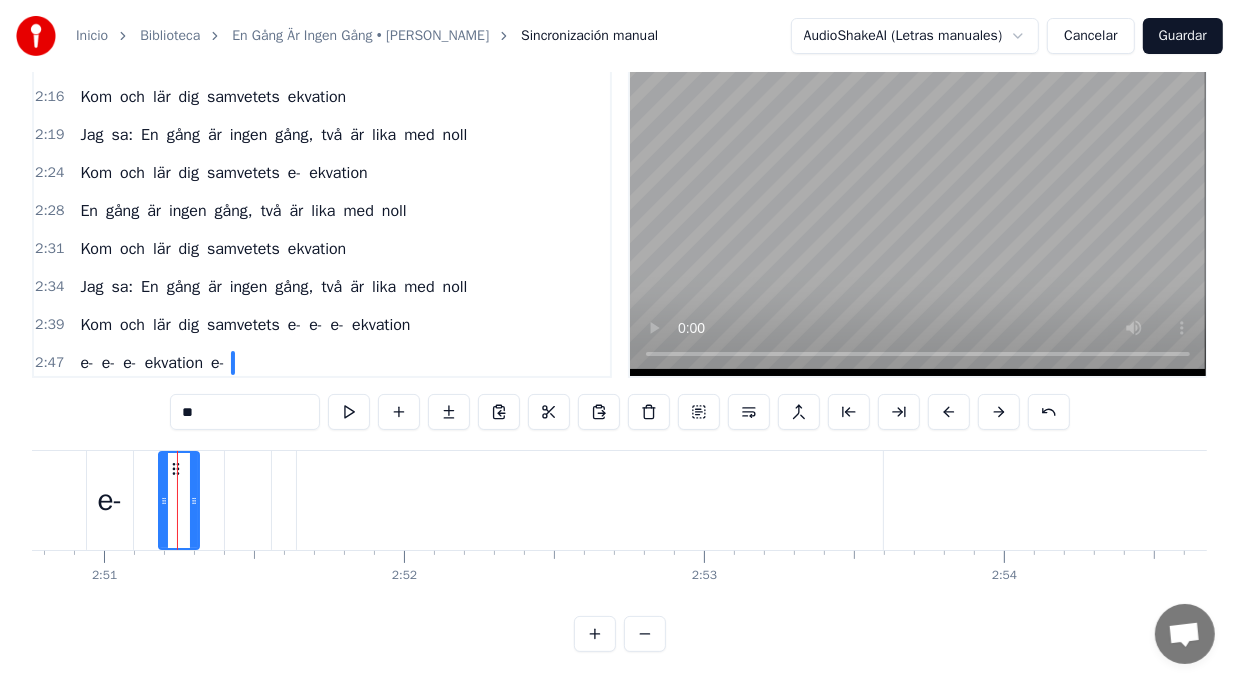 scroll, scrollTop: 0, scrollLeft: 51205, axis: horizontal 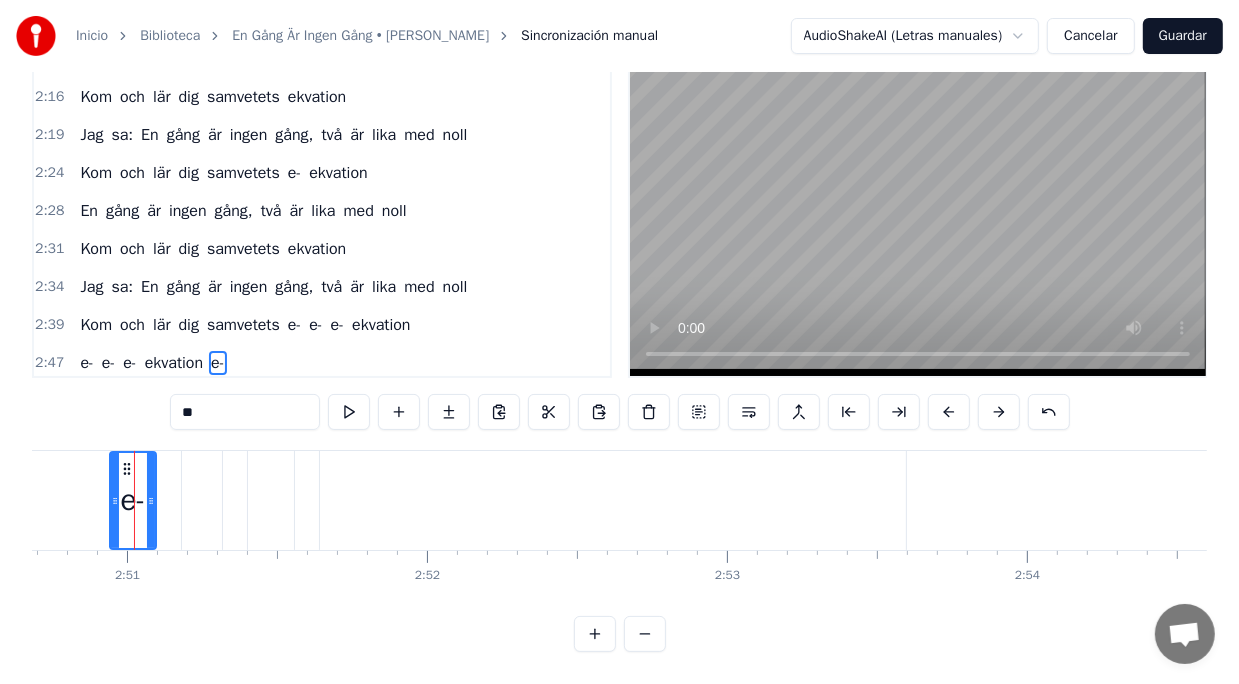 drag, startPoint x: 209, startPoint y: 403, endPoint x: 0, endPoint y: 420, distance: 209.69025 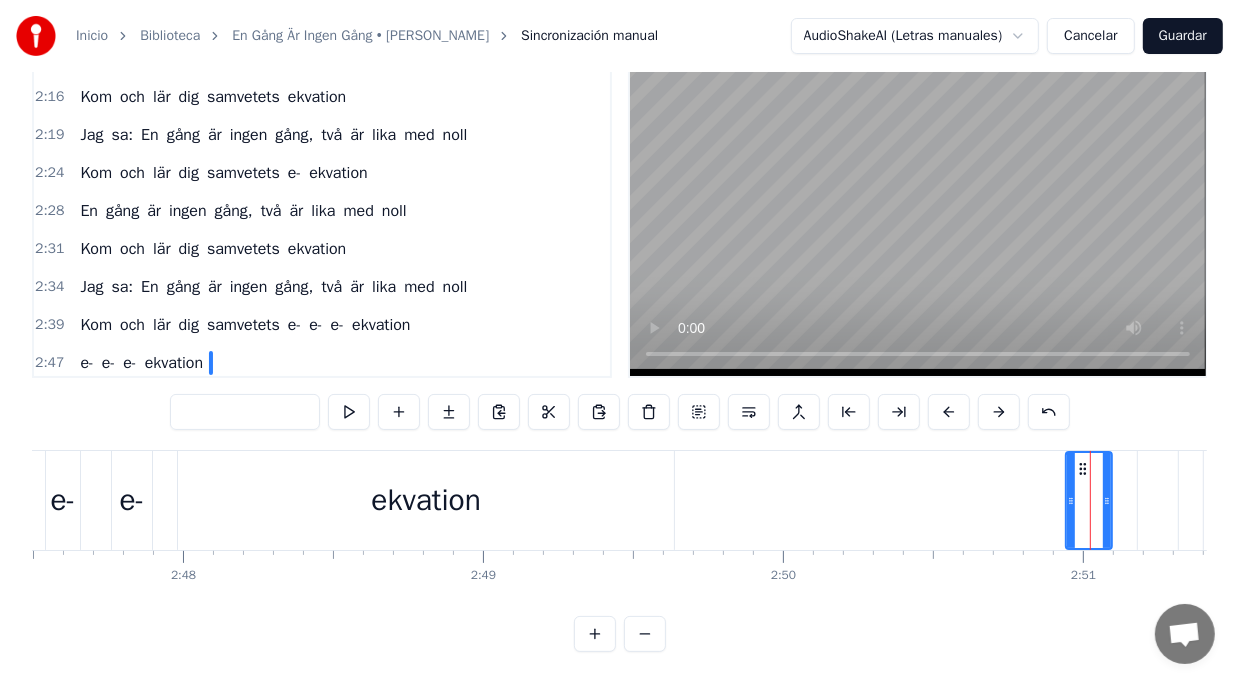 scroll, scrollTop: 0, scrollLeft: 50246, axis: horizontal 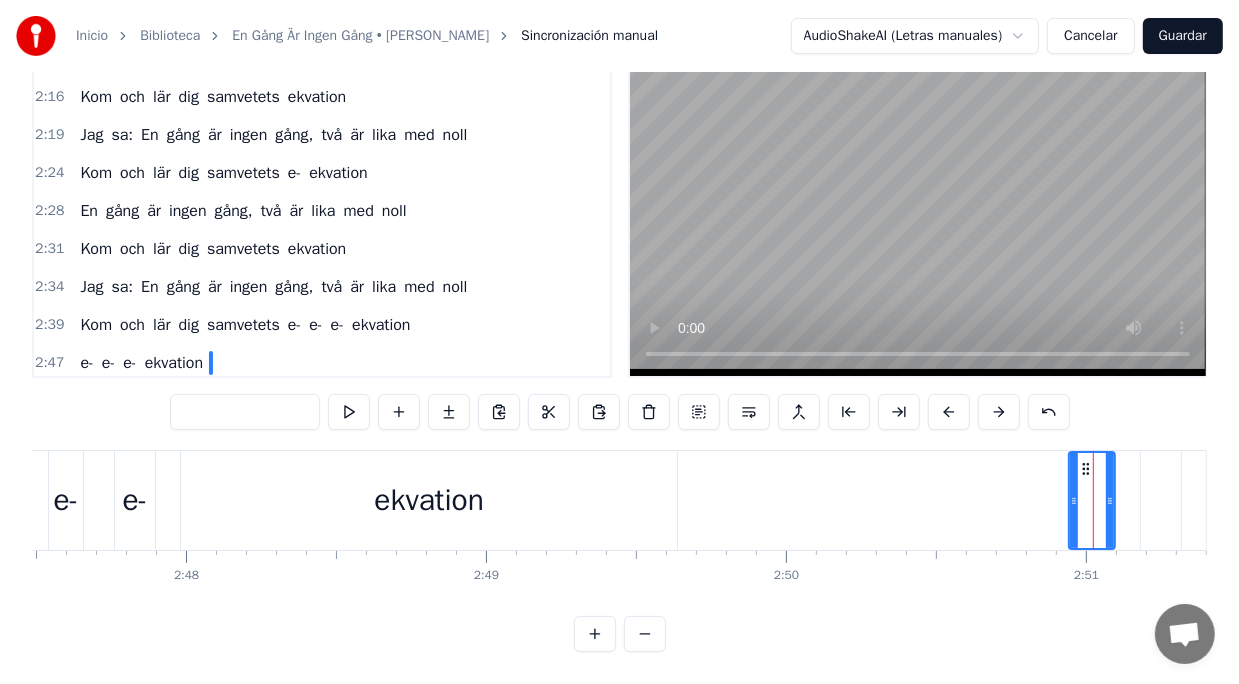 click on "ekvation" at bounding box center (429, 500) 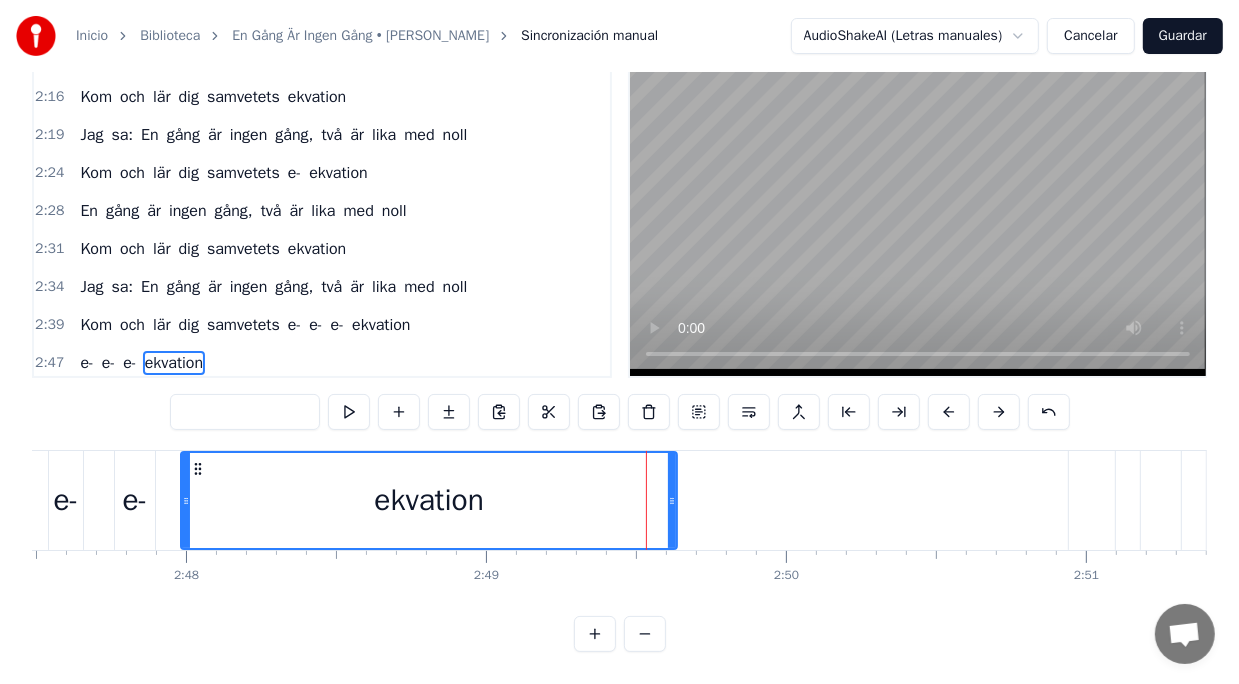 type on "********" 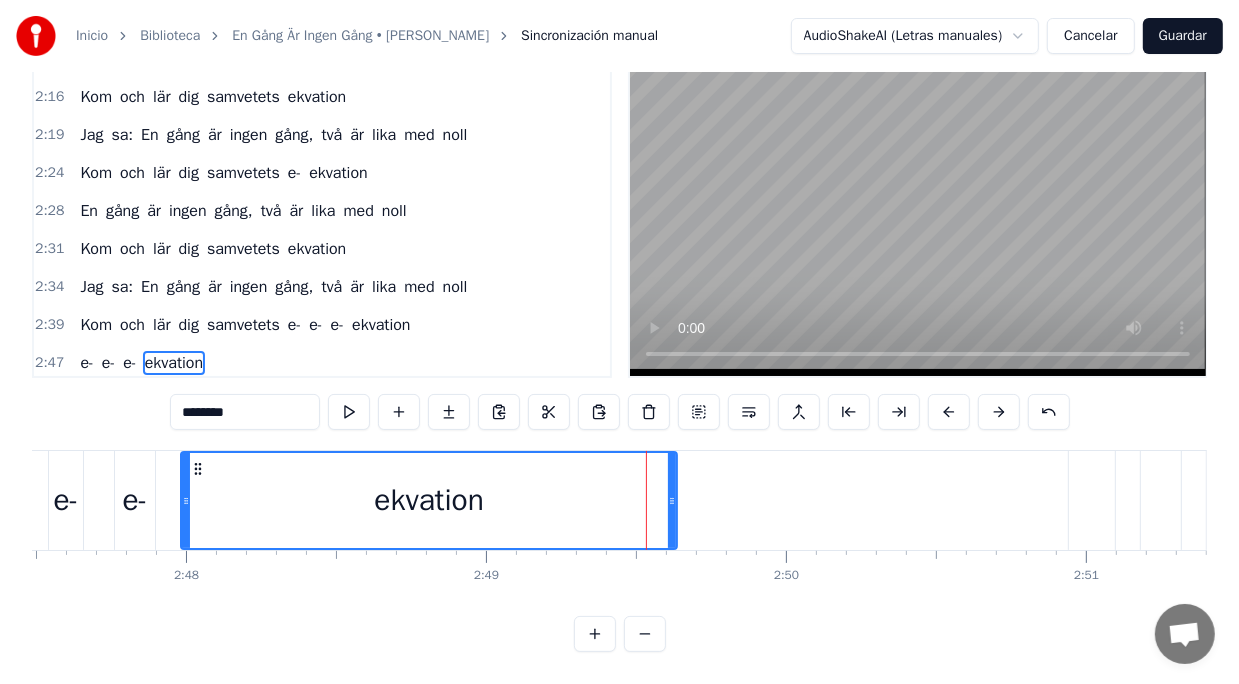 click on "e- e- e- ekvation" at bounding box center (923, 500) 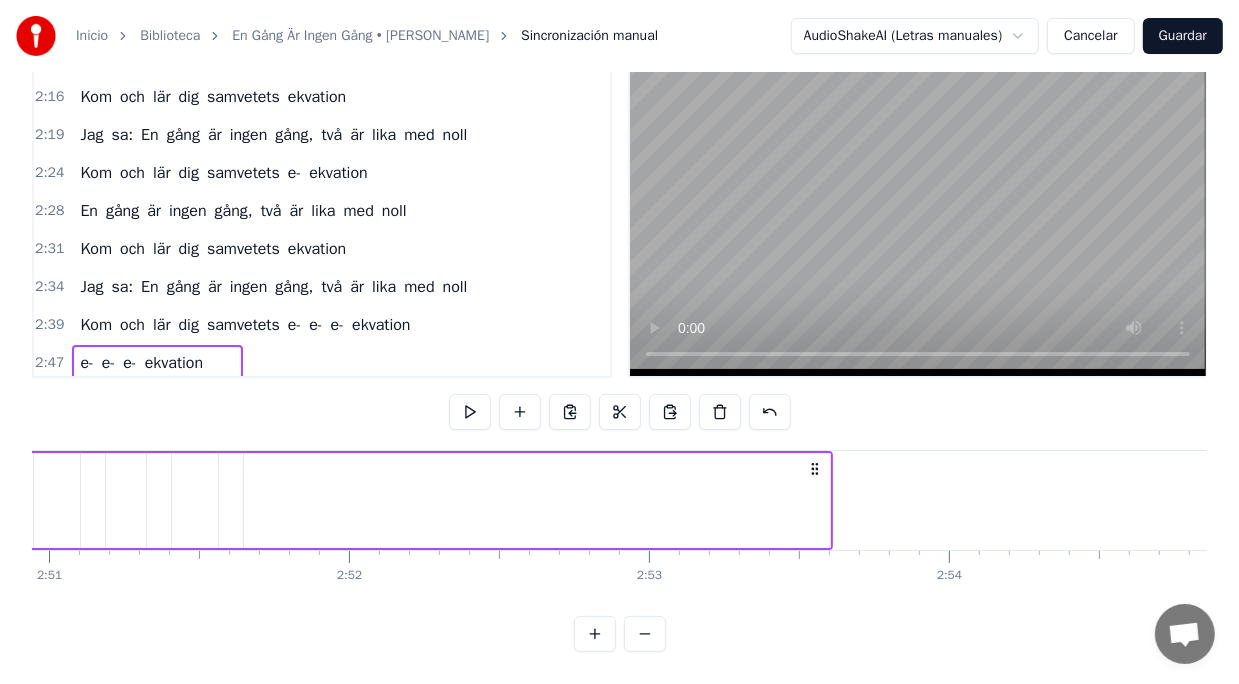 scroll, scrollTop: 0, scrollLeft: 51286, axis: horizontal 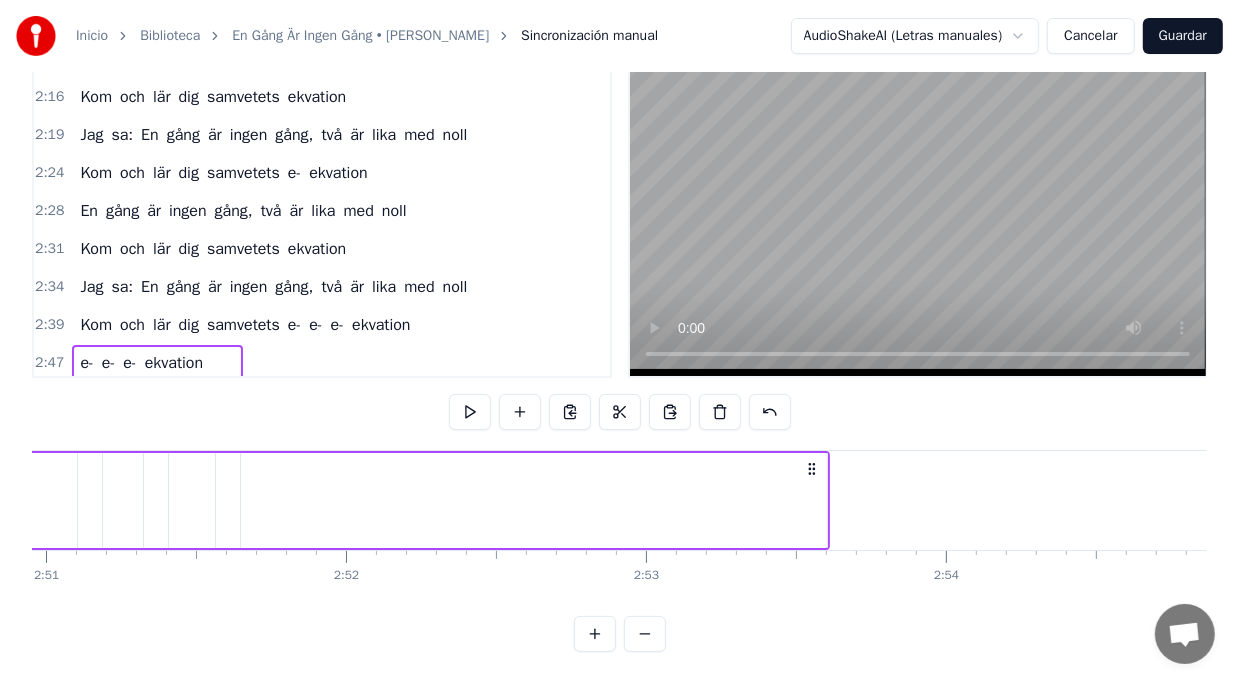click at bounding box center [534, 500] 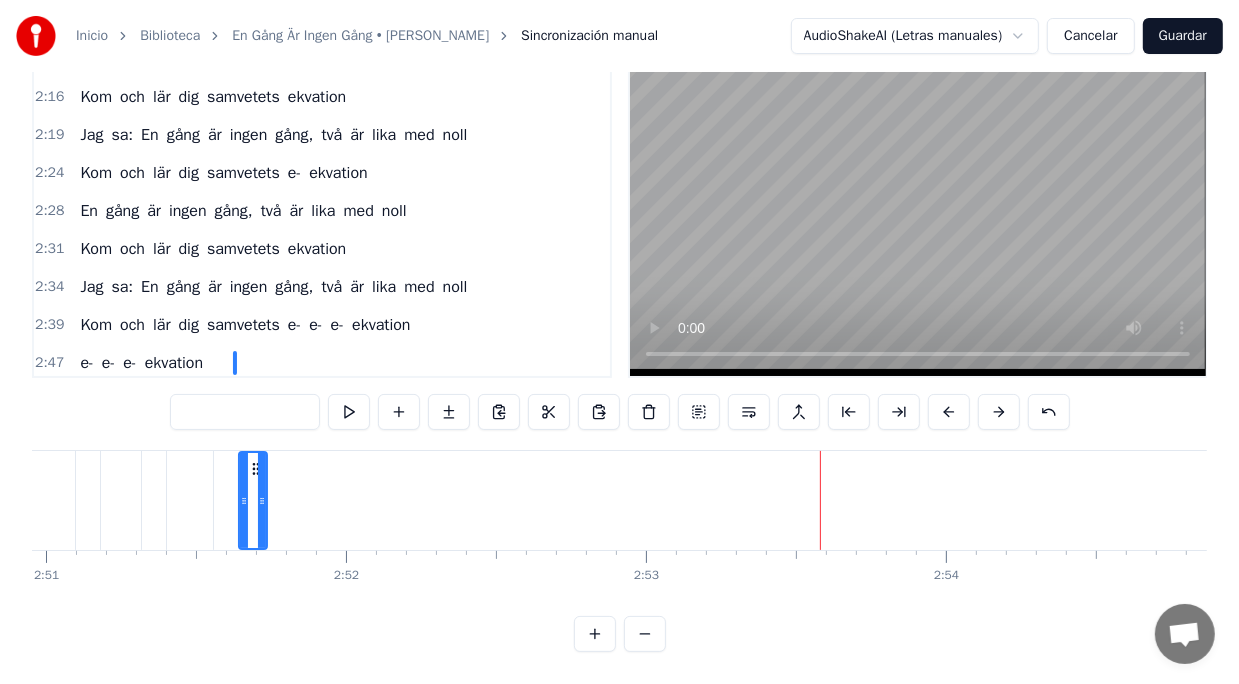 drag, startPoint x: 823, startPoint y: 481, endPoint x: 265, endPoint y: 495, distance: 558.1756 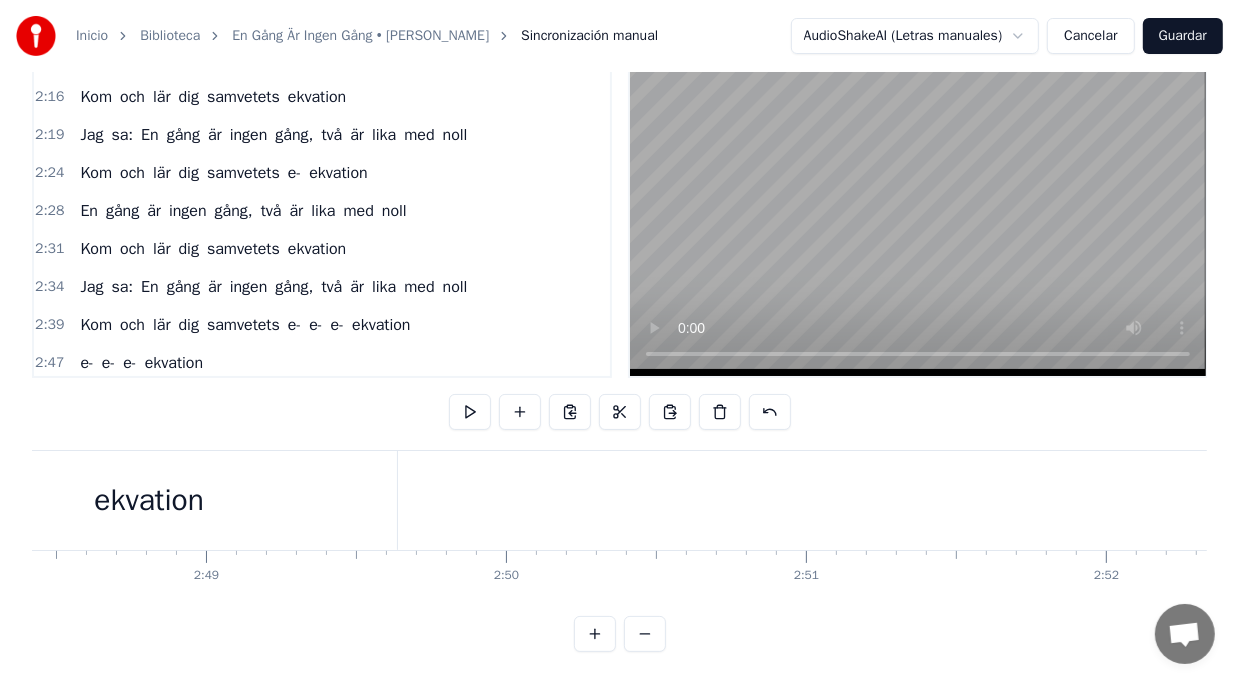 scroll, scrollTop: 0, scrollLeft: 50486, axis: horizontal 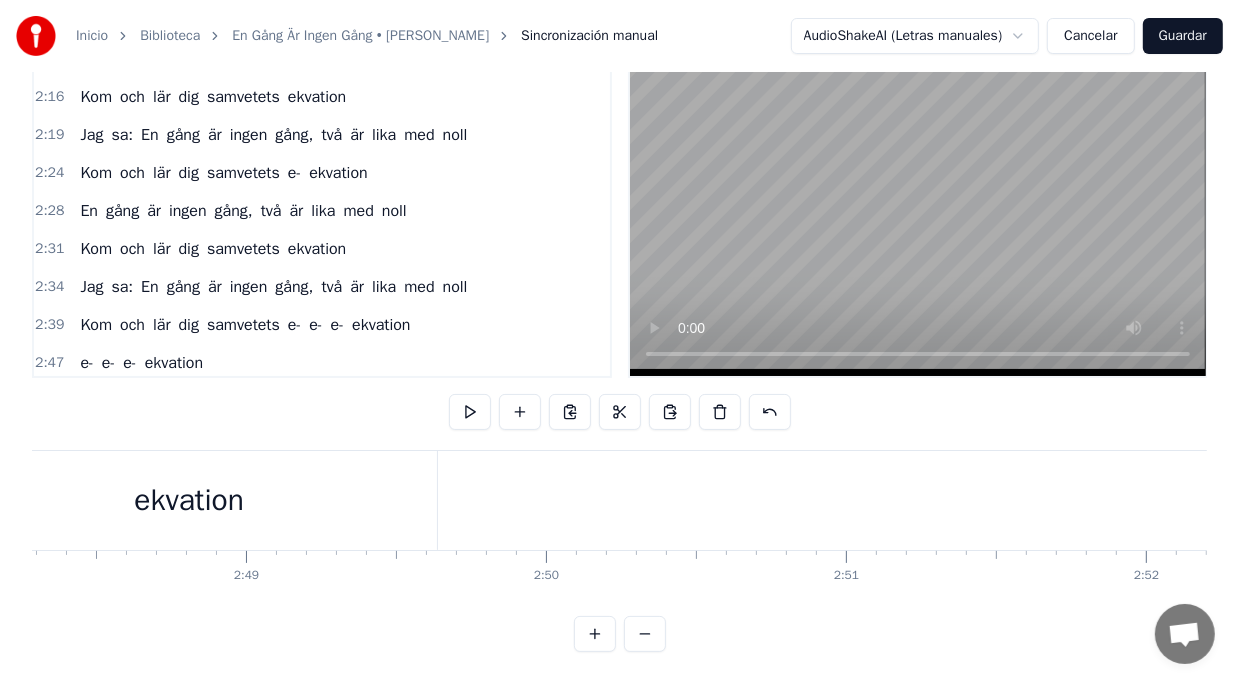 click on "e- e- e- ekvation" at bounding box center (404, 500) 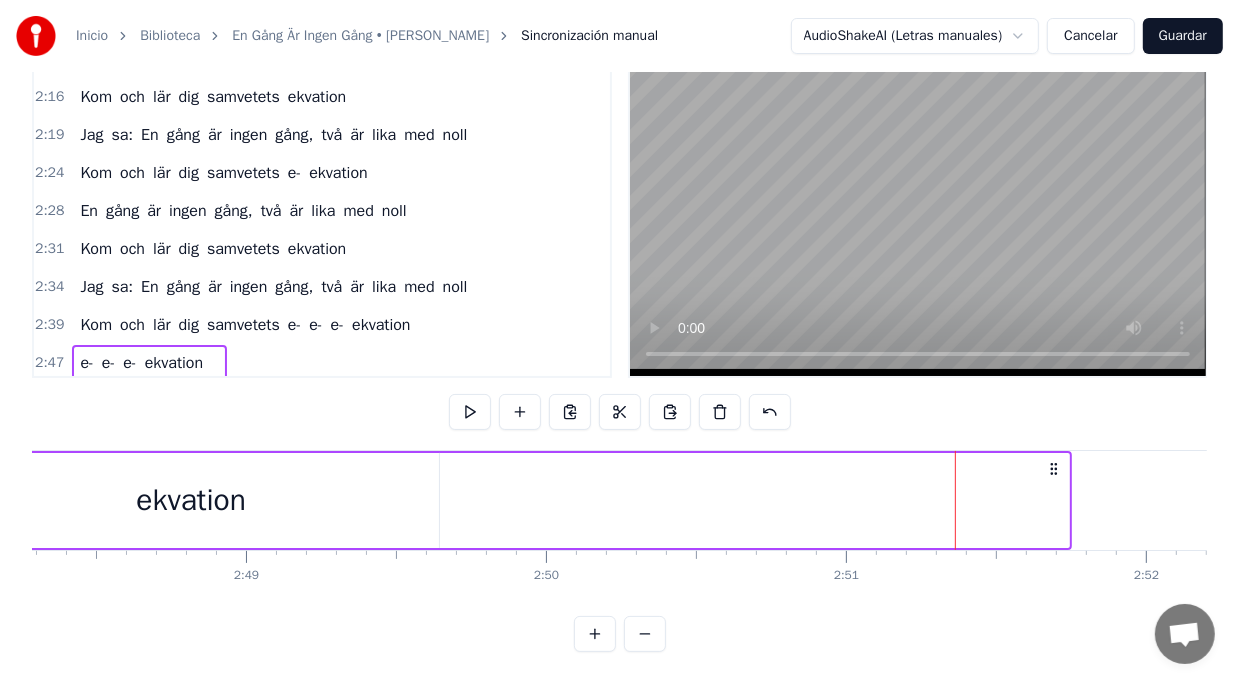 click at bounding box center [1055, 500] 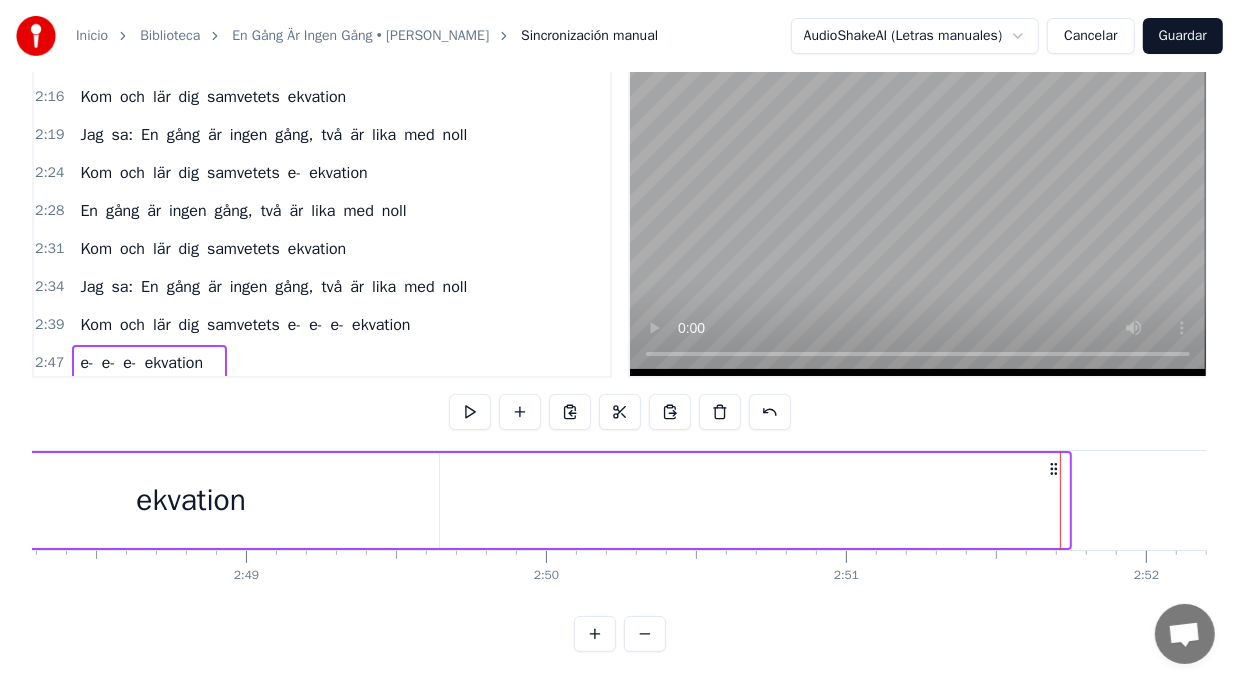 click at bounding box center [1055, 500] 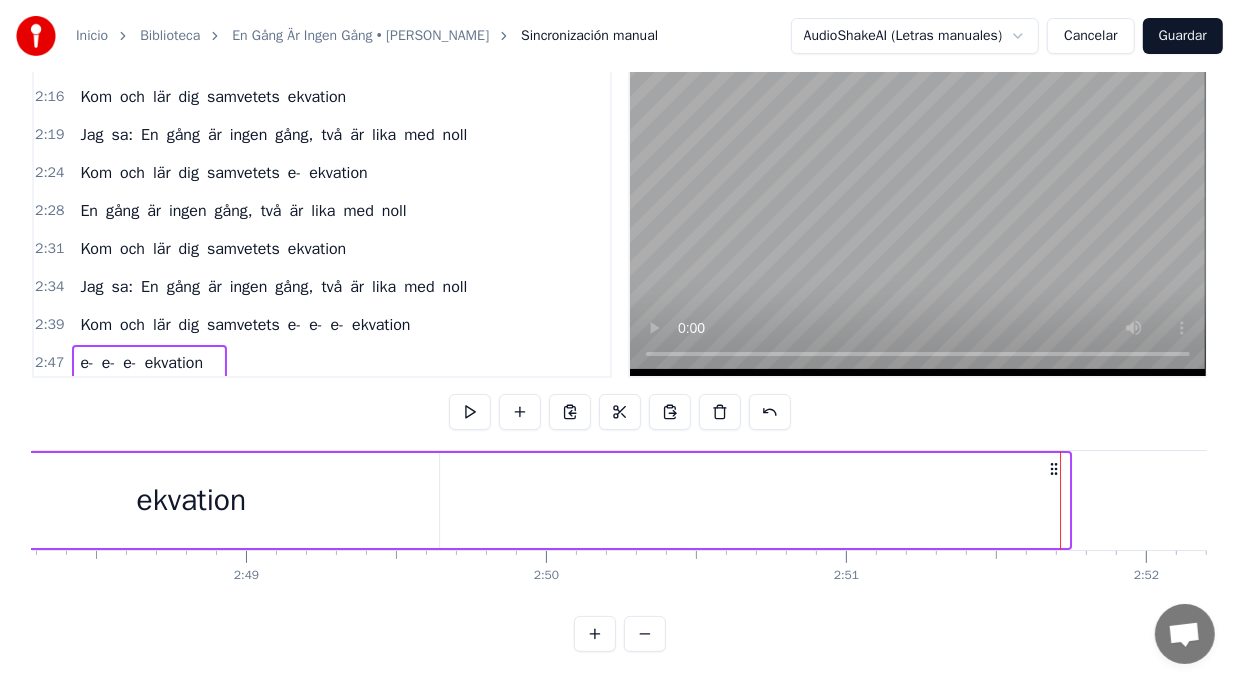 click 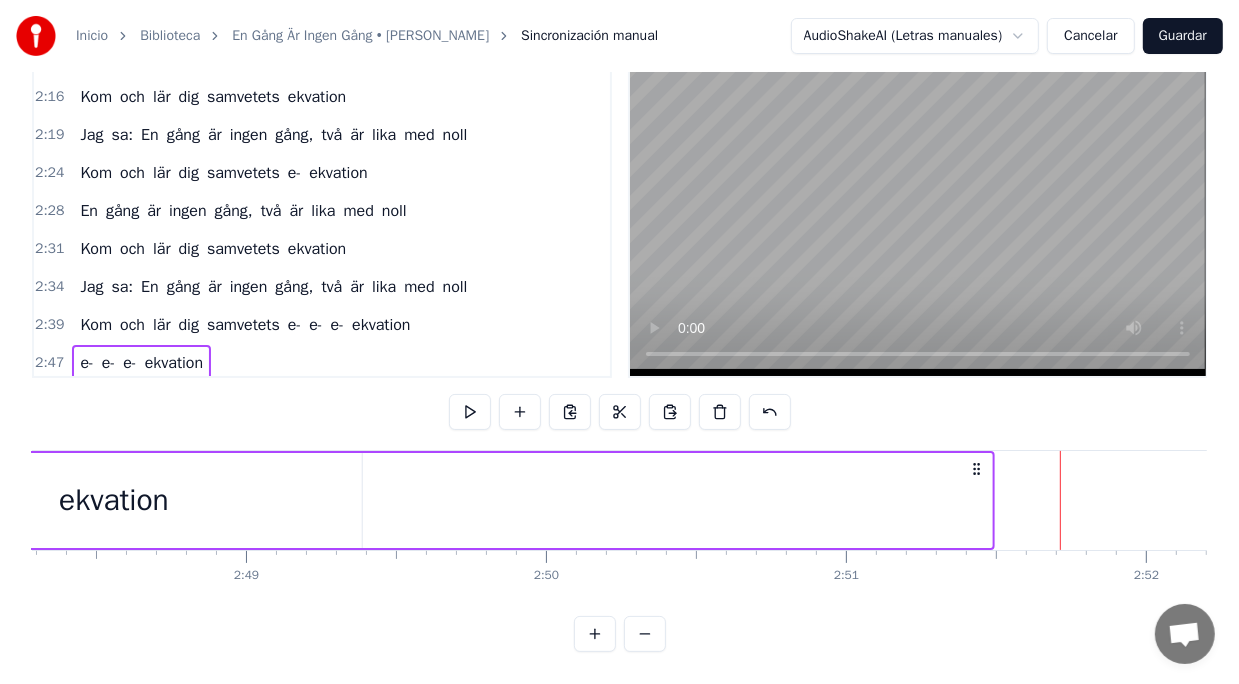 drag, startPoint x: 1054, startPoint y: 456, endPoint x: 977, endPoint y: 466, distance: 77.64664 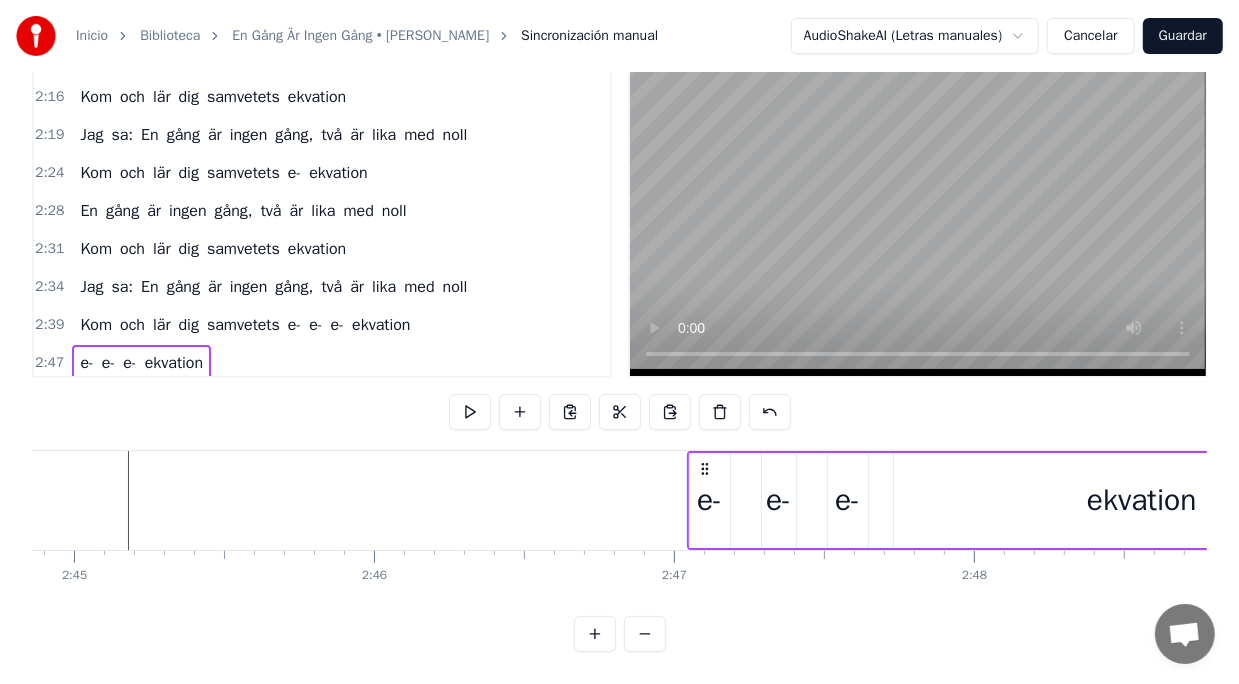 scroll, scrollTop: 0, scrollLeft: 49446, axis: horizontal 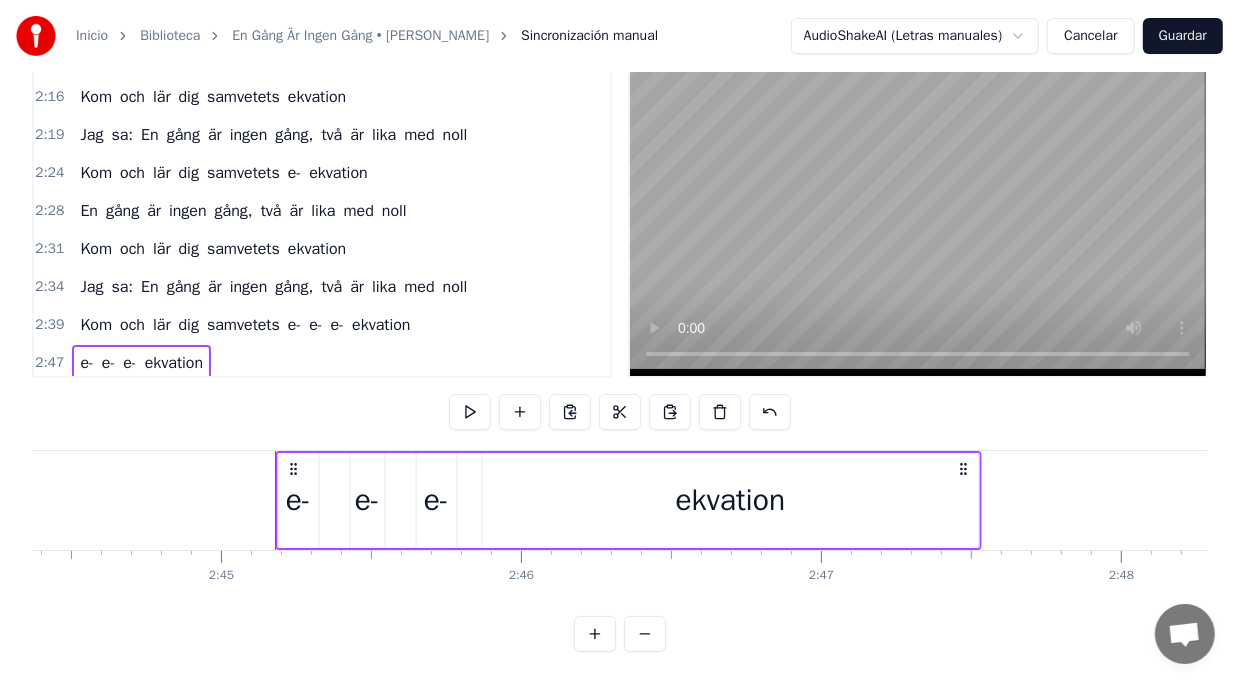 drag, startPoint x: 722, startPoint y: 455, endPoint x: 298, endPoint y: 486, distance: 425.13174 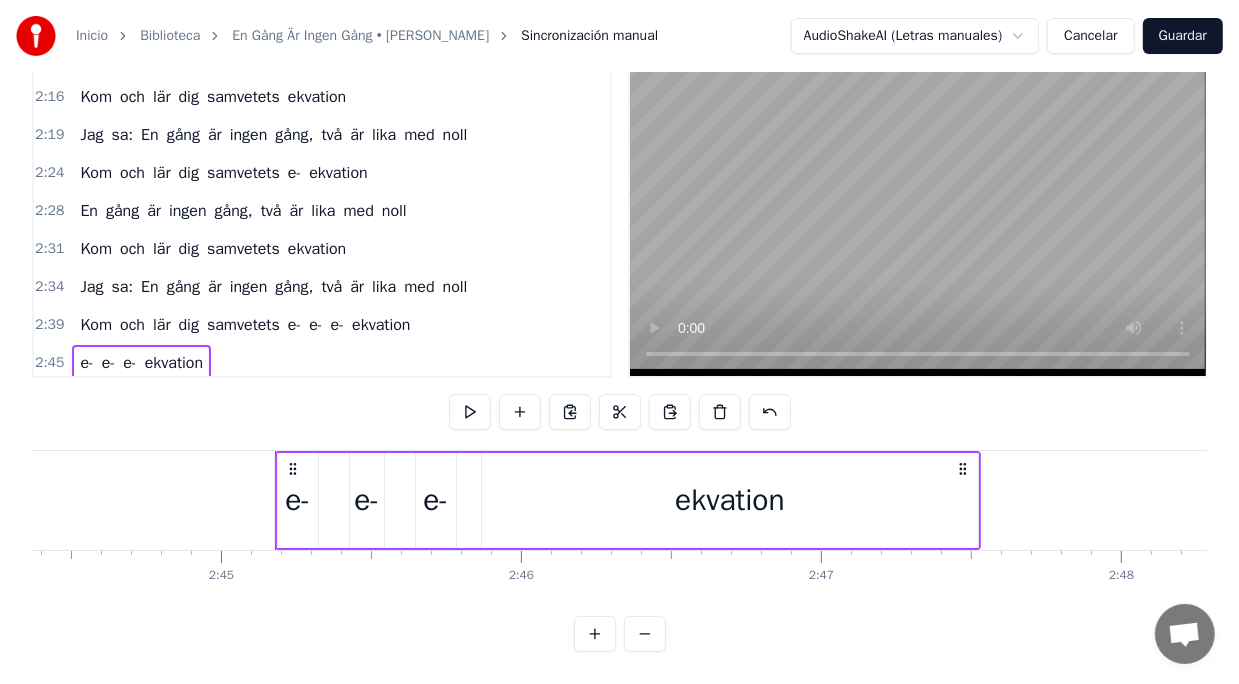 click at bounding box center [-21777, 500] 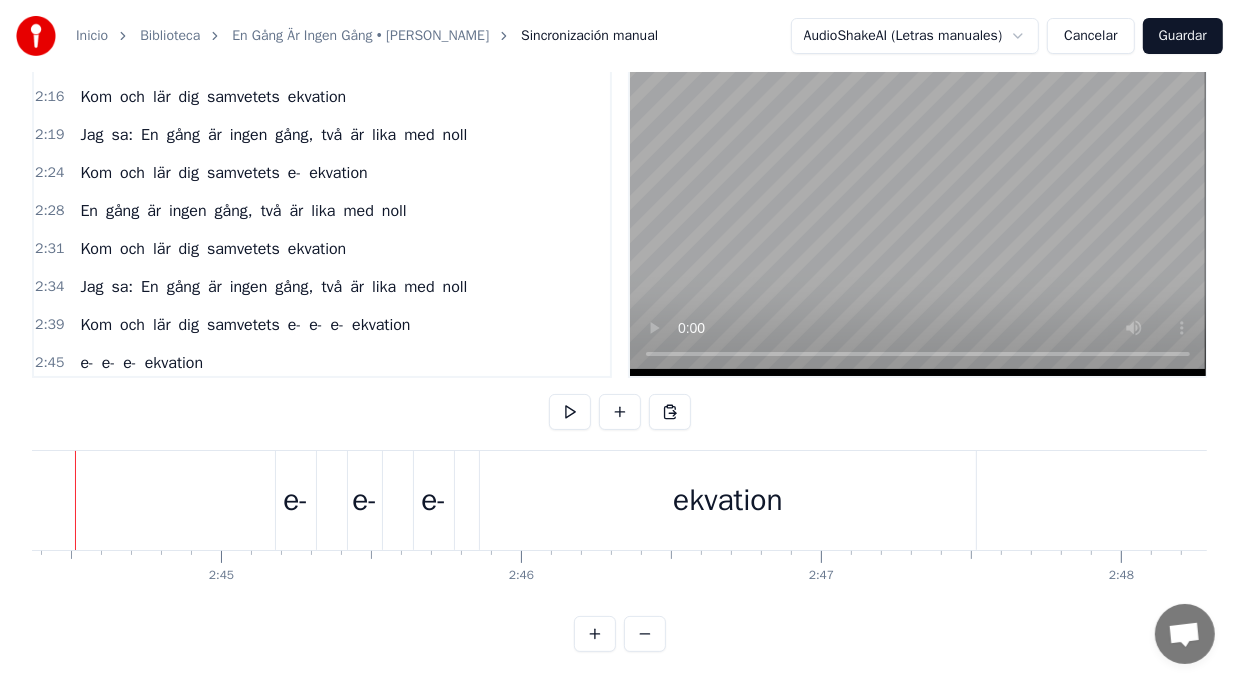 scroll, scrollTop: 0, scrollLeft: 49252, axis: horizontal 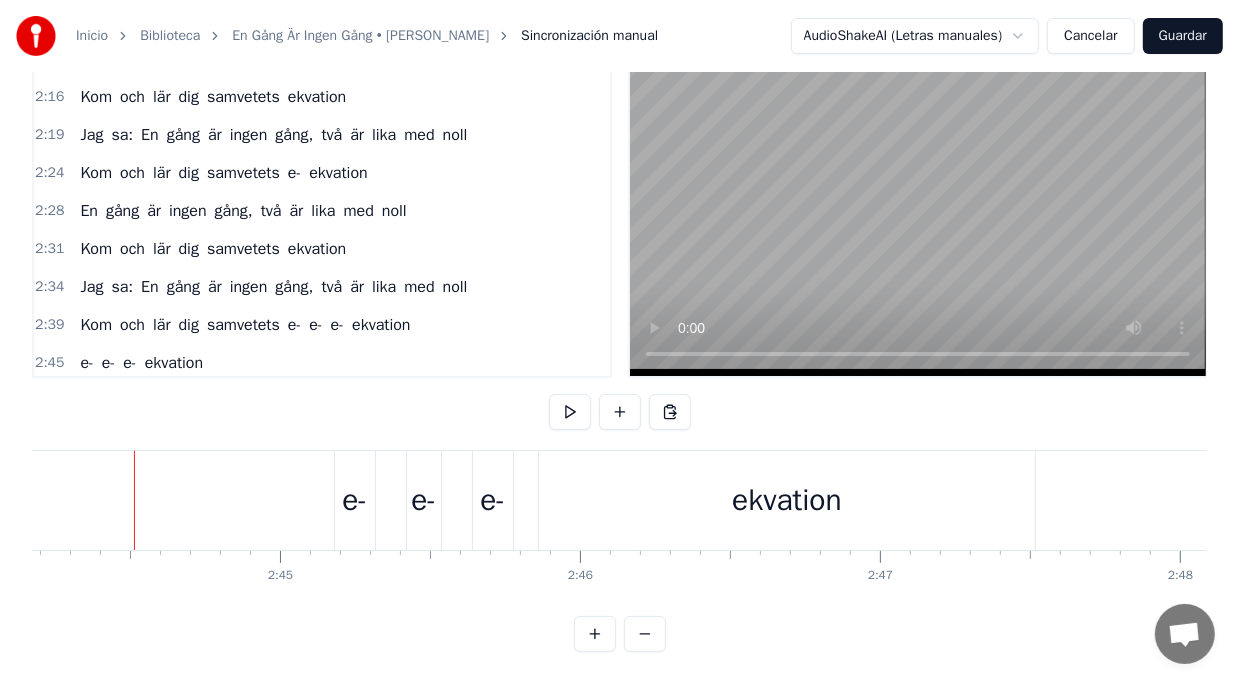 click at bounding box center (-21718, 500) 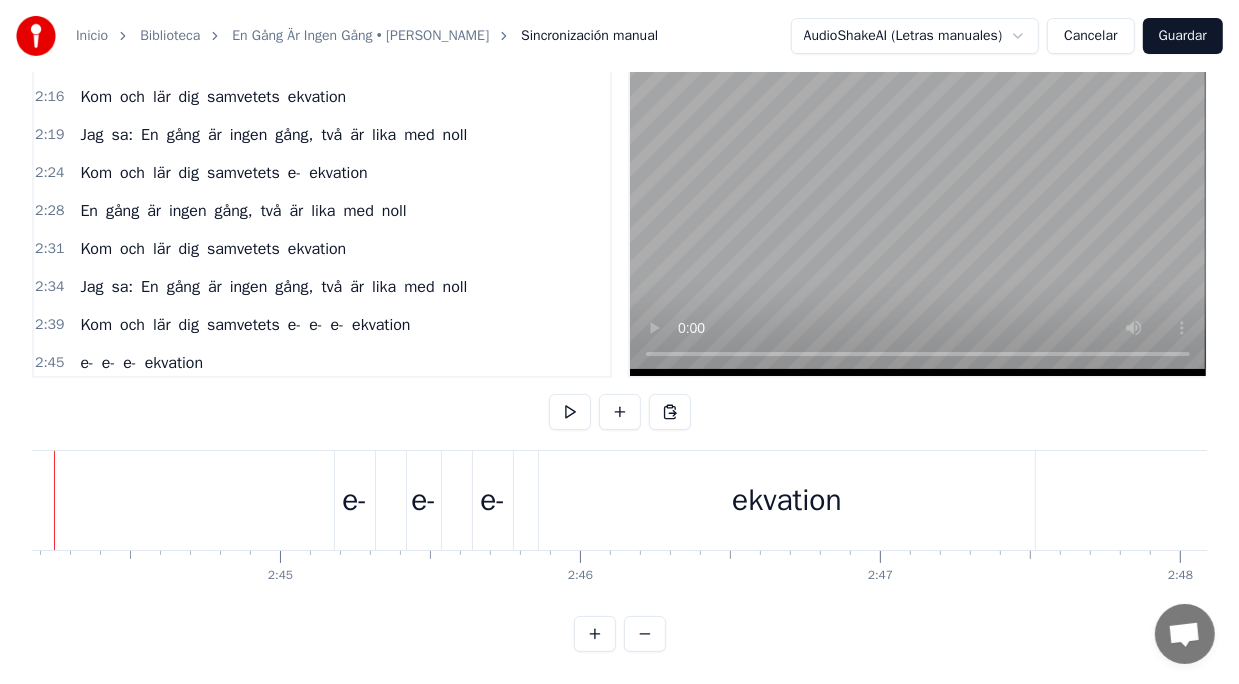 scroll, scrollTop: 0, scrollLeft: 49173, axis: horizontal 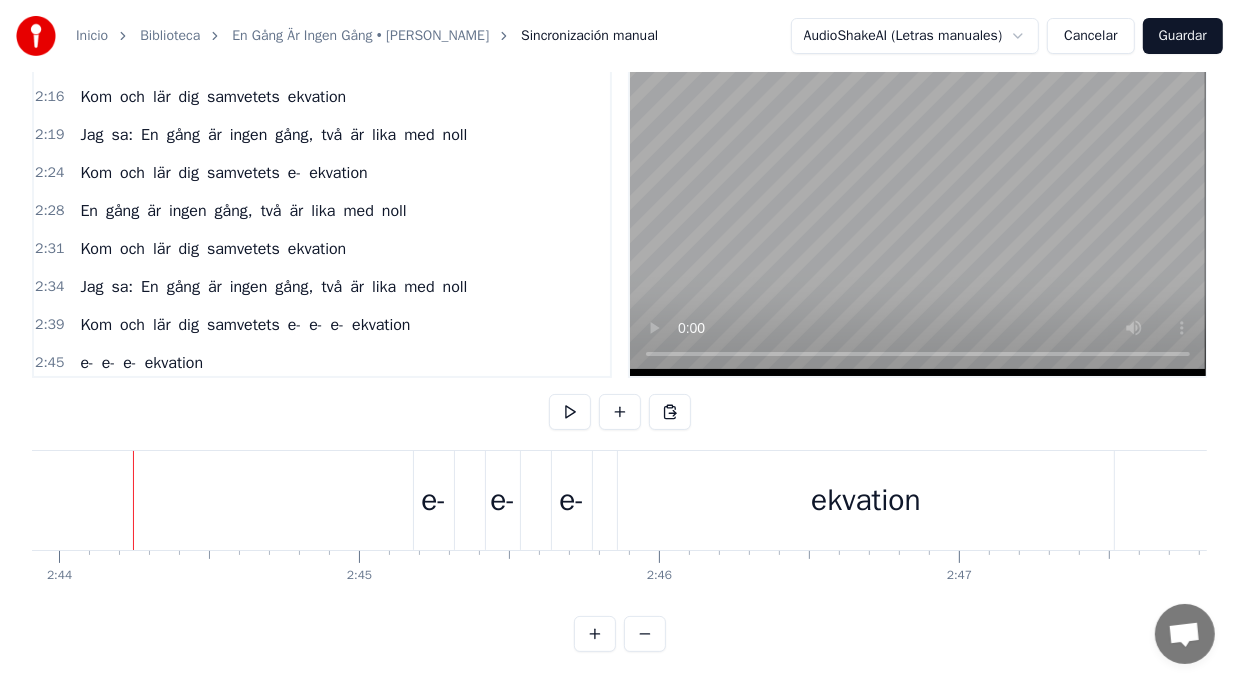 click at bounding box center [-21639, 500] 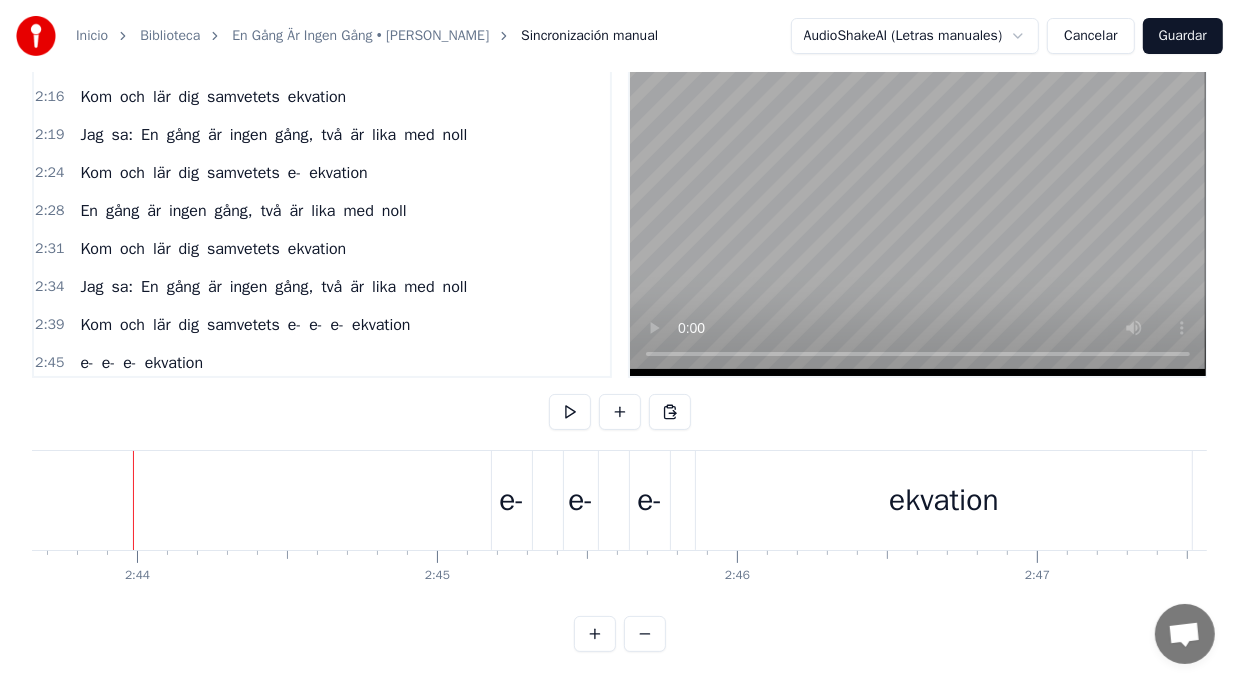 click at bounding box center (-21561, 500) 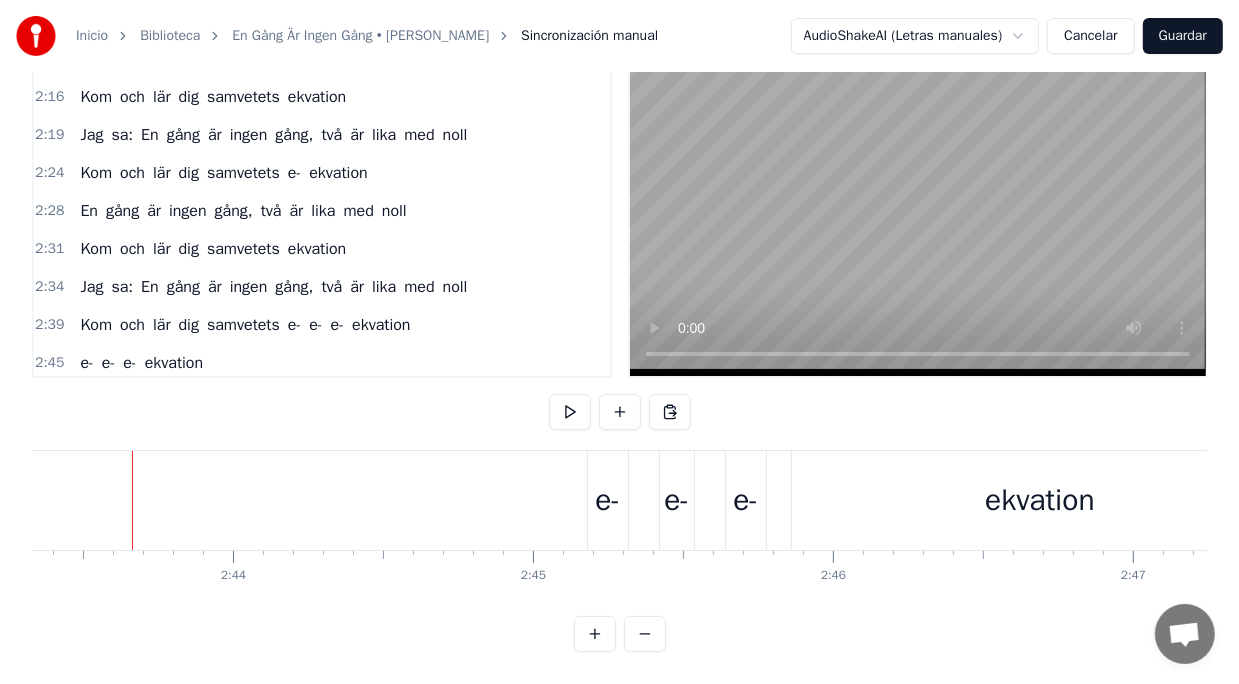 click at bounding box center (-21465, 500) 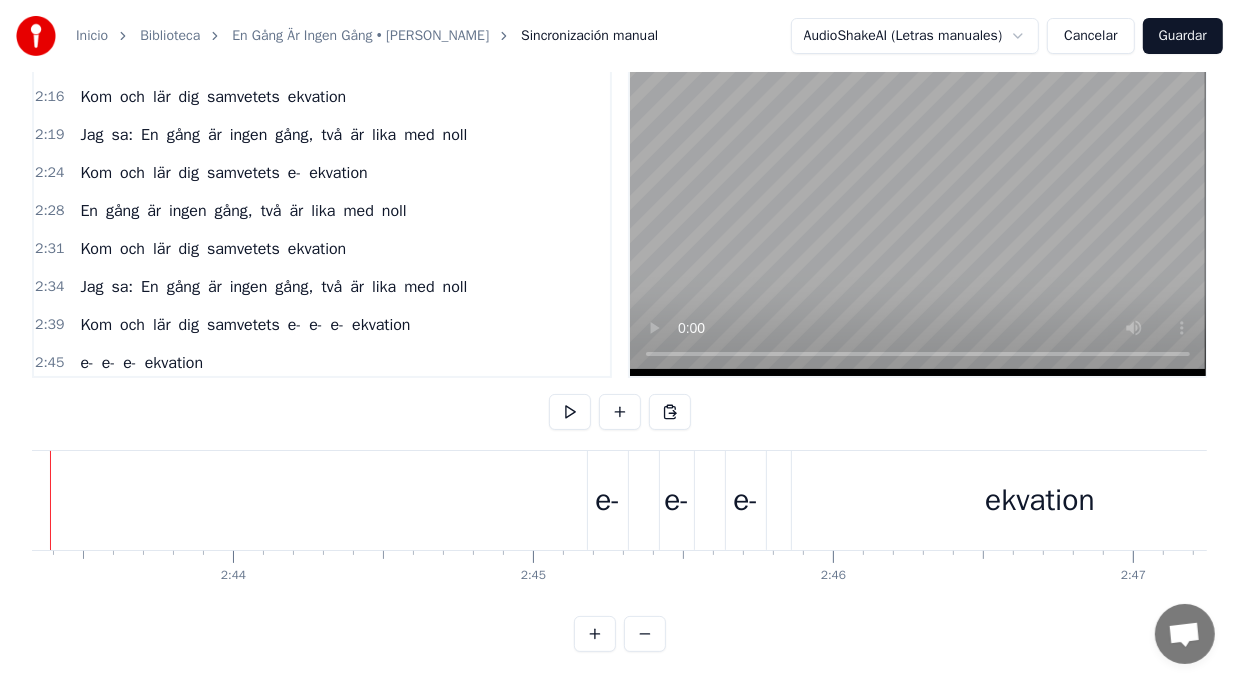 scroll, scrollTop: 0, scrollLeft: 48916, axis: horizontal 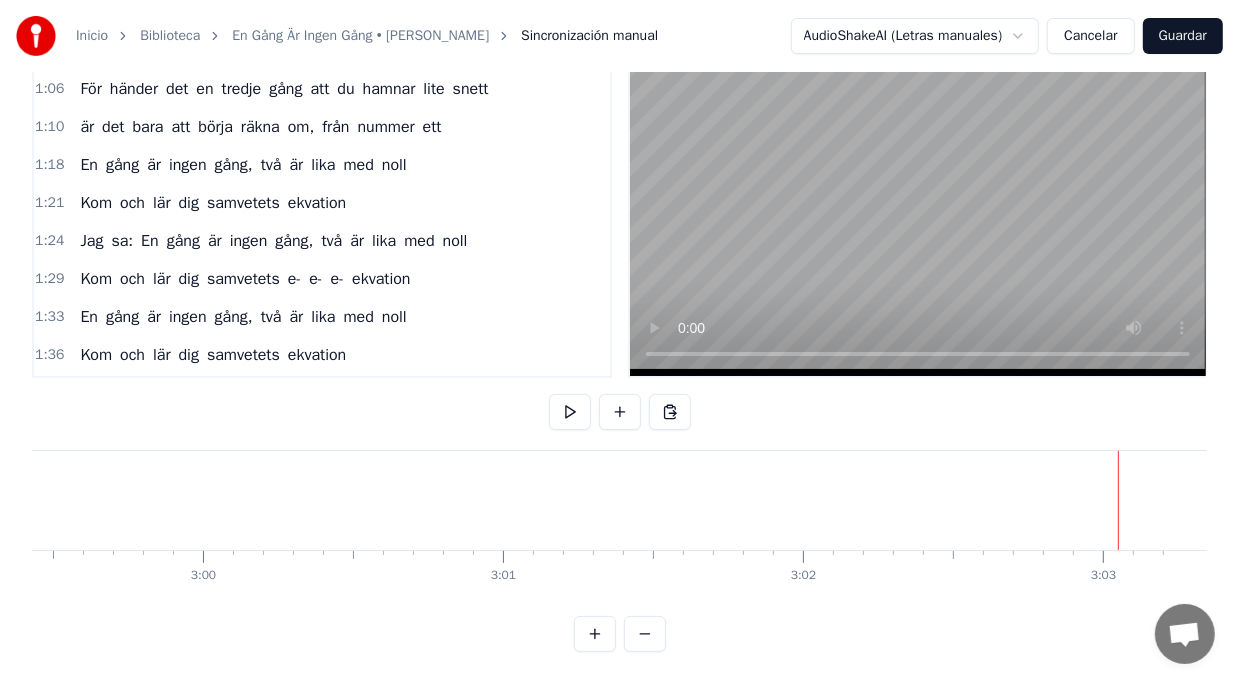 click on "är det bara att börja räkna om, från nummer ett" at bounding box center [260, 127] 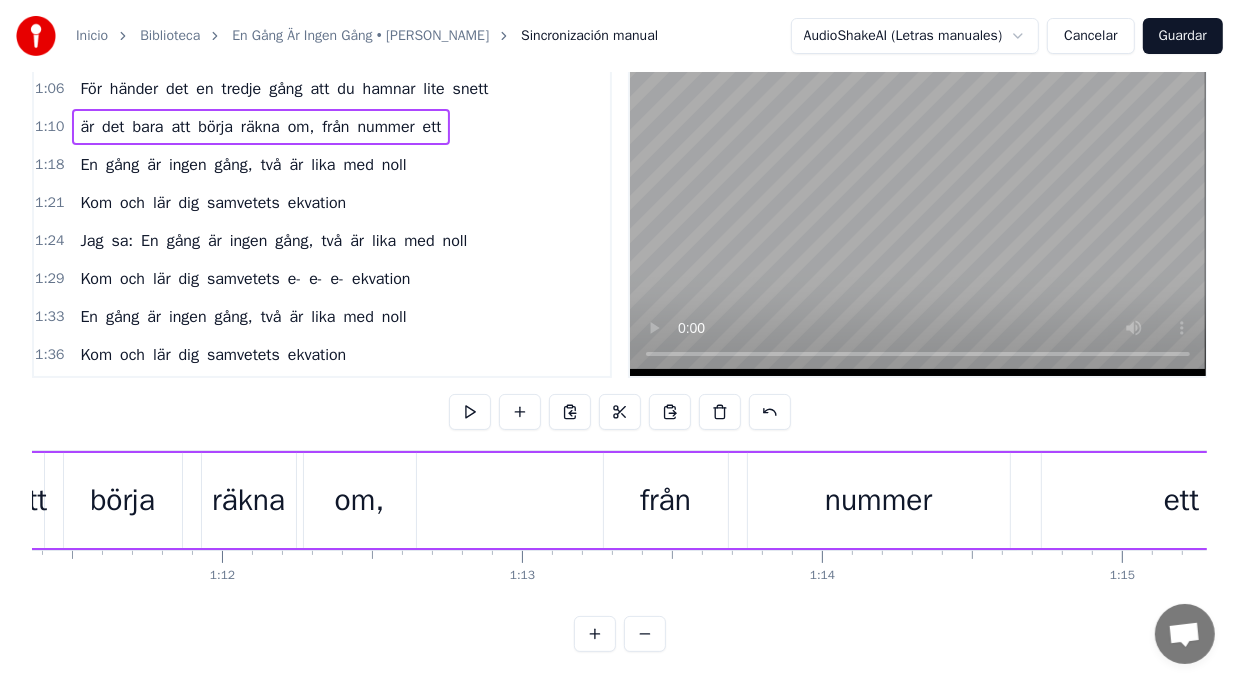 scroll, scrollTop: 0, scrollLeft: 21140, axis: horizontal 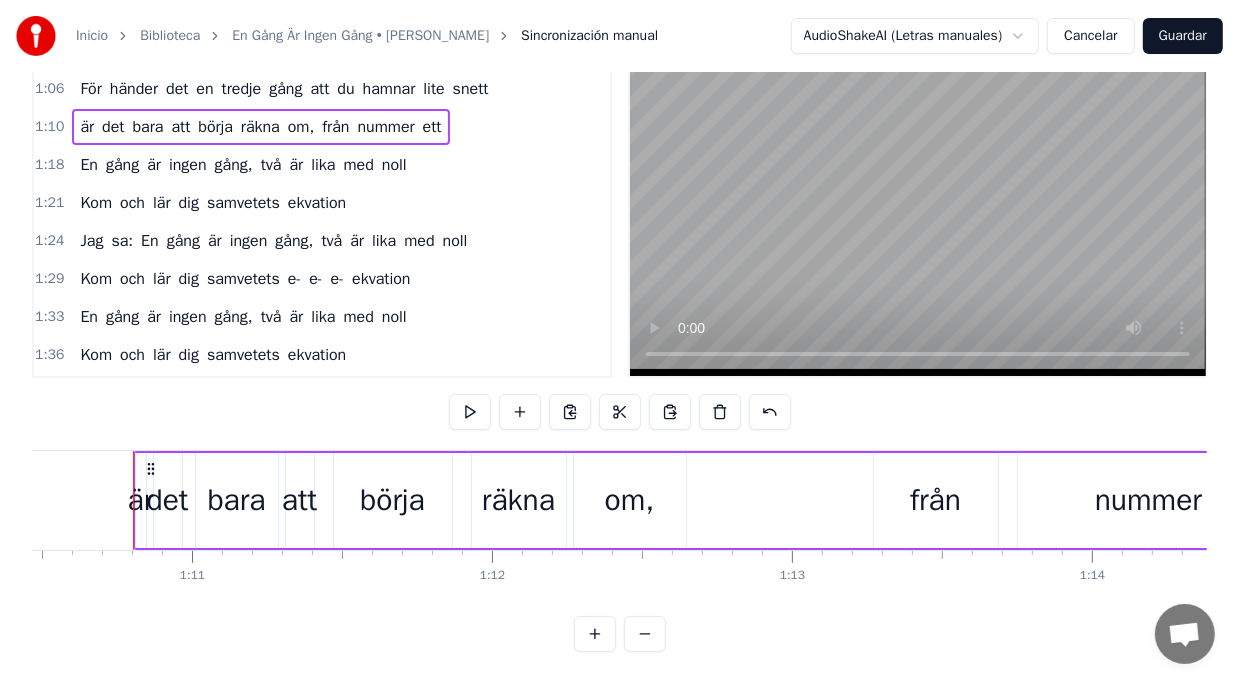 click on "Inicio Biblioteca En Gång Är Ingen Gång • [PERSON_NAME] Sincronización manual AudioShakeAI (Letras manuales) Cancelar Guardar 0:02 Känner du dig oren sprider sig en dålig lukt? 0:05 Har du vart och smakat på förbjuden frukt? 0:09 Kom till Doktor [PERSON_NAME], kom så ska jag bota dig 0:13 Kom till Doktor [PERSON_NAME] så får du medicin av mig 0:19 Här får du inga sprutor, här får du ingen värktablett 0:23 Här finns inga maskiner, nej, jag har mitt eget sätt 0:26 En genialisk formel för Misstag ett och två 0:30 Så det känns bättre nu, det kunde jag förstå 0:37 En gång är ingen gång, två är lika med noll 0:40 Kom och lär dig samvetets ekvation 0:43 Jag sa: En gång är ingen gång, två är lika med noll 0:48 Kom och lär dig samvetets e- e- e- ekvation 0:59 Otrohetens fader, han måste varit ett geni 1:02 skapade en vattentät och hållbar filosofi 1:06 För händer det en tredje gång att du hamnar lite snett 1:10 är det bara att börja räkna om, från nummer ett 1:18 En gång är En" at bounding box center (619, 292) 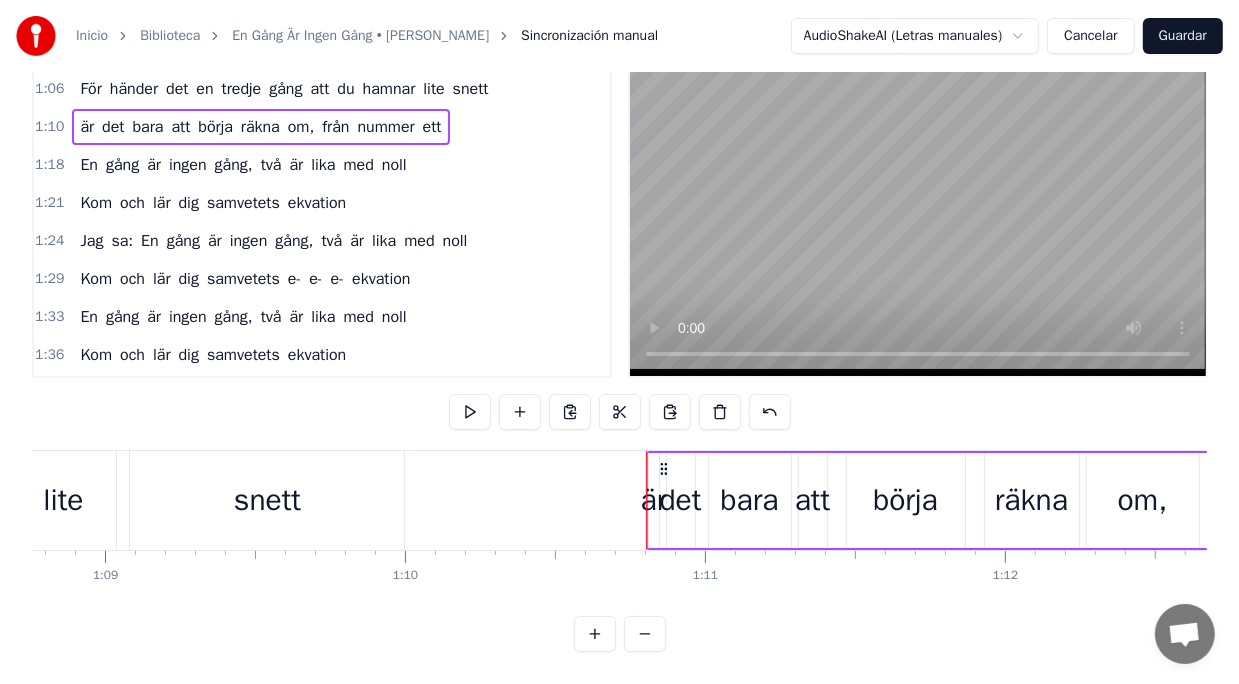 scroll, scrollTop: 0, scrollLeft: 20619, axis: horizontal 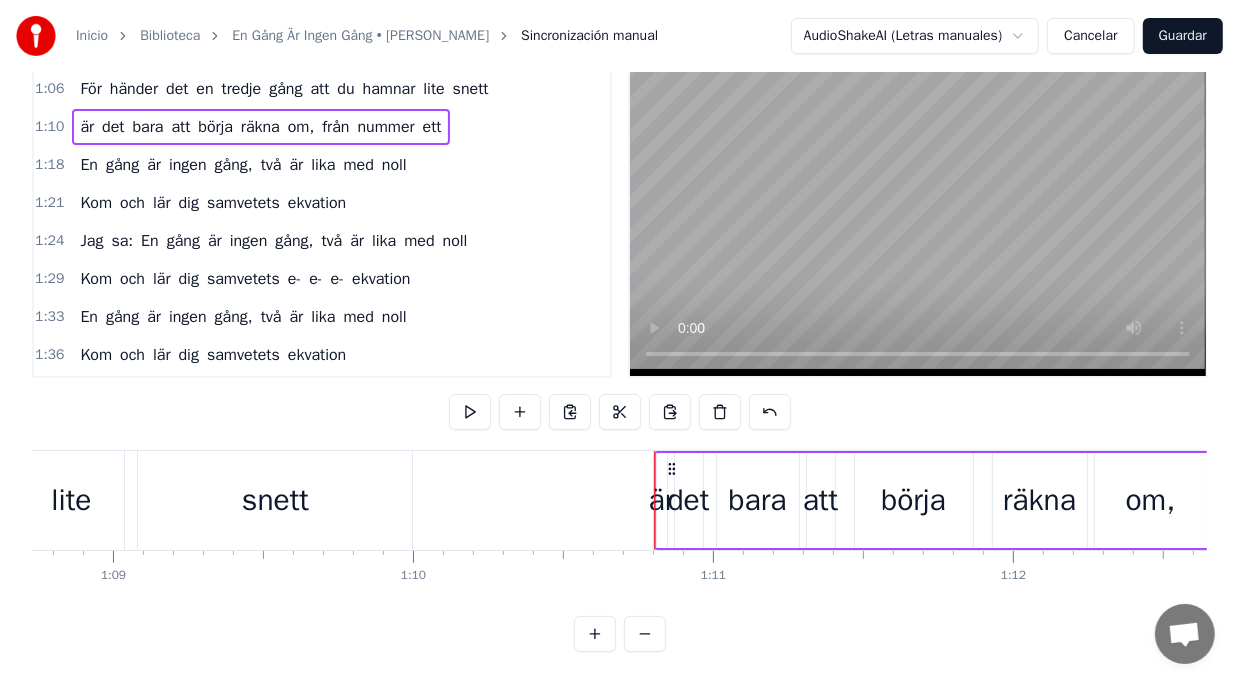 click on "snett" at bounding box center (275, 500) 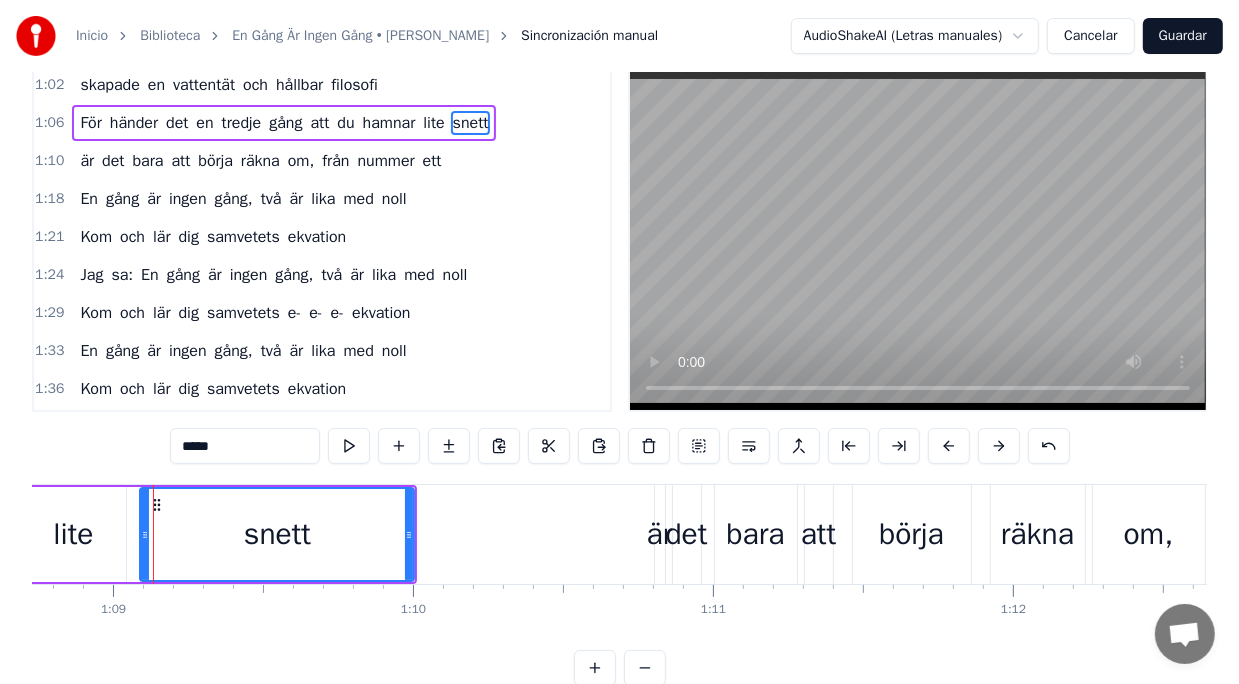scroll, scrollTop: 0, scrollLeft: 0, axis: both 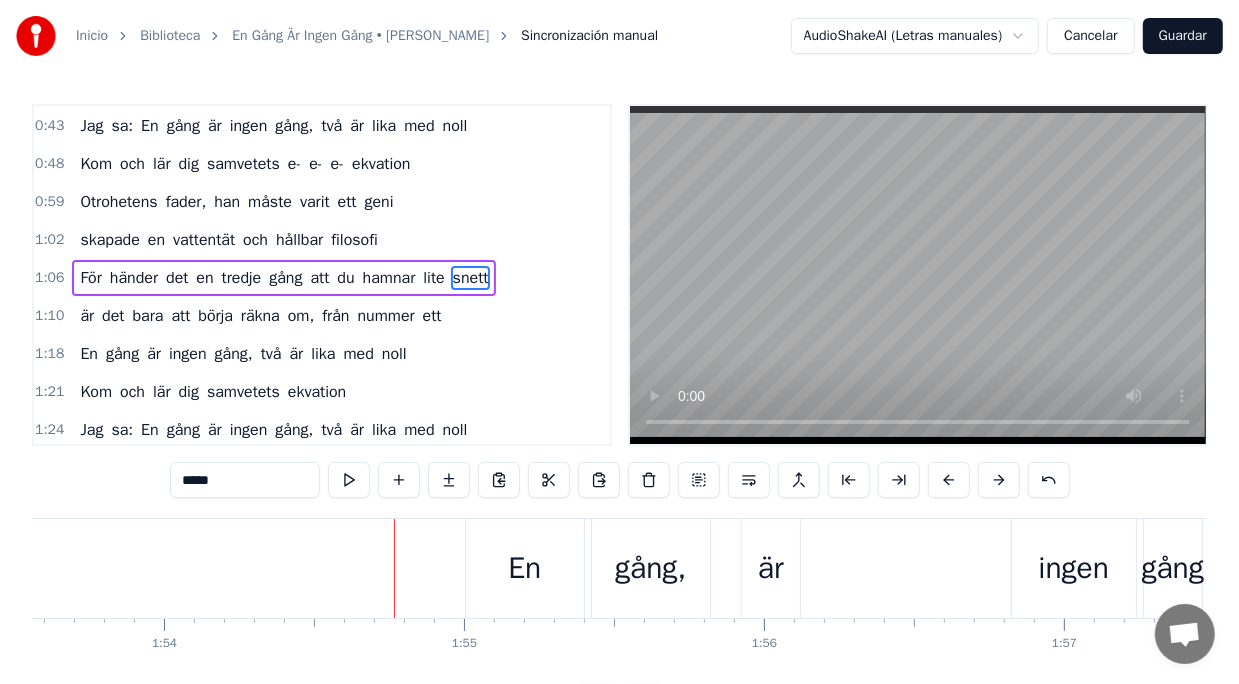 click on "ekvation" at bounding box center [317, 392] 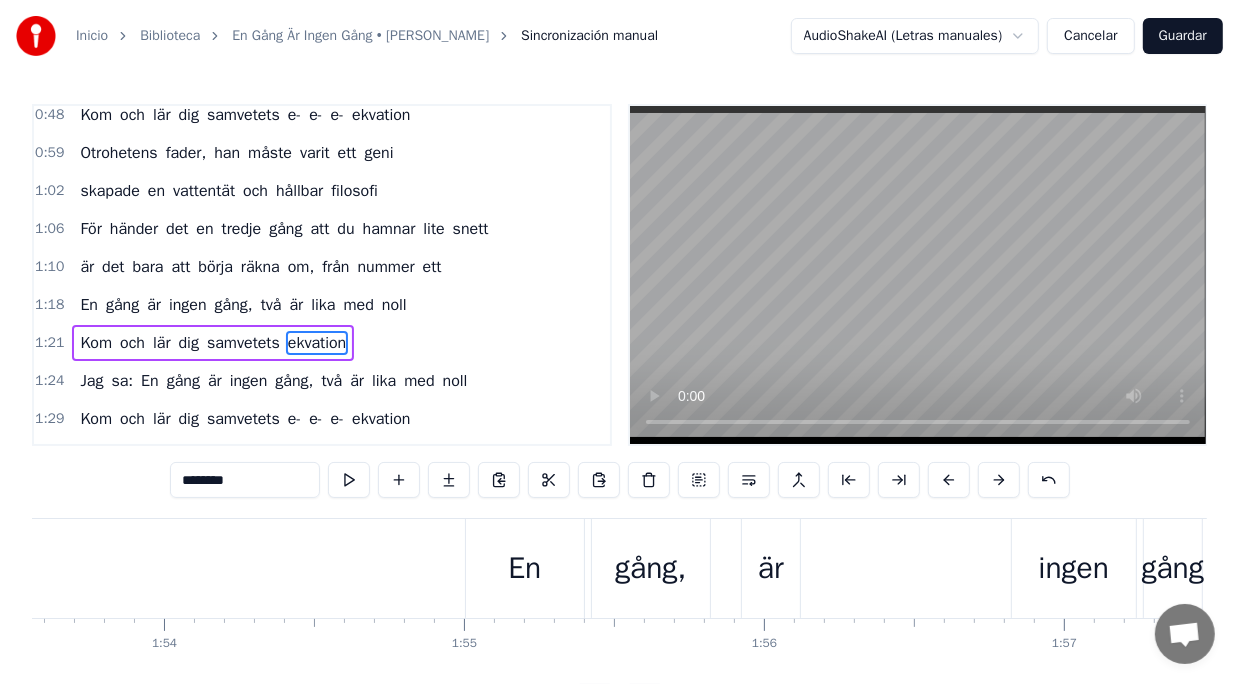 scroll, scrollTop: 444, scrollLeft: 0, axis: vertical 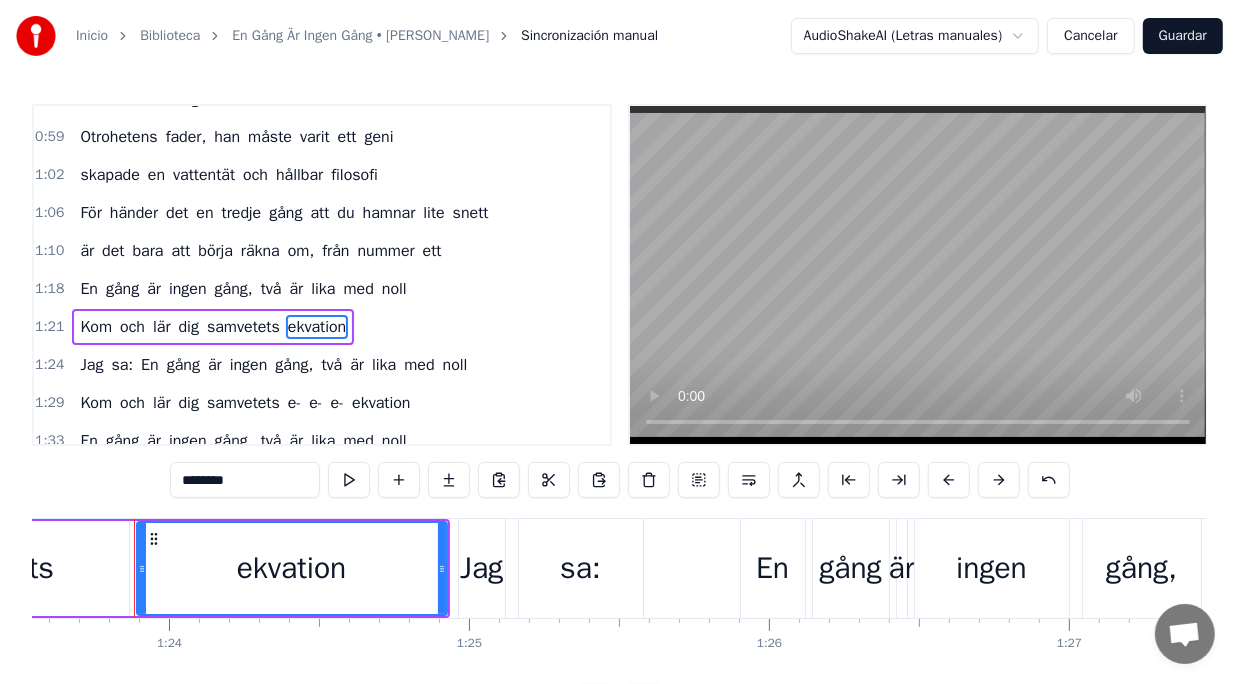 drag, startPoint x: 251, startPoint y: 484, endPoint x: 171, endPoint y: 490, distance: 80.224686 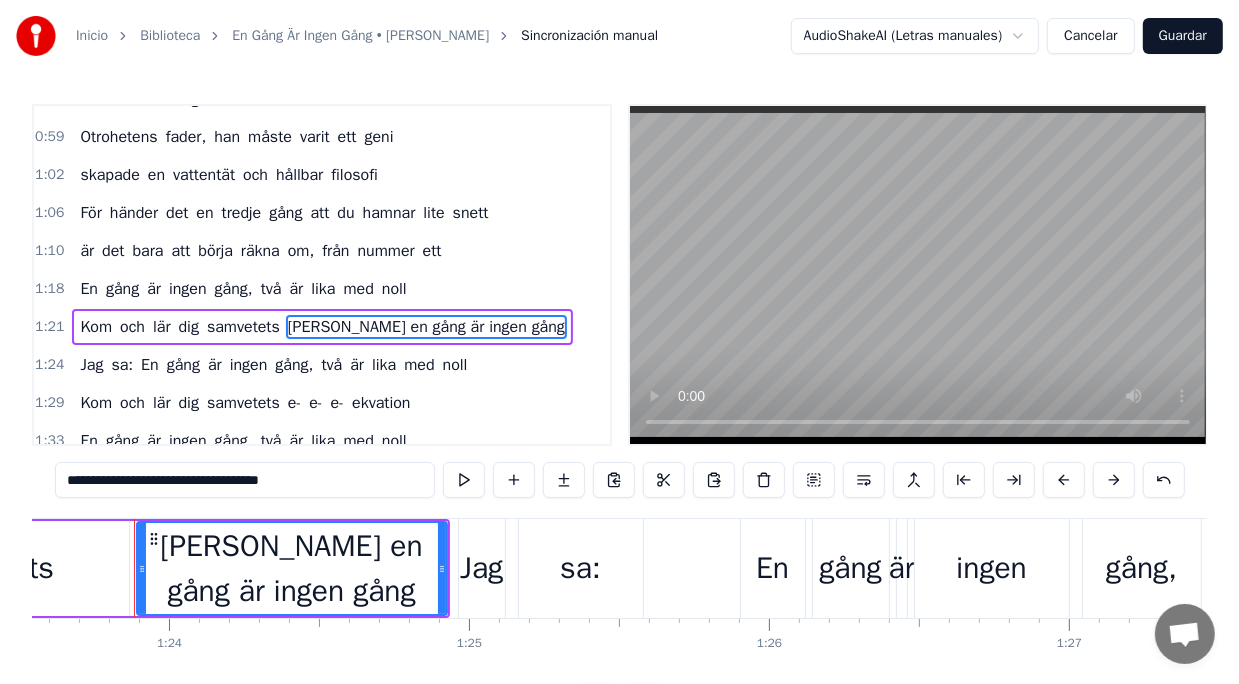 type on "**********" 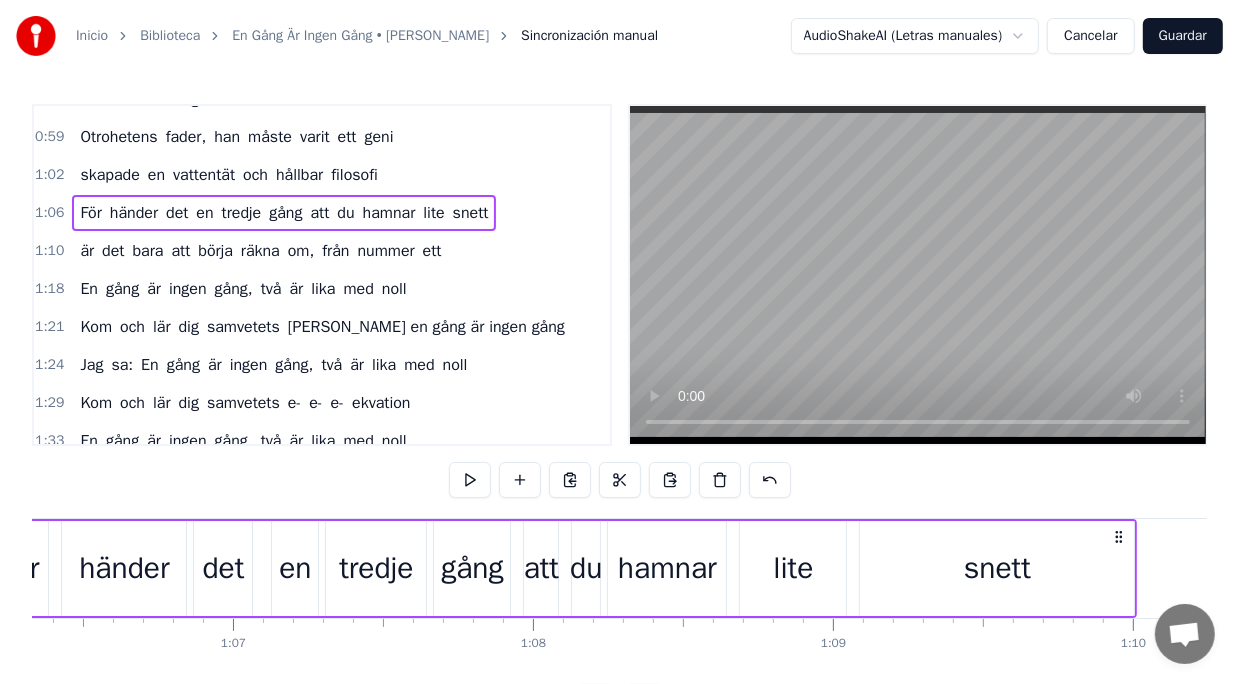 scroll, scrollTop: 0, scrollLeft: 19753, axis: horizontal 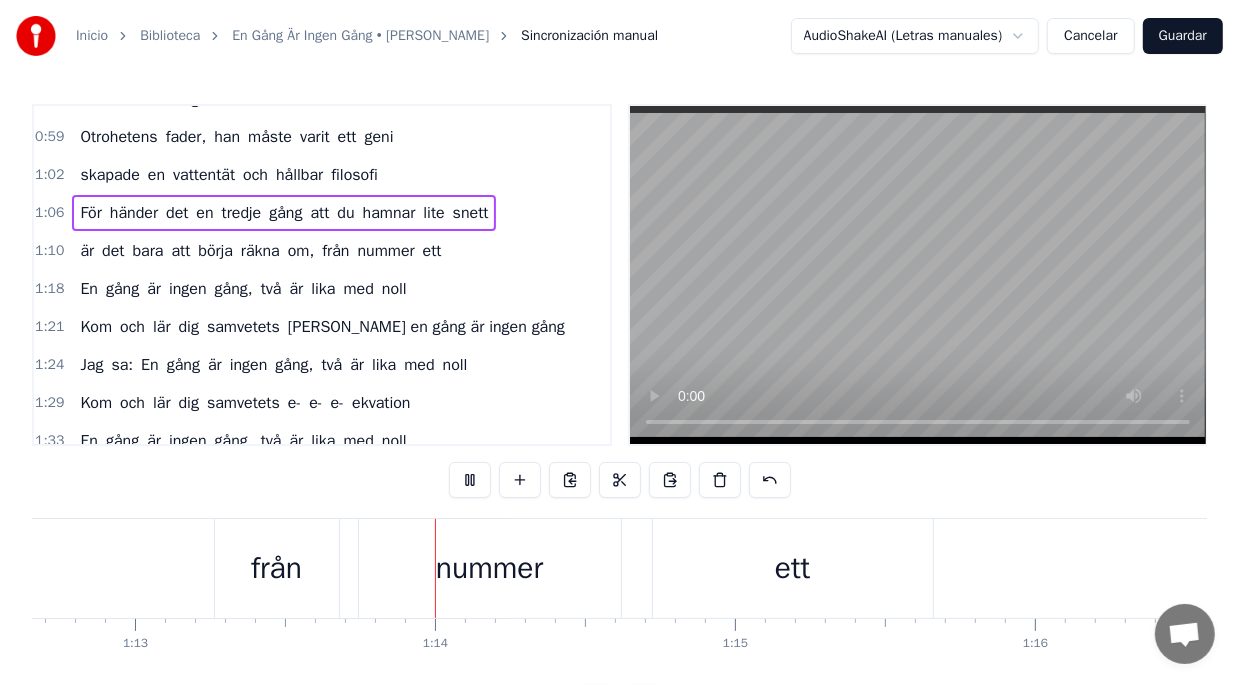 click on "Otrohetens fader, han måste varit ett geni" at bounding box center (236, 137) 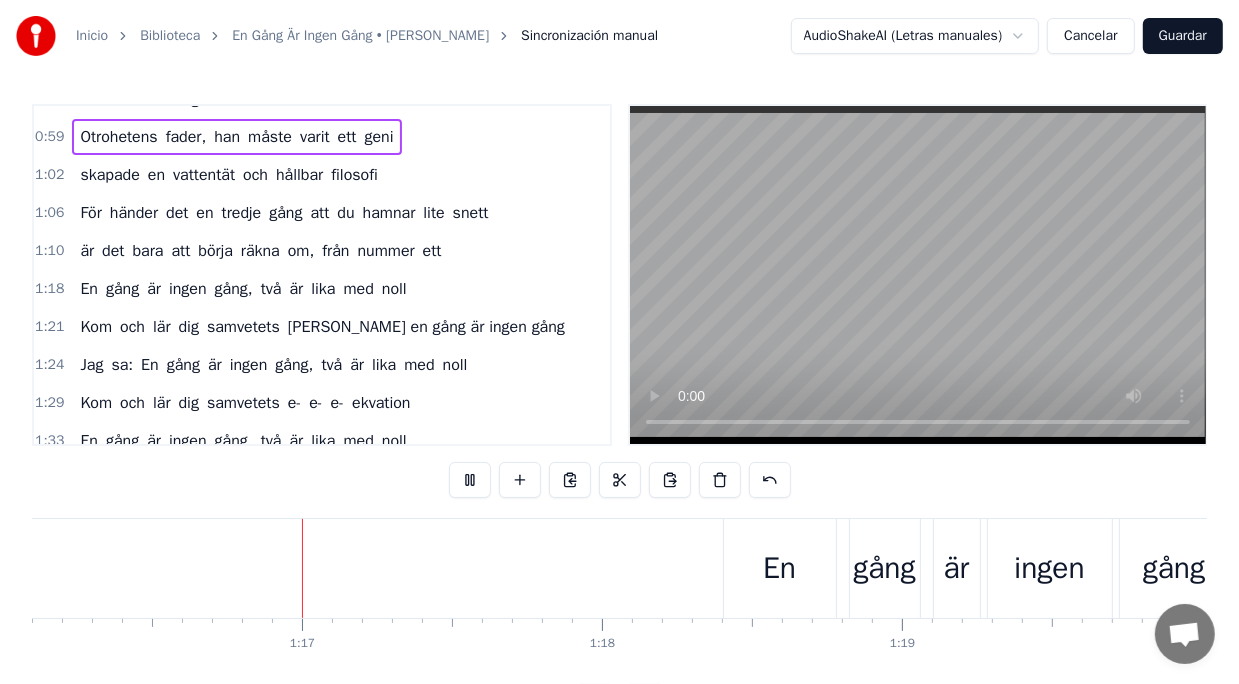 scroll, scrollTop: 0, scrollLeft: 22832, axis: horizontal 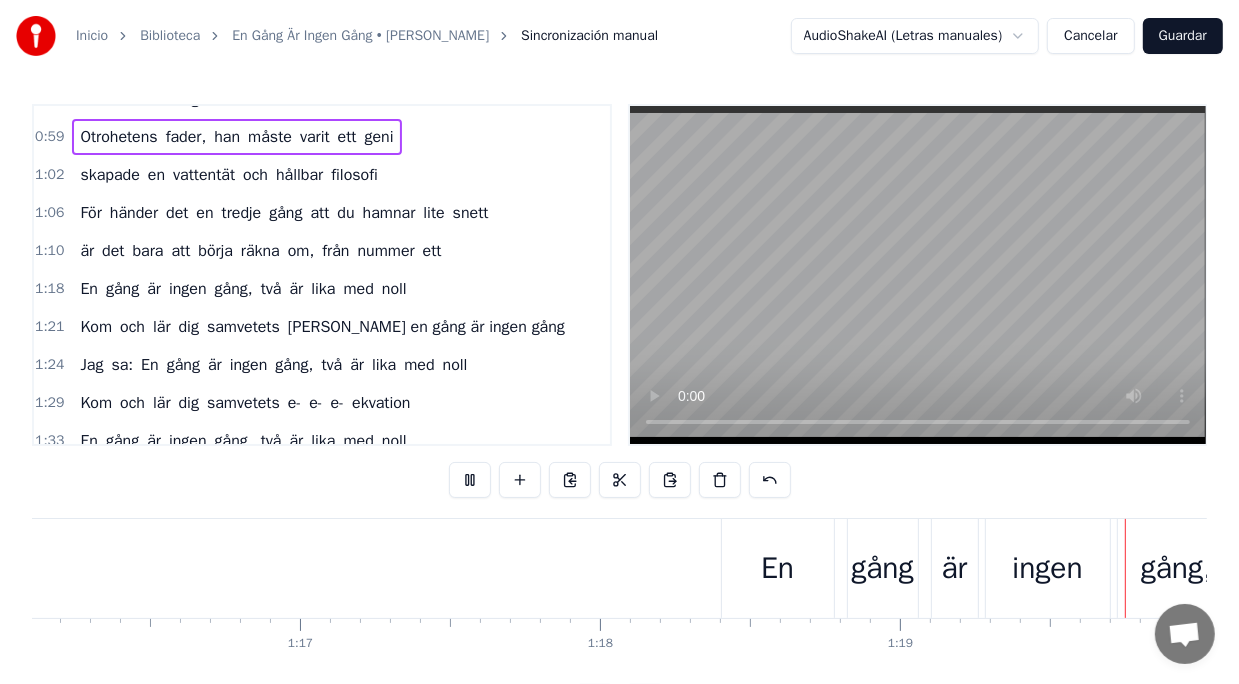 click on "Otrohetens" at bounding box center [118, 137] 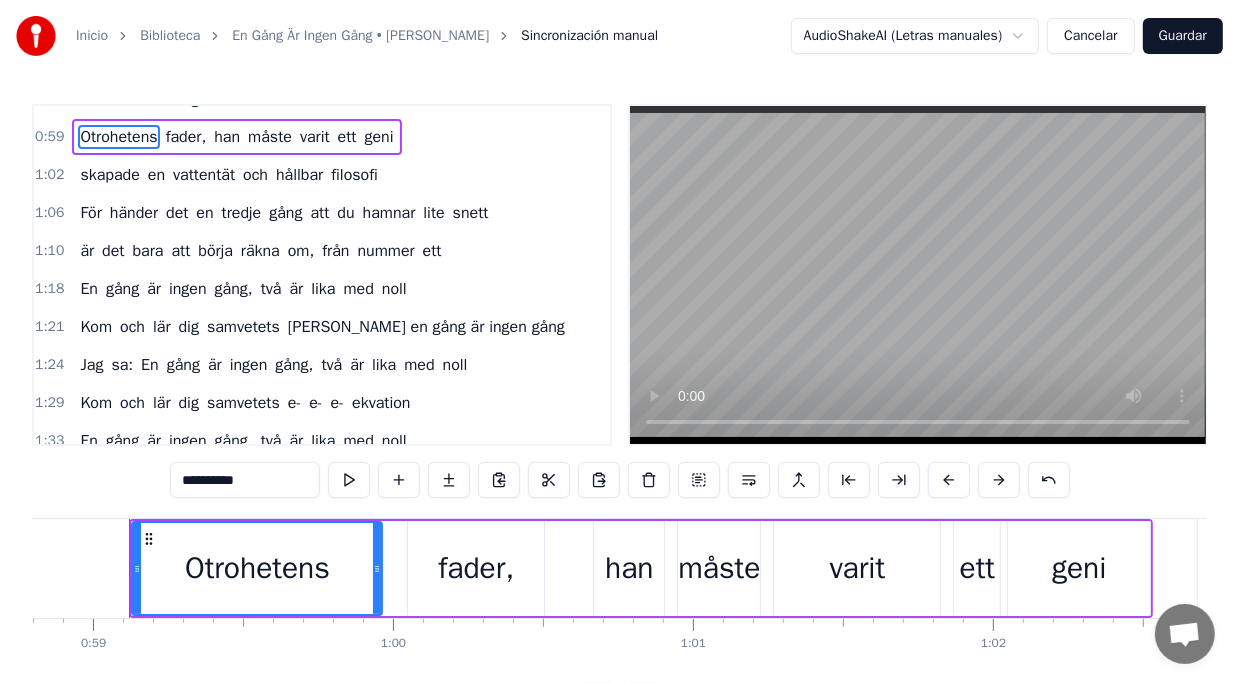 scroll, scrollTop: 0, scrollLeft: 17636, axis: horizontal 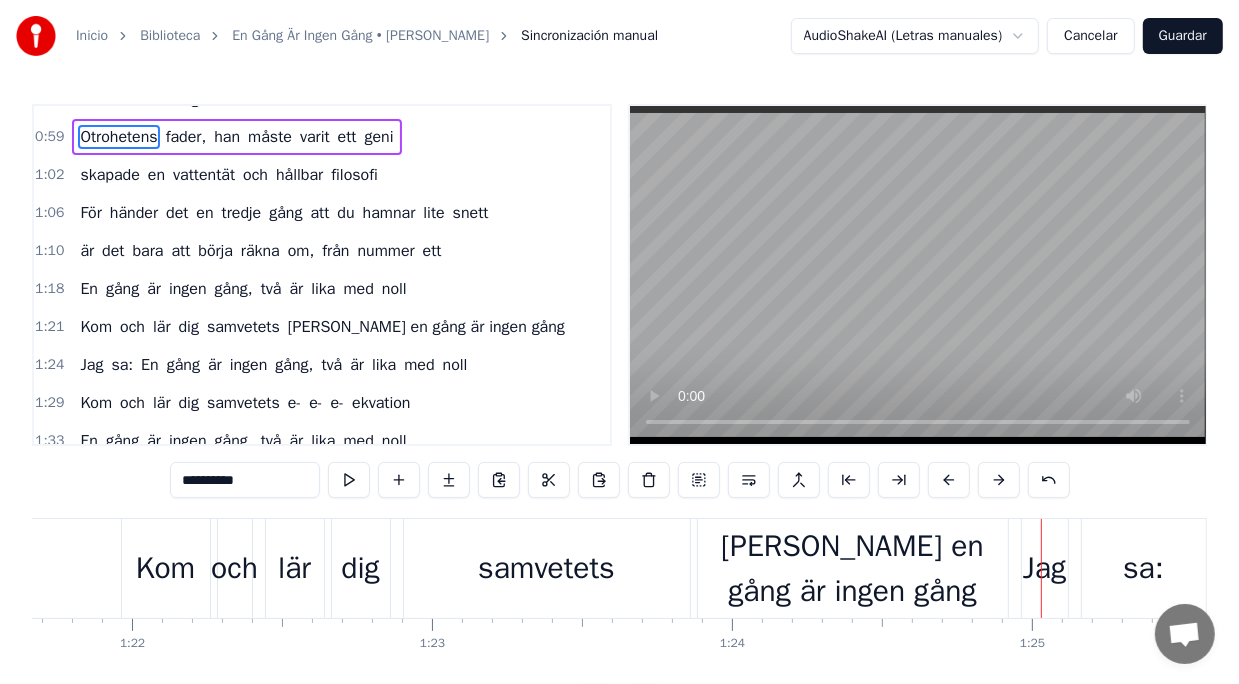 click at bounding box center [3034, 568] 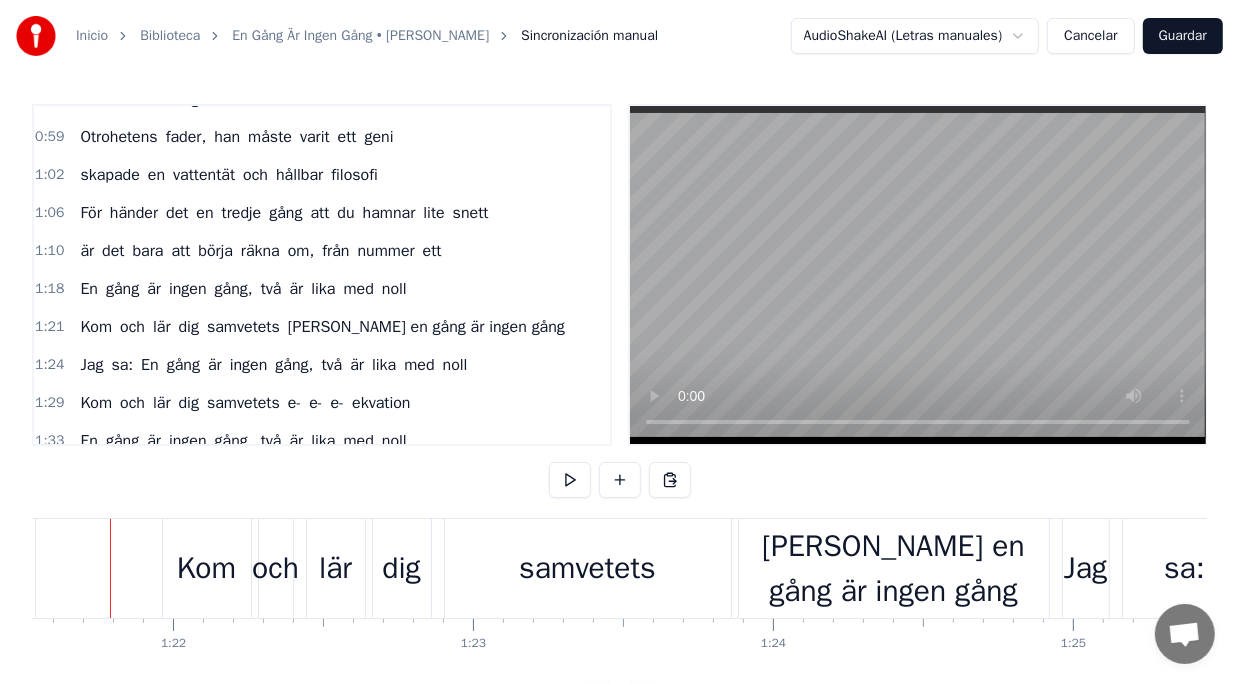 scroll, scrollTop: 0, scrollLeft: 24436, axis: horizontal 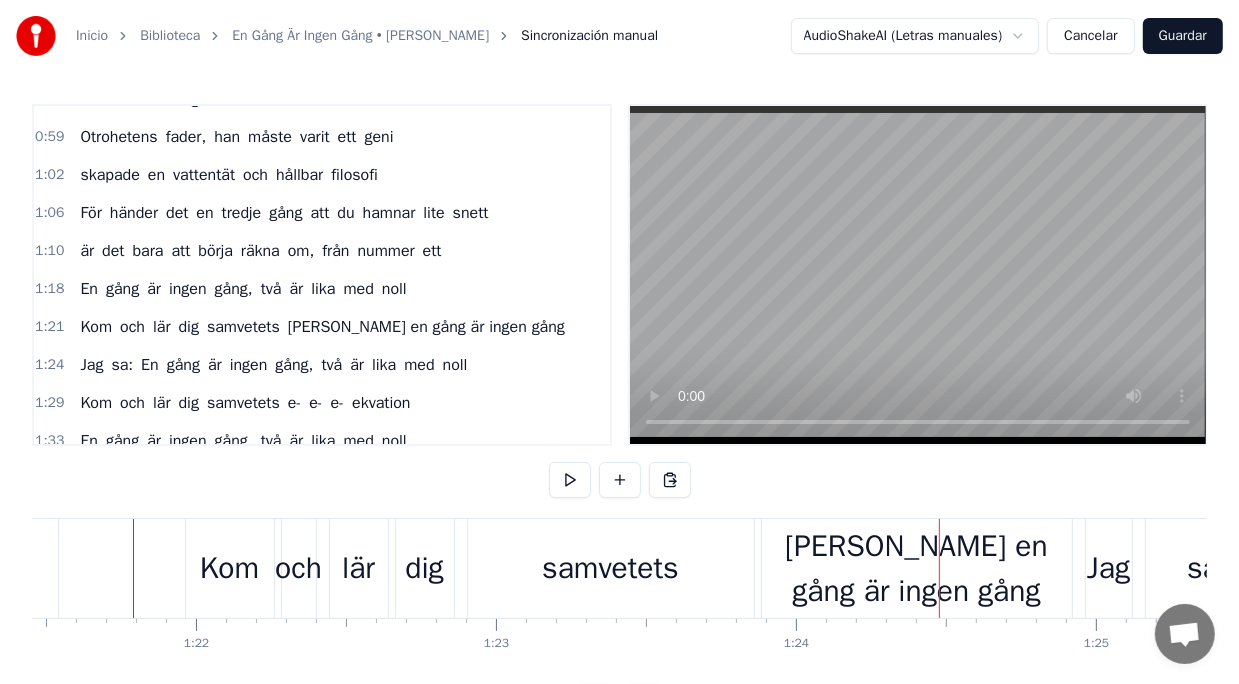 click on "[PERSON_NAME] en gång är ingen gång" at bounding box center [917, 569] 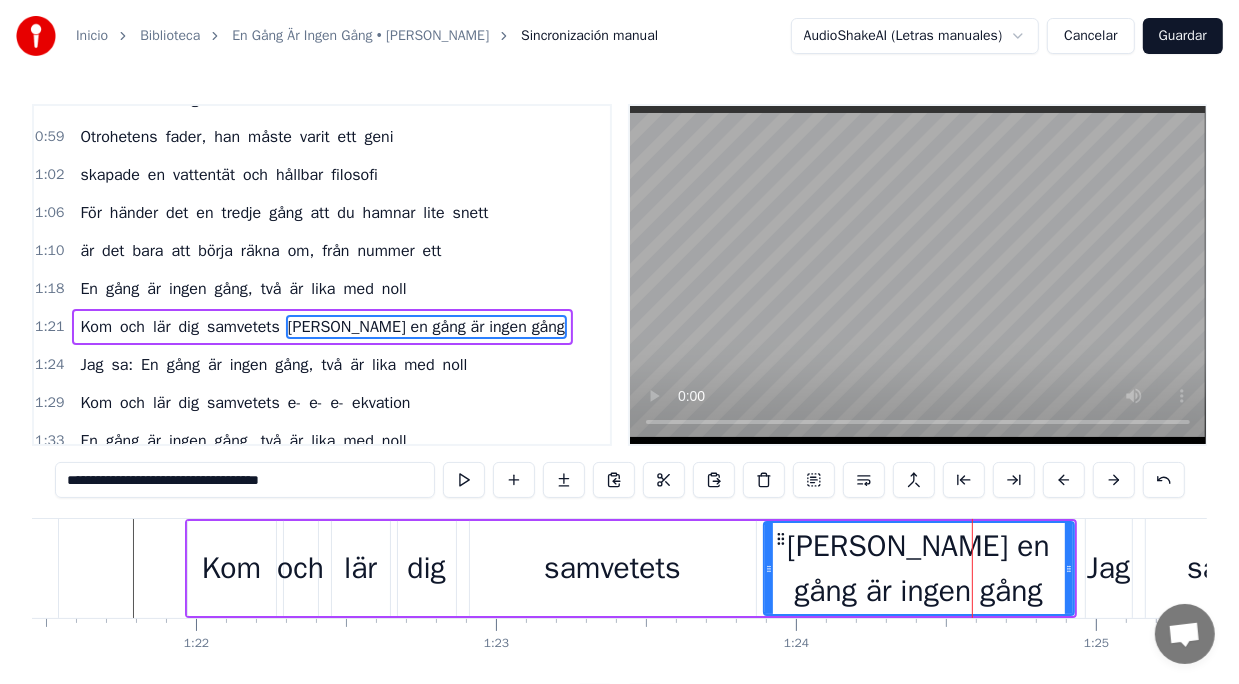 scroll, scrollTop: 493, scrollLeft: 0, axis: vertical 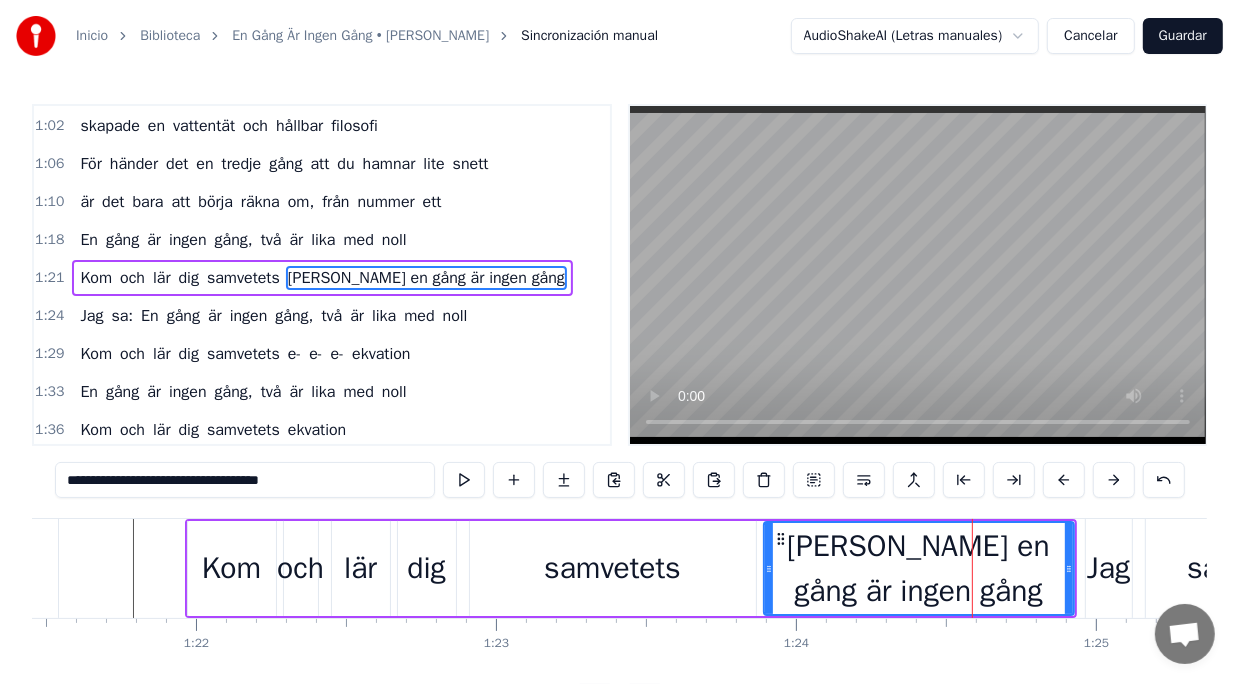 drag, startPoint x: 345, startPoint y: 480, endPoint x: 43, endPoint y: 487, distance: 302.08112 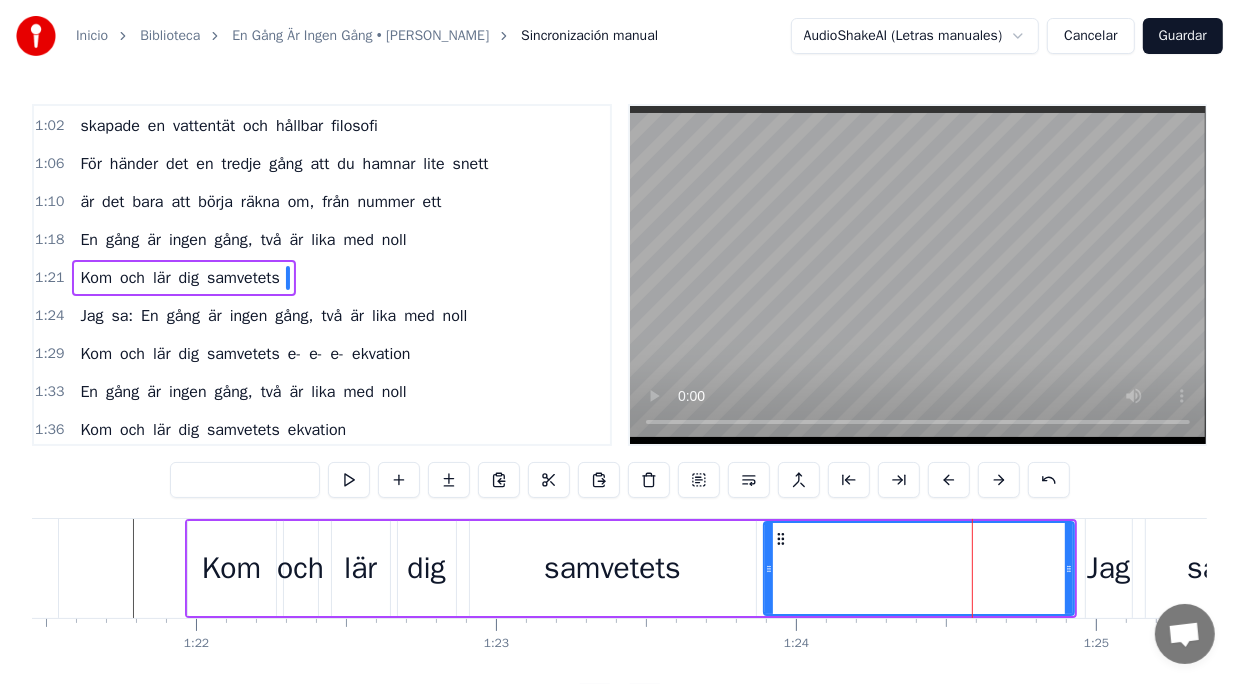 type 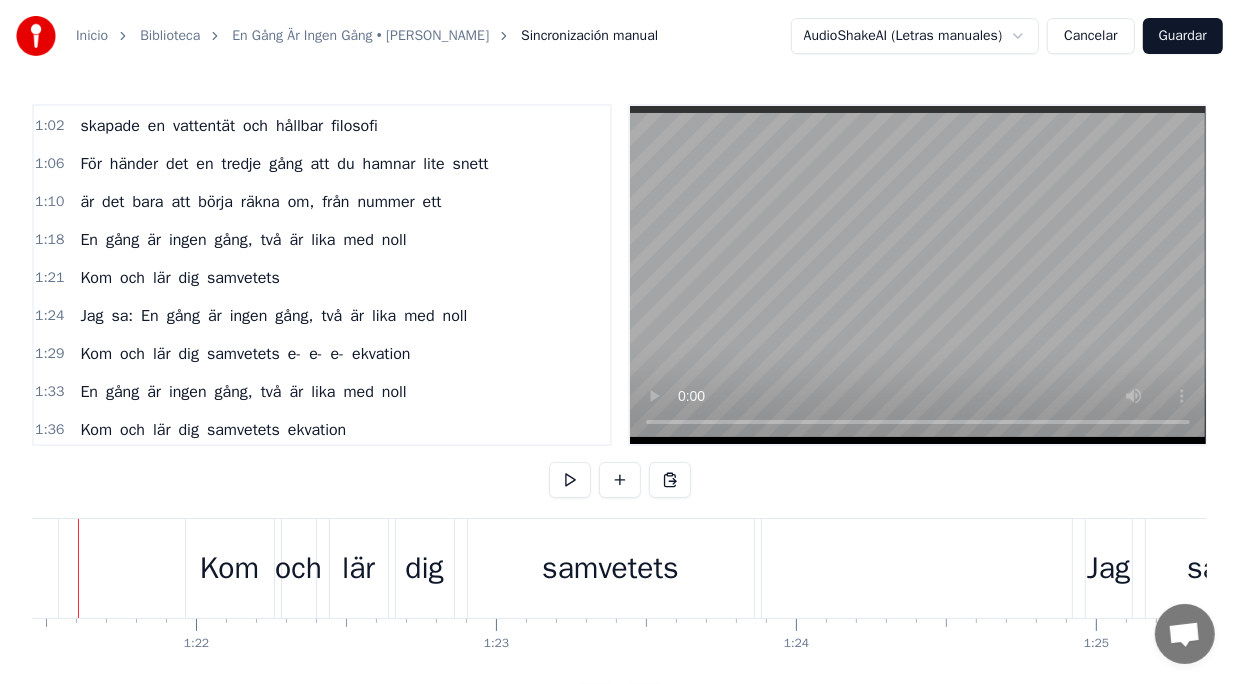 scroll, scrollTop: 0, scrollLeft: 24381, axis: horizontal 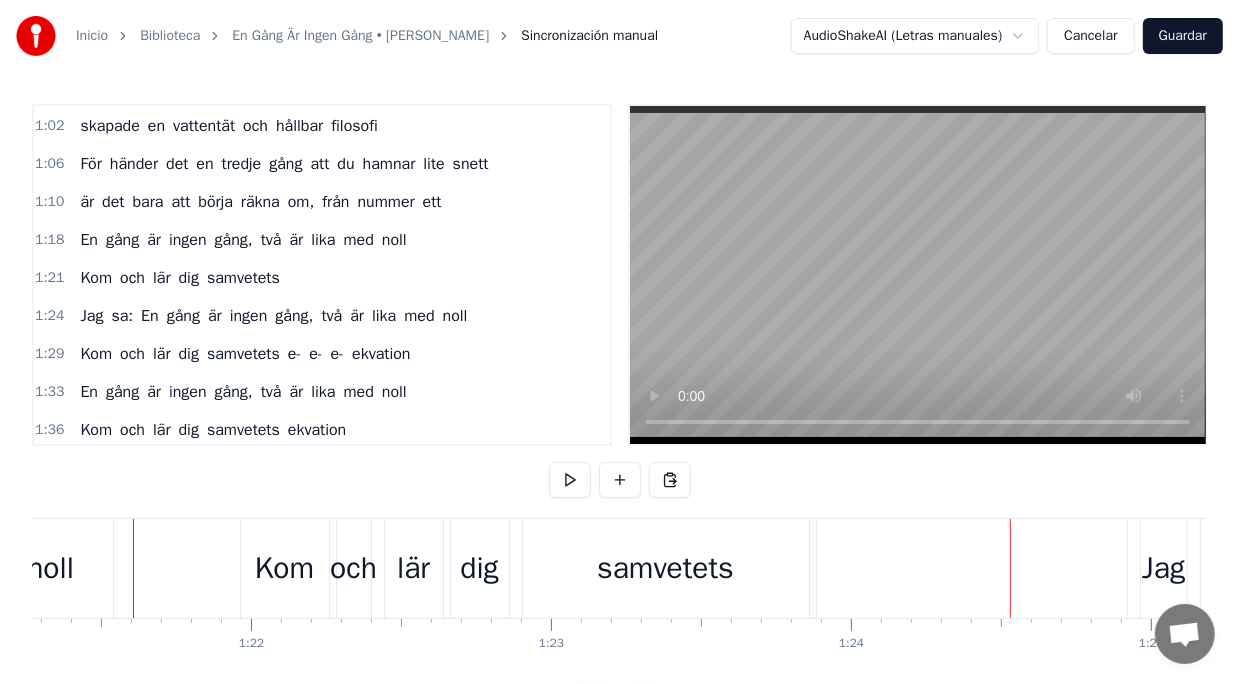 click at bounding box center (972, 568) 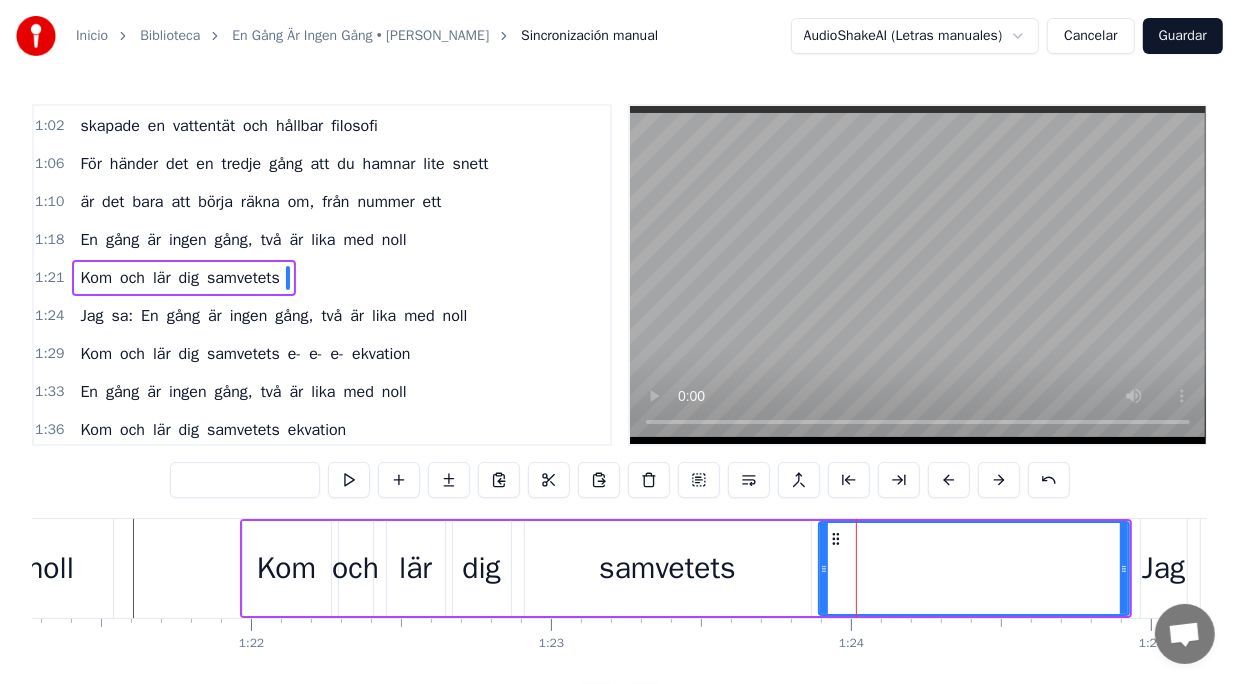 click at bounding box center (245, 480) 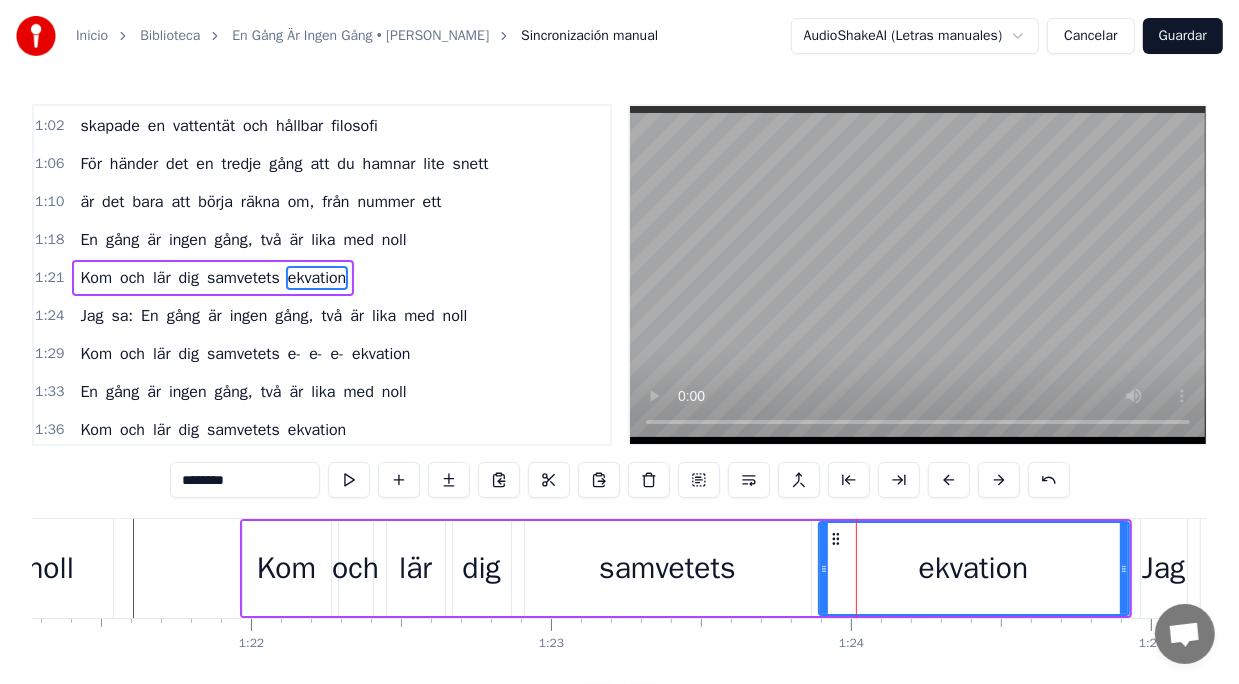 type on "********" 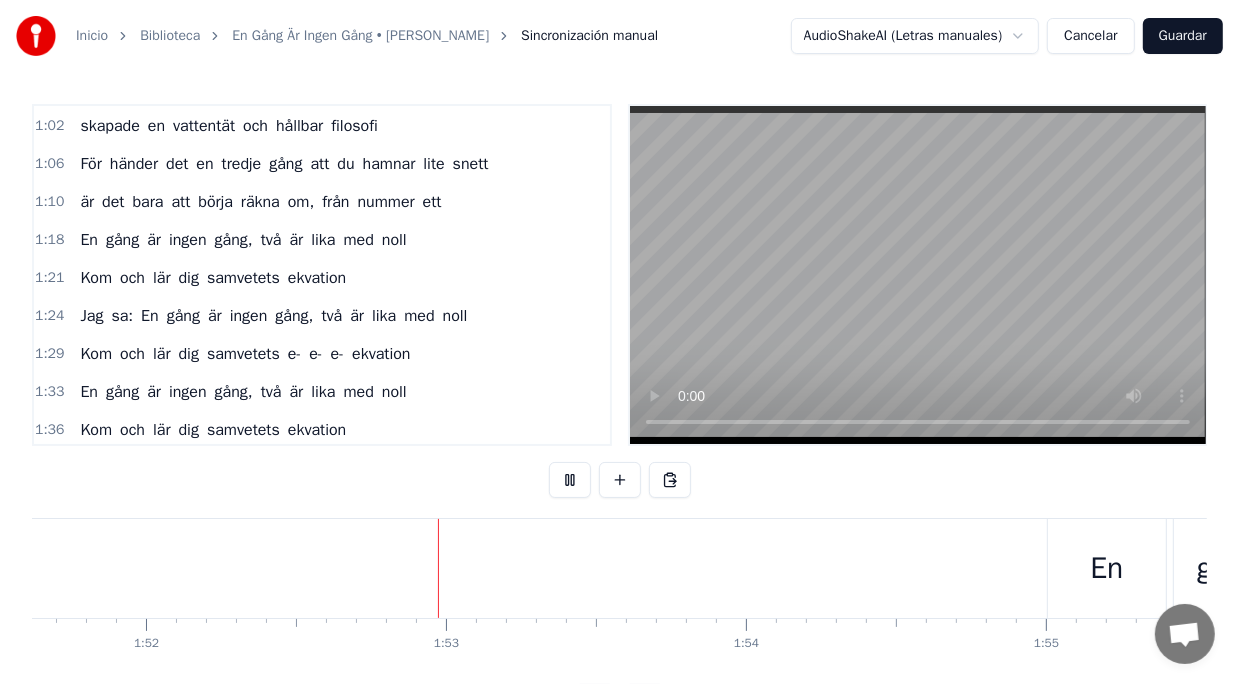 scroll, scrollTop: 0, scrollLeft: 33674, axis: horizontal 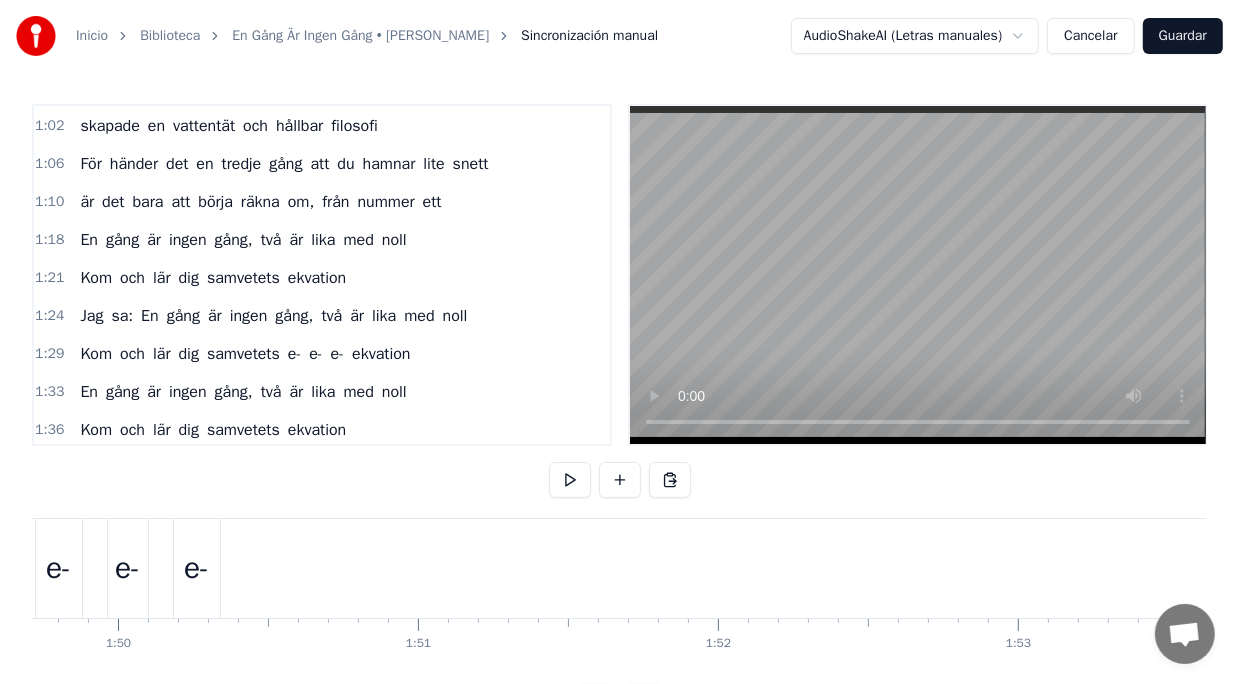 click on "e-" at bounding box center (128, 568) 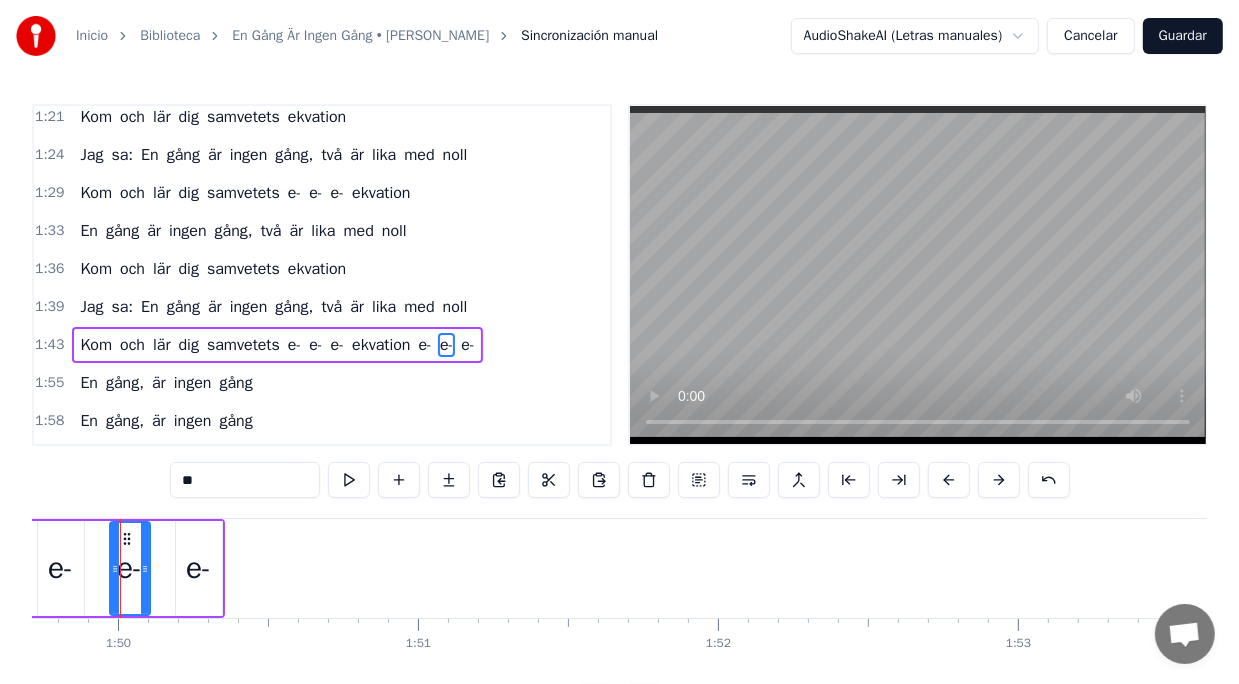 scroll, scrollTop: 720, scrollLeft: 0, axis: vertical 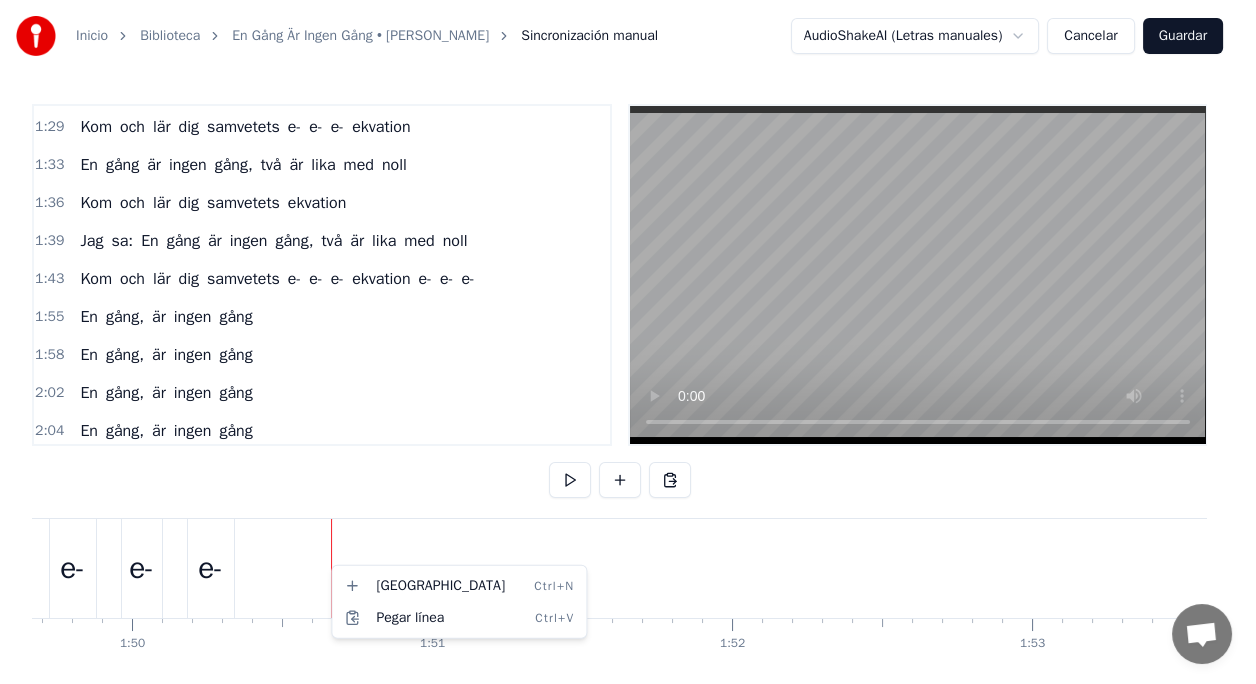 click on "Inicio Biblioteca En Gång Är Ingen Gång • [PERSON_NAME] Sincronización manual AudioShakeAI (Letras manuales) Cancelar Guardar 0:02 Känner du dig oren sprider sig en dålig lukt? 0:05 Har du vart och smakat på förbjuden frukt? 0:09 Kom till Doktor [PERSON_NAME], kom så ska jag bota dig 0:13 Kom till Doktor [PERSON_NAME] så får du medicin av mig 0:19 Här får du inga sprutor, här får du ingen värktablett 0:23 Här finns inga maskiner, nej, jag har mitt eget sätt 0:26 En genialisk formel för Misstag ett och två 0:30 Så det känns bättre nu, det kunde jag förstå 0:37 En gång är ingen gång, två är lika med noll 0:40 Kom och lär dig samvetets ekvation 0:43 Jag sa: En gång är ingen gång, två är lika med noll 0:48 Kom och lär dig samvetets e- e- e- ekvation 0:59 Otrohetens fader, han måste varit ett geni 1:02 skapade en vattentät och hållbar filosofi 1:06 För händer det en tredje gång att du hamnar lite snett 1:10 är det bara att börja räkna om, från nummer ett 1:18 En gång är En" at bounding box center [628, 376] 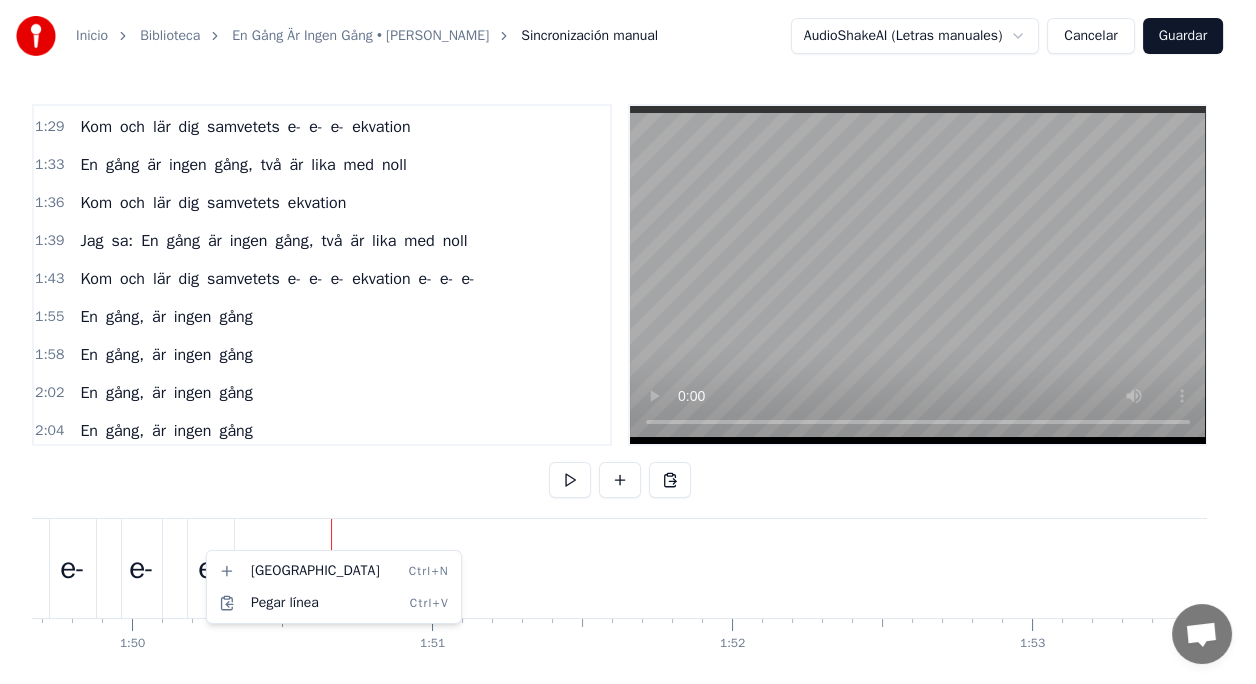 click on "Inicio Biblioteca En Gång Är Ingen Gång • [PERSON_NAME] Sincronización manual AudioShakeAI (Letras manuales) Cancelar Guardar 0:02 Känner du dig oren sprider sig en dålig lukt? 0:05 Har du vart och smakat på förbjuden frukt? 0:09 Kom till Doktor [PERSON_NAME], kom så ska jag bota dig 0:13 Kom till Doktor [PERSON_NAME] så får du medicin av mig 0:19 Här får du inga sprutor, här får du ingen värktablett 0:23 Här finns inga maskiner, nej, jag har mitt eget sätt 0:26 En genialisk formel för Misstag ett och två 0:30 Så det känns bättre nu, det kunde jag förstå 0:37 En gång är ingen gång, två är lika med noll 0:40 Kom och lär dig samvetets ekvation 0:43 Jag sa: En gång är ingen gång, två är lika med noll 0:48 Kom och lär dig samvetets e- e- e- ekvation 0:59 Otrohetens fader, han måste varit ett geni 1:02 skapade en vattentät och hållbar filosofi 1:06 För händer det en tredje gång att du hamnar lite snett 1:10 är det bara att börja räkna om, från nummer ett 1:18 En gång är En" at bounding box center [628, 376] 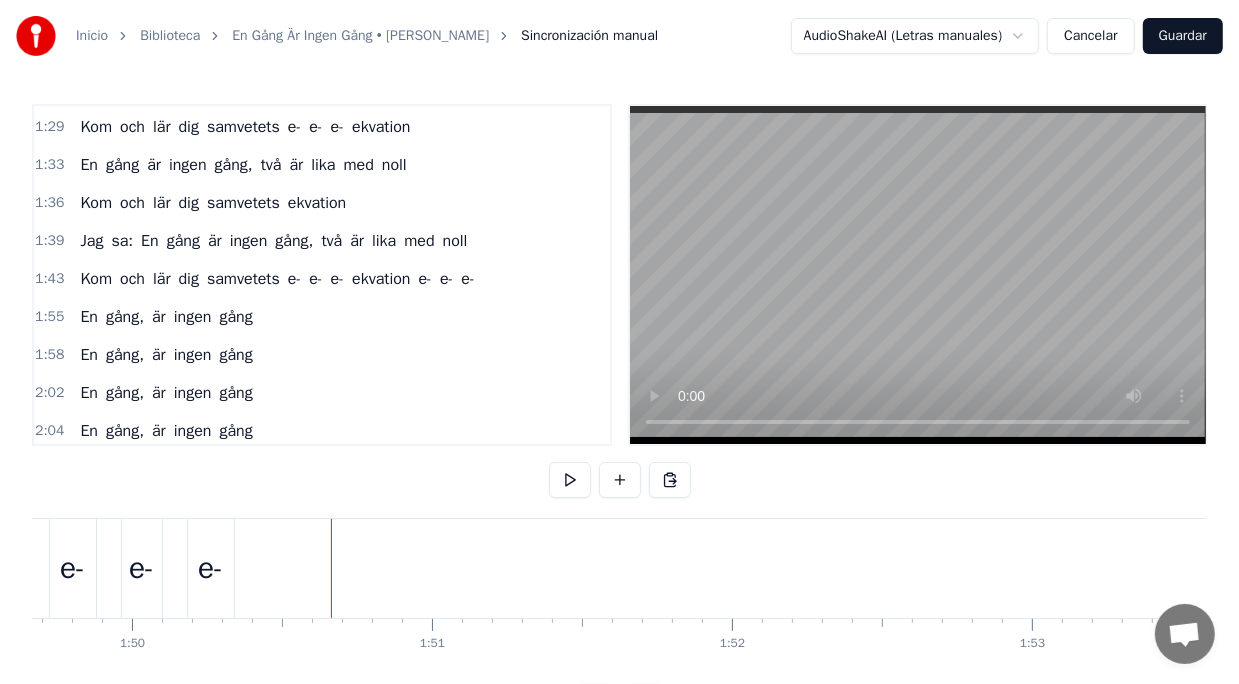 click on "e-" at bounding box center [210, 568] 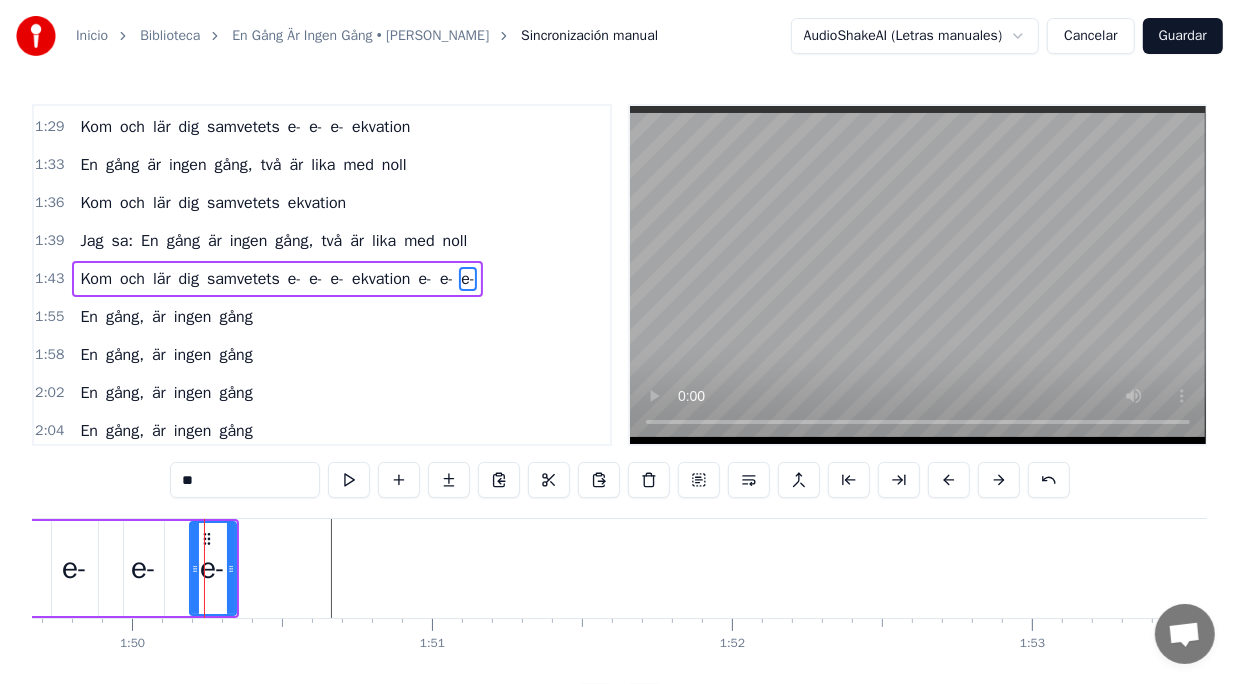 drag, startPoint x: 206, startPoint y: 489, endPoint x: 117, endPoint y: 490, distance: 89.005615 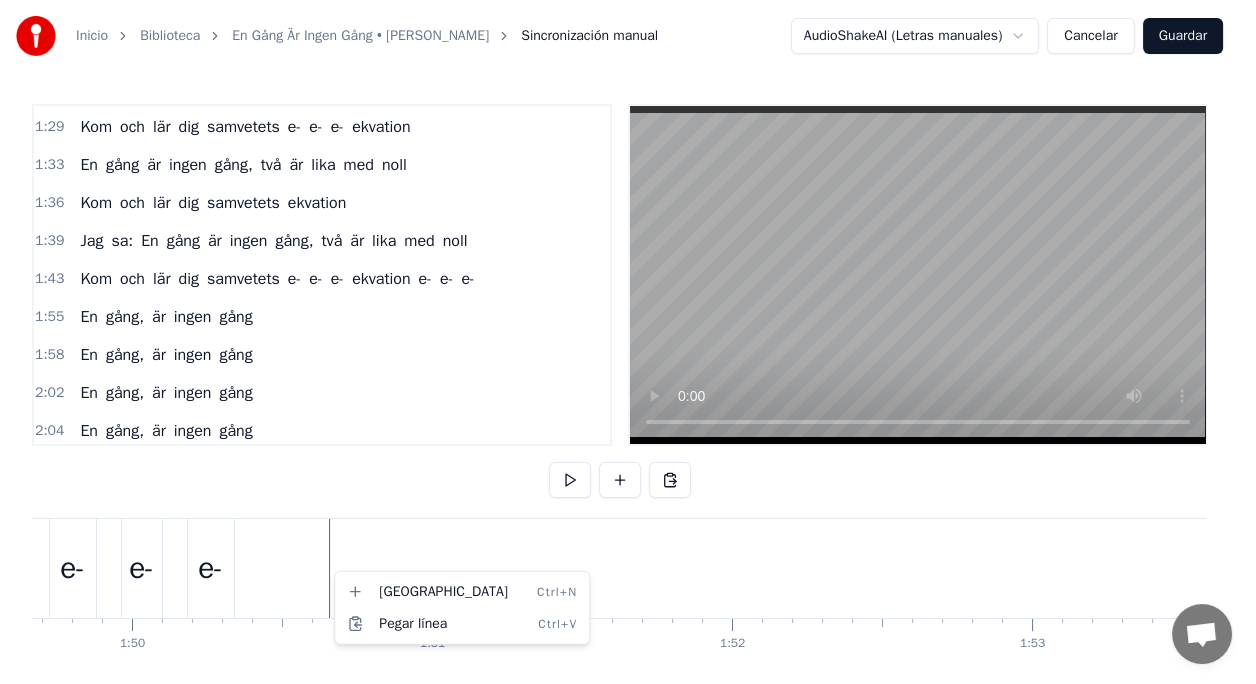 click on "Inicio Biblioteca En Gång Är Ingen Gång • [PERSON_NAME] Sincronización manual AudioShakeAI (Letras manuales) Cancelar Guardar 0:02 Känner du dig oren sprider sig en dålig lukt? 0:05 Har du vart och smakat på förbjuden frukt? 0:09 Kom till Doktor [PERSON_NAME], kom så ska jag bota dig 0:13 Kom till Doktor [PERSON_NAME] så får du medicin av mig 0:19 Här får du inga sprutor, här får du ingen värktablett 0:23 Här finns inga maskiner, nej, jag har mitt eget sätt 0:26 En genialisk formel för Misstag ett och två 0:30 Så det känns bättre nu, det kunde jag förstå 0:37 En gång är ingen gång, två är lika med noll 0:40 Kom och lär dig samvetets ekvation 0:43 Jag sa: En gång är ingen gång, två är lika med noll 0:48 Kom och lär dig samvetets e- e- e- ekvation 0:59 Otrohetens fader, han måste varit ett geni 1:02 skapade en vattentät och hållbar filosofi 1:06 För händer det en tredje gång att du hamnar lite snett 1:10 är det bara att börja räkna om, från nummer ett 1:18 En gång är En" at bounding box center (628, 376) 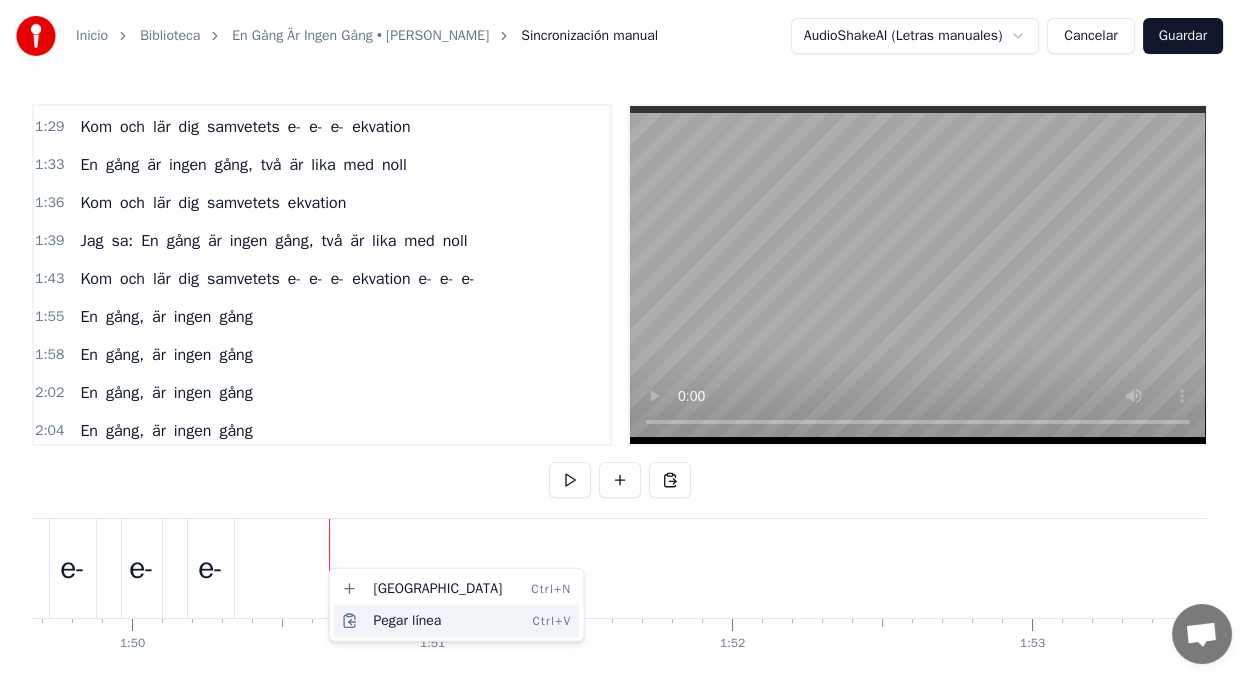 click on "Pegar línea Ctrl+V" at bounding box center [456, 621] 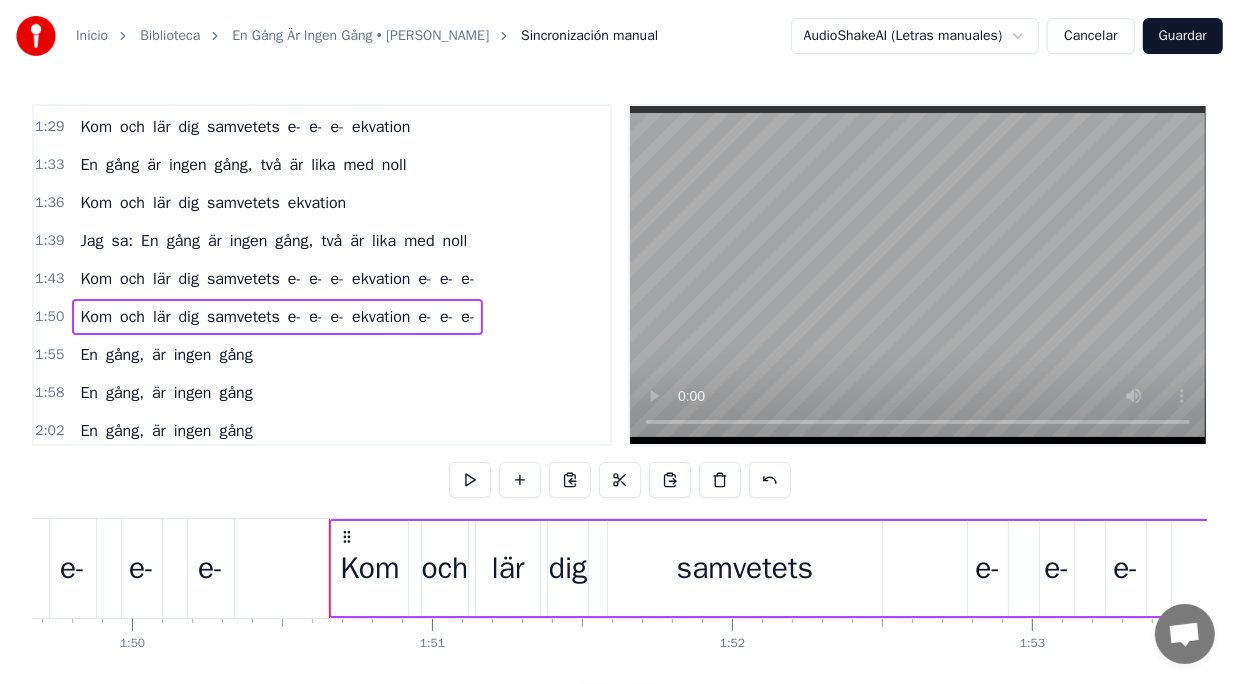 click on "Kom" at bounding box center (369, 568) 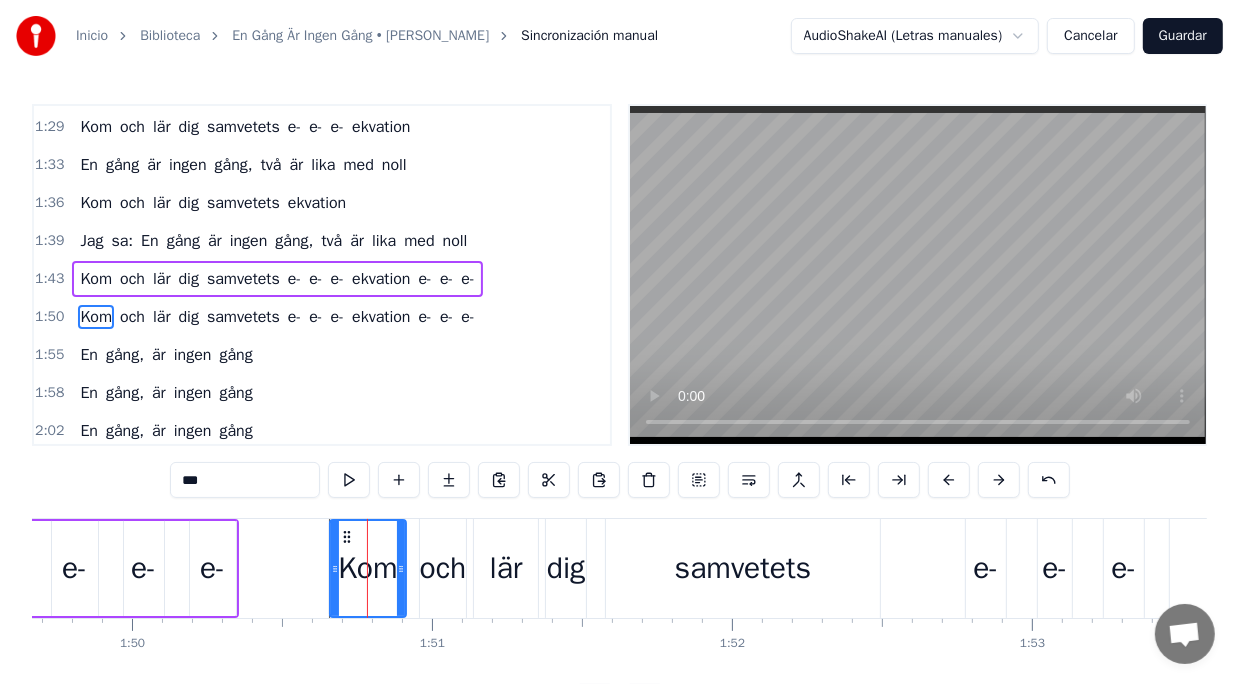 scroll, scrollTop: 758, scrollLeft: 0, axis: vertical 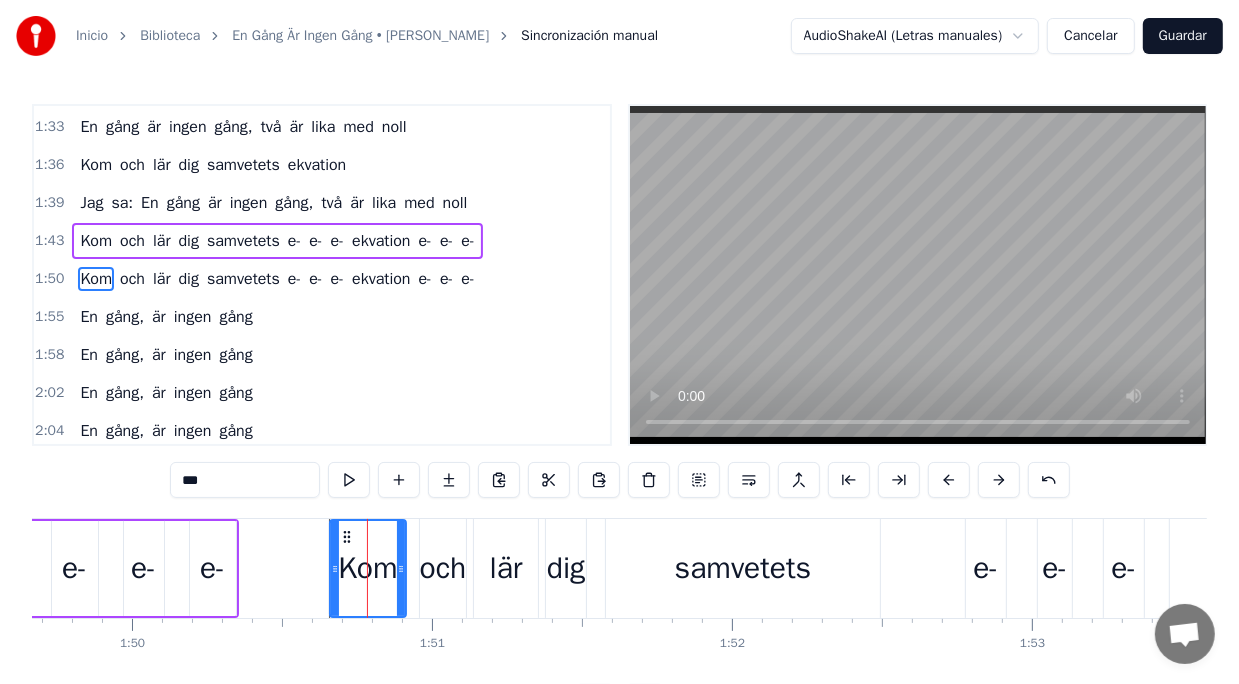 drag, startPoint x: 222, startPoint y: 490, endPoint x: 107, endPoint y: 490, distance: 115 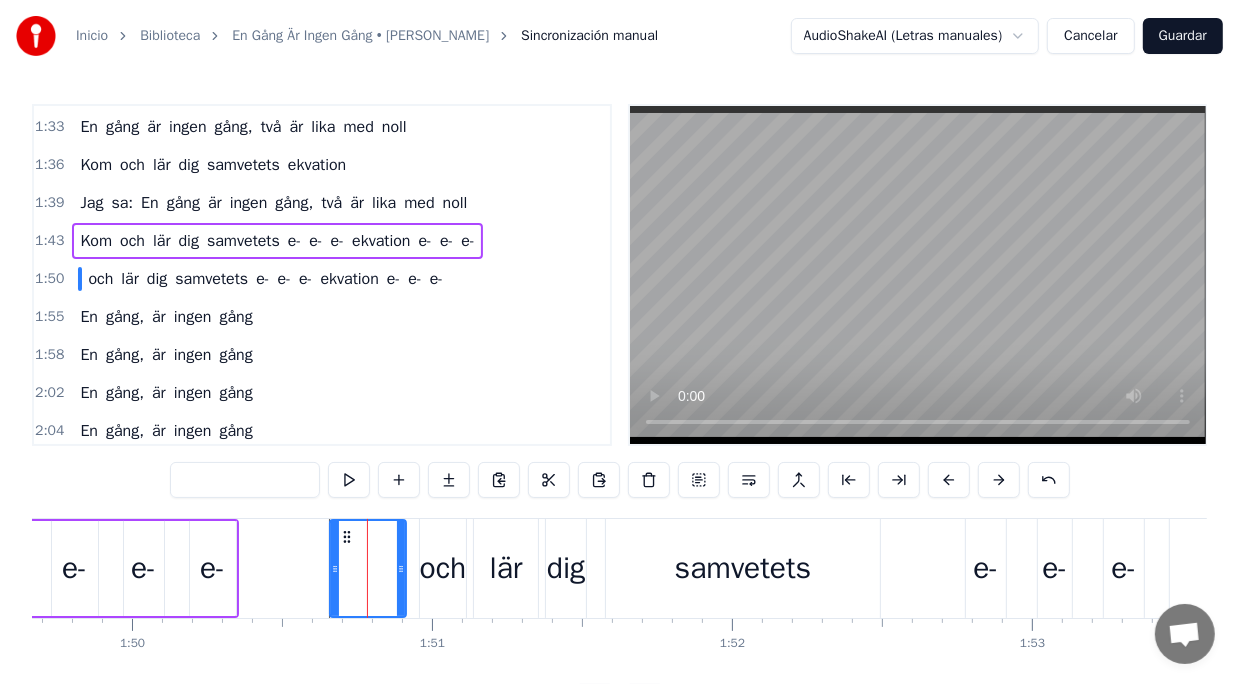 click on "och" at bounding box center (443, 568) 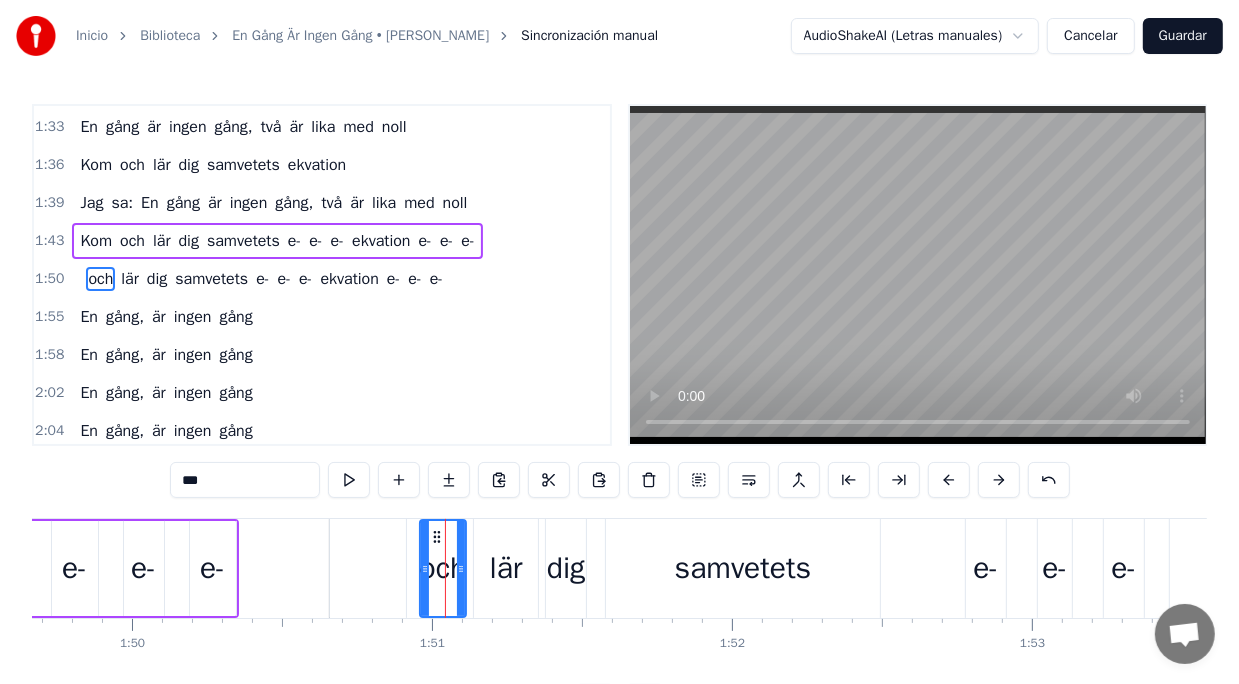 drag, startPoint x: 262, startPoint y: 487, endPoint x: 110, endPoint y: 490, distance: 152.0296 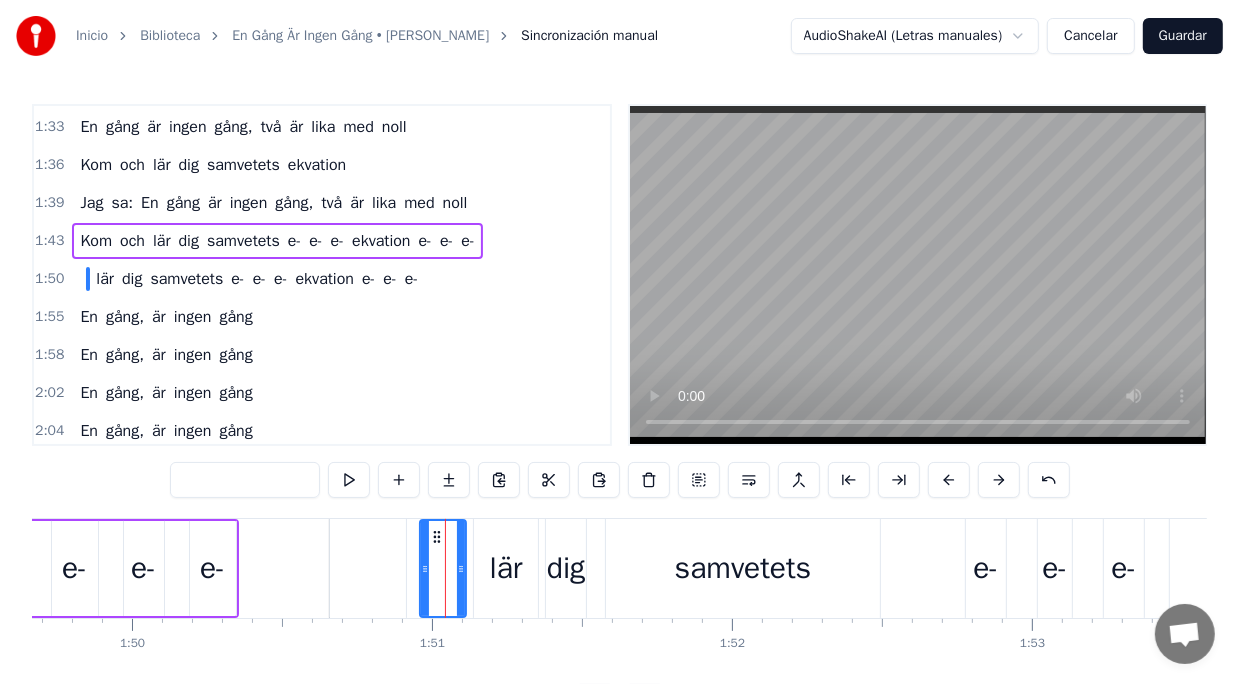 click on "lär" at bounding box center (506, 568) 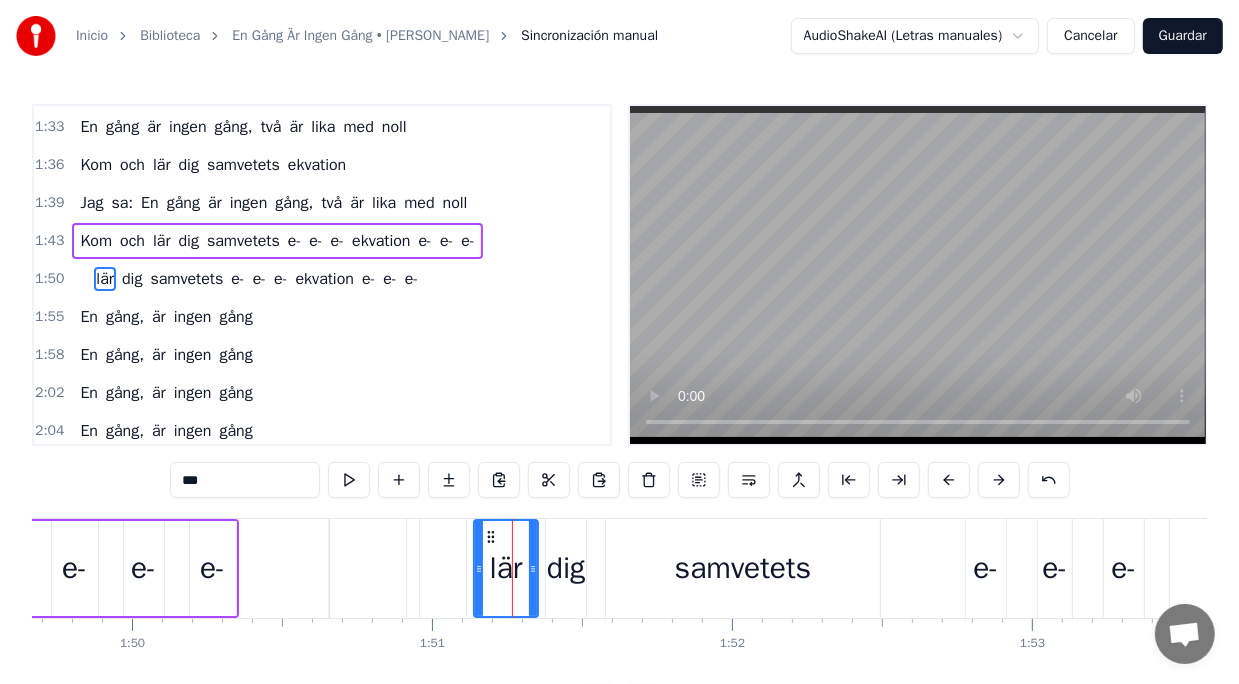 drag, startPoint x: 228, startPoint y: 482, endPoint x: 47, endPoint y: 521, distance: 185.15399 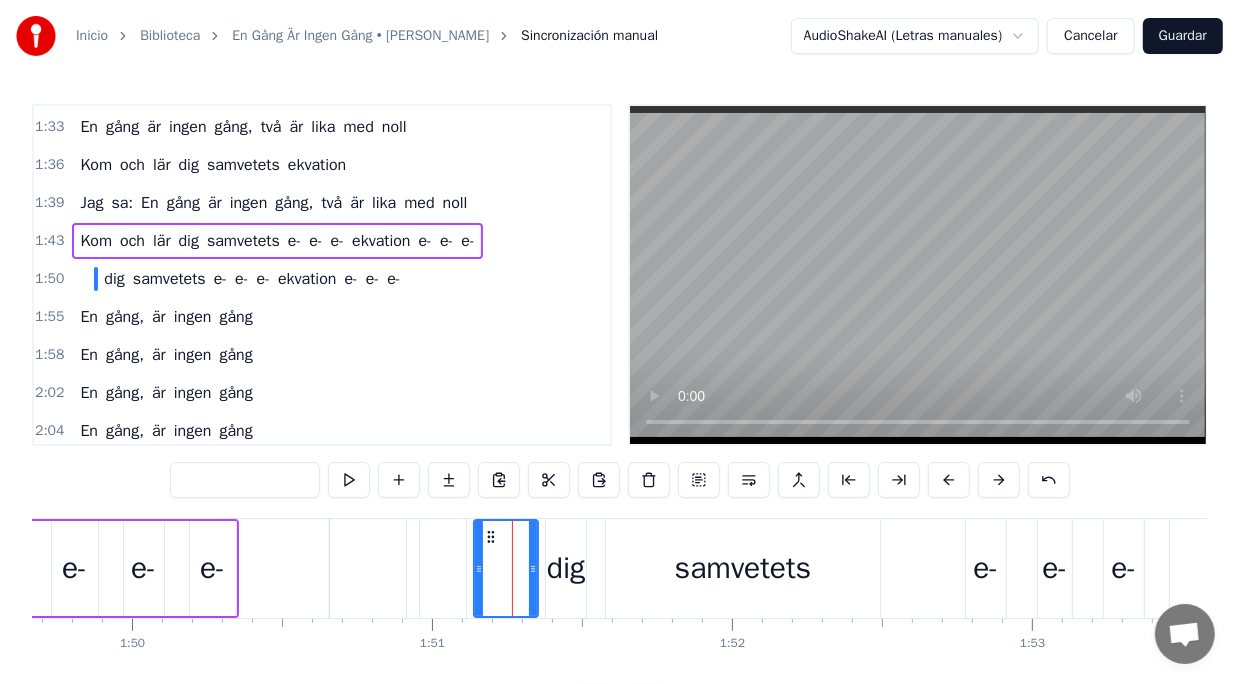 click on "dig" at bounding box center [566, 568] 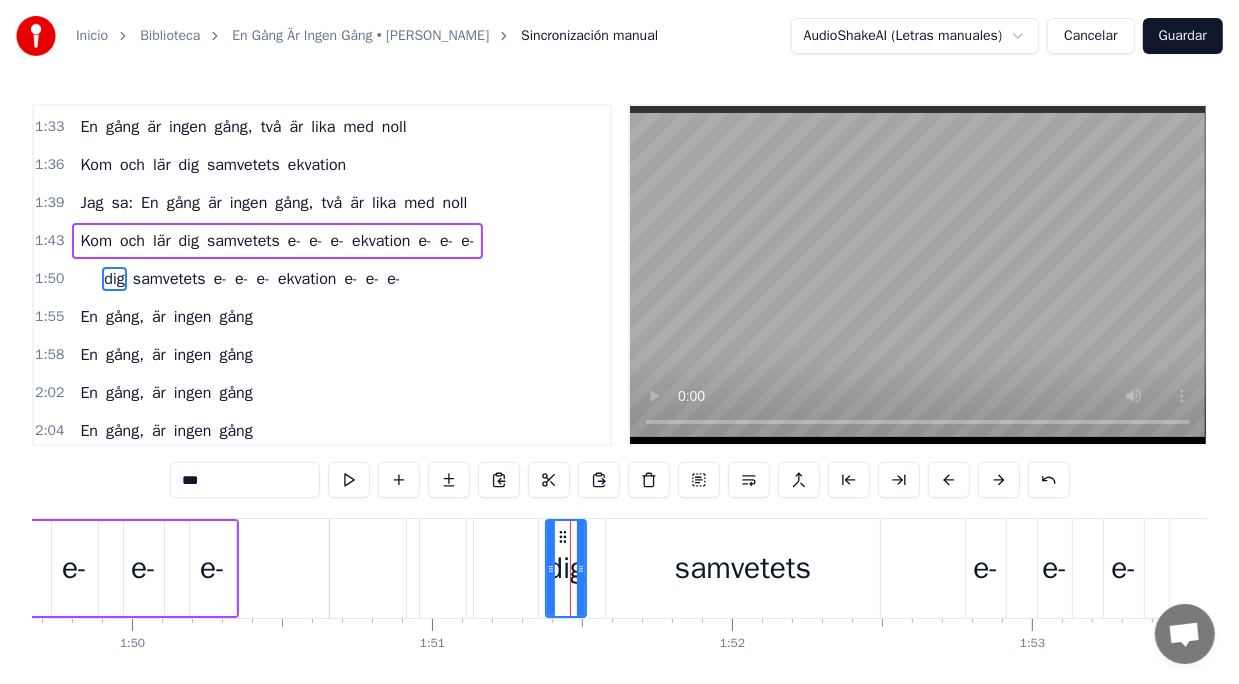 drag, startPoint x: 265, startPoint y: 476, endPoint x: 139, endPoint y: 487, distance: 126.47925 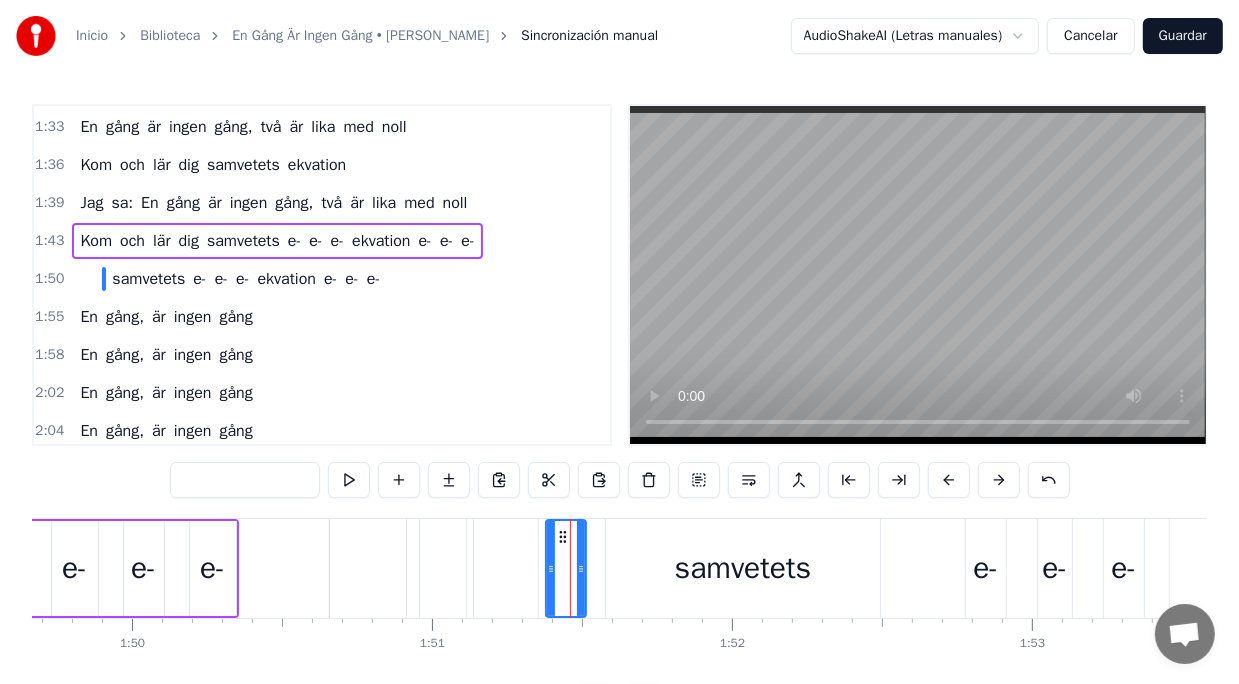 click on "samvetets" at bounding box center [743, 568] 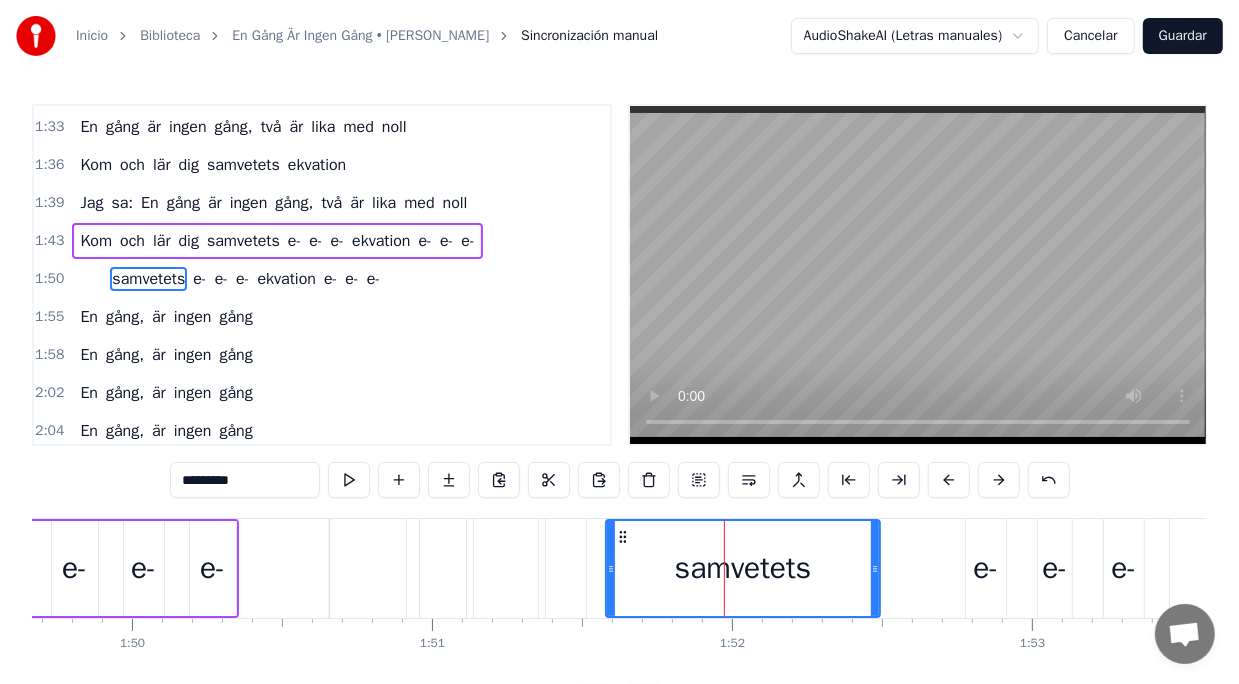 drag, startPoint x: 264, startPoint y: 490, endPoint x: 130, endPoint y: 491, distance: 134.00374 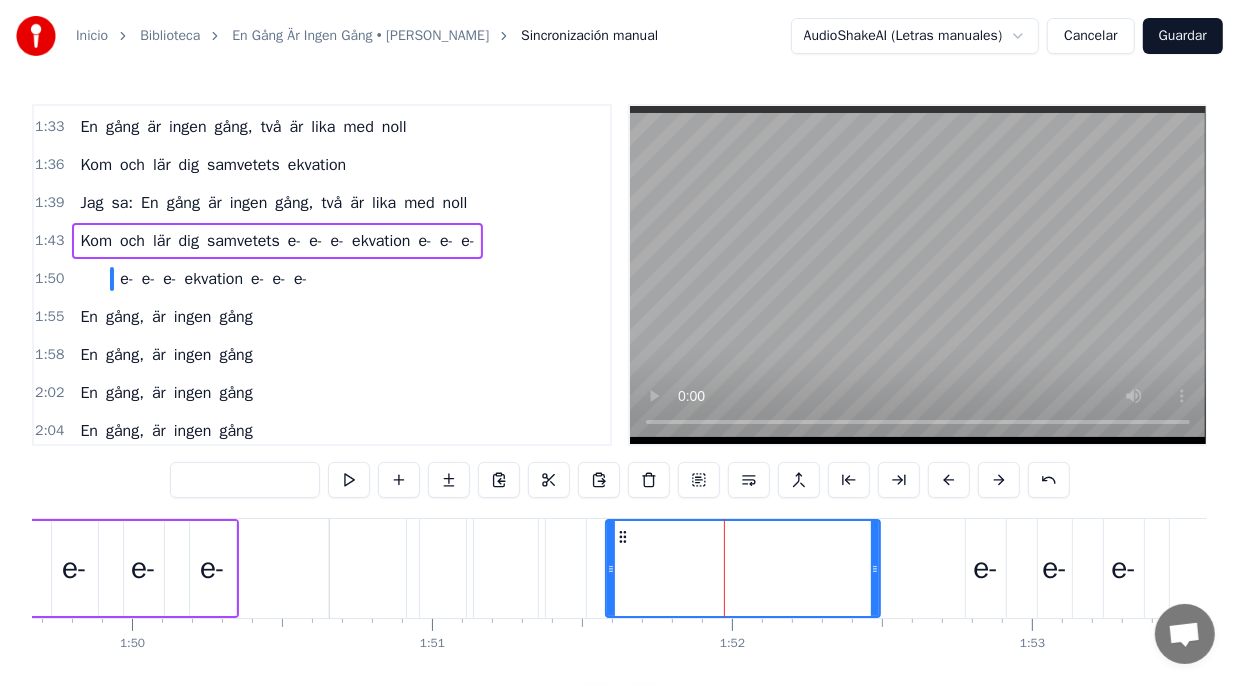 click on "e-" at bounding box center (985, 568) 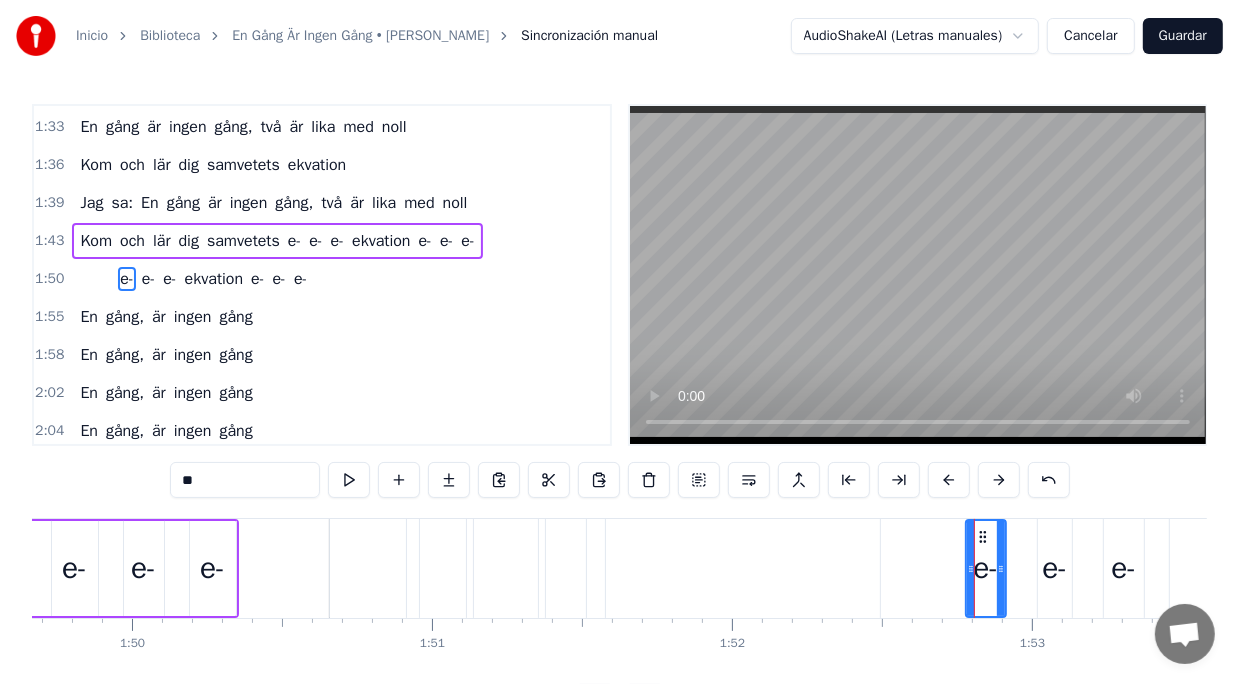 click on "**" at bounding box center (245, 480) 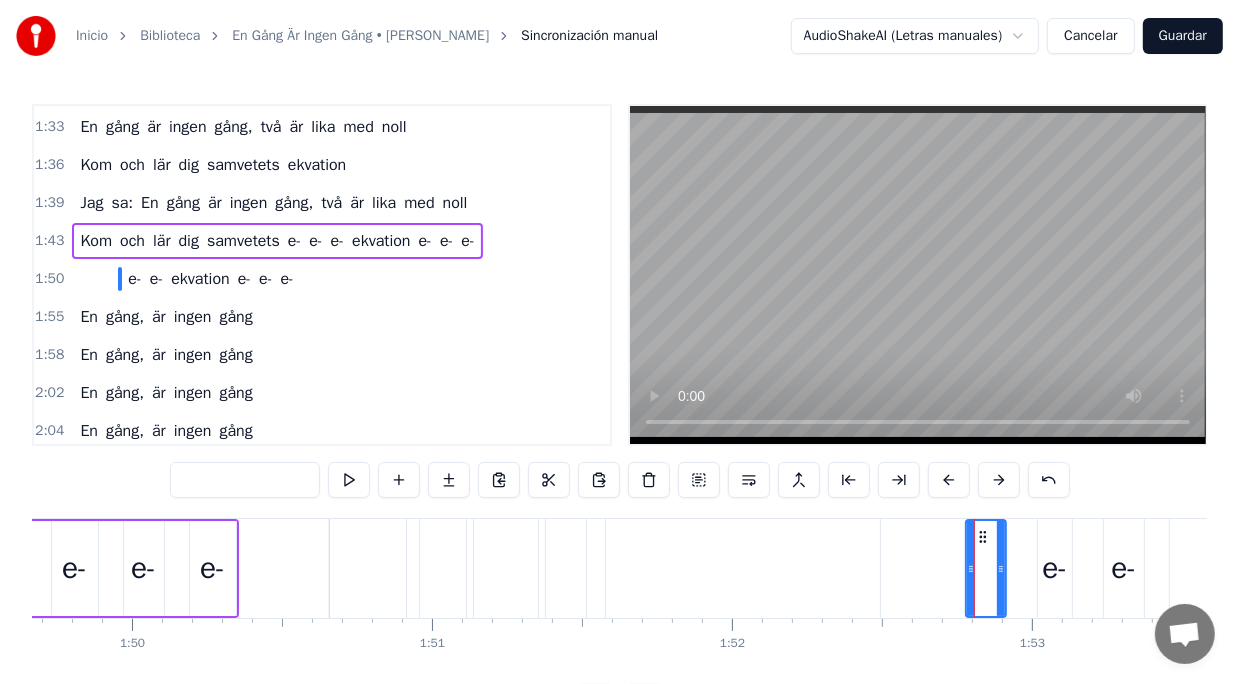 click on "e-" at bounding box center (1054, 568) 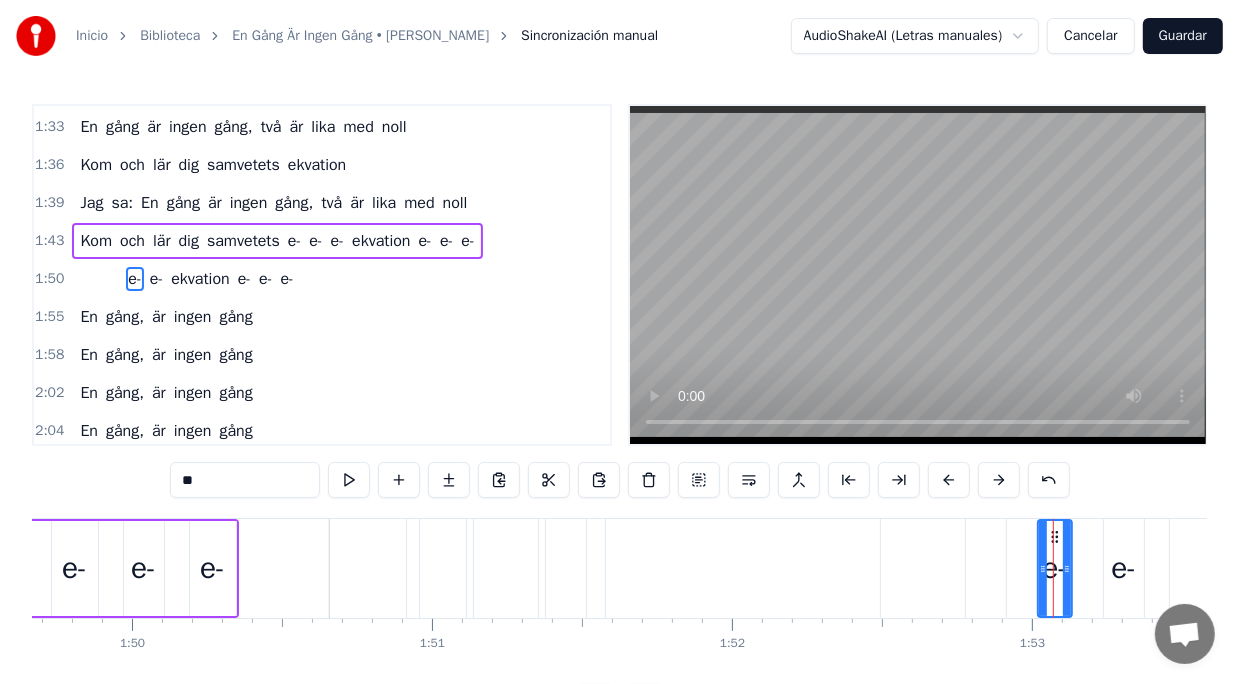 drag, startPoint x: 233, startPoint y: 498, endPoint x: 0, endPoint y: 495, distance: 233.01932 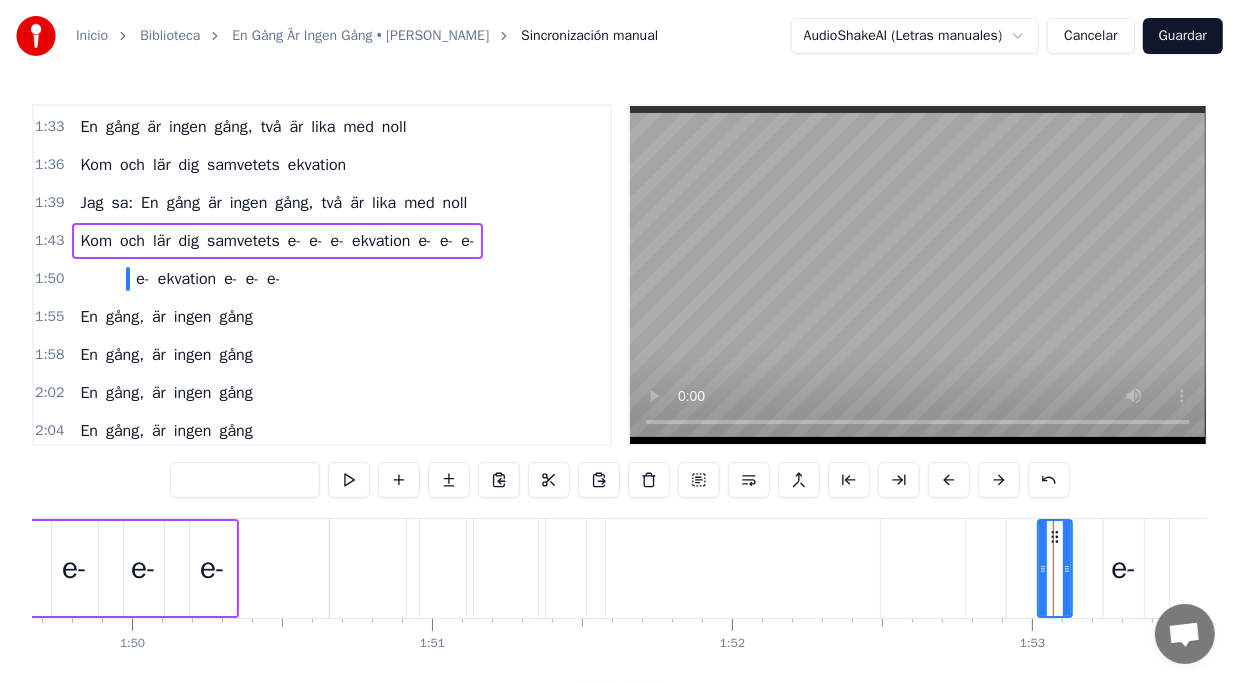 click on "e-" at bounding box center (1123, 568) 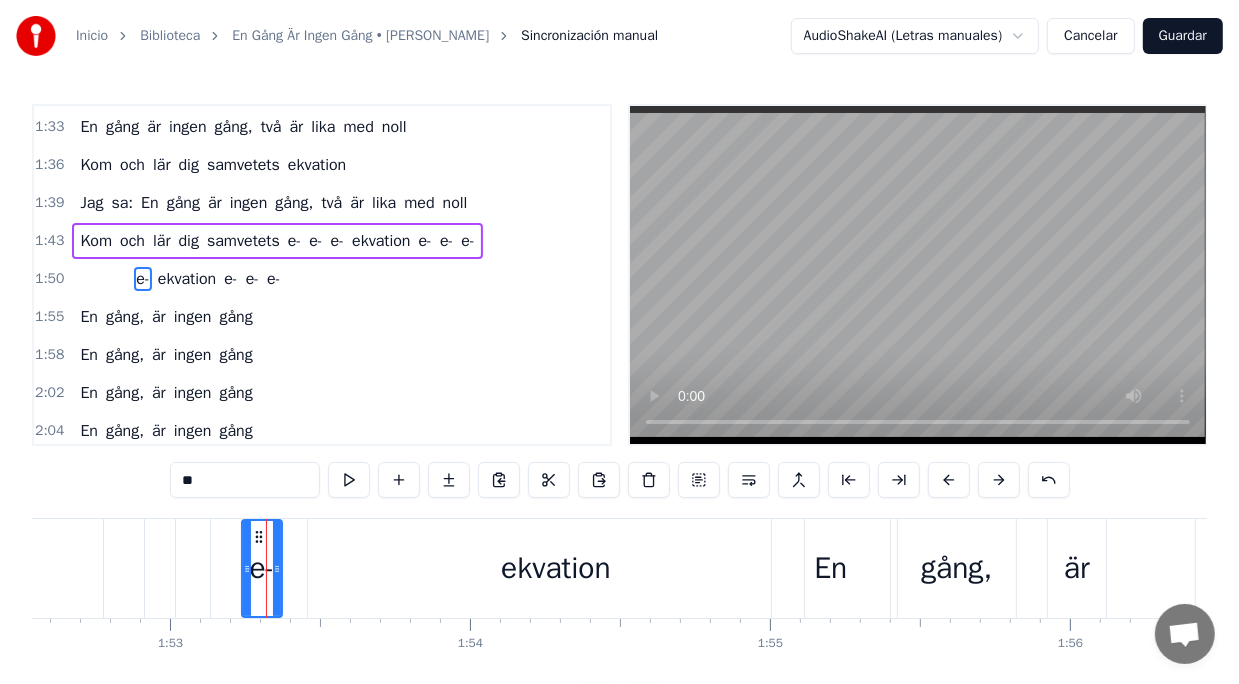 scroll, scrollTop: 0, scrollLeft: 33895, axis: horizontal 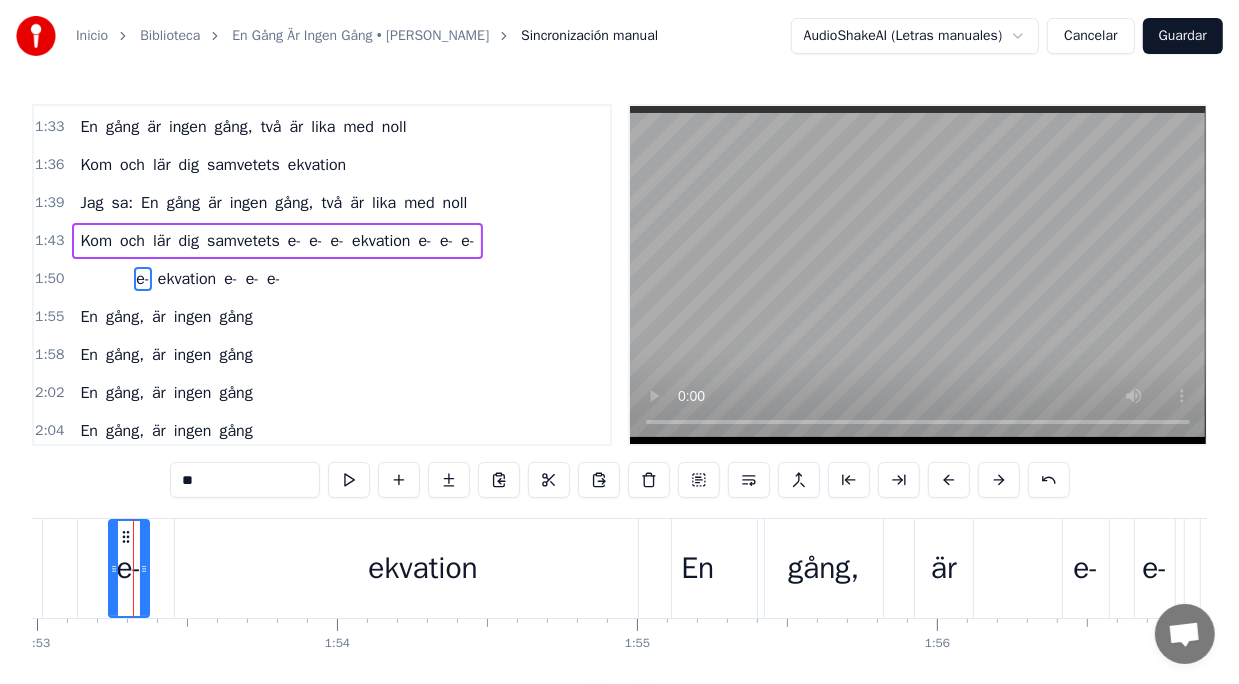 drag, startPoint x: 206, startPoint y: 474, endPoint x: 135, endPoint y: 466, distance: 71.44928 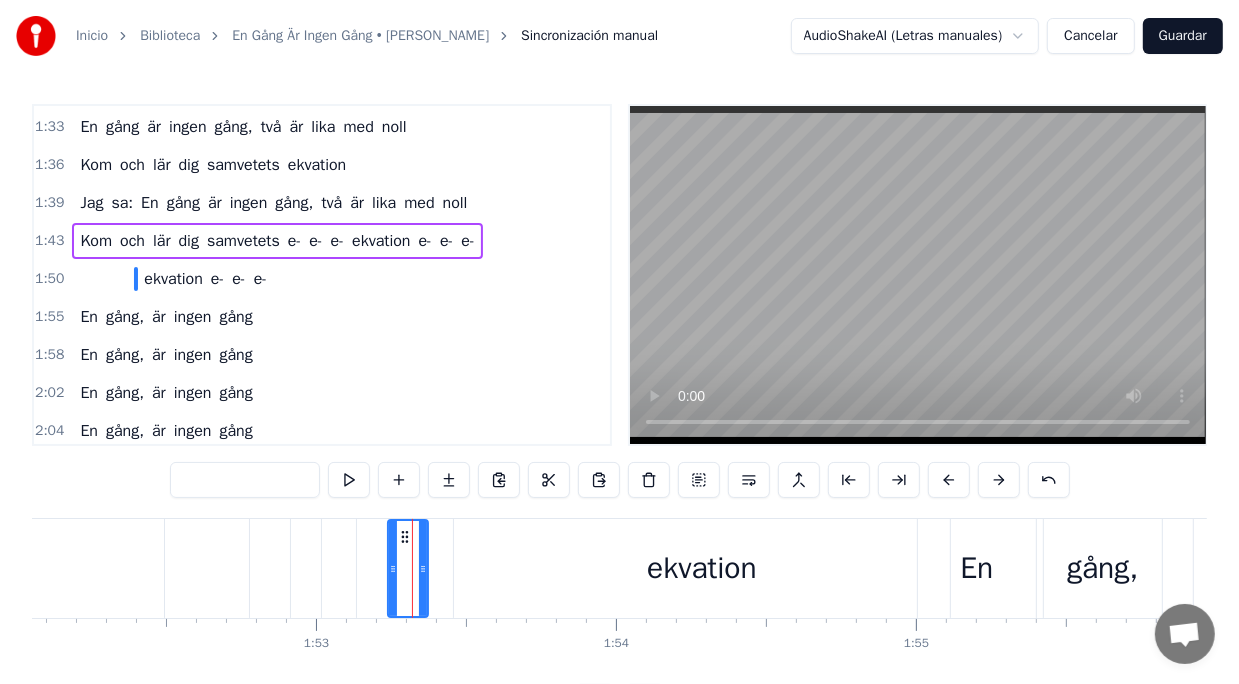 scroll, scrollTop: 0, scrollLeft: 33575, axis: horizontal 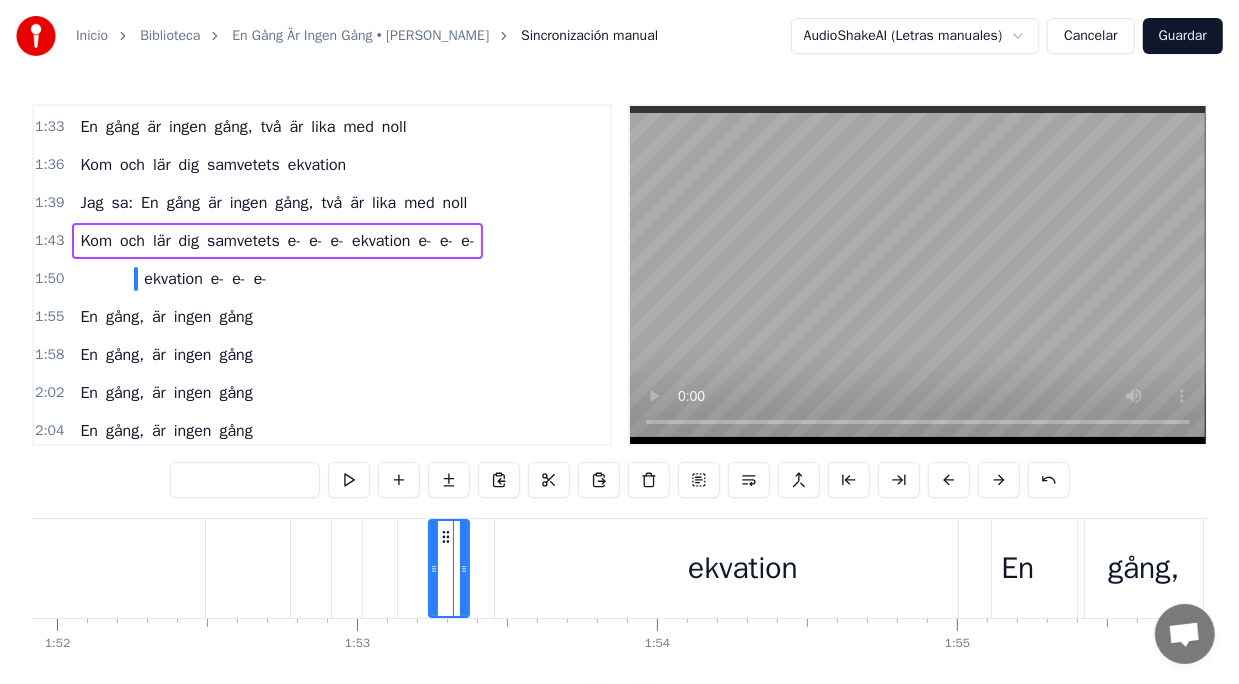 click on "ekvation" at bounding box center [743, 568] 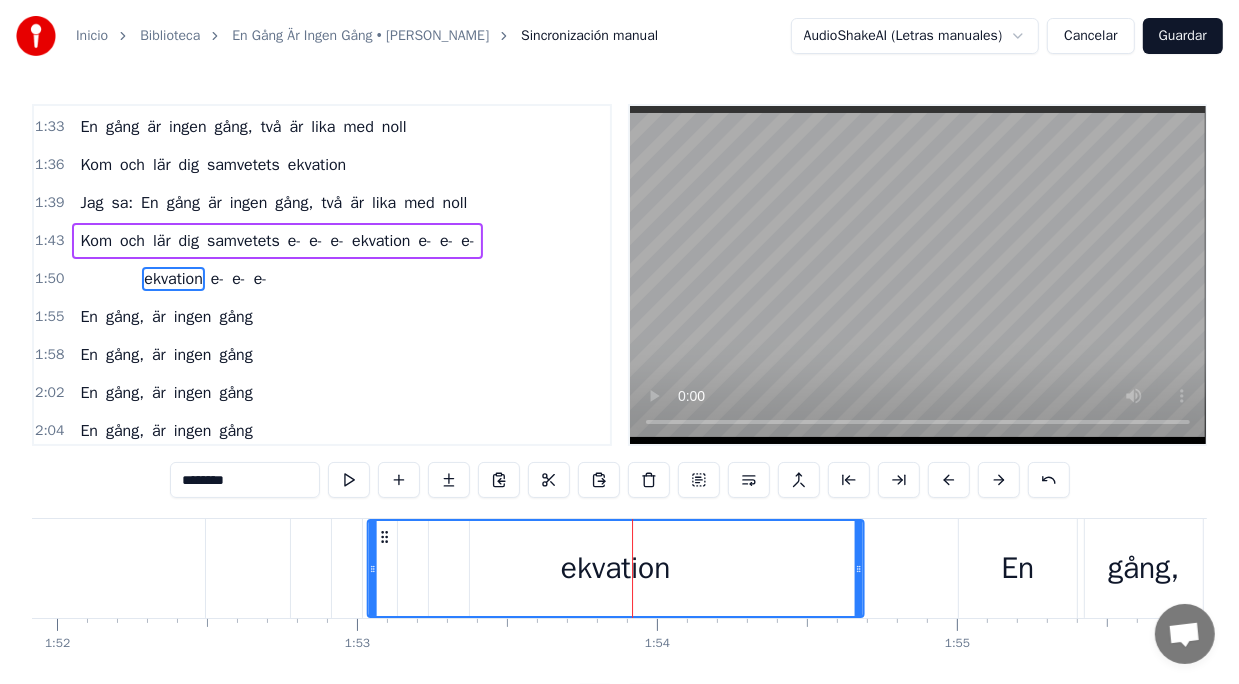 drag, startPoint x: 512, startPoint y: 538, endPoint x: 385, endPoint y: 540, distance: 127.01575 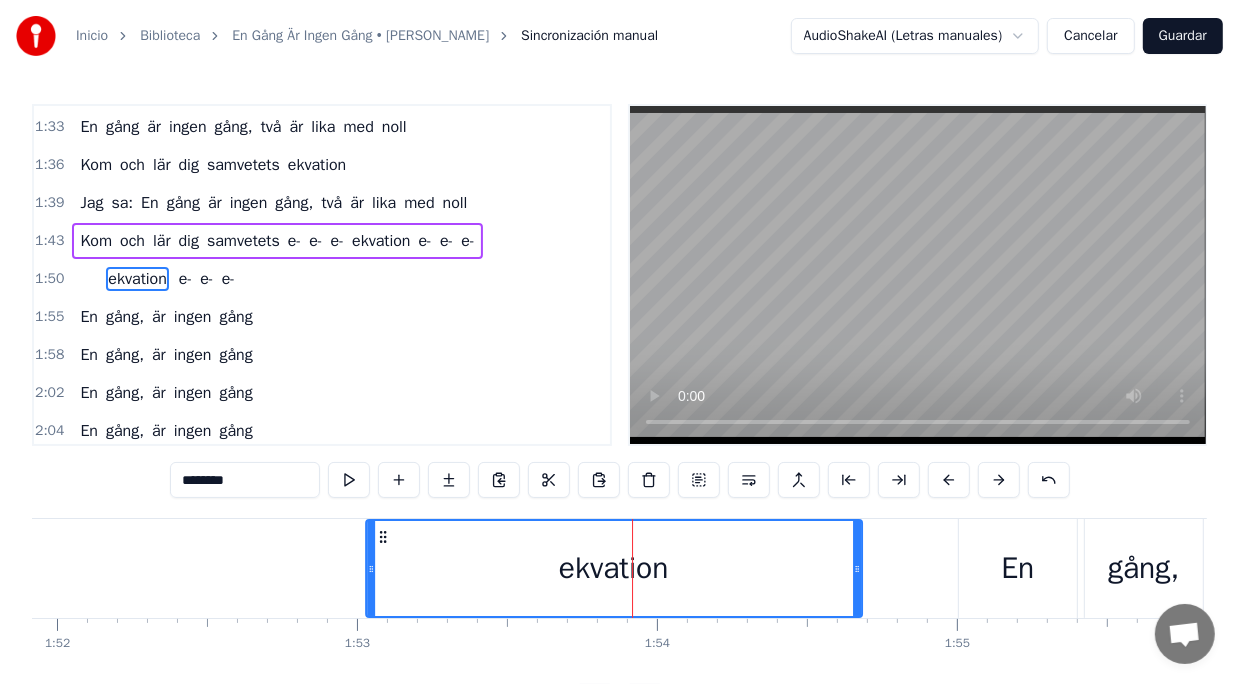 click on "ekvation" at bounding box center (614, 568) 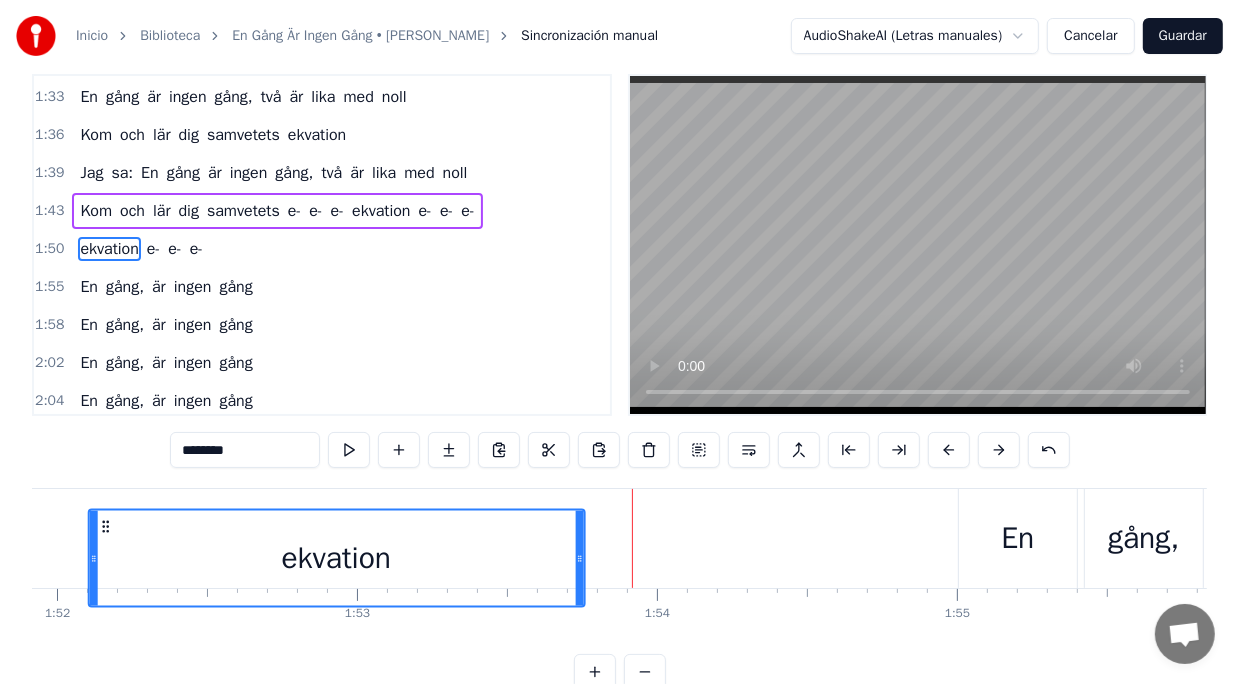 drag, startPoint x: 383, startPoint y: 534, endPoint x: 105, endPoint y: 560, distance: 279.21317 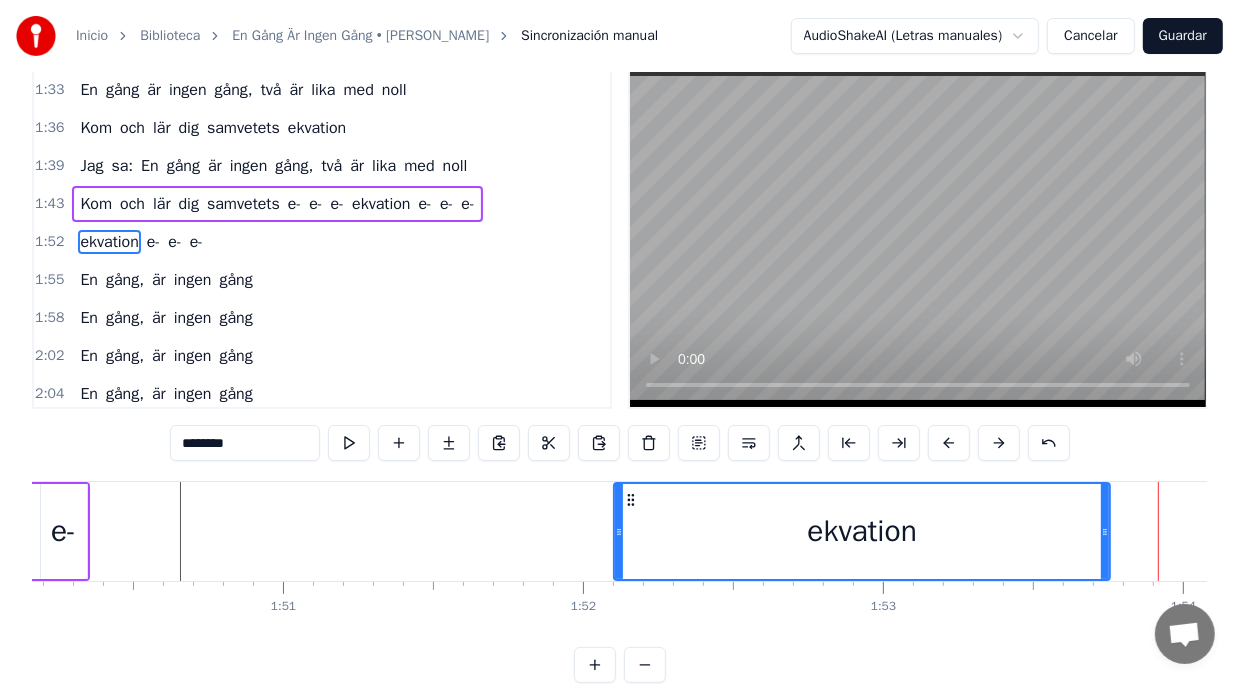 scroll, scrollTop: 0, scrollLeft: 32975, axis: horizontal 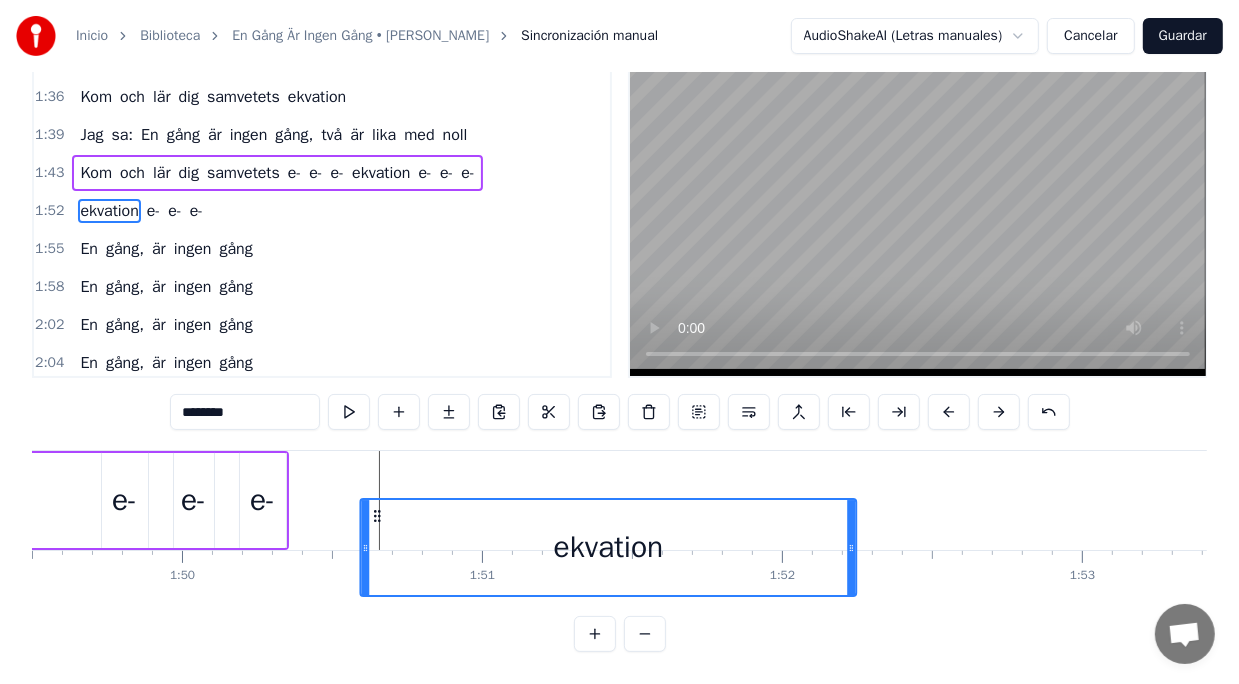 drag, startPoint x: 703, startPoint y: 499, endPoint x: 375, endPoint y: 464, distance: 329.8621 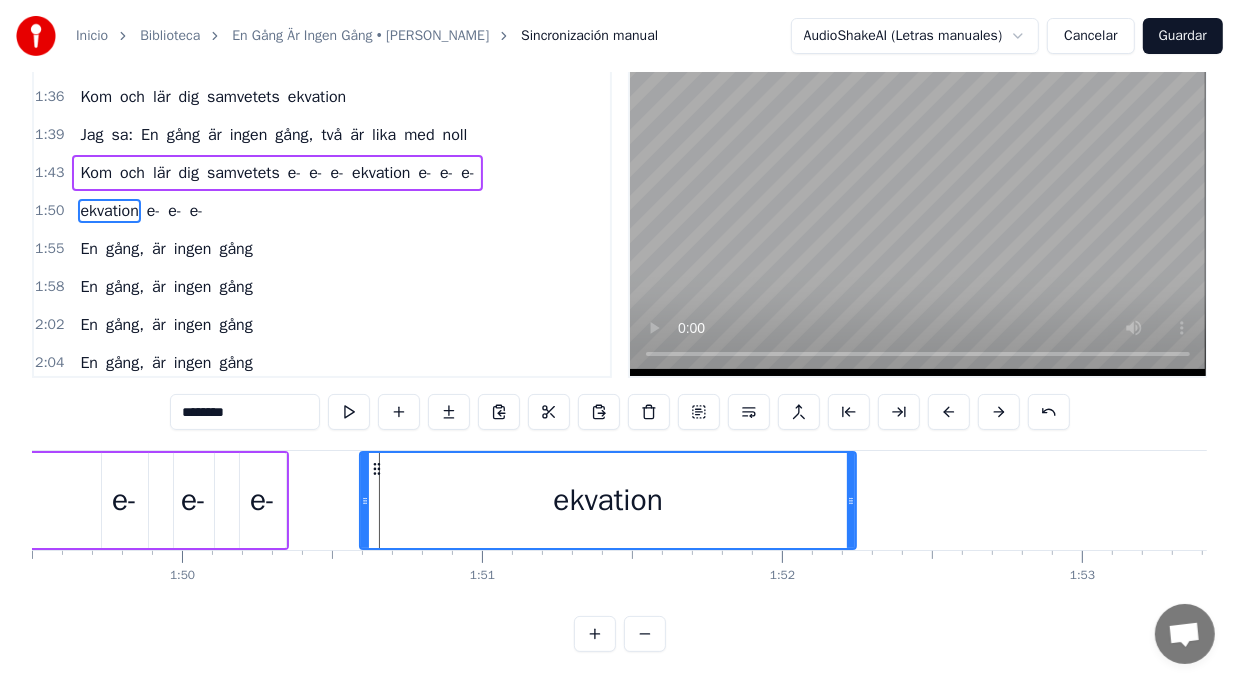 click on "Kom och lär dig samvetets e- e- e- ekvation e- e- e-" at bounding box center (-670, 500) 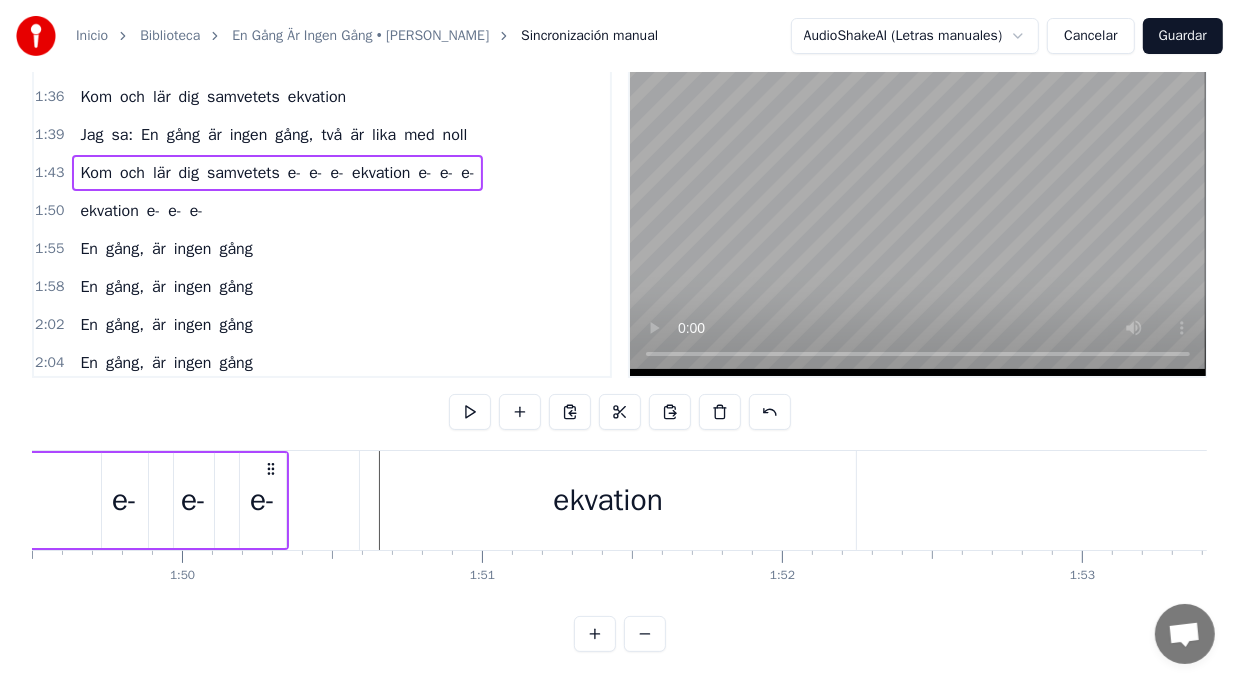 scroll, scrollTop: 0, scrollLeft: 32773, axis: horizontal 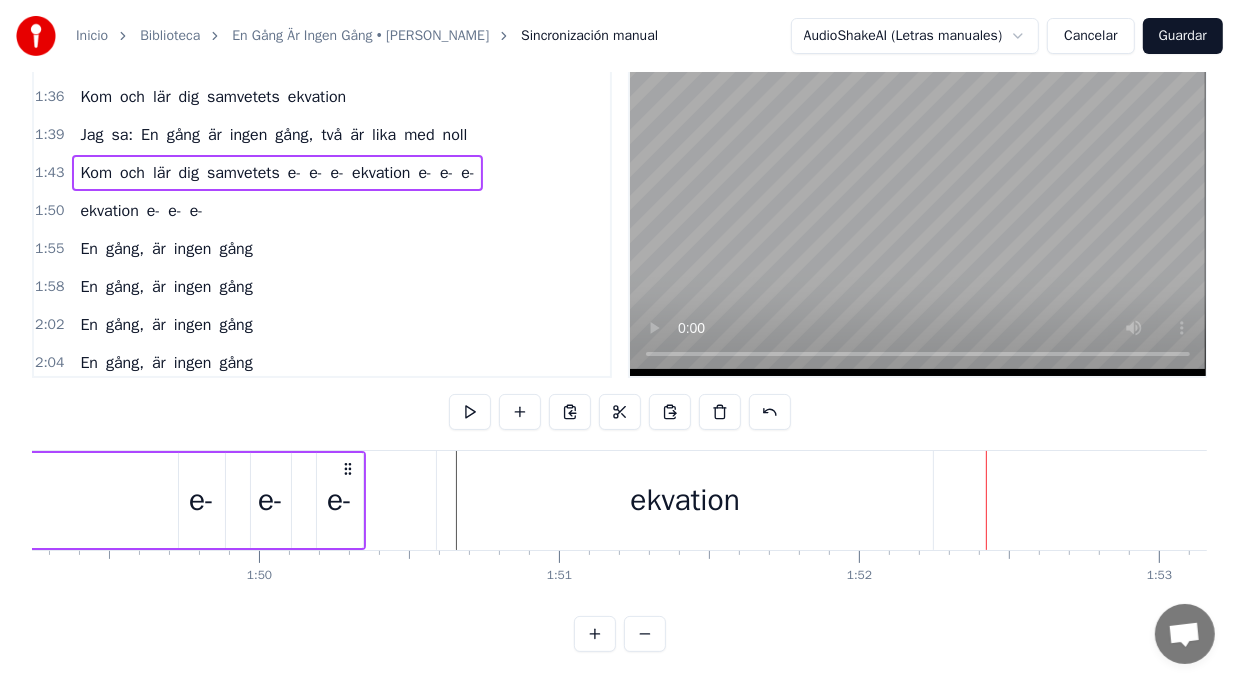 click on "Kom och lär dig samvetets e- e- e- ekvation e- e- e-" at bounding box center (-593, 500) 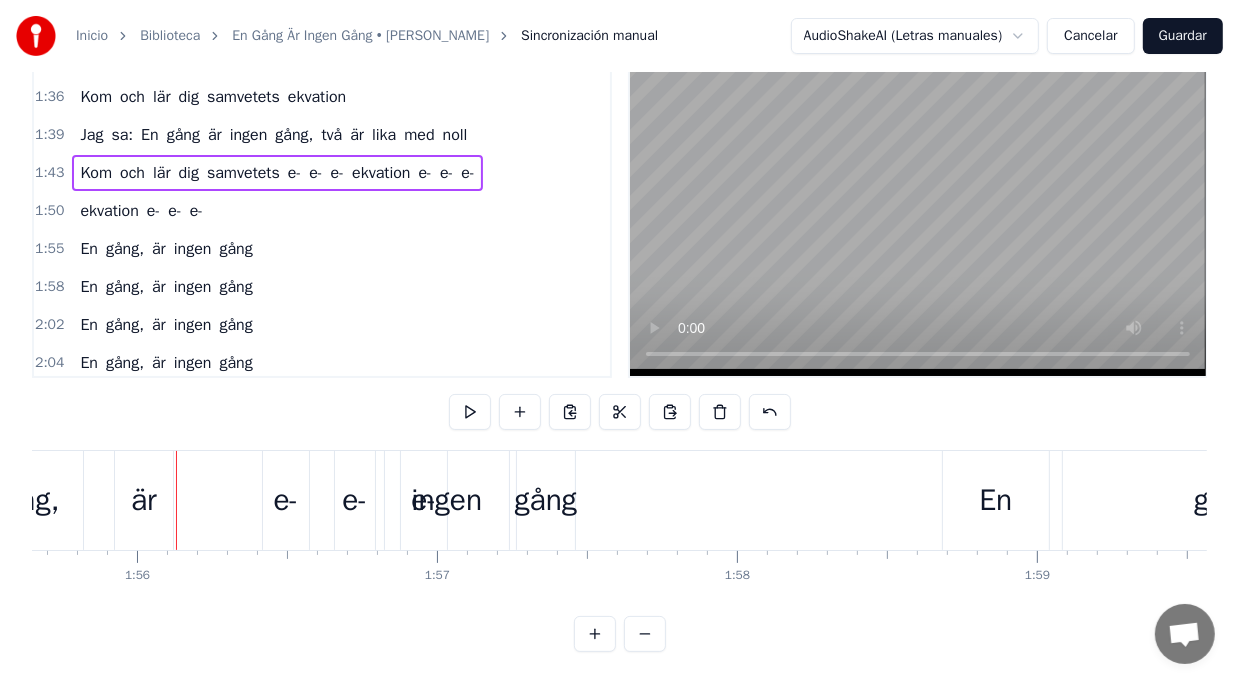 scroll, scrollTop: 0, scrollLeft: 34738, axis: horizontal 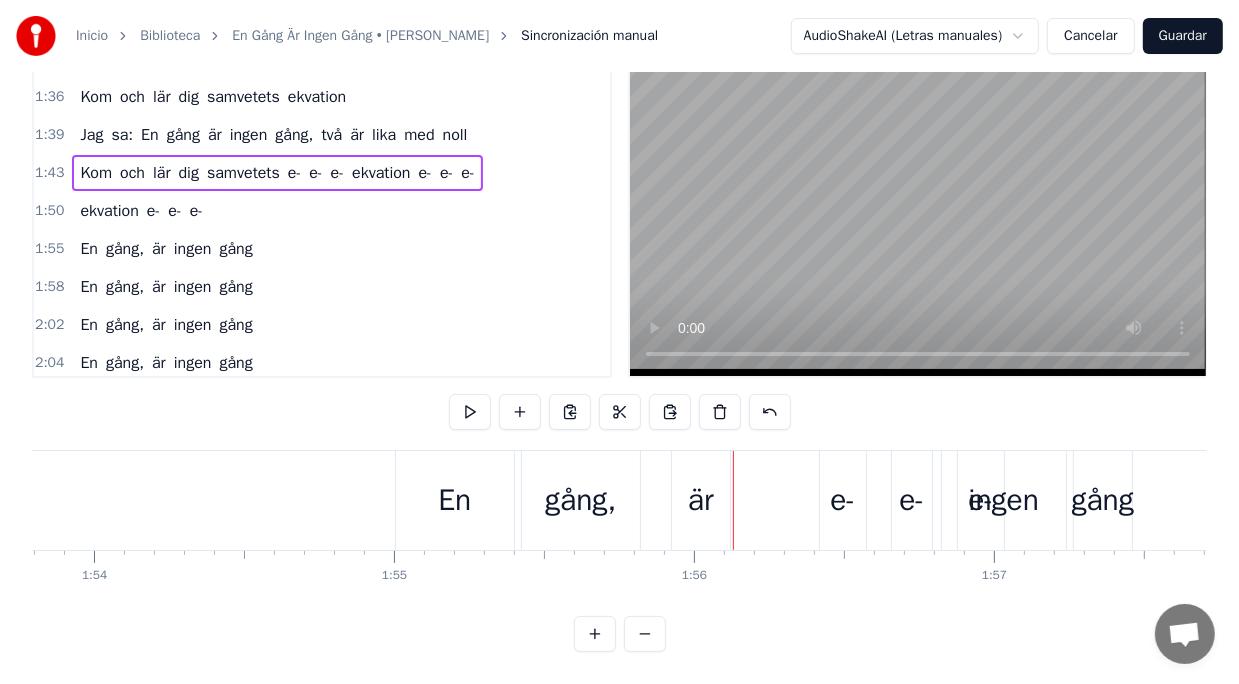 click on "ekvation e- e- e-" at bounding box center (40, 500) 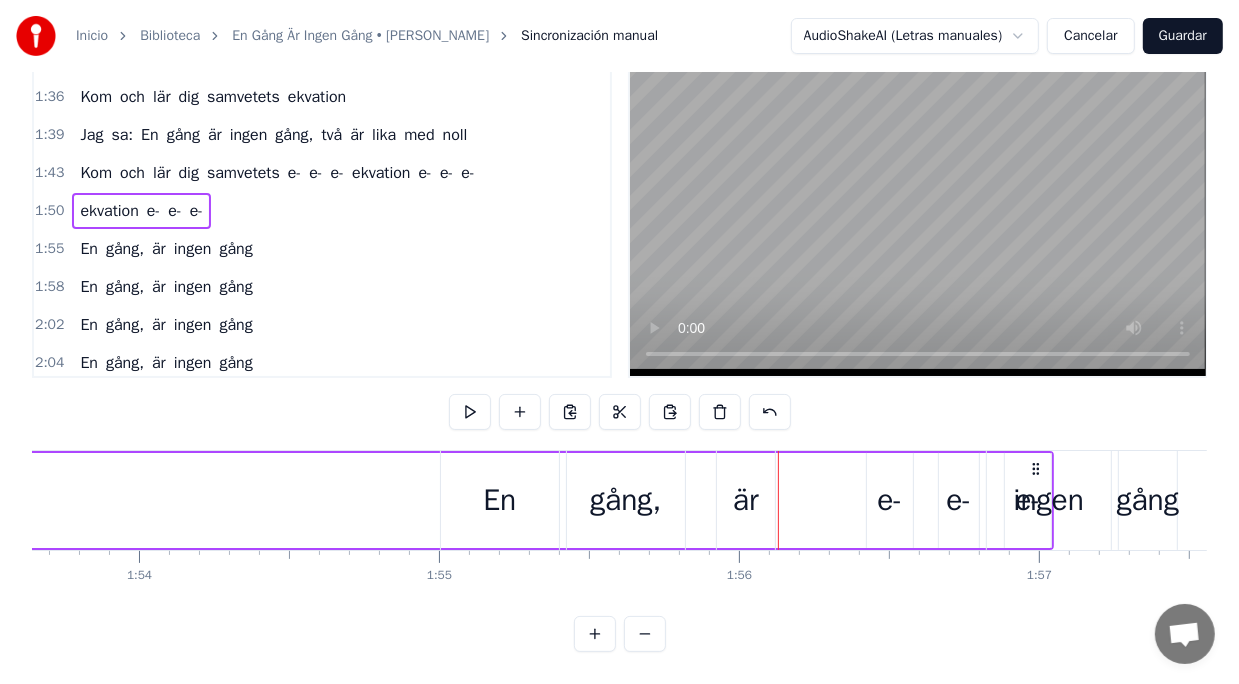 scroll, scrollTop: 0, scrollLeft: 34072, axis: horizontal 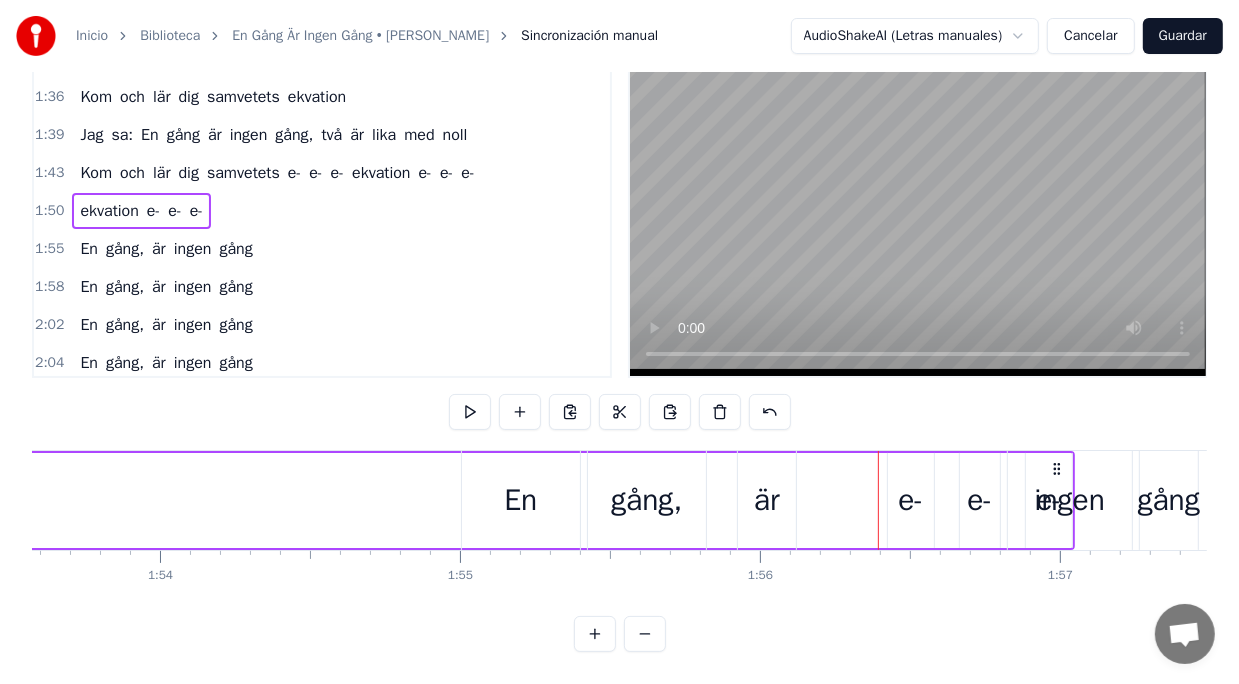 click on "ekvation e- e- e-" at bounding box center (106, 500) 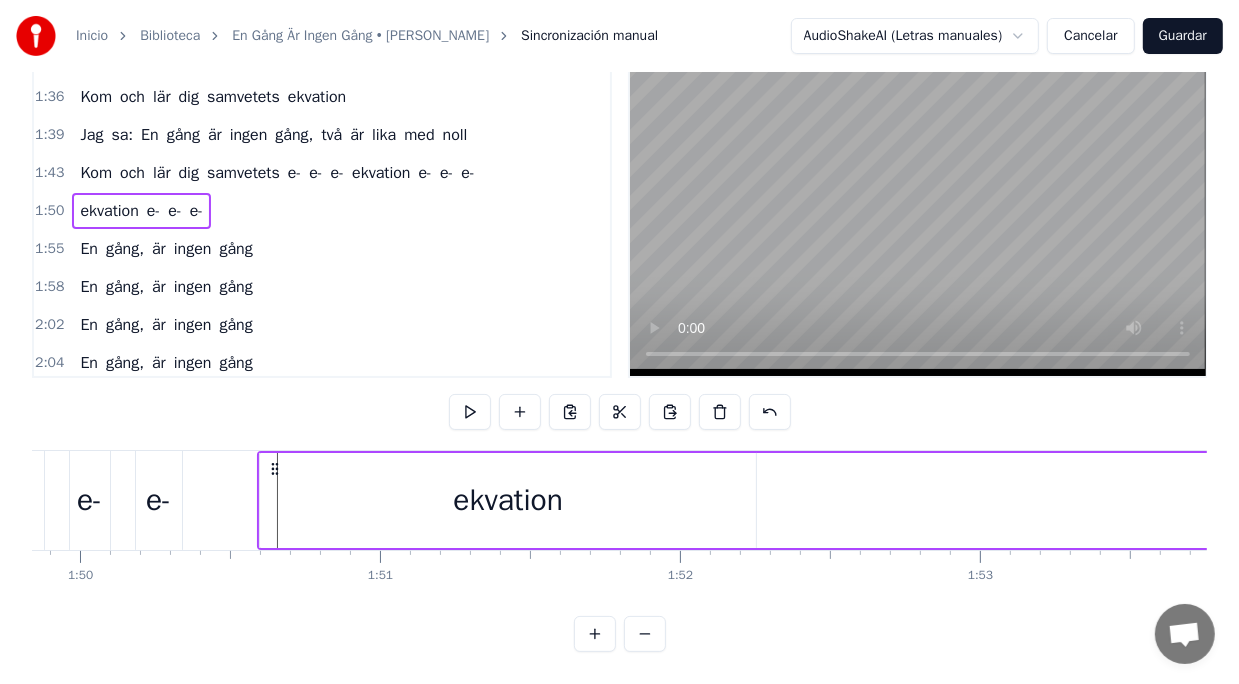 scroll, scrollTop: 0, scrollLeft: 32951, axis: horizontal 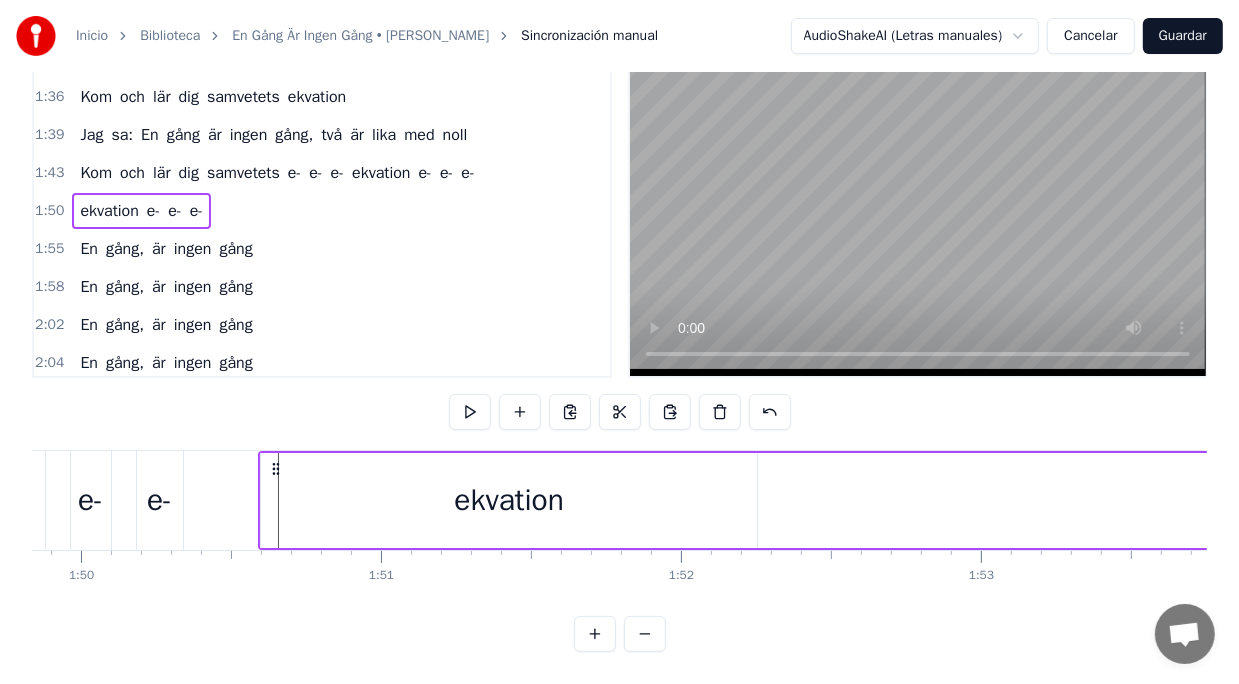 click on "ekvation e- e- e-" at bounding box center (1227, 500) 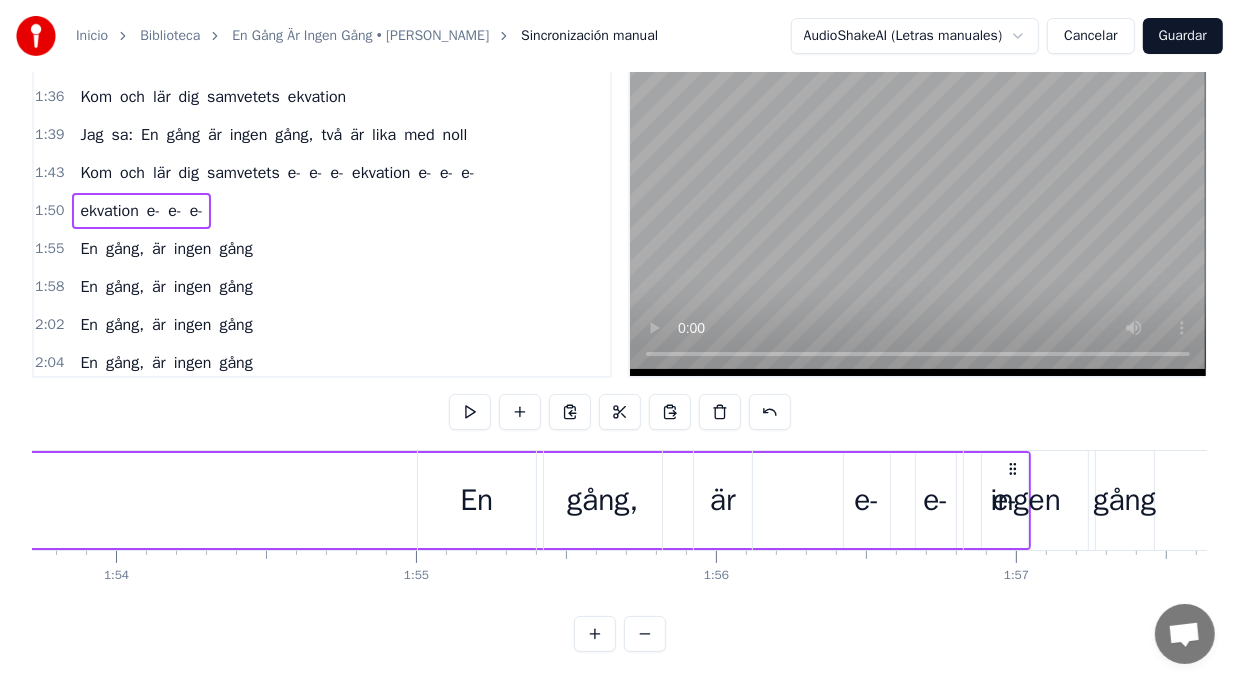 scroll, scrollTop: 0, scrollLeft: 34151, axis: horizontal 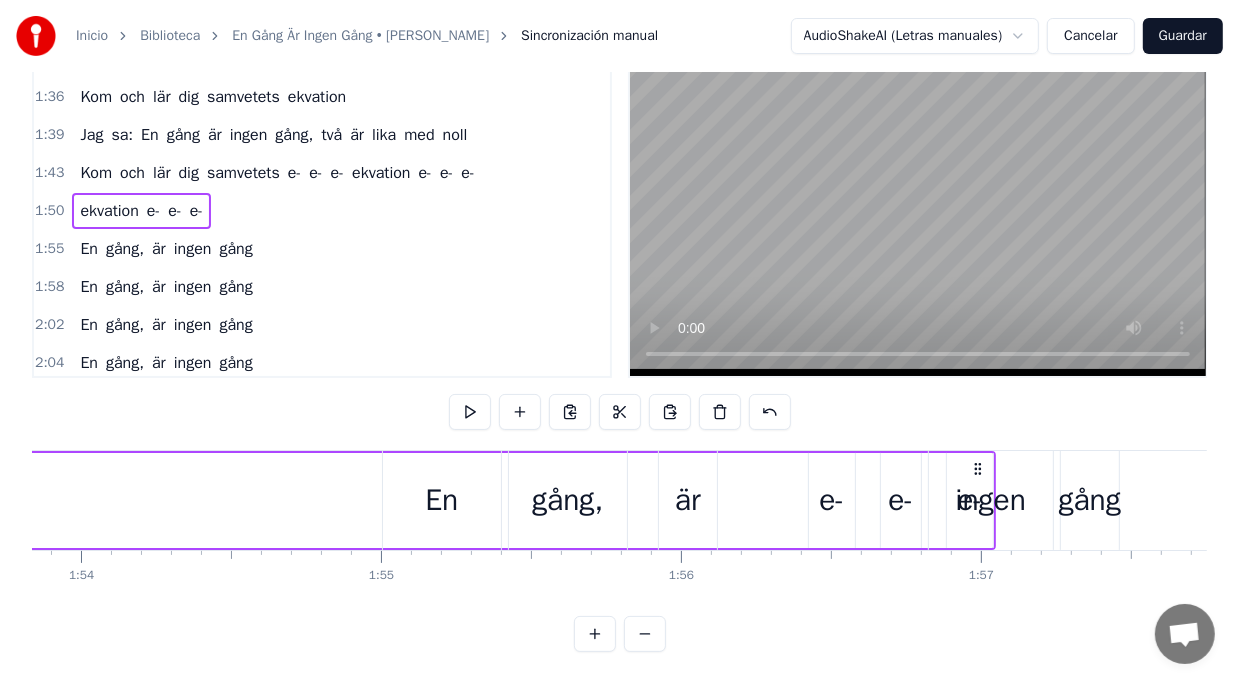 click on "ingen" at bounding box center [991, 500] 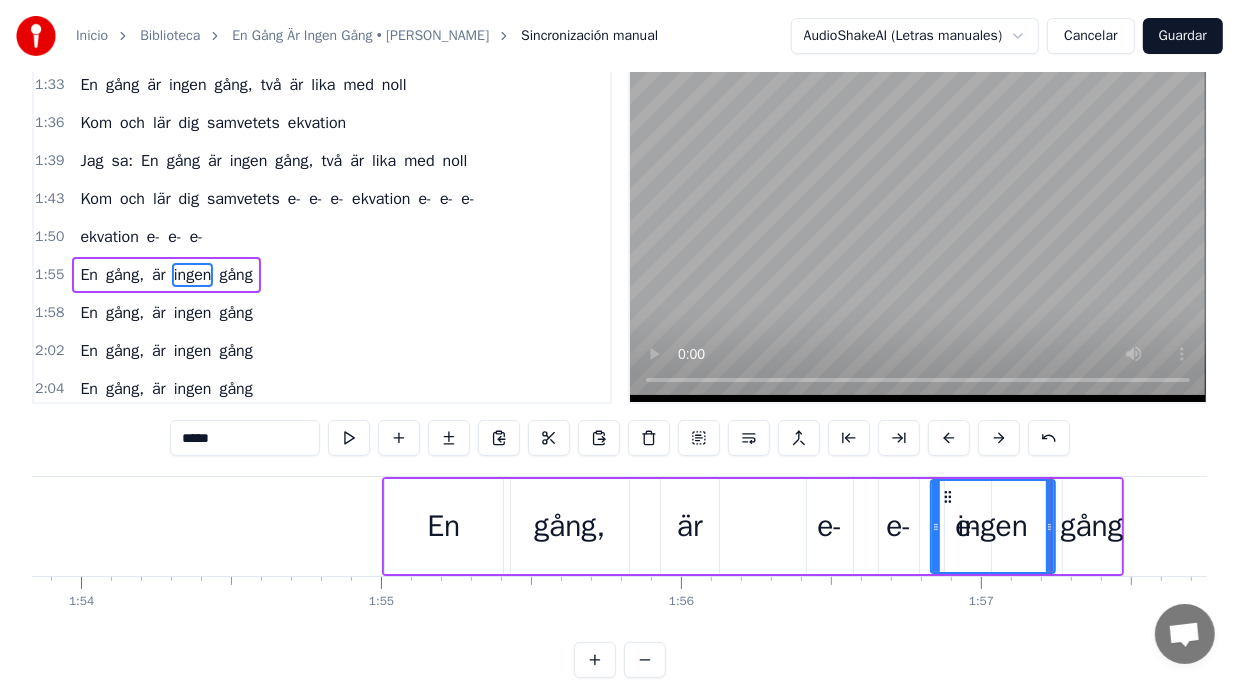 scroll, scrollTop: 0, scrollLeft: 0, axis: both 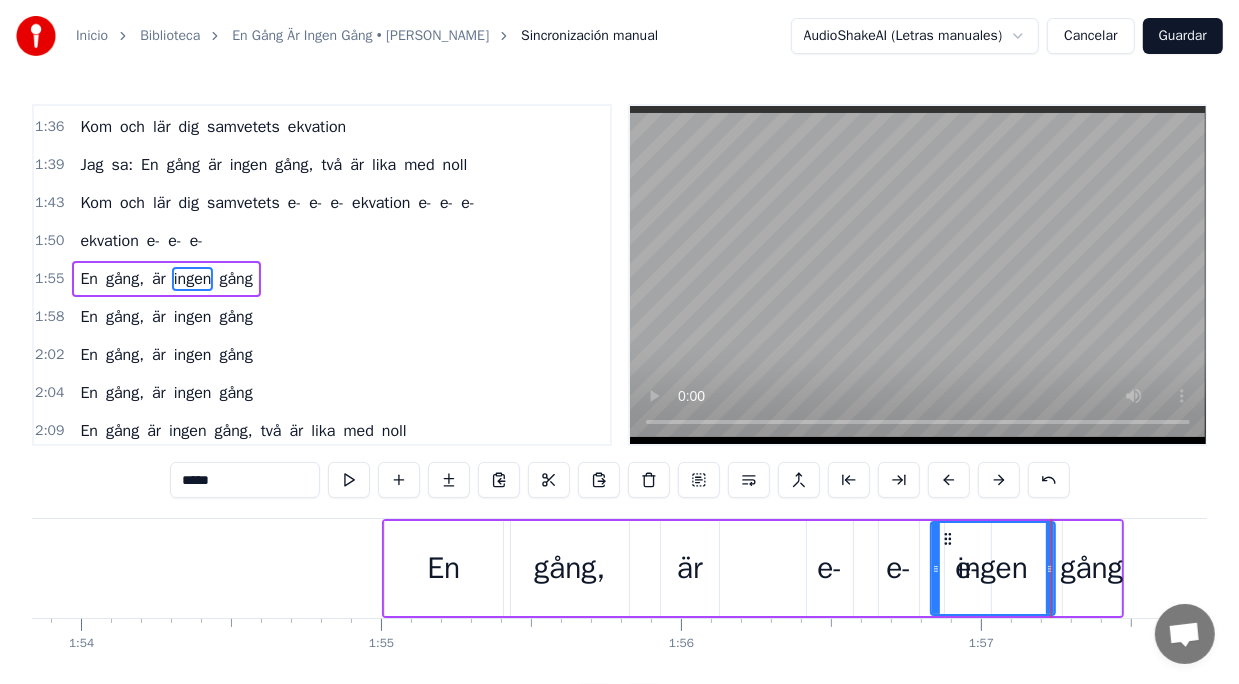 click on "En gång, är ingen gång" at bounding box center (753, 568) 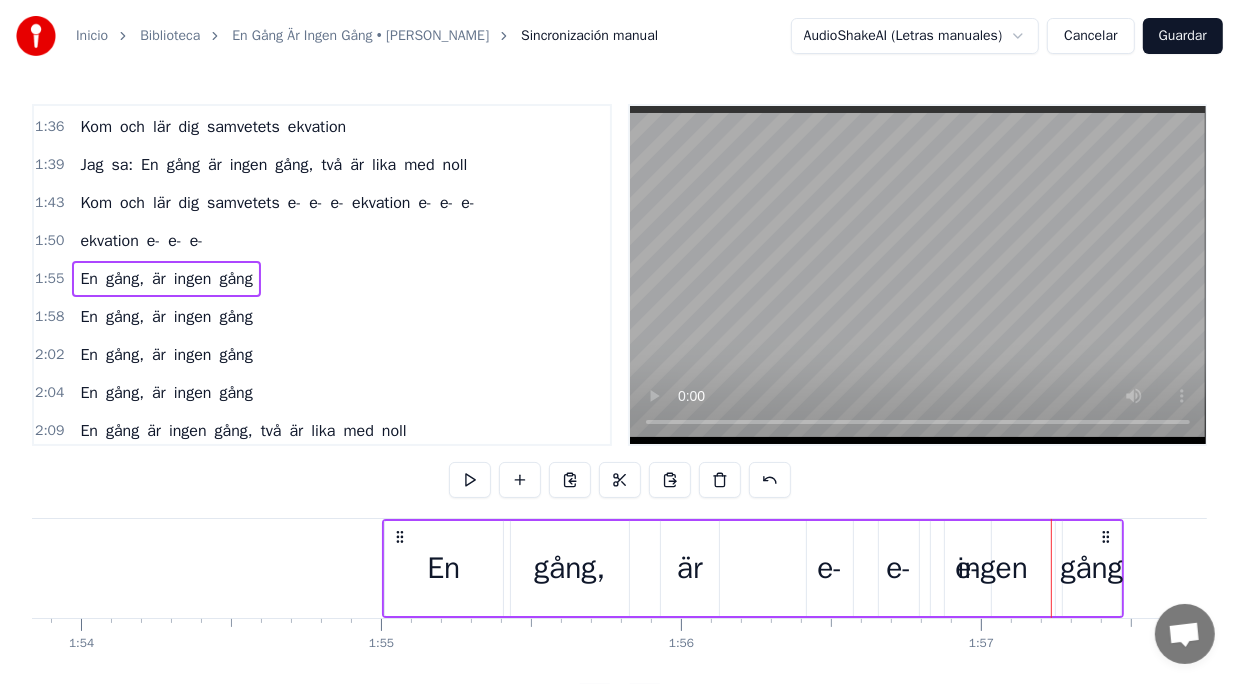 click on "ekvation e- e- e-" at bounding box center (27, 568) 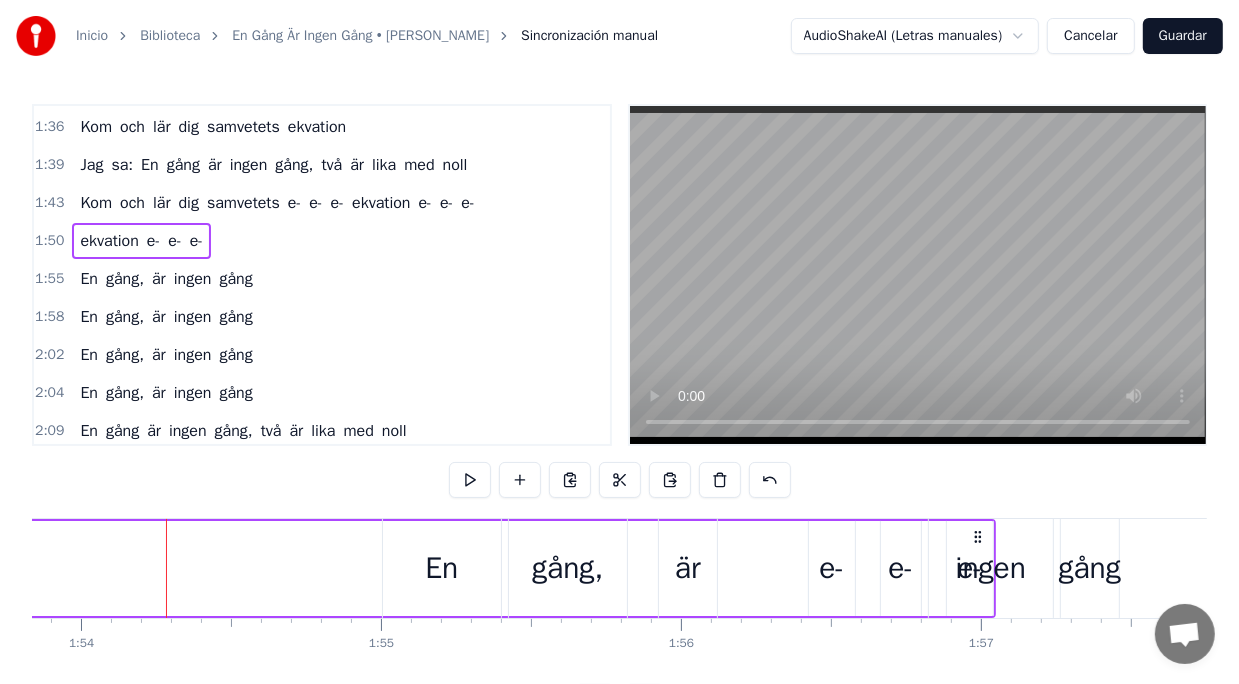 click on "En gång, är ingen gång" at bounding box center [753, 568] 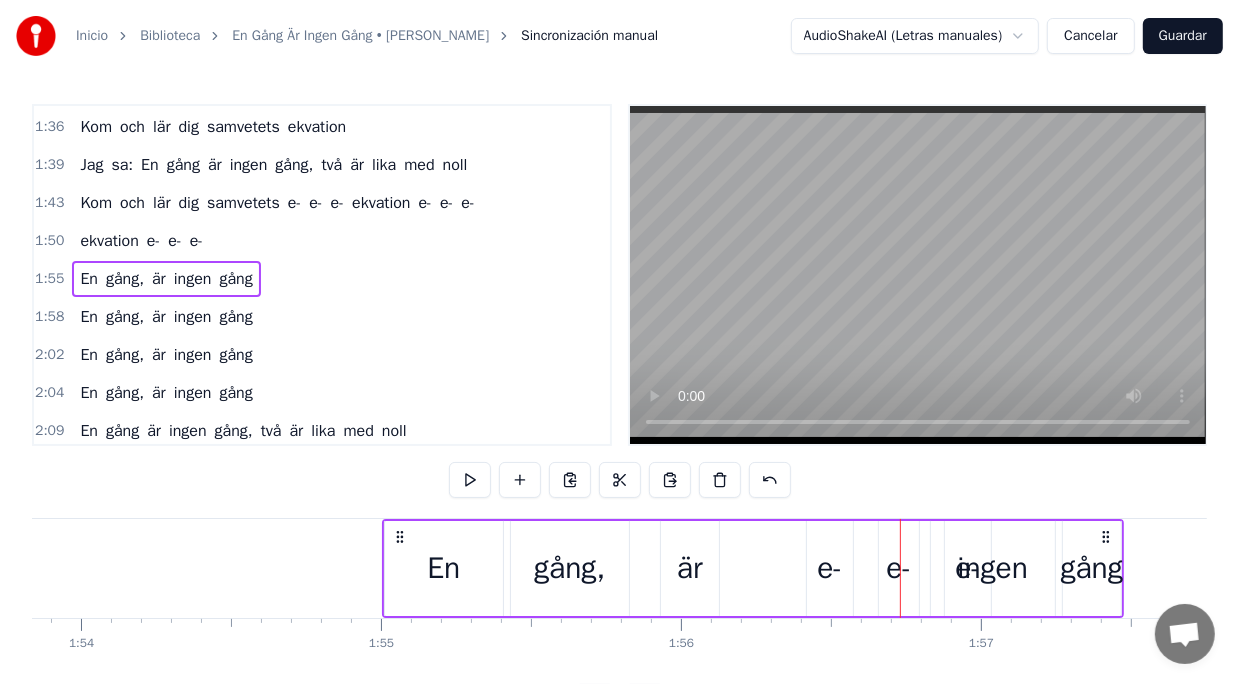 click at bounding box center [900, 568] 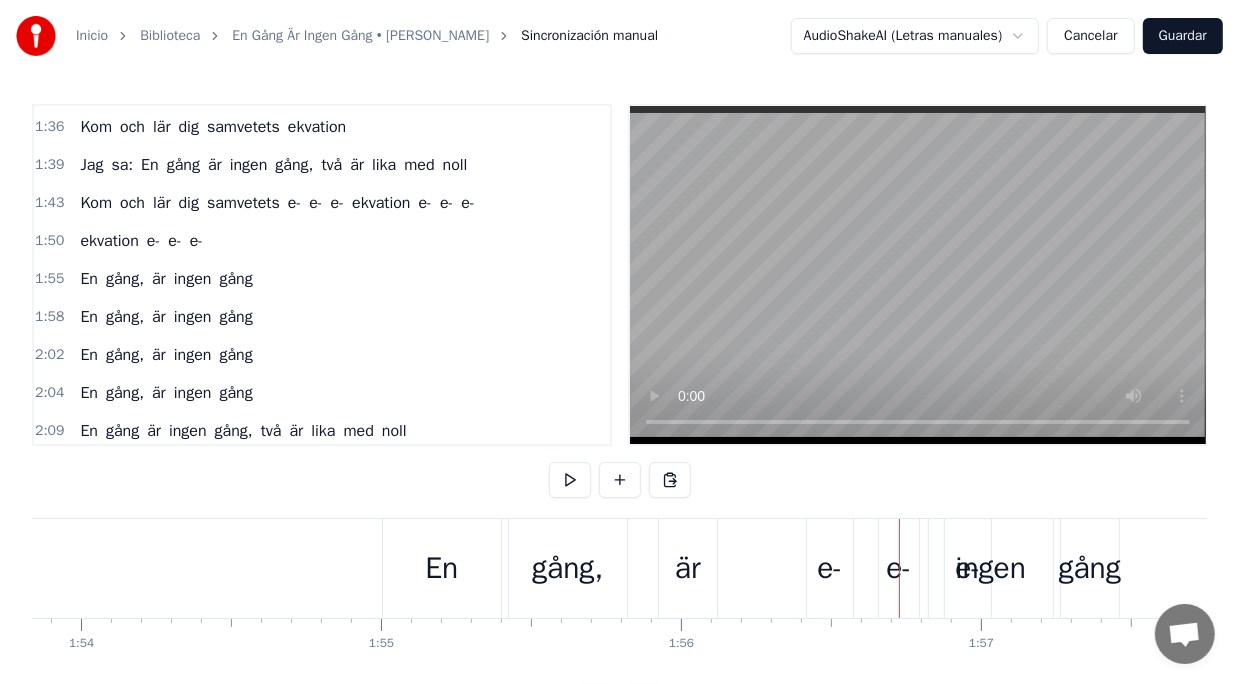 click at bounding box center (899, 568) 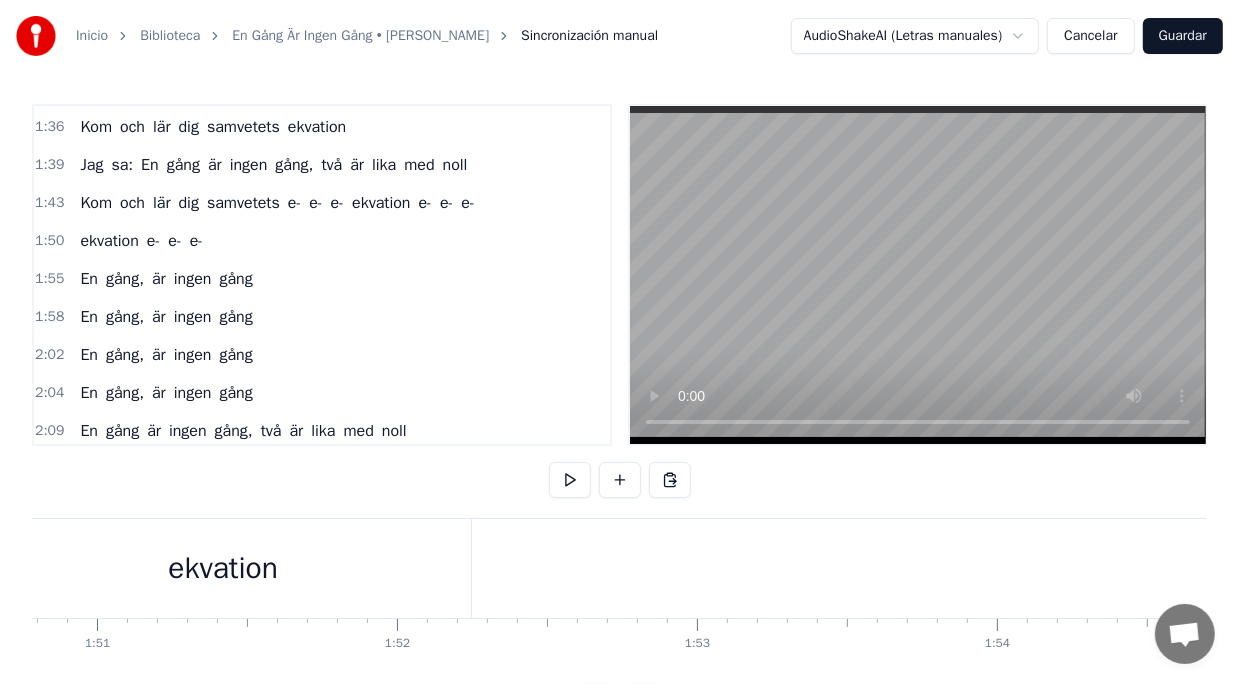 scroll, scrollTop: 0, scrollLeft: 33232, axis: horizontal 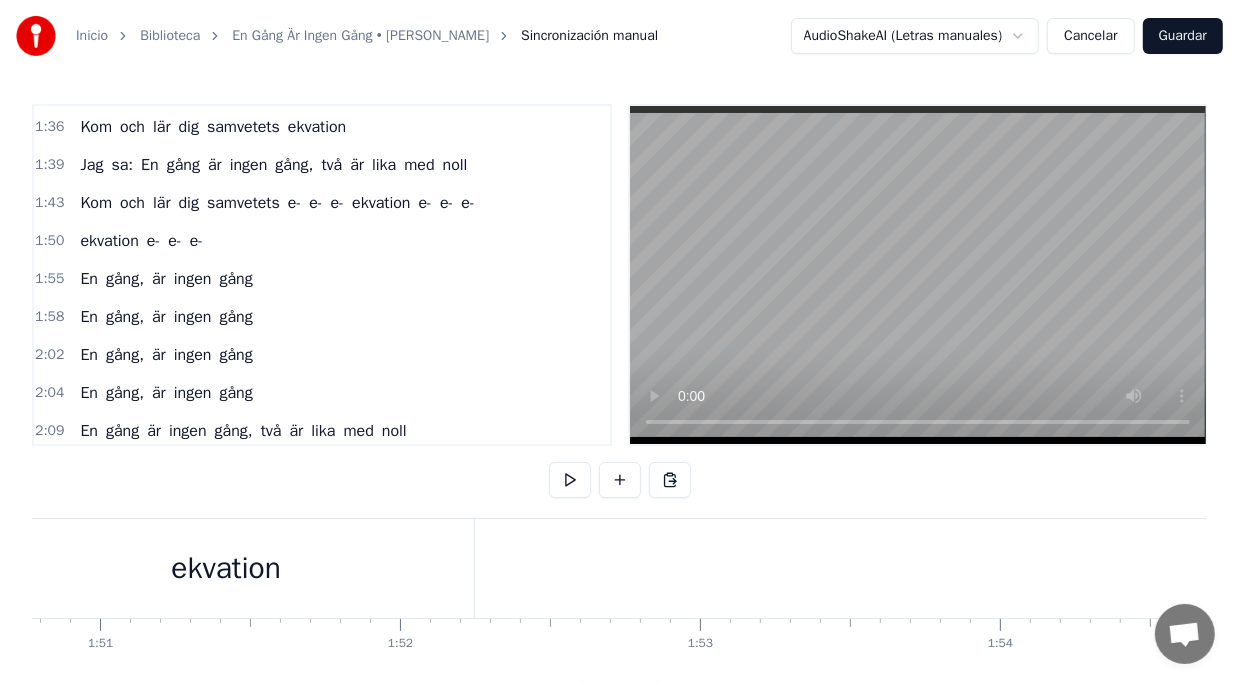 click on "ekvation e- e- e-" at bounding box center (946, 568) 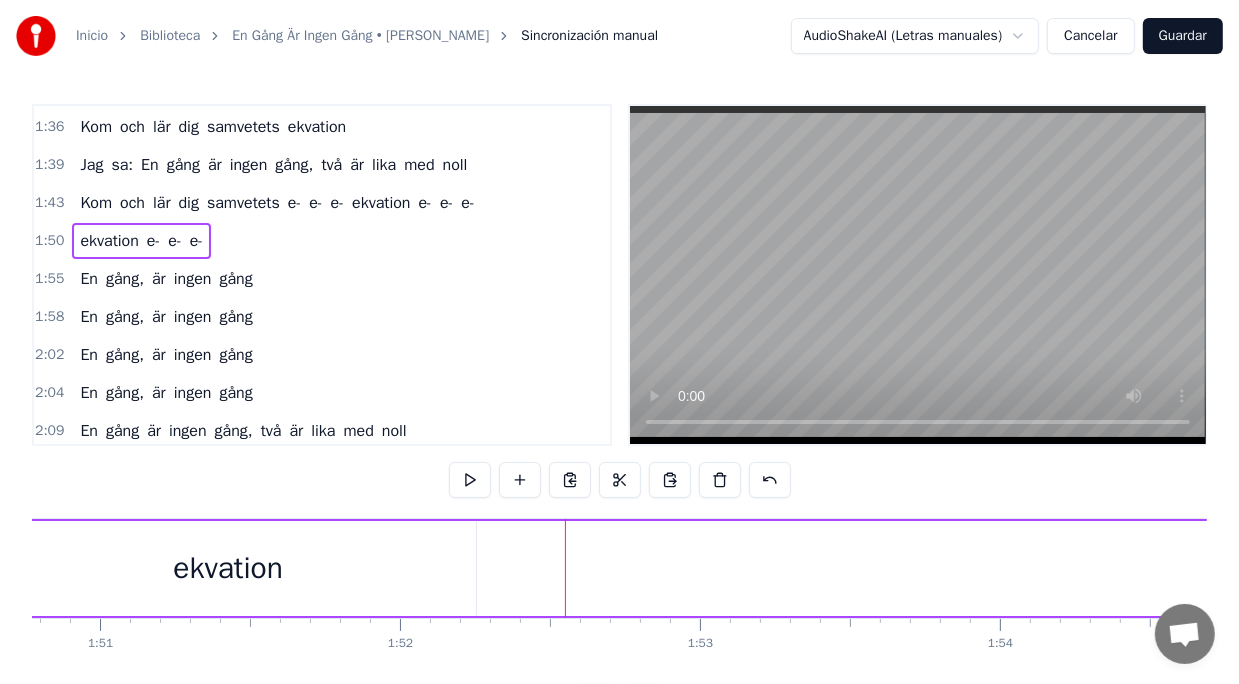 click on "ekvation" at bounding box center [228, 568] 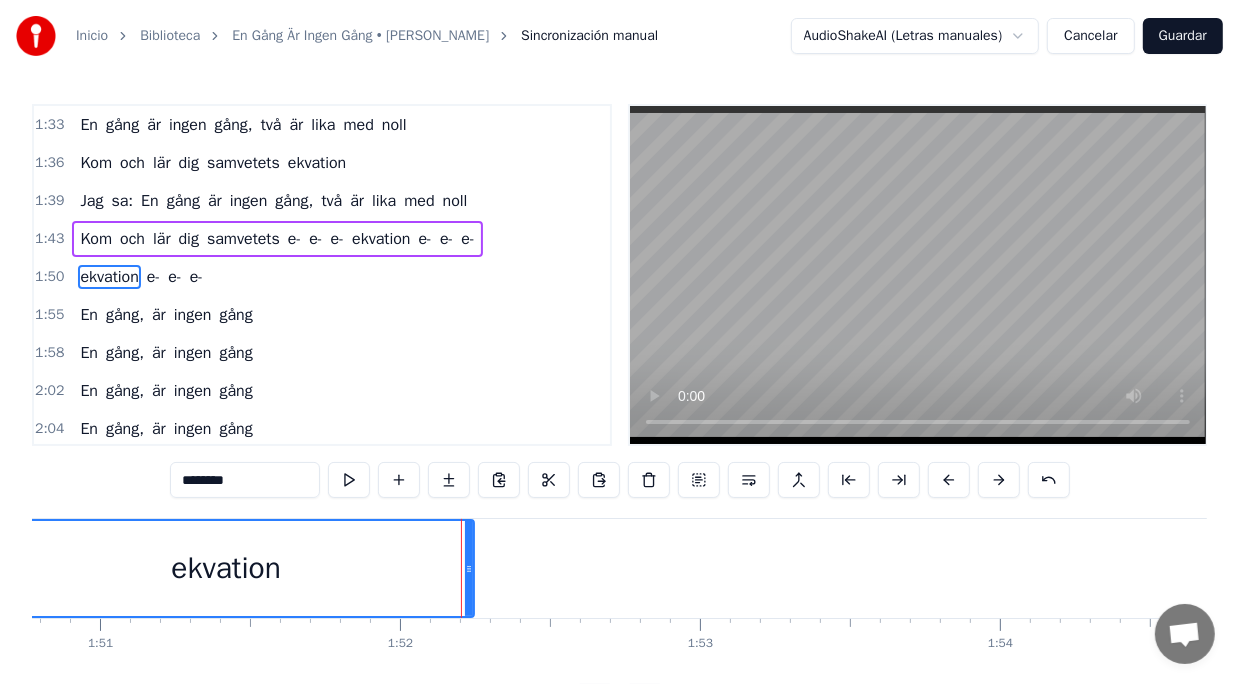 scroll, scrollTop: 758, scrollLeft: 0, axis: vertical 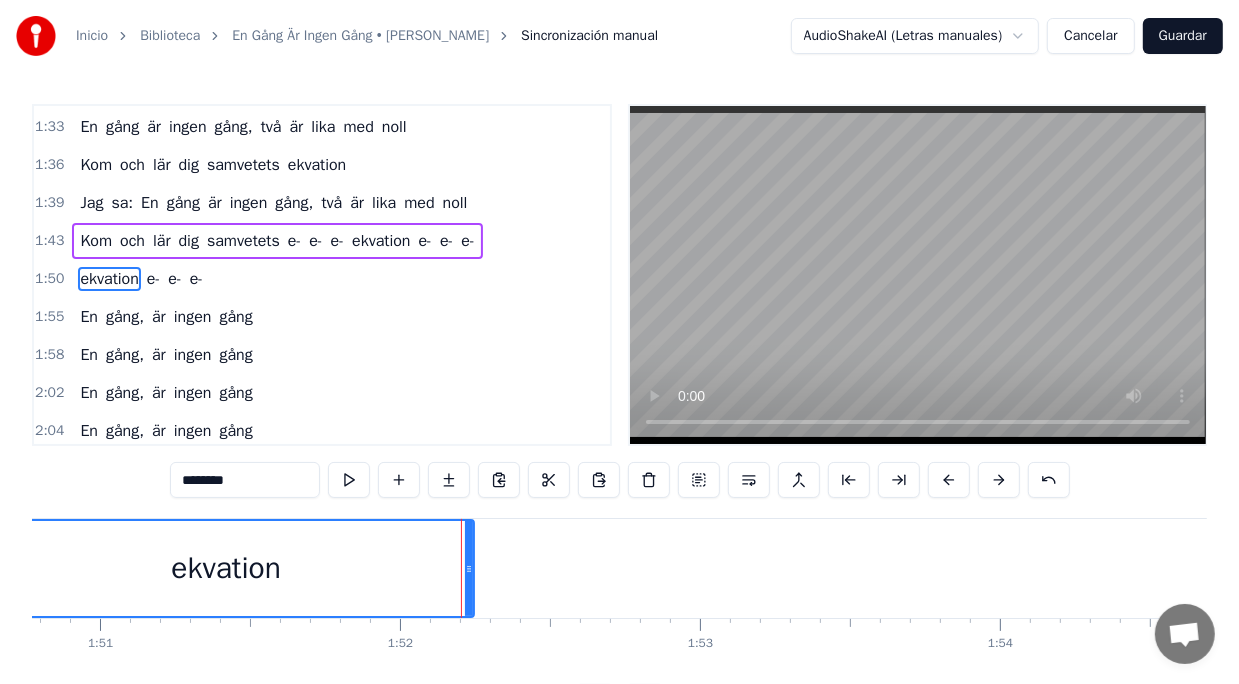 click on "ekvation e- e- e-" at bounding box center [946, 568] 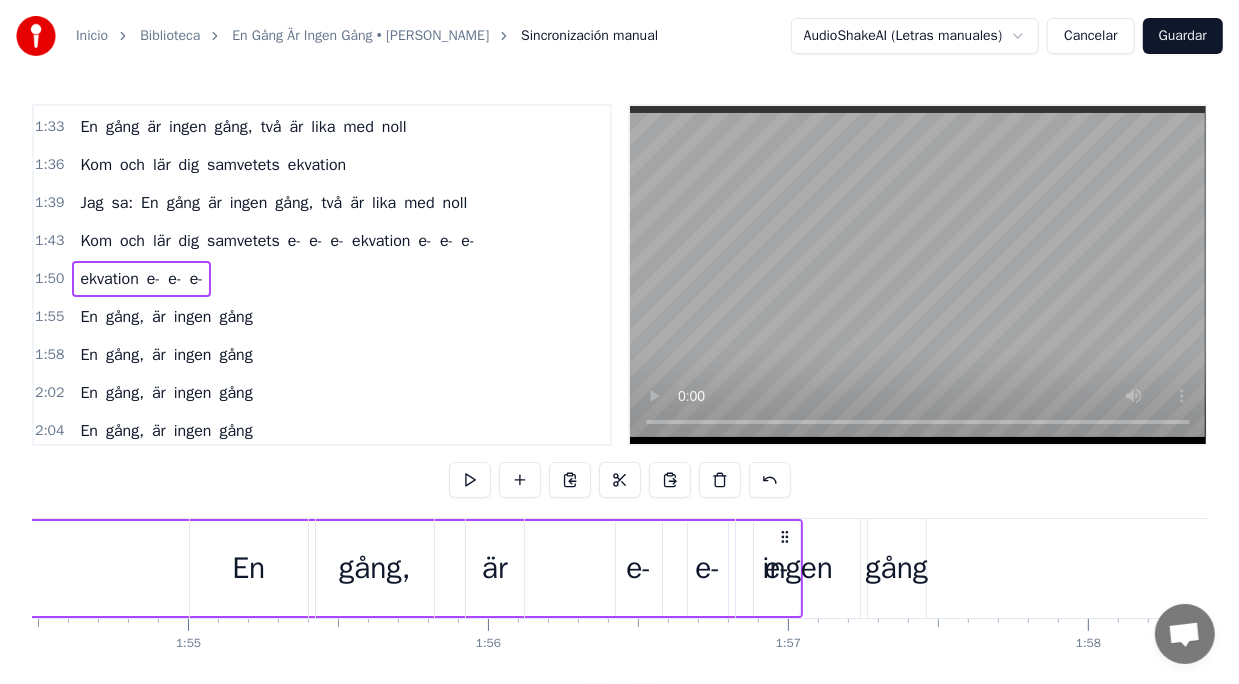 scroll, scrollTop: 0, scrollLeft: 34351, axis: horizontal 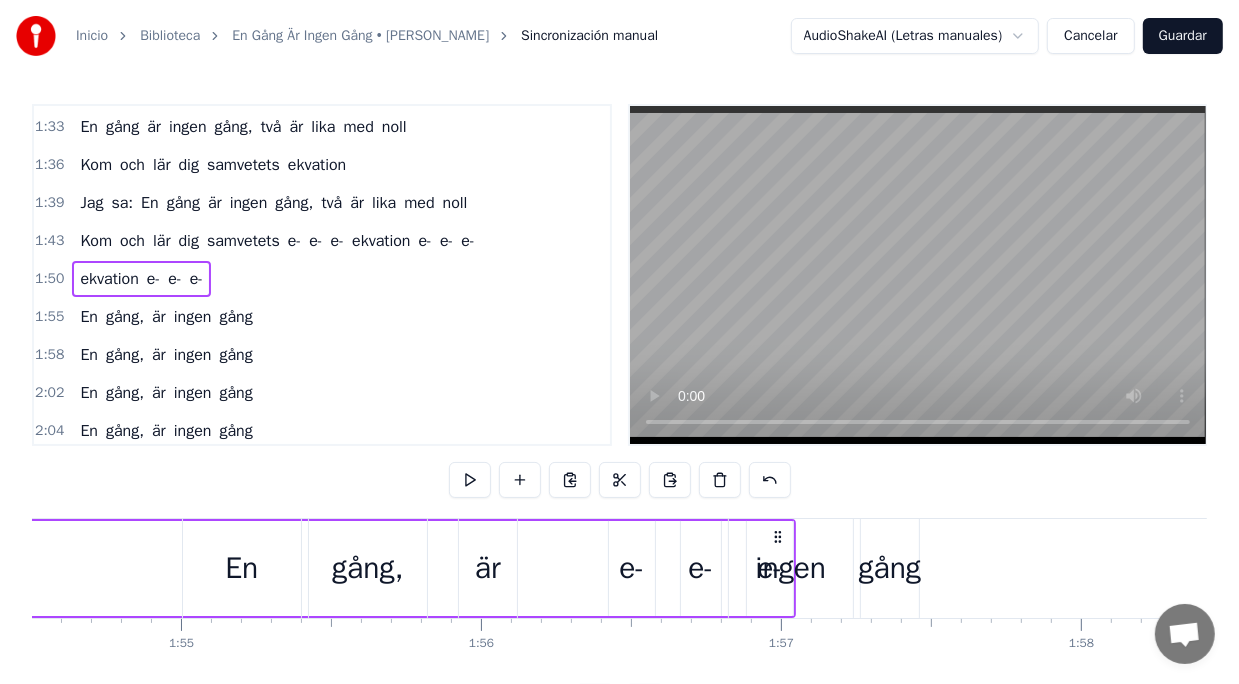 click on "ingen" at bounding box center [790, 568] 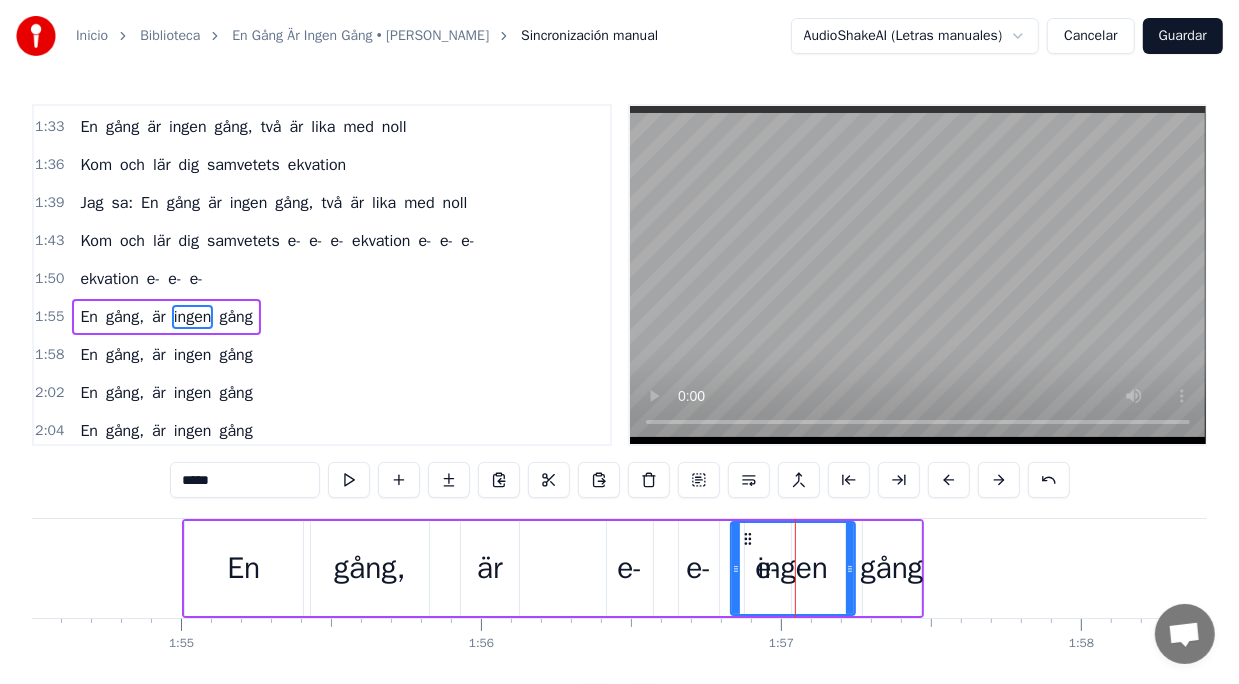 scroll, scrollTop: 796, scrollLeft: 0, axis: vertical 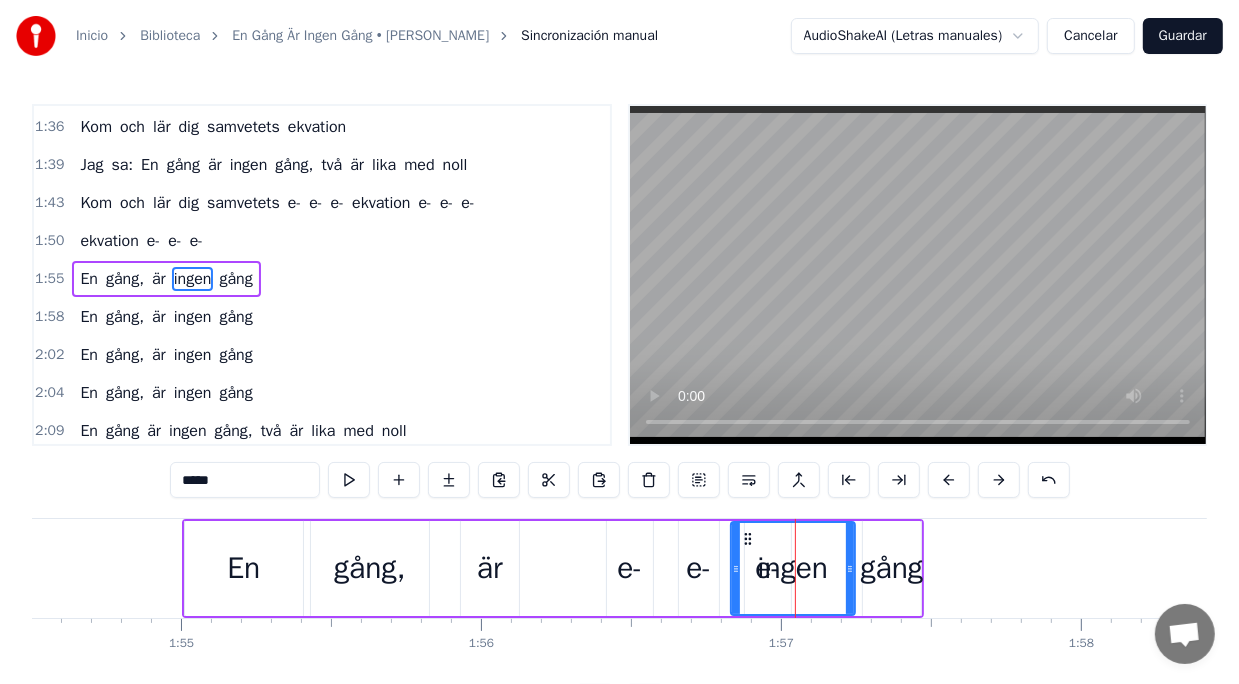 click at bounding box center [795, 568] 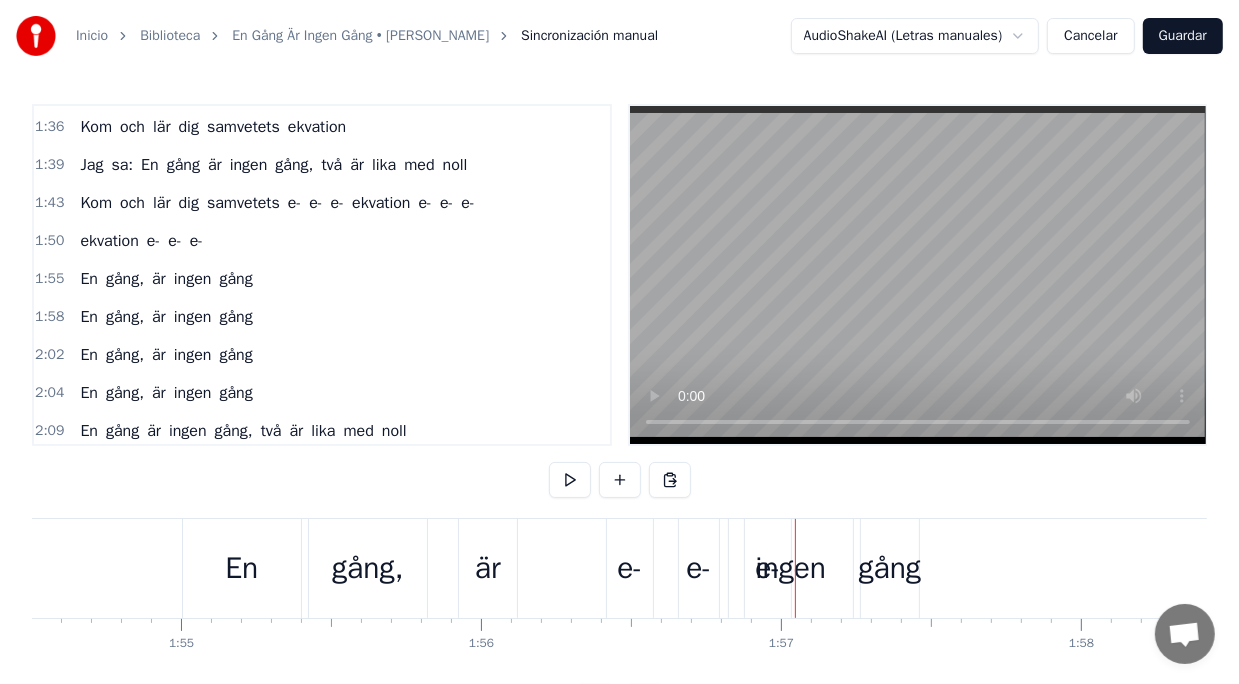 click at bounding box center (795, 568) 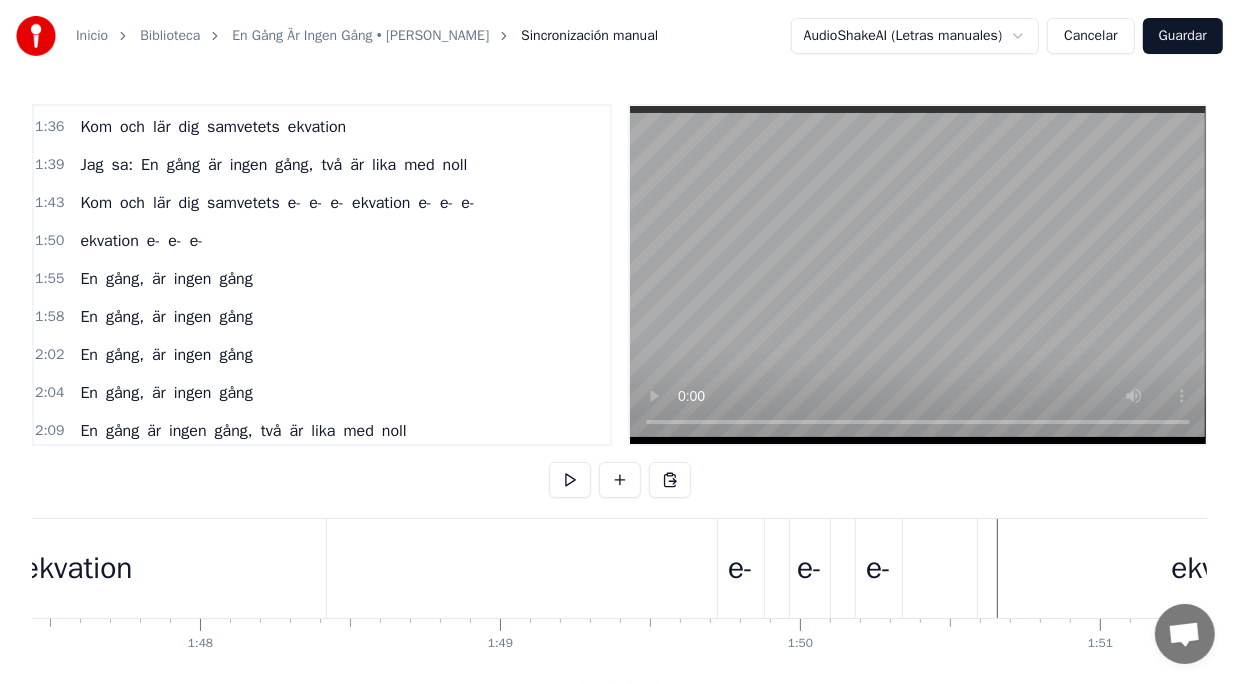 scroll, scrollTop: 0, scrollLeft: 32420, axis: horizontal 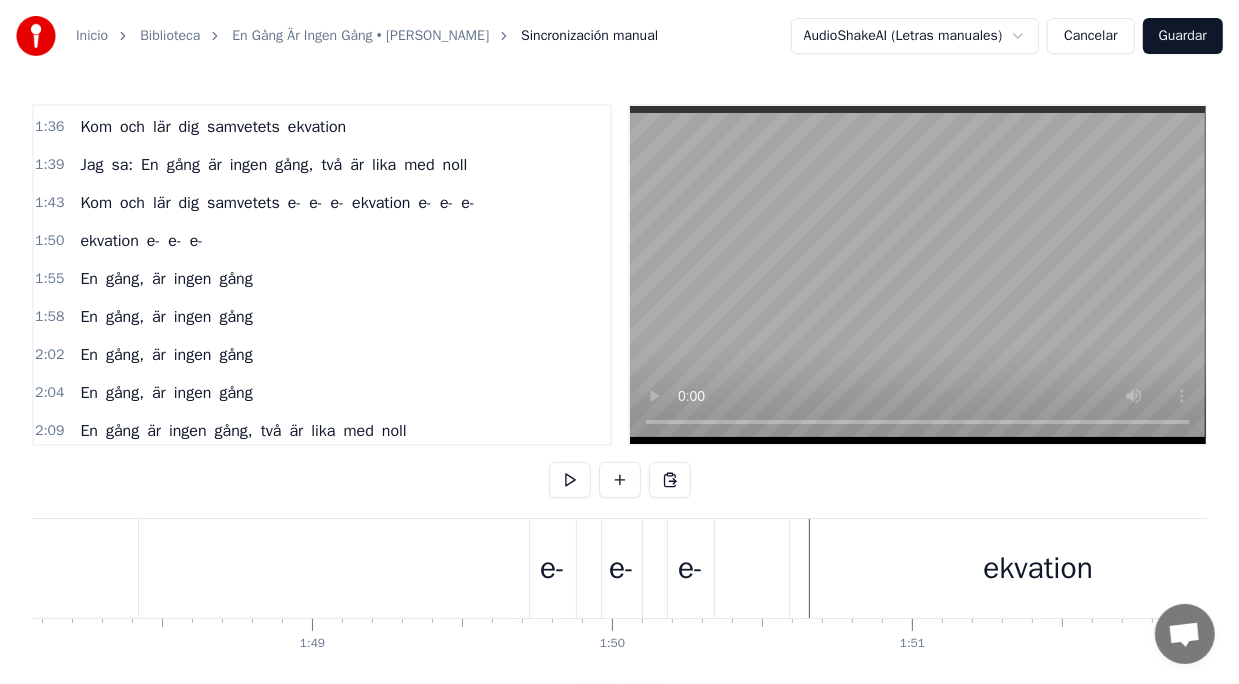 click on "Kom och lär dig samvetets e- e- e- ekvation e- e- e-" at bounding box center (-240, 568) 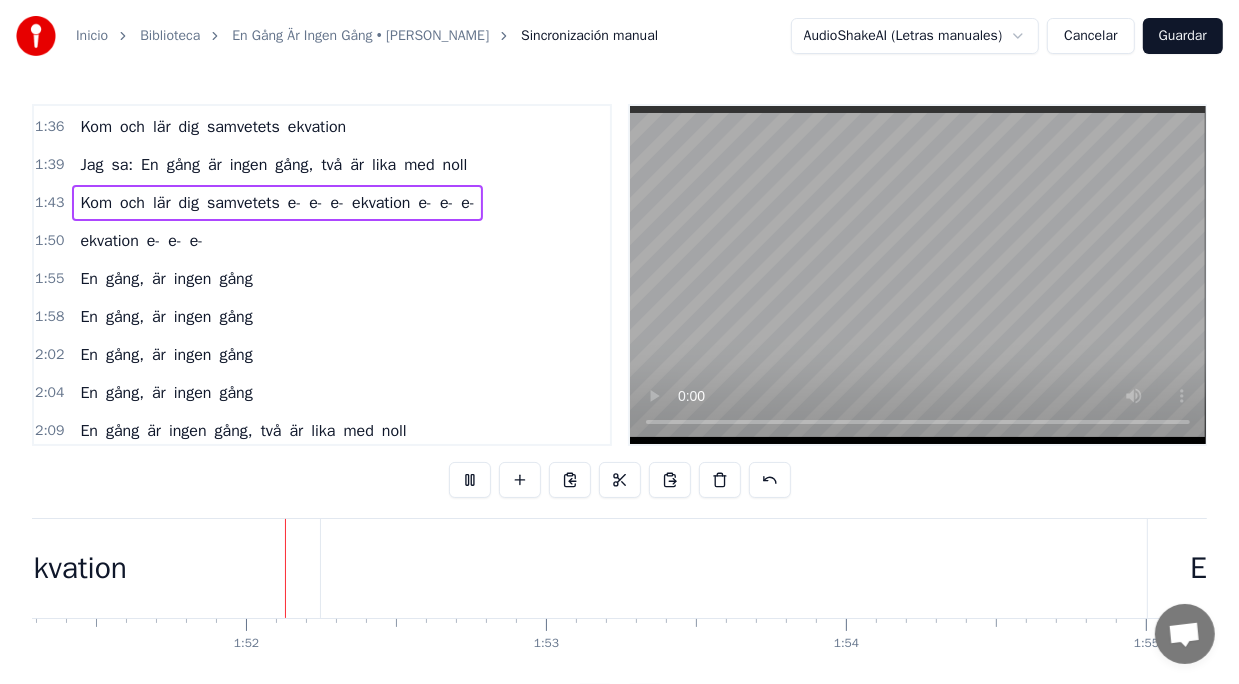 scroll, scrollTop: 0, scrollLeft: 33416, axis: horizontal 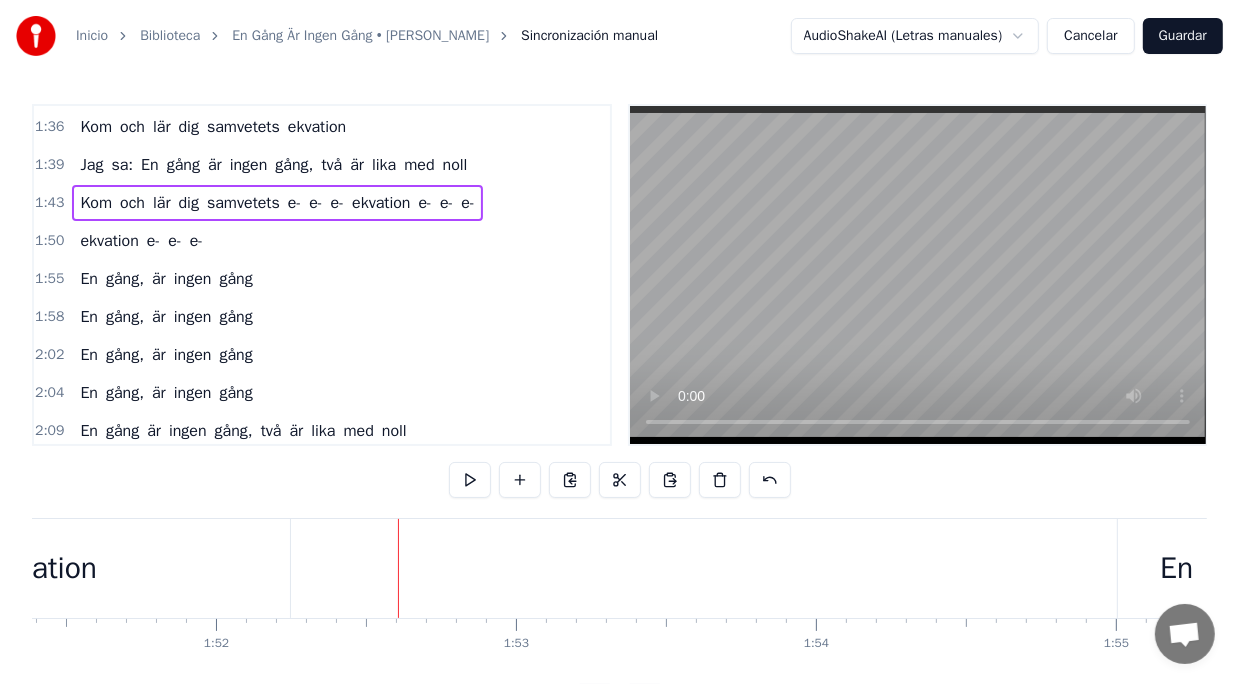 click on "ekvation" at bounding box center [42, 568] 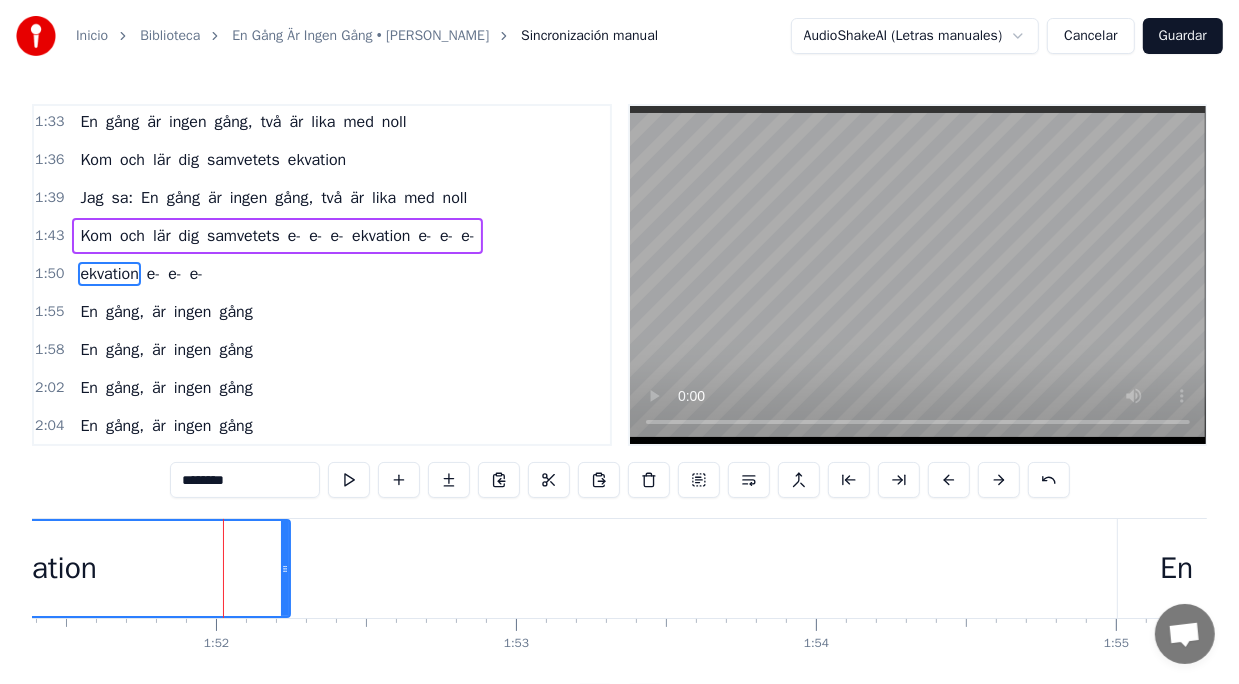scroll, scrollTop: 758, scrollLeft: 0, axis: vertical 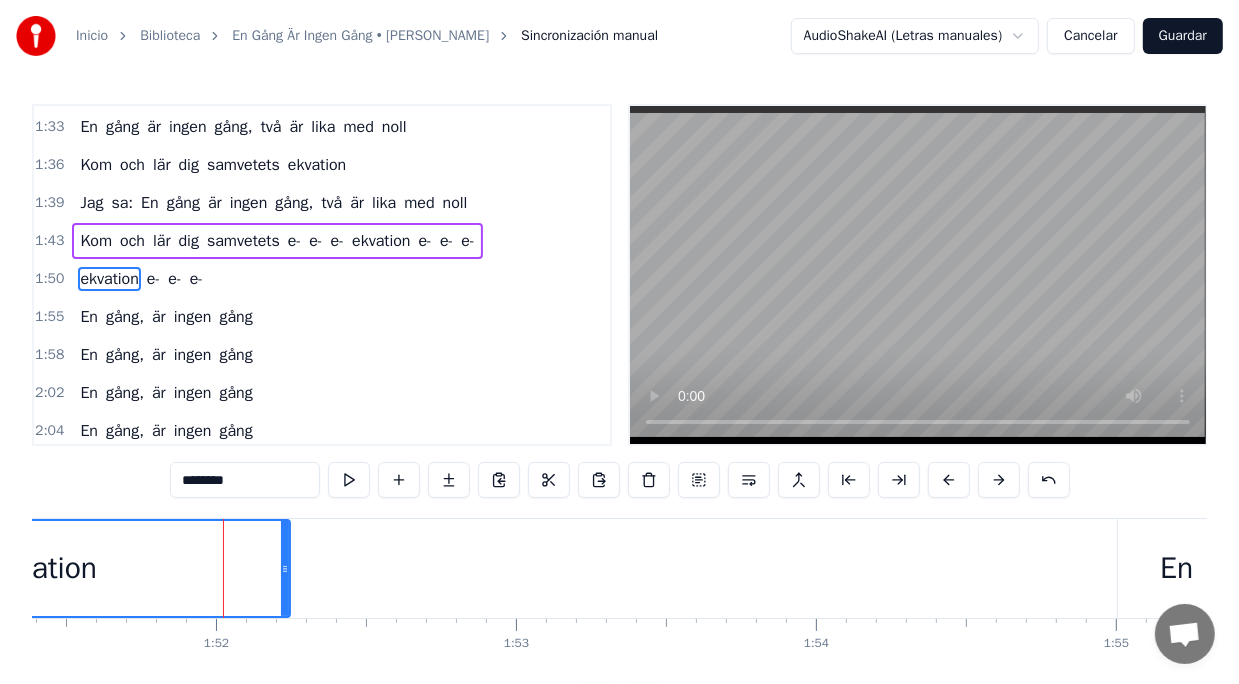click on "ekvation e- e- e-" at bounding box center [762, 568] 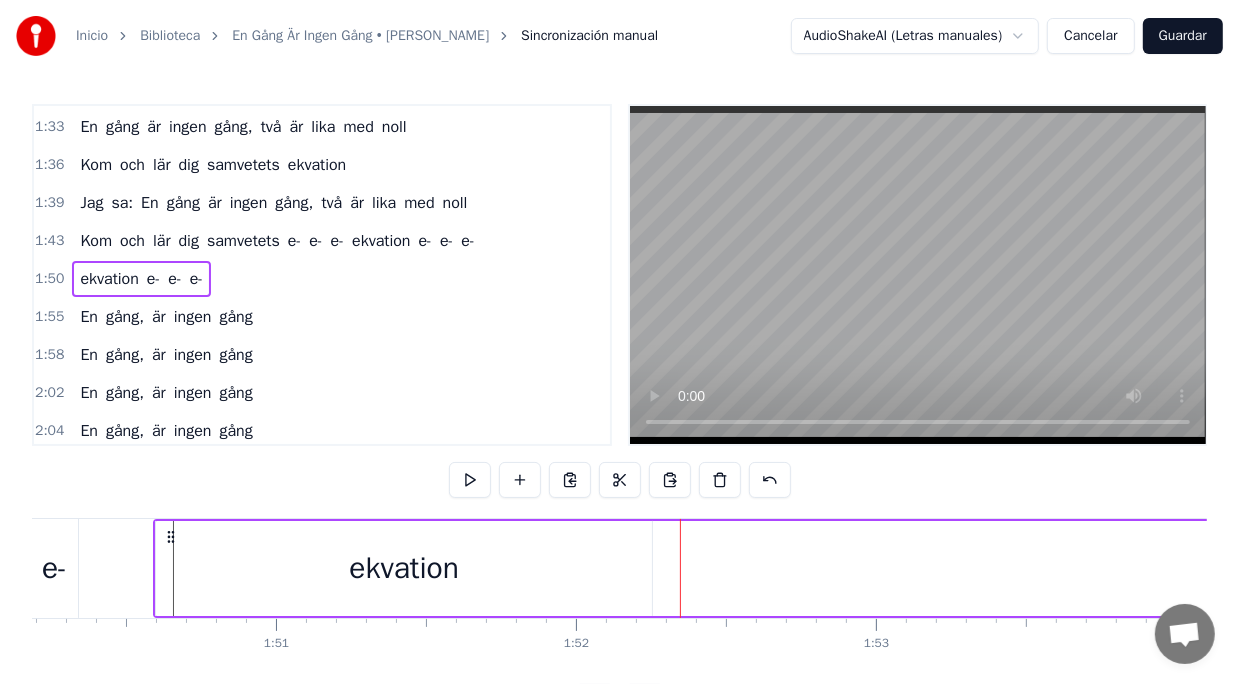 scroll, scrollTop: 0, scrollLeft: 33055, axis: horizontal 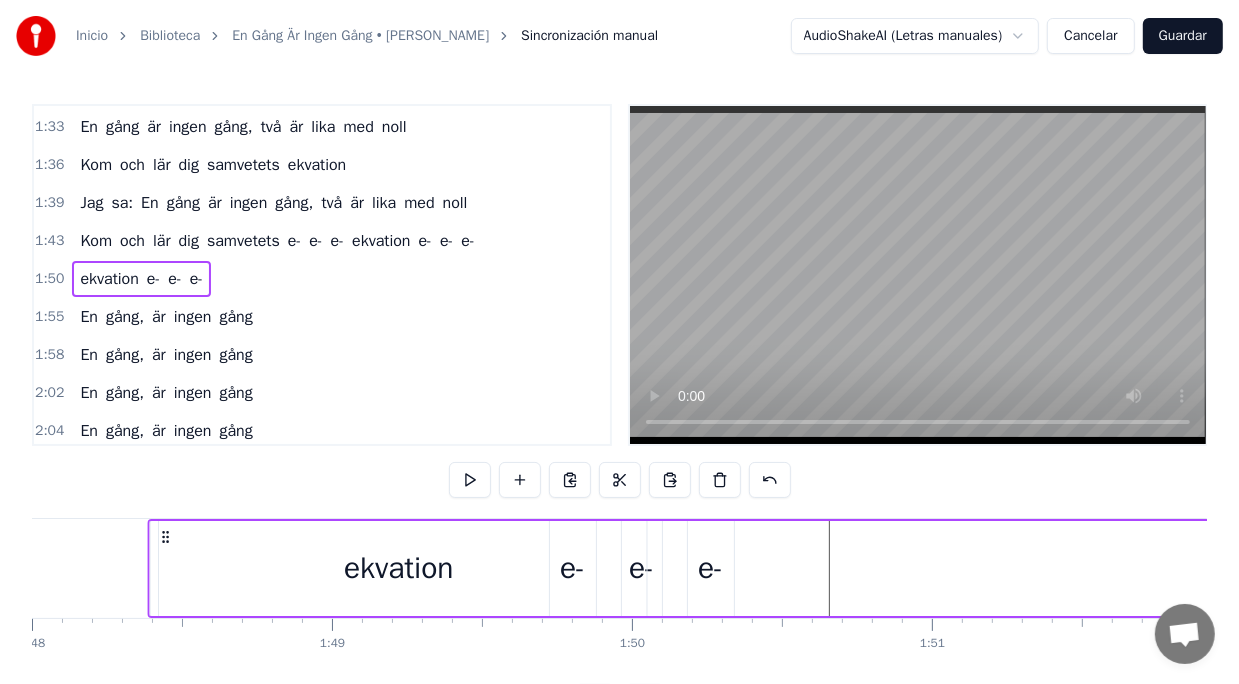 drag, startPoint x: 168, startPoint y: 536, endPoint x: 122, endPoint y: 538, distance: 46.043457 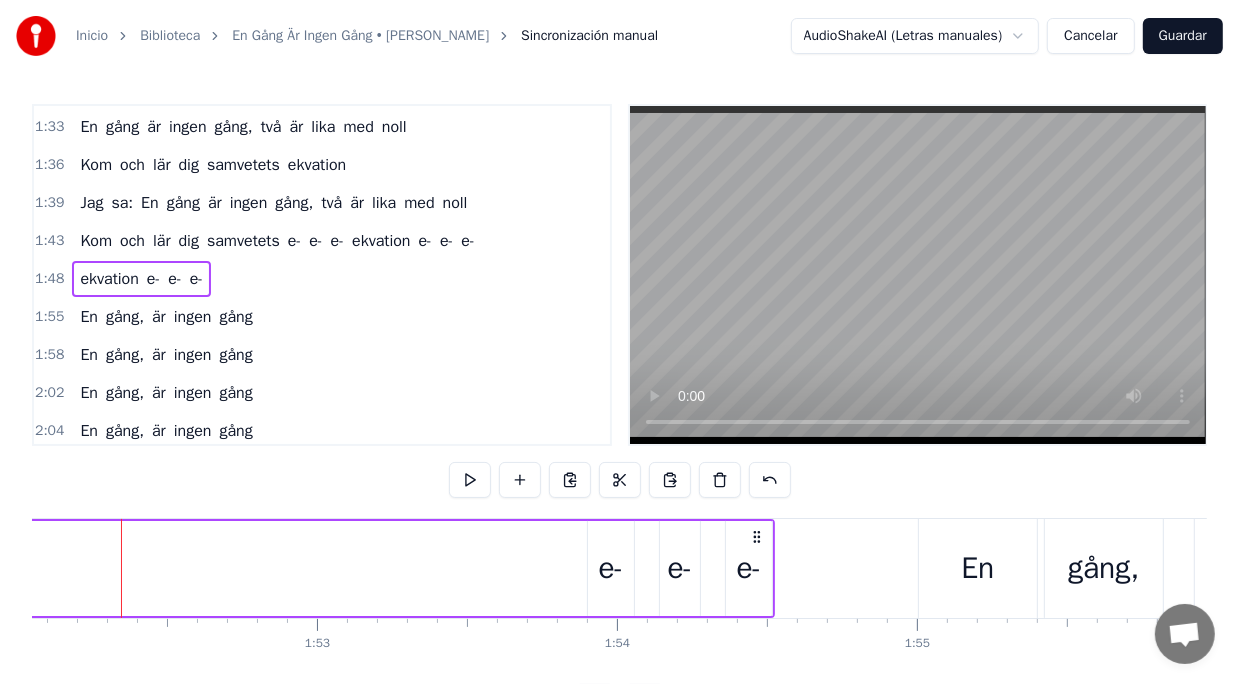 scroll, scrollTop: 0, scrollLeft: 33625, axis: horizontal 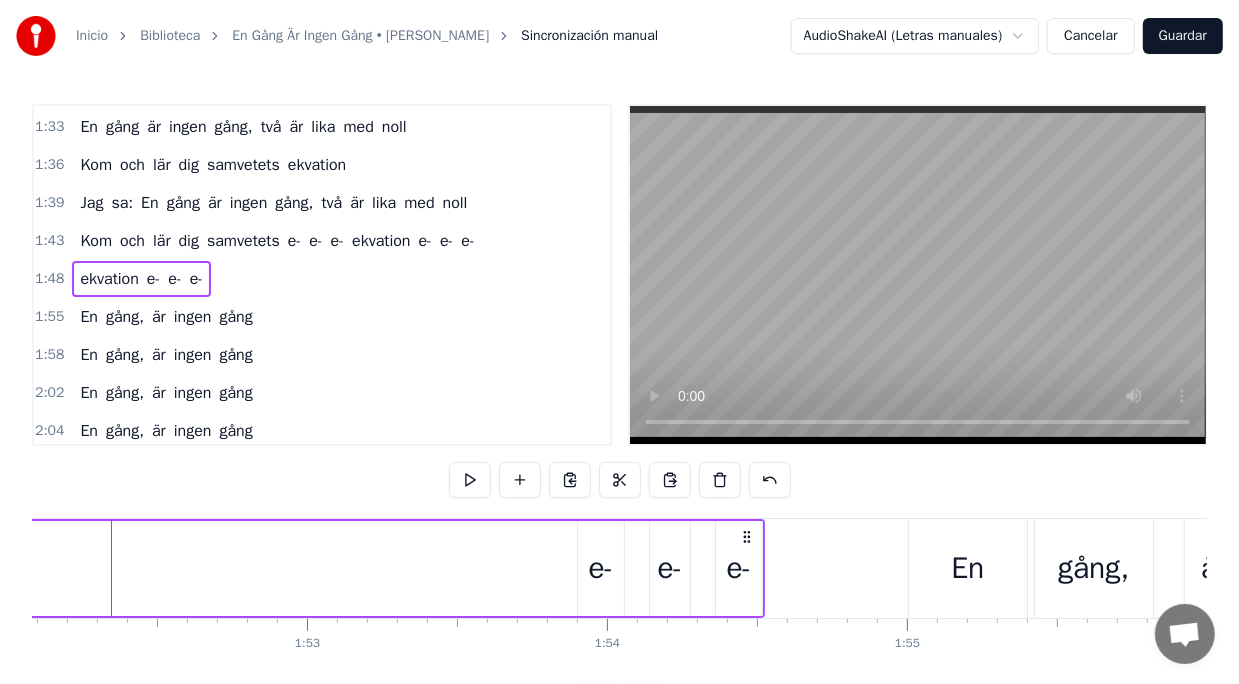 click on "e-" at bounding box center (739, 568) 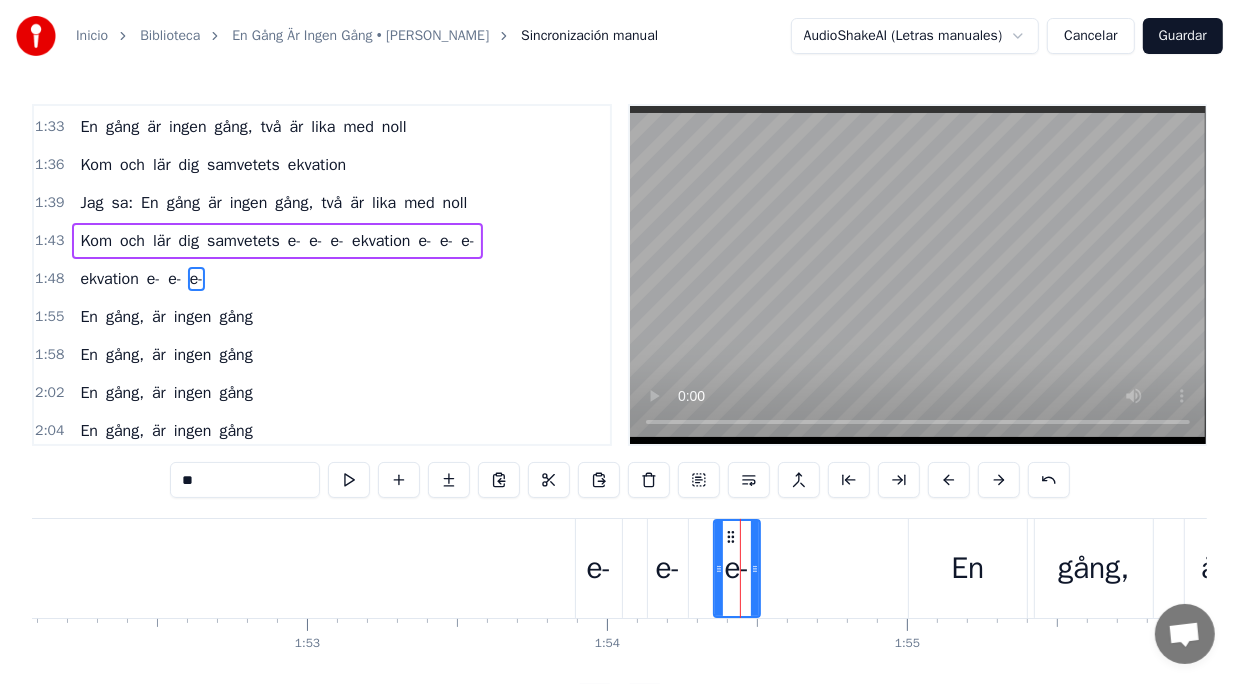drag, startPoint x: 246, startPoint y: 479, endPoint x: 43, endPoint y: 479, distance: 203 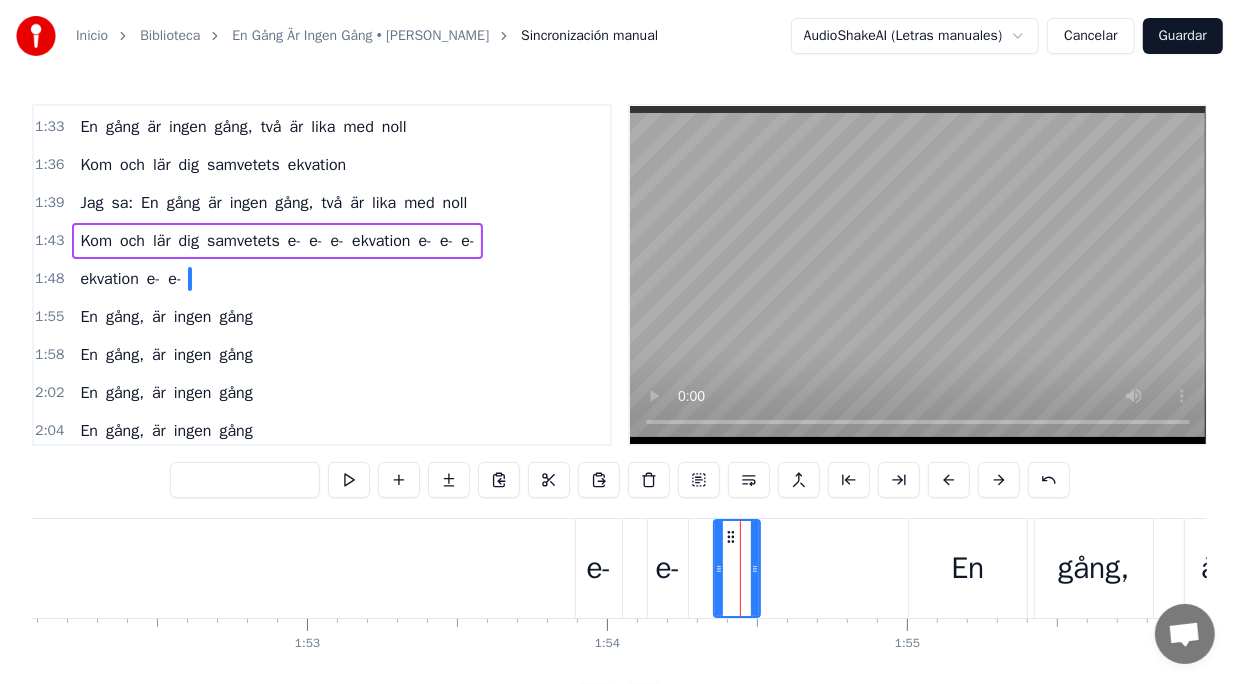 click on "e-" at bounding box center [668, 568] 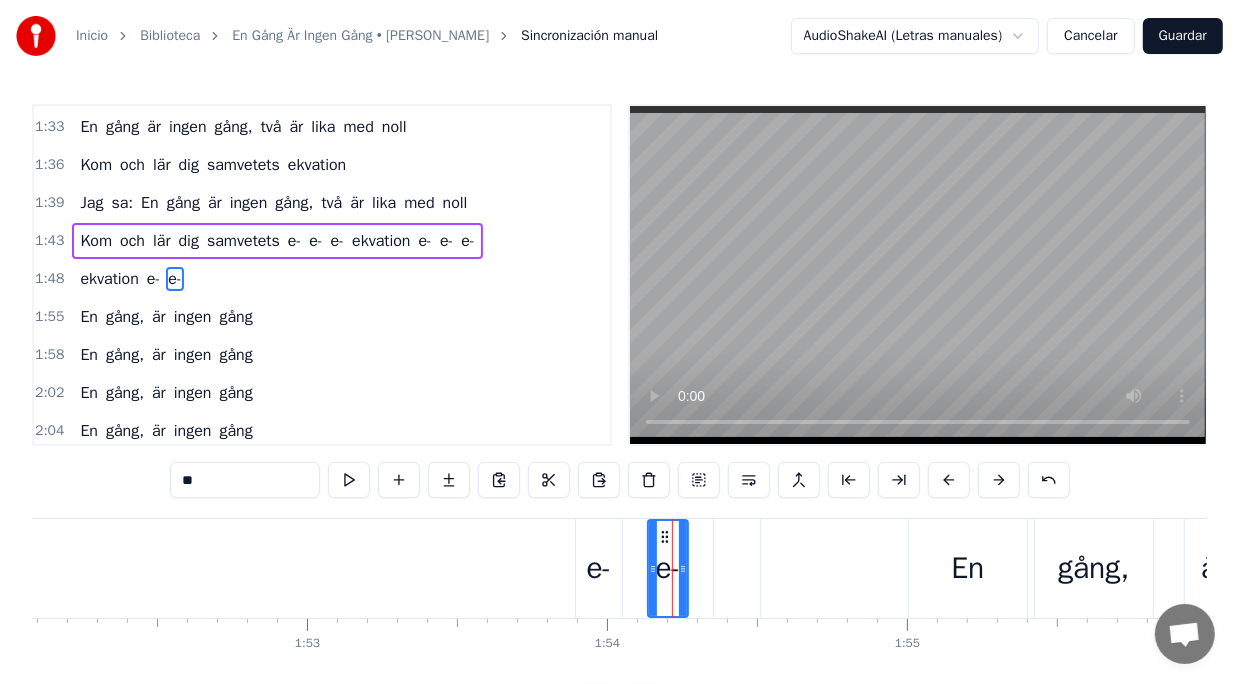 scroll, scrollTop: 796, scrollLeft: 0, axis: vertical 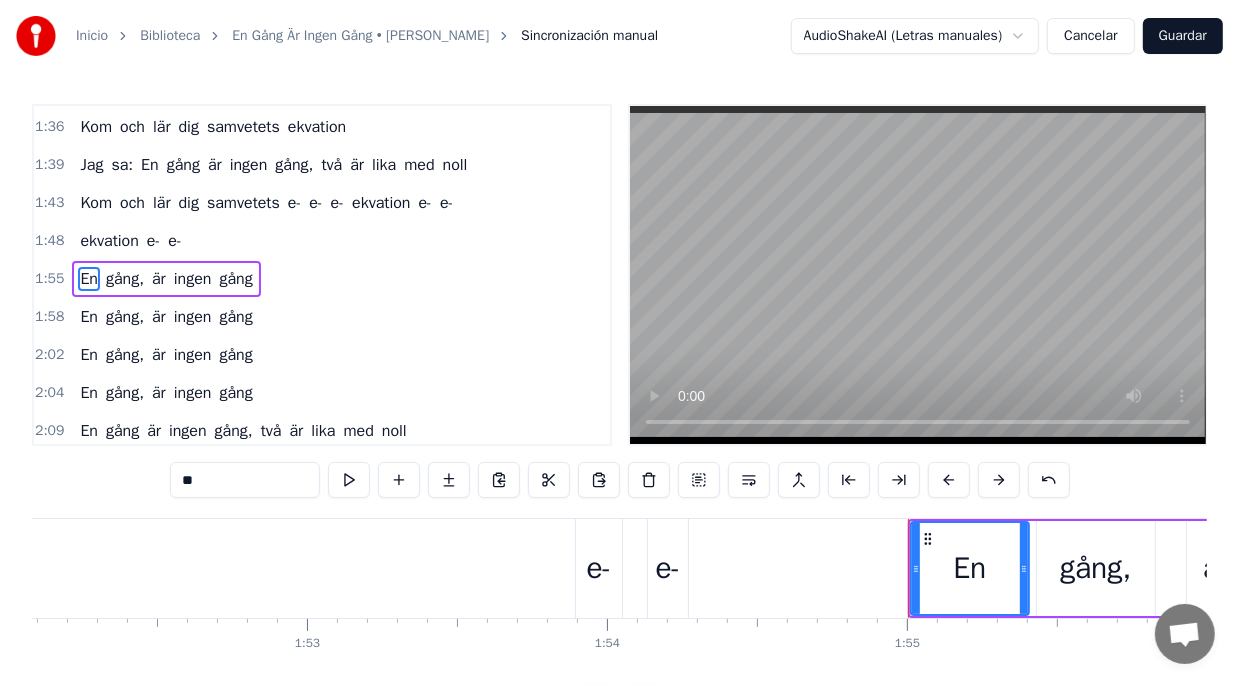 click on "e-" at bounding box center (668, 568) 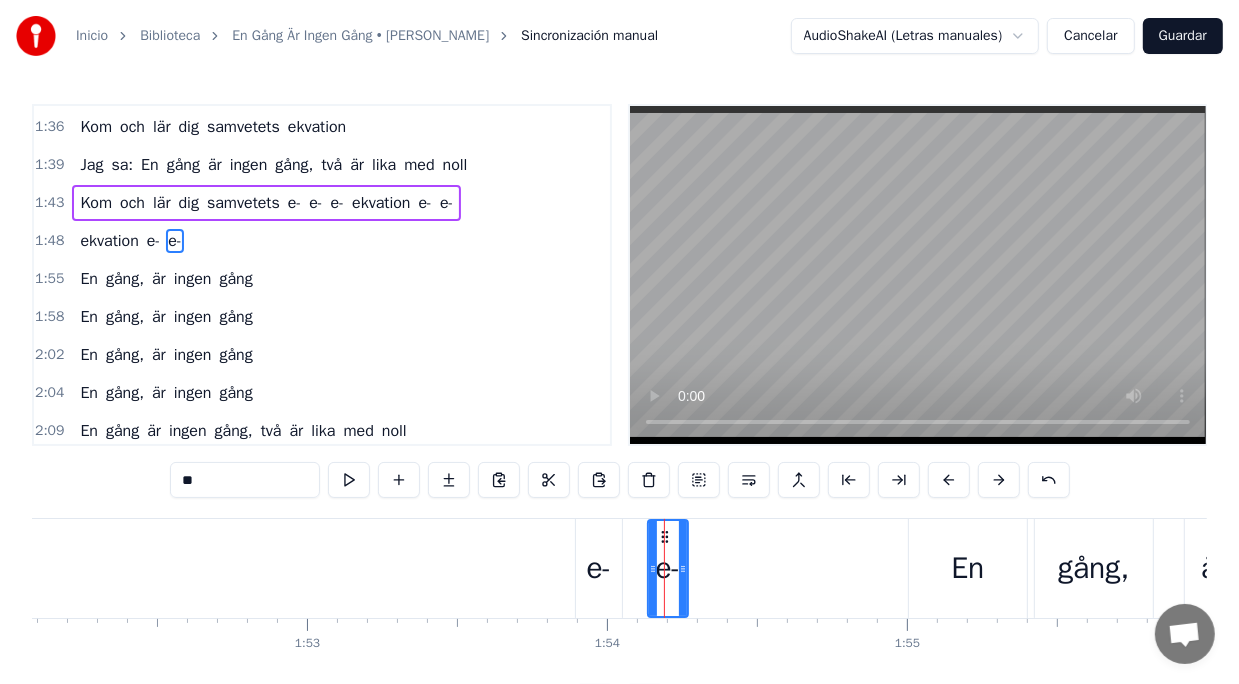 scroll, scrollTop: 758, scrollLeft: 0, axis: vertical 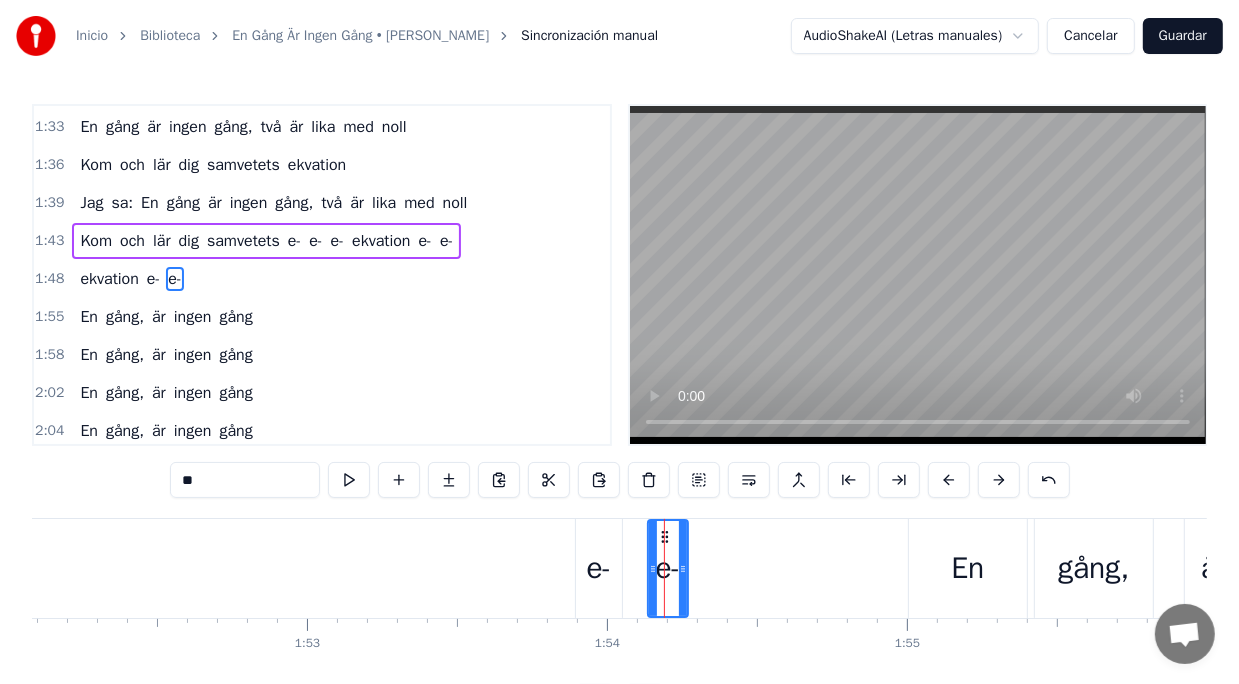 drag, startPoint x: 232, startPoint y: 482, endPoint x: 105, endPoint y: 497, distance: 127.88276 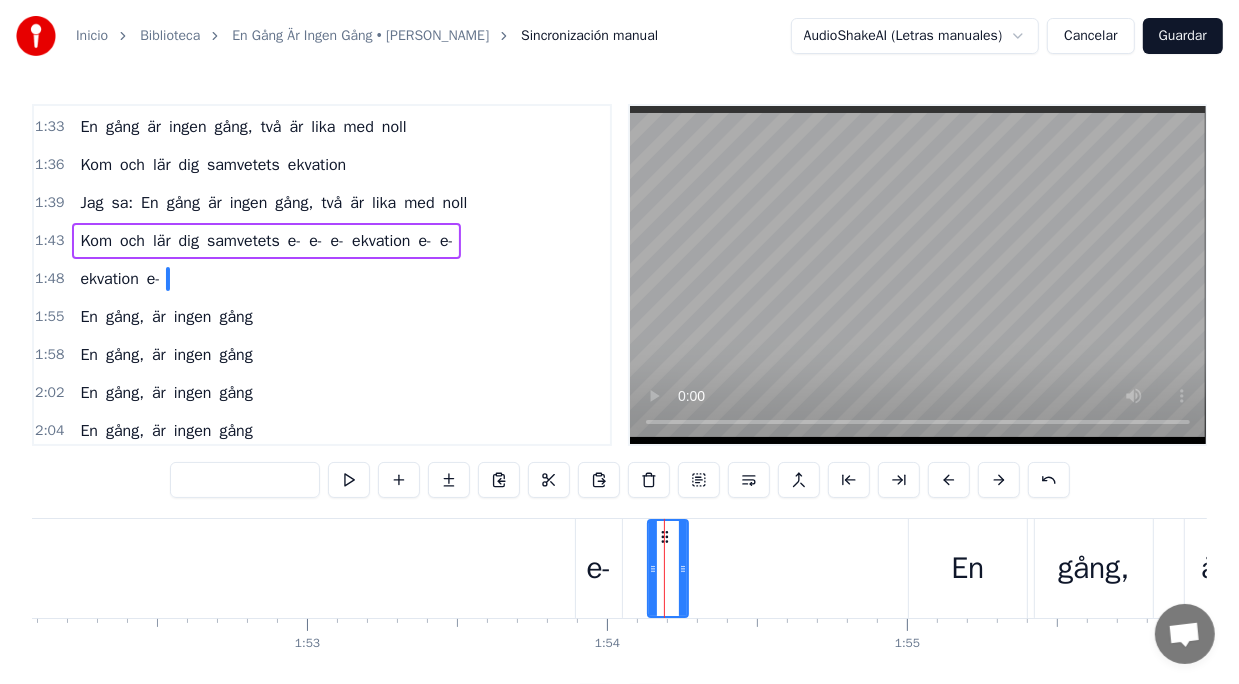 click on "e-" at bounding box center [599, 568] 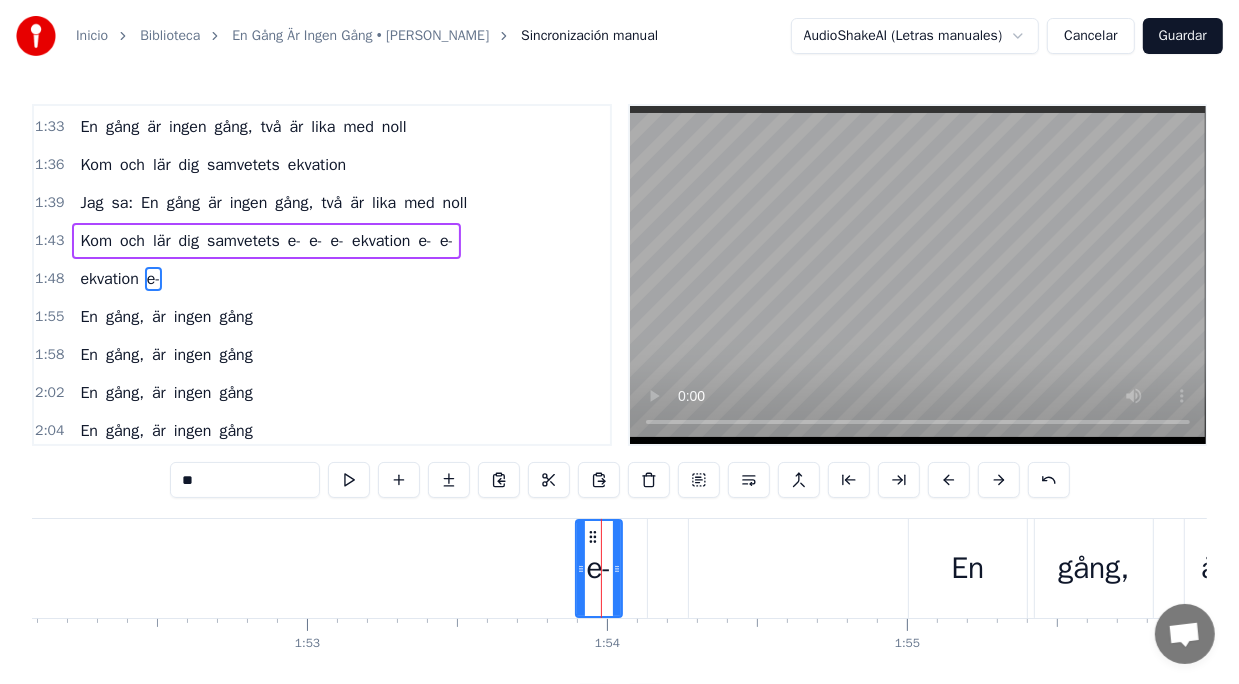 drag, startPoint x: 250, startPoint y: 479, endPoint x: 86, endPoint y: 499, distance: 165.21501 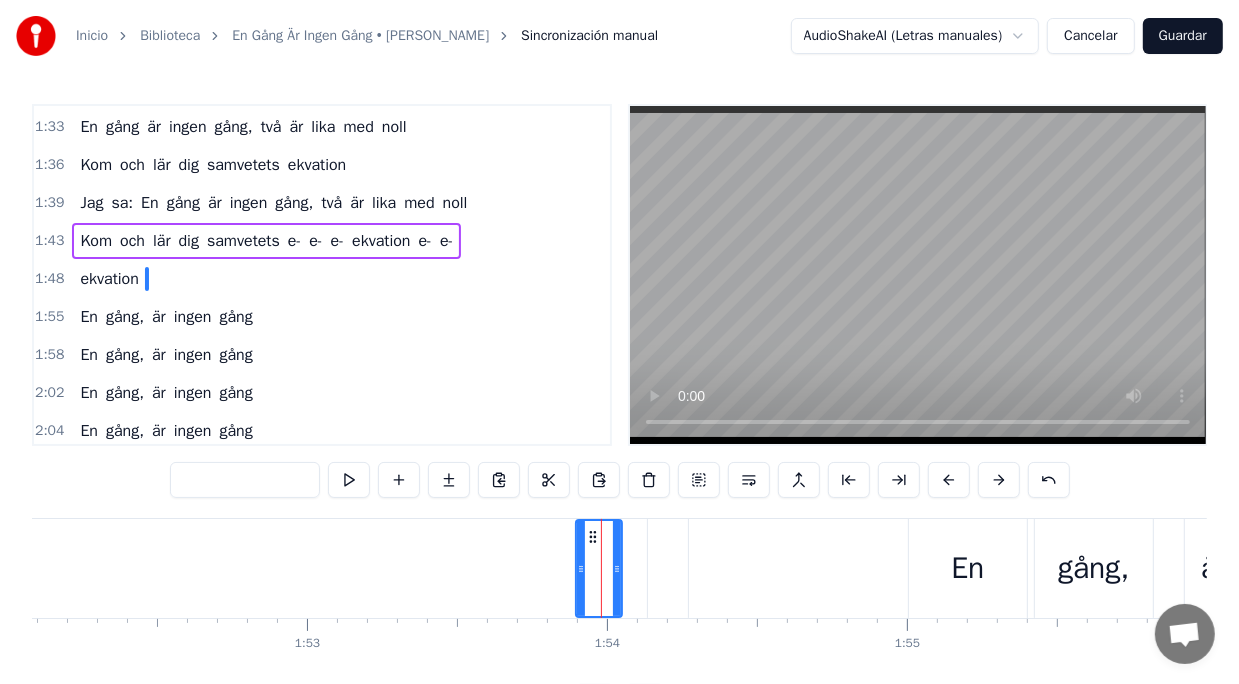 type 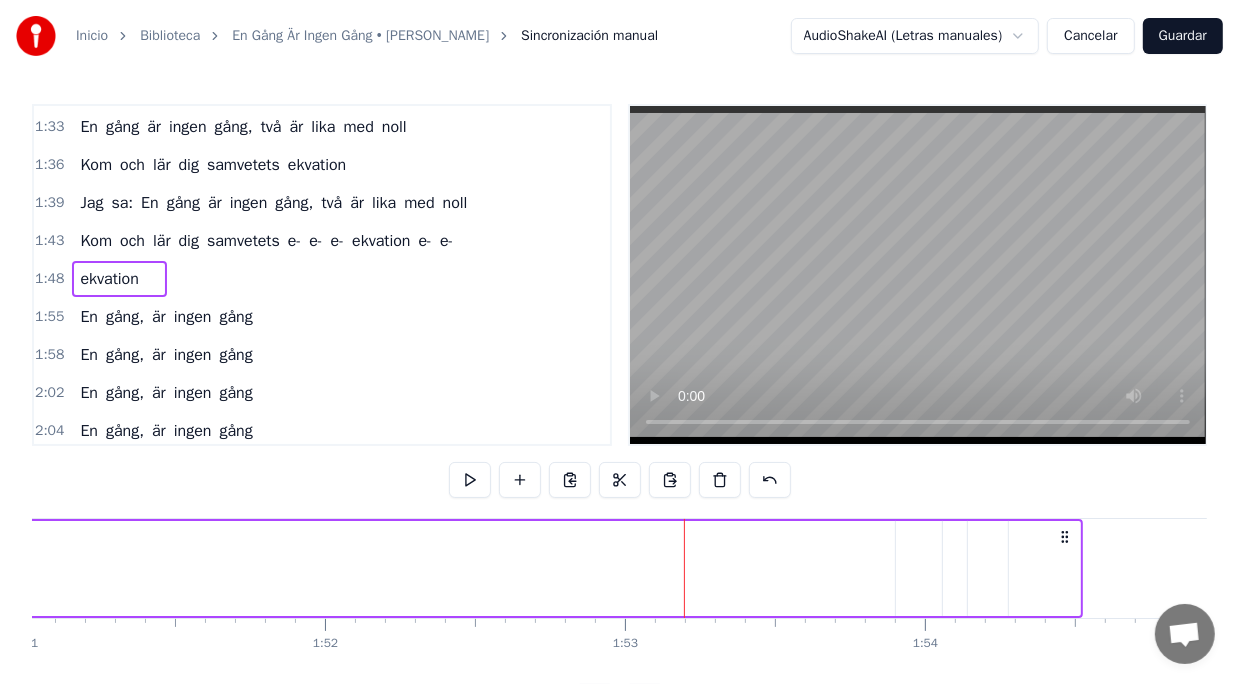 scroll, scrollTop: 0, scrollLeft: 33305, axis: horizontal 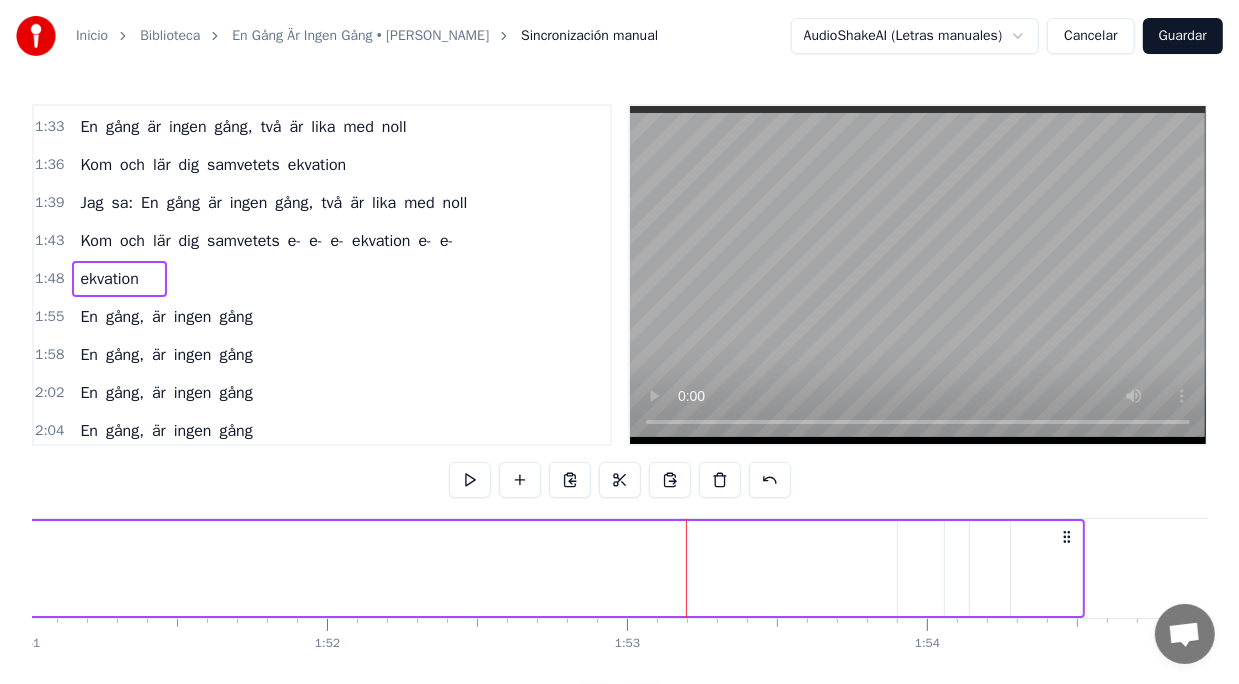 click at bounding box center [1059, 568] 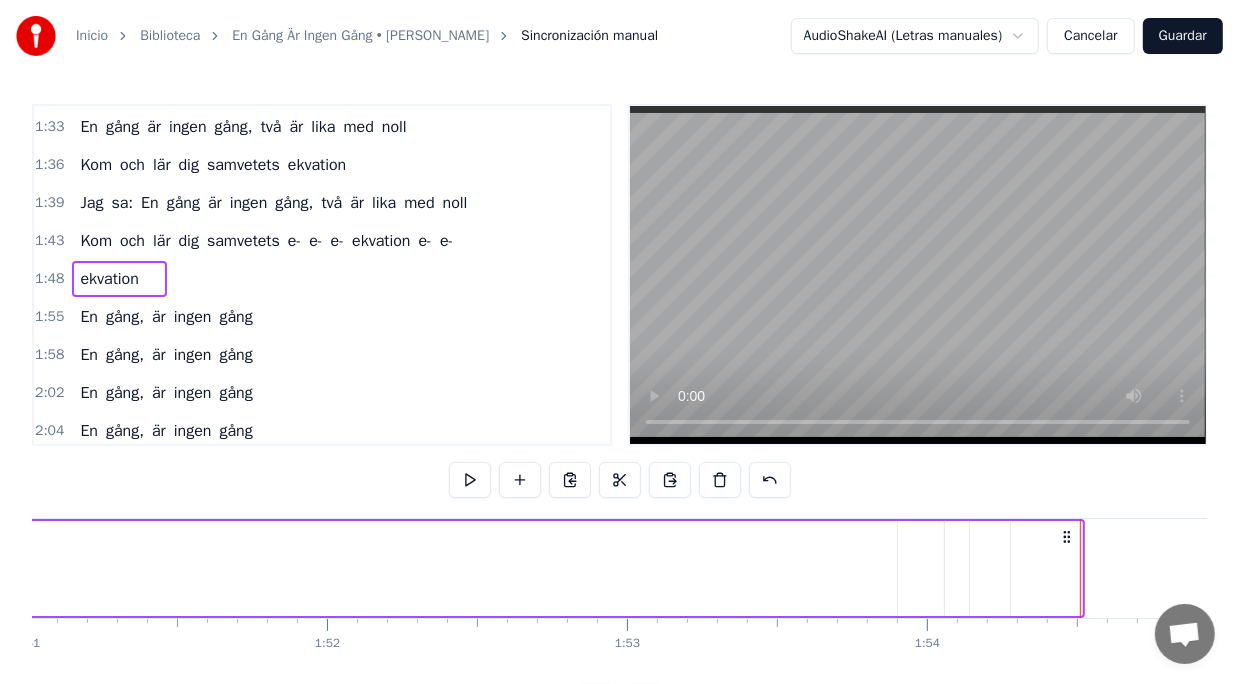 click at bounding box center (1059, 568) 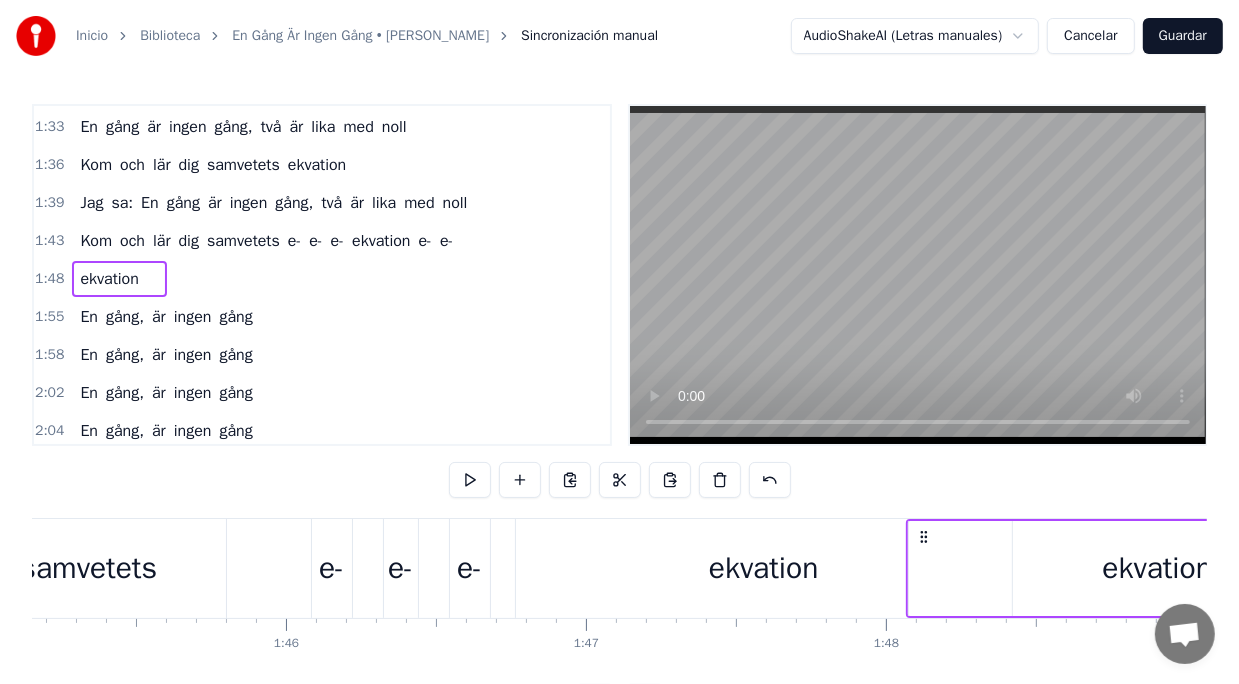 scroll, scrollTop: 0, scrollLeft: 31545, axis: horizontal 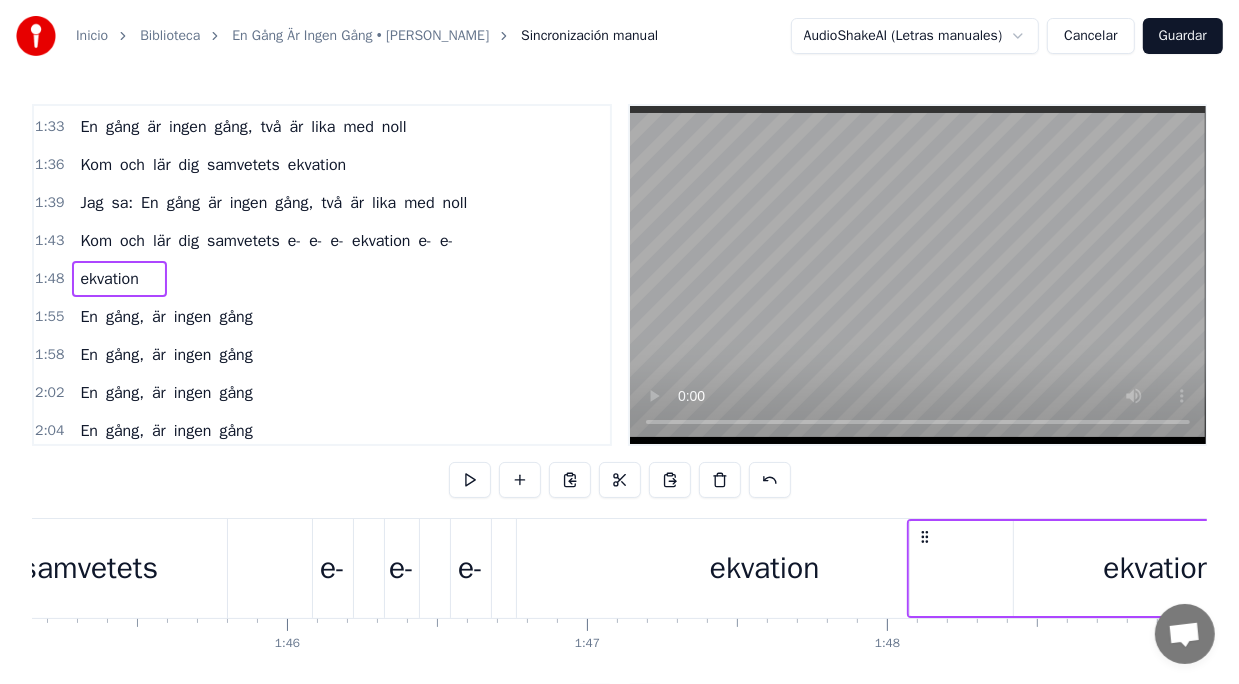 click on "samvetets" at bounding box center (90, 568) 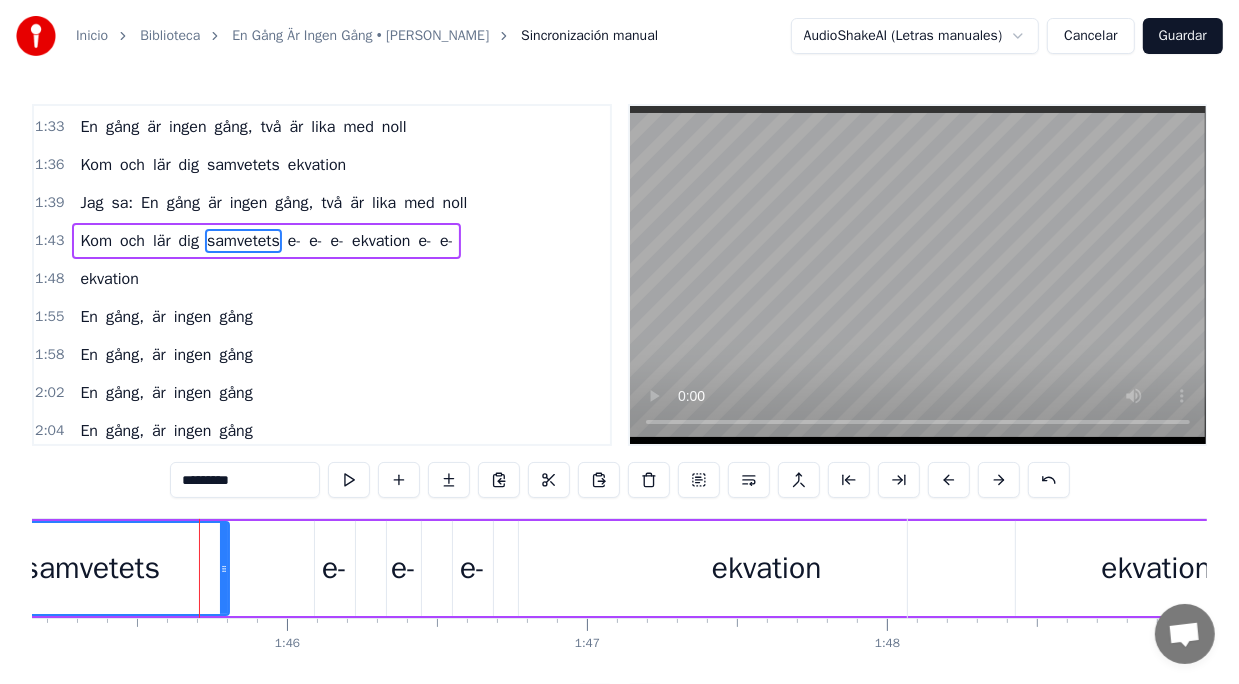 scroll, scrollTop: 720, scrollLeft: 0, axis: vertical 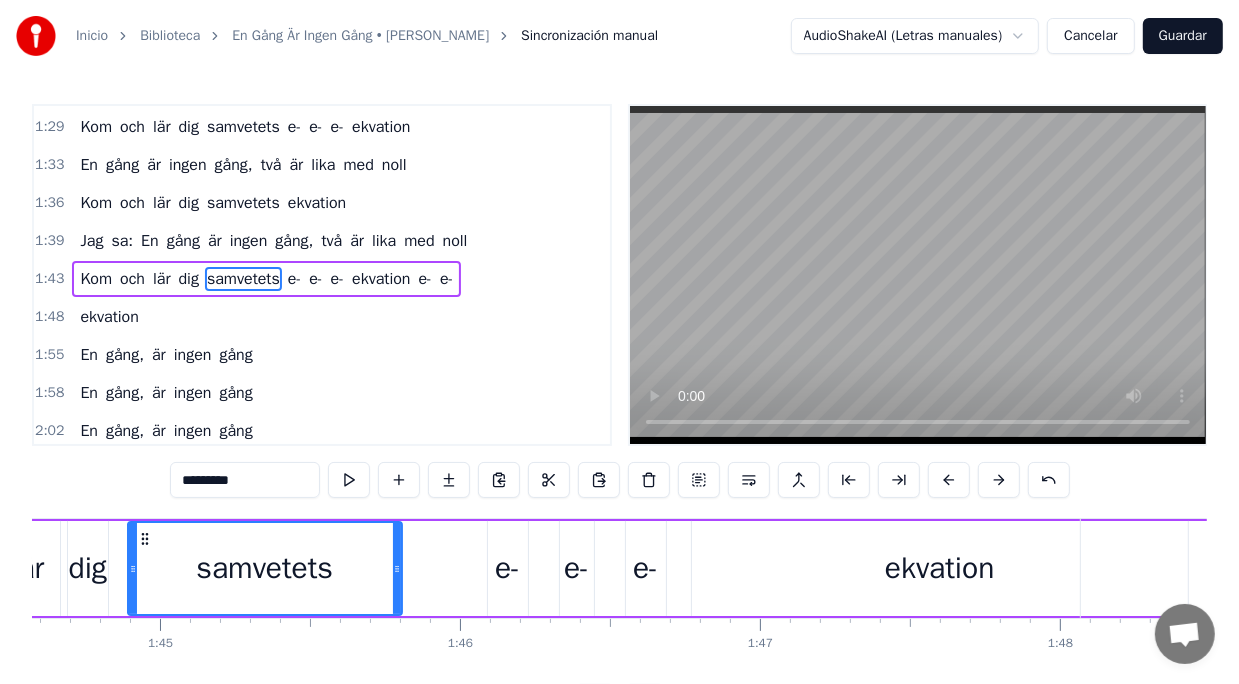 click on "Kom och lär dig samvetets e- e- e- ekvation e- e-" at bounding box center (808, 568) 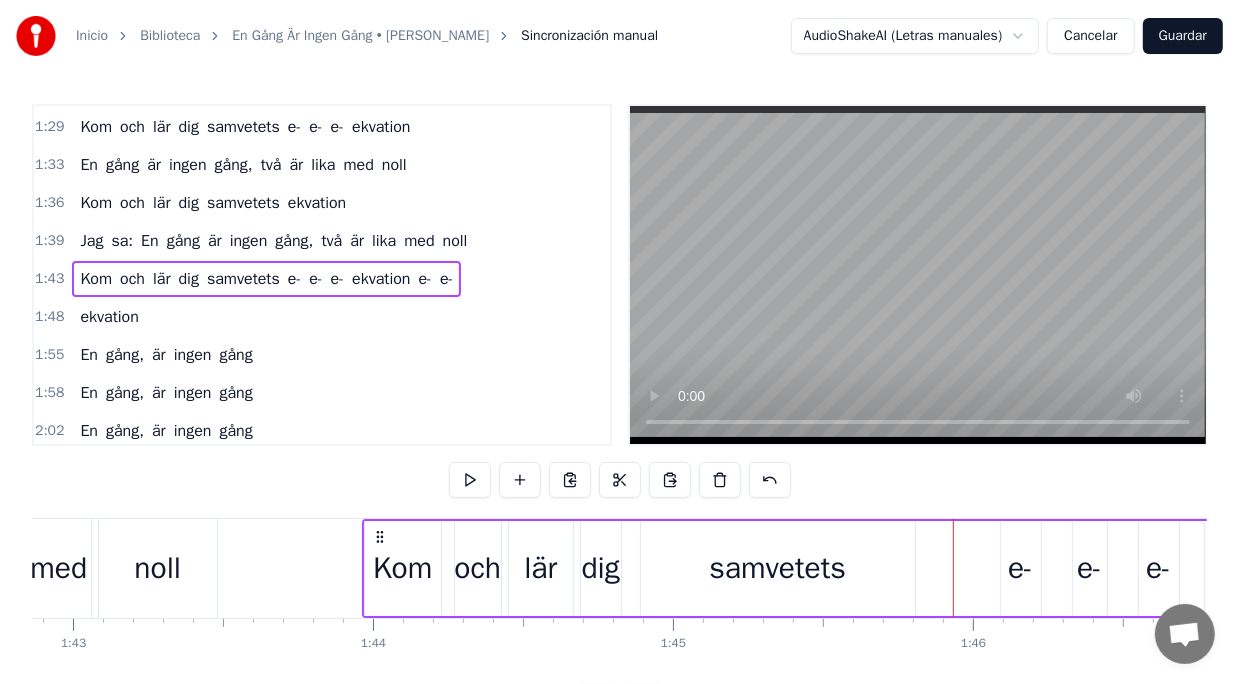 scroll, scrollTop: 0, scrollLeft: 30852, axis: horizontal 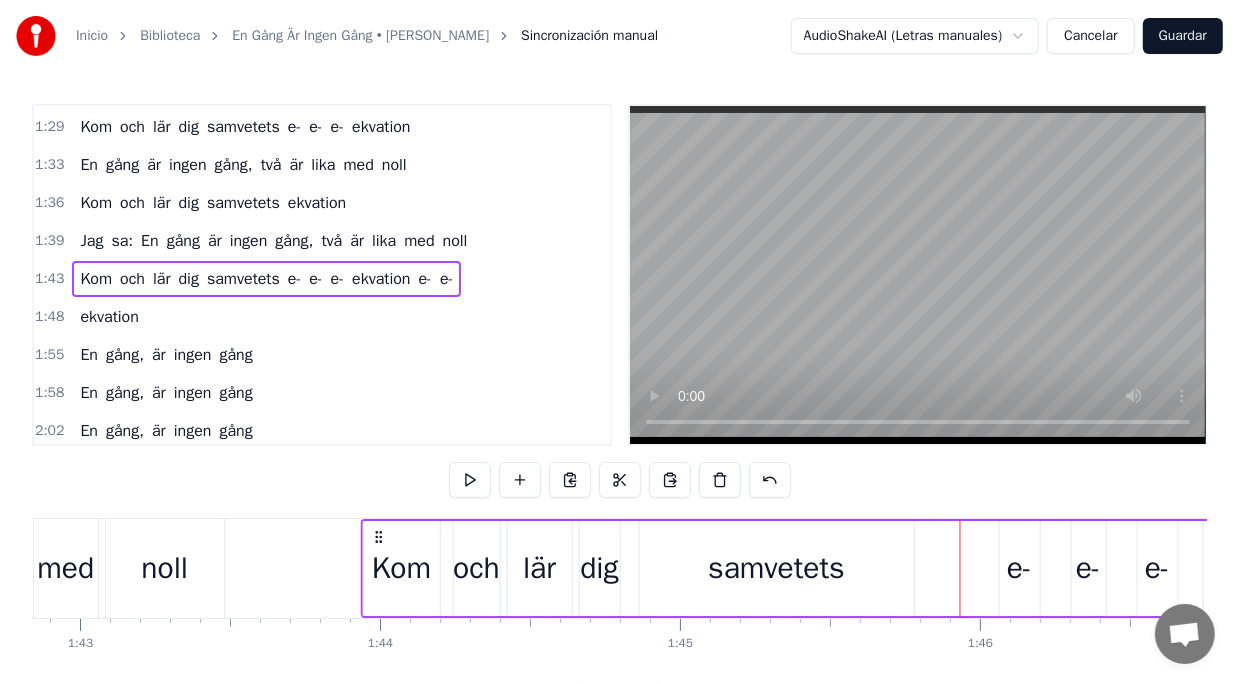 click 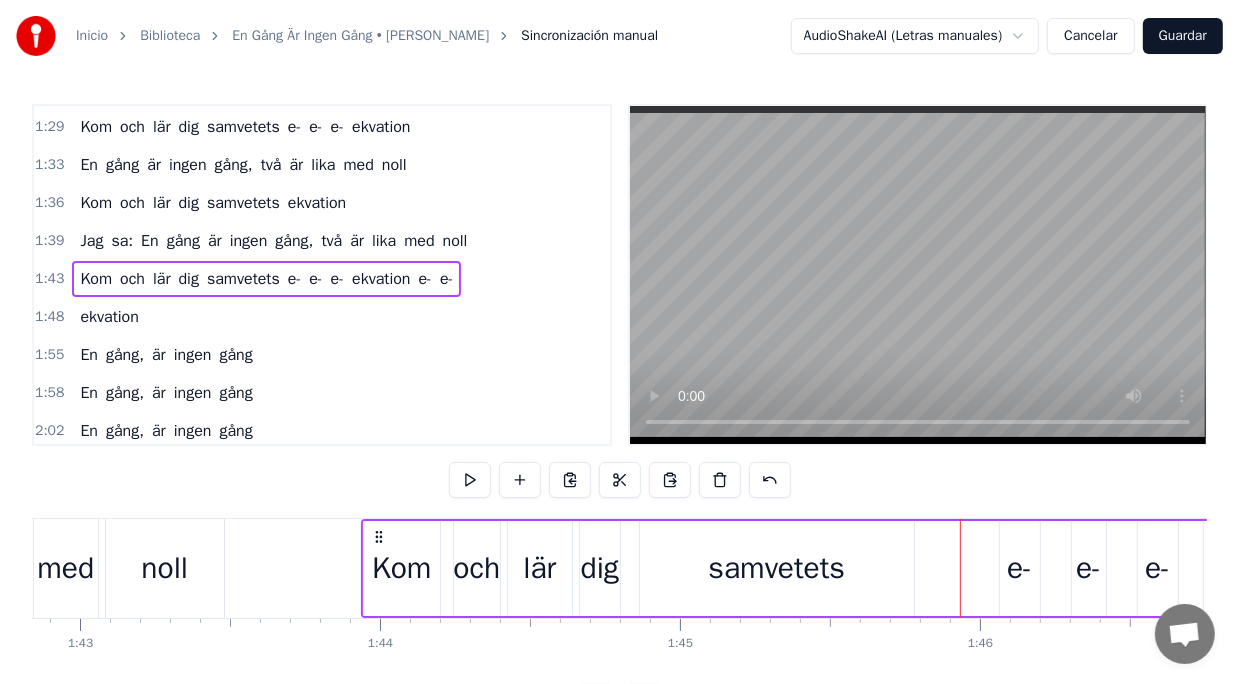 click on "med" at bounding box center (66, 568) 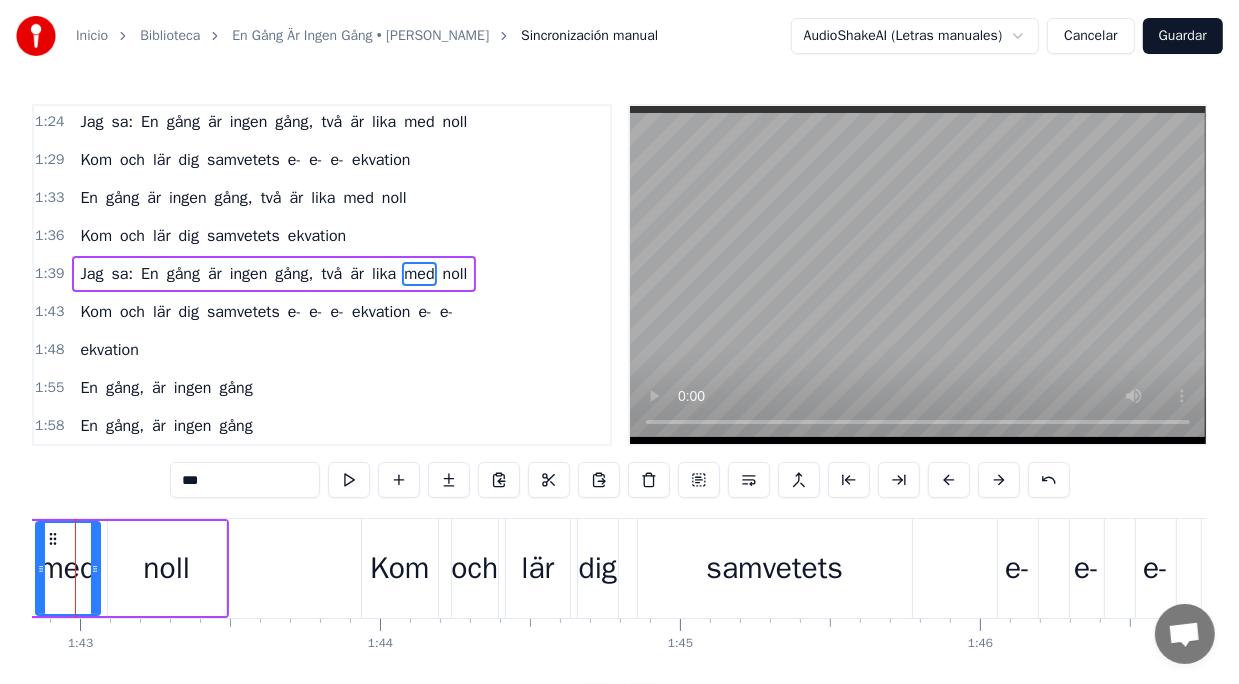 scroll, scrollTop: 682, scrollLeft: 0, axis: vertical 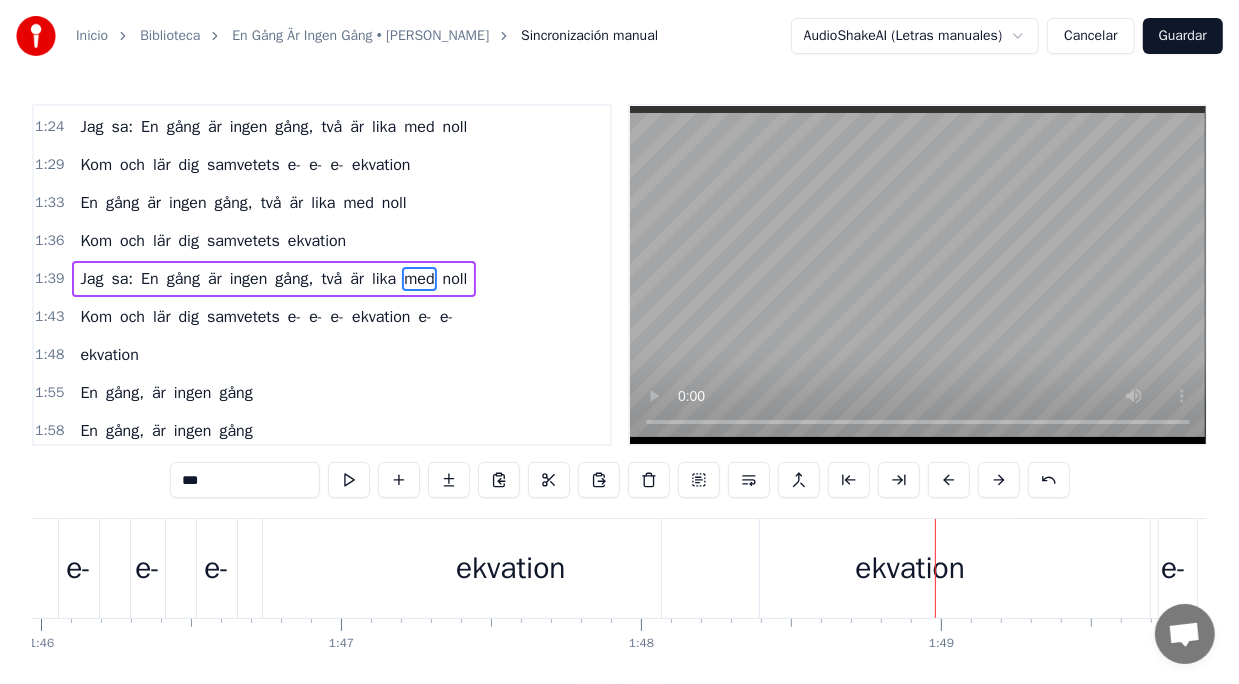 click on "ekvation" at bounding box center (910, 568) 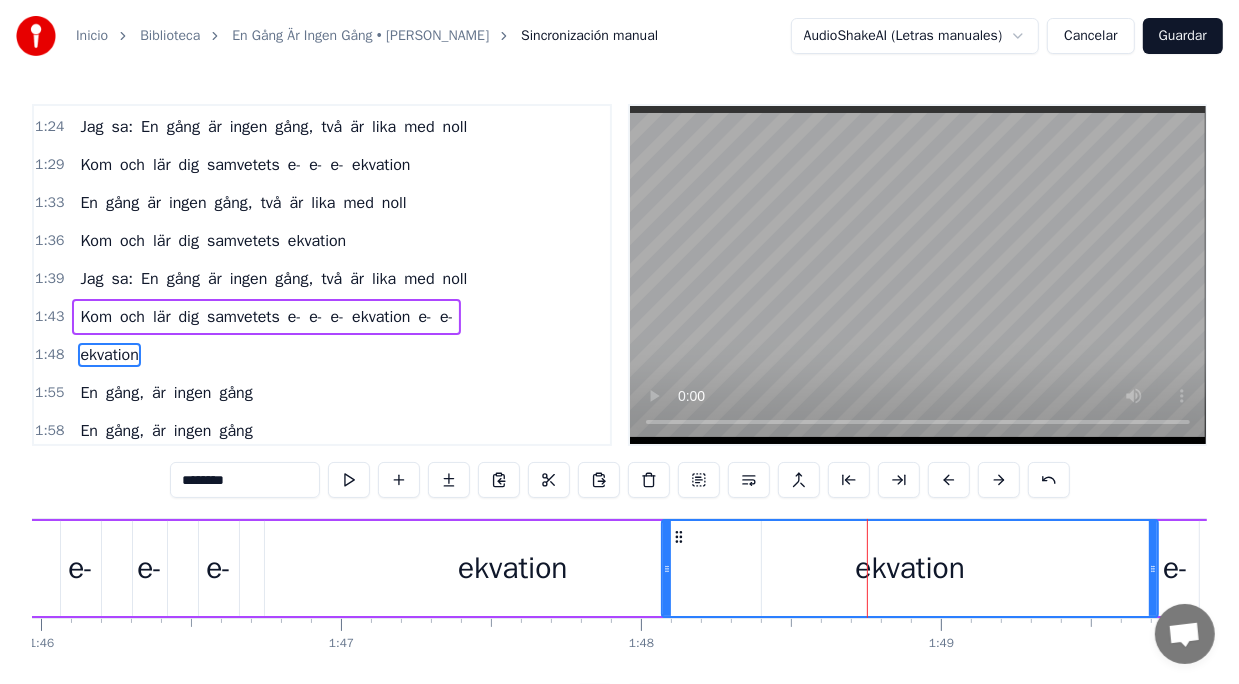 scroll, scrollTop: 758, scrollLeft: 0, axis: vertical 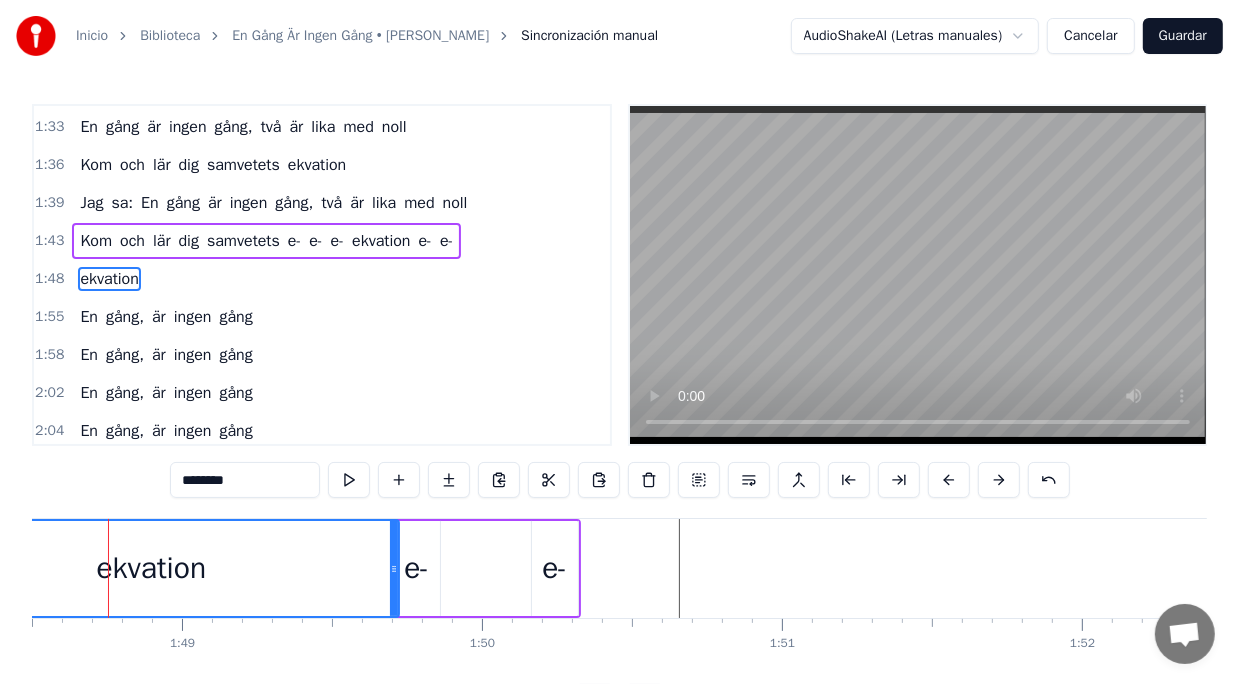 click on "ekvation" at bounding box center (871, 568) 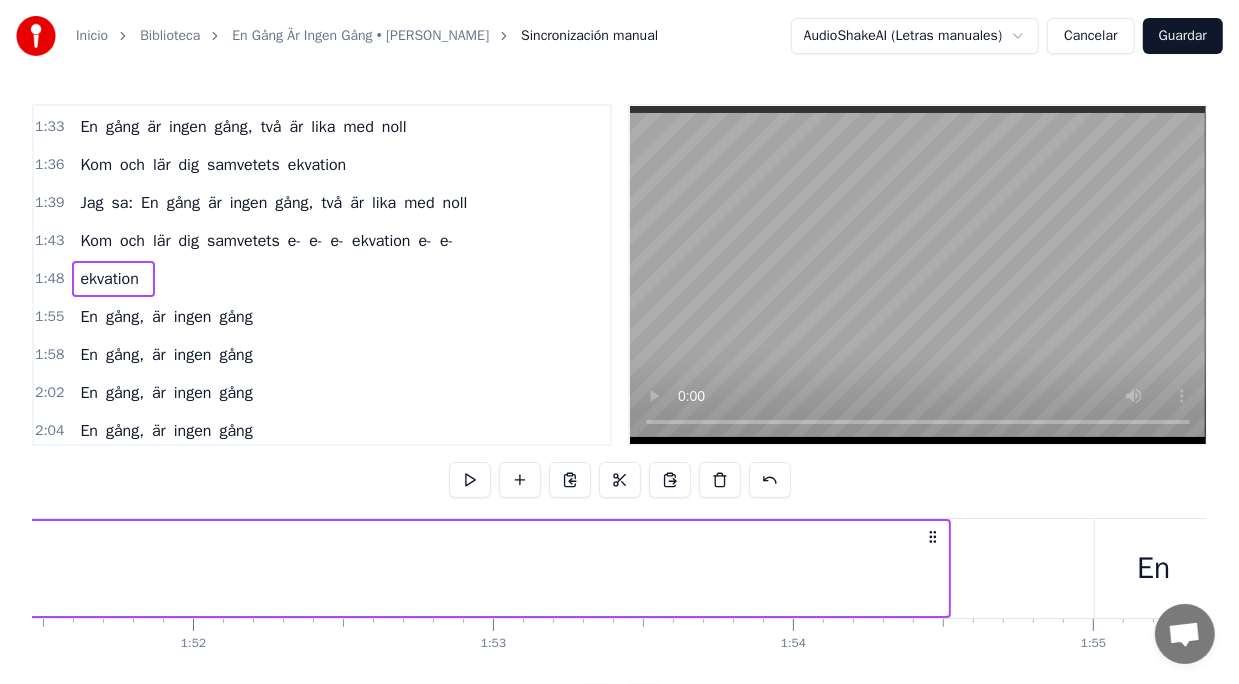 scroll, scrollTop: 0, scrollLeft: 33510, axis: horizontal 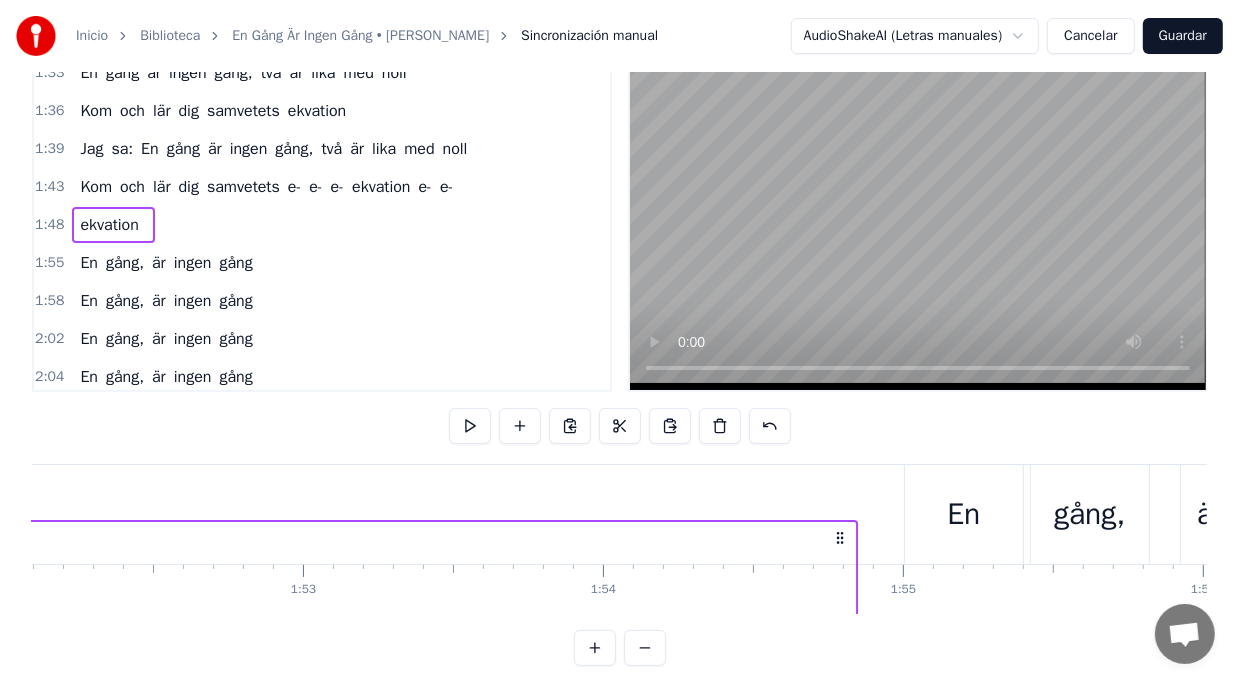 click on "Känner du dig oren sprider sig en dålig lukt? Har du vart och smakat på förbjuden frukt? Kom till Doktor [PERSON_NAME], kom så ska jag bota dig Kom till Doktor [PERSON_NAME] så får du medicin av mig Här får du inga sprutor, här får du ingen värktablett Här finns inga maskiner, nej, jag har mitt eget sätt En genialisk formel för Misstag ett och två Så det känns bättre nu, det kunde jag förstå En gång är ingen gång, två är lika med noll Kom och lär dig samvetets ekvation Jag sa: En gång är ingen gång, två är lika med noll Kom och lär dig samvetets e- e- e- ekvation Otrohetens fader, han måste varit ett geni skapade en vattentät och hållbar filosofi För händer det en tredje gång att du hamnar lite snett är det bara att börja räkna om, från nummer ett En gång är ingen gång, två är lika med noll Kom och lär dig samvetets ekvation Jag sa: En gång är ingen gång, två är lika med noll Kom och lär dig samvetets e- e- e- ekvation En gång är ingen gång, två är lika med noll" at bounding box center [-6095, 514] 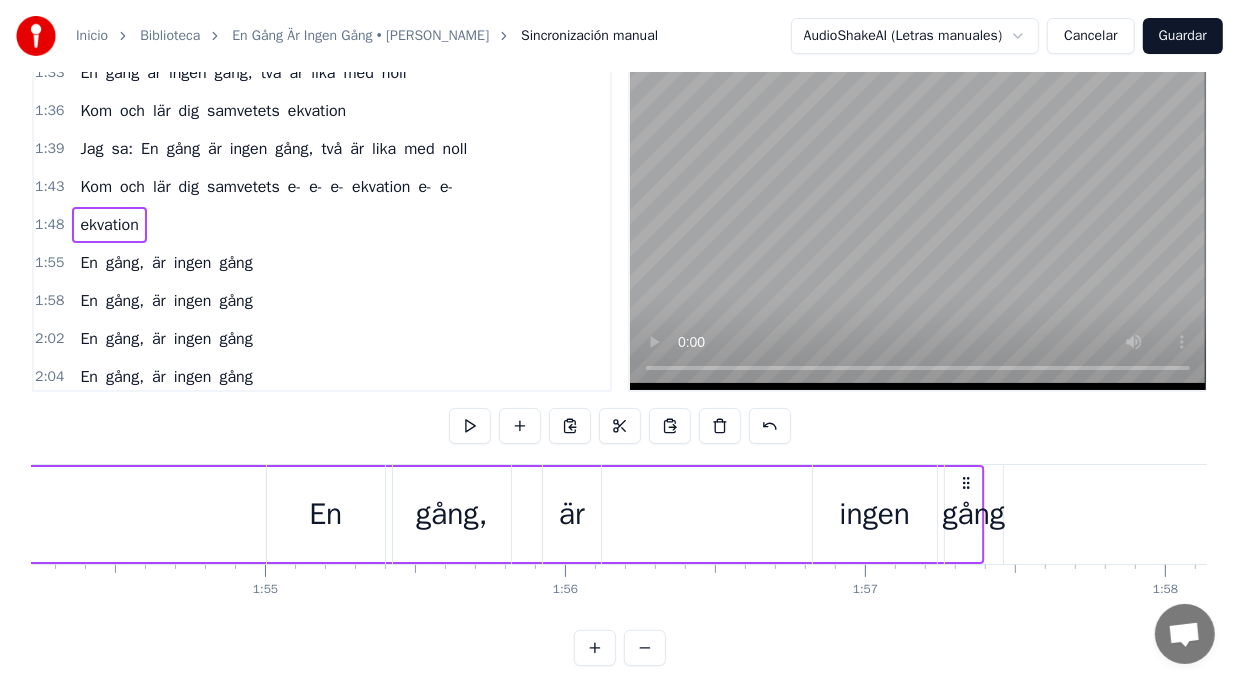 drag, startPoint x: 768, startPoint y: 484, endPoint x: 1019, endPoint y: 499, distance: 251.44781 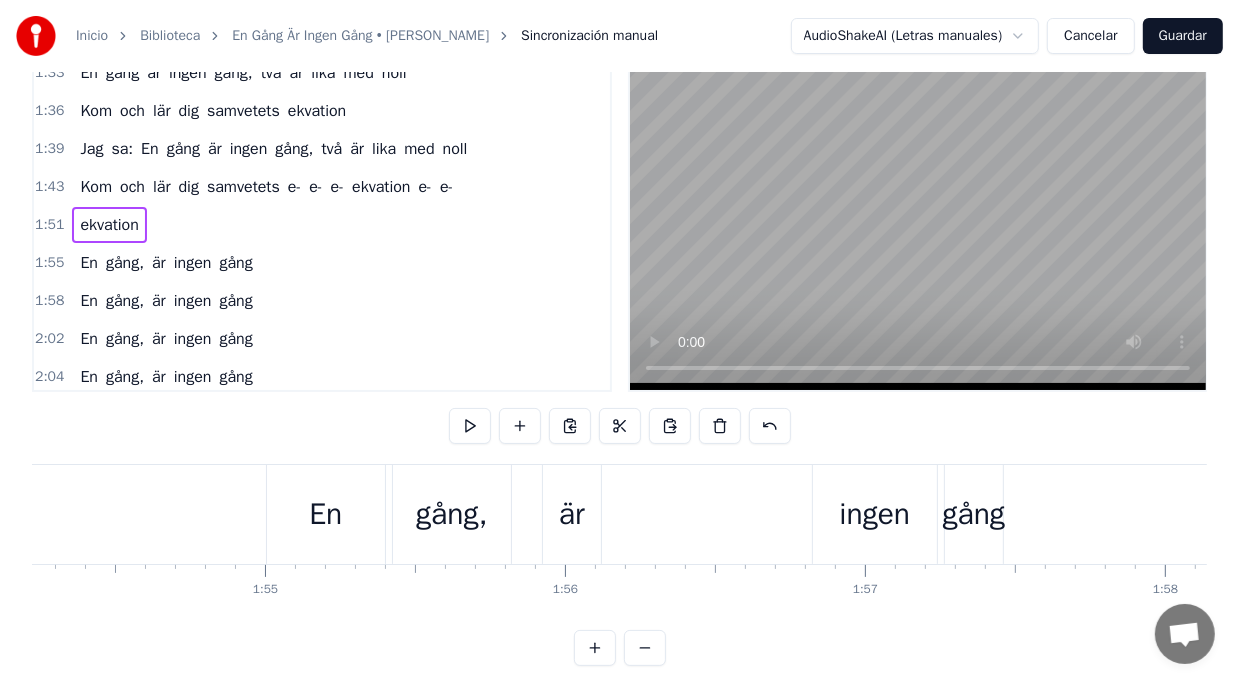 scroll, scrollTop: 0, scrollLeft: 34277, axis: horizontal 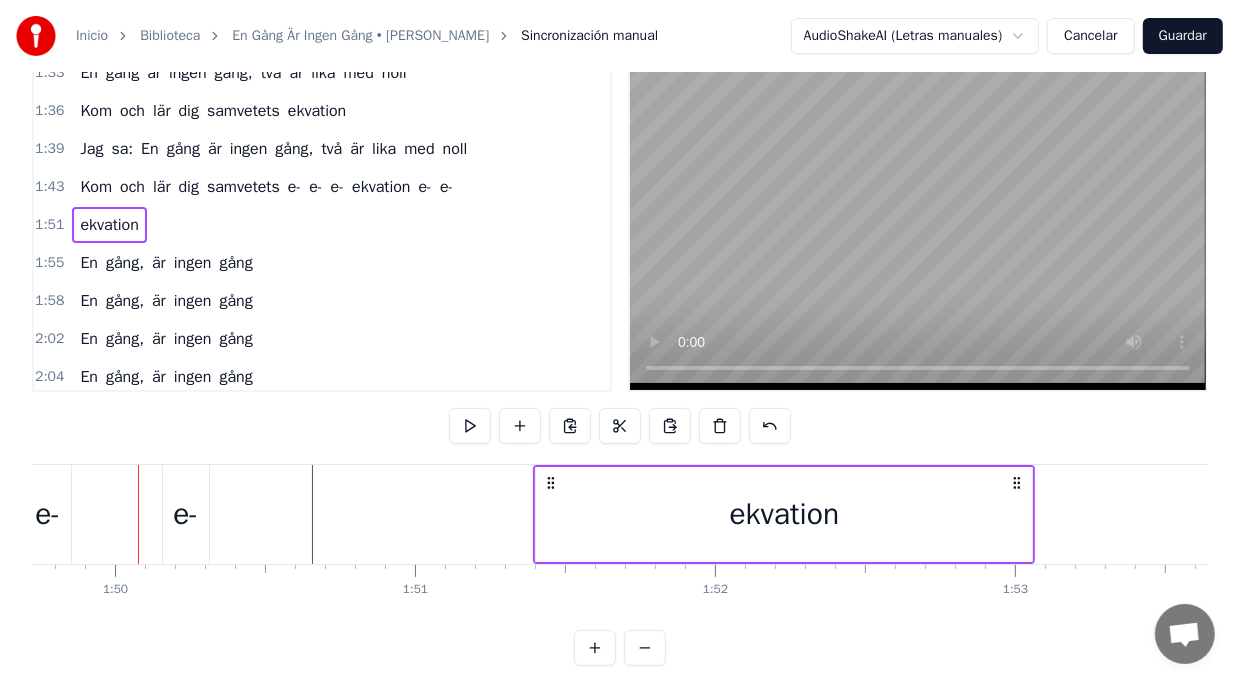 click on "e-" at bounding box center (48, 514) 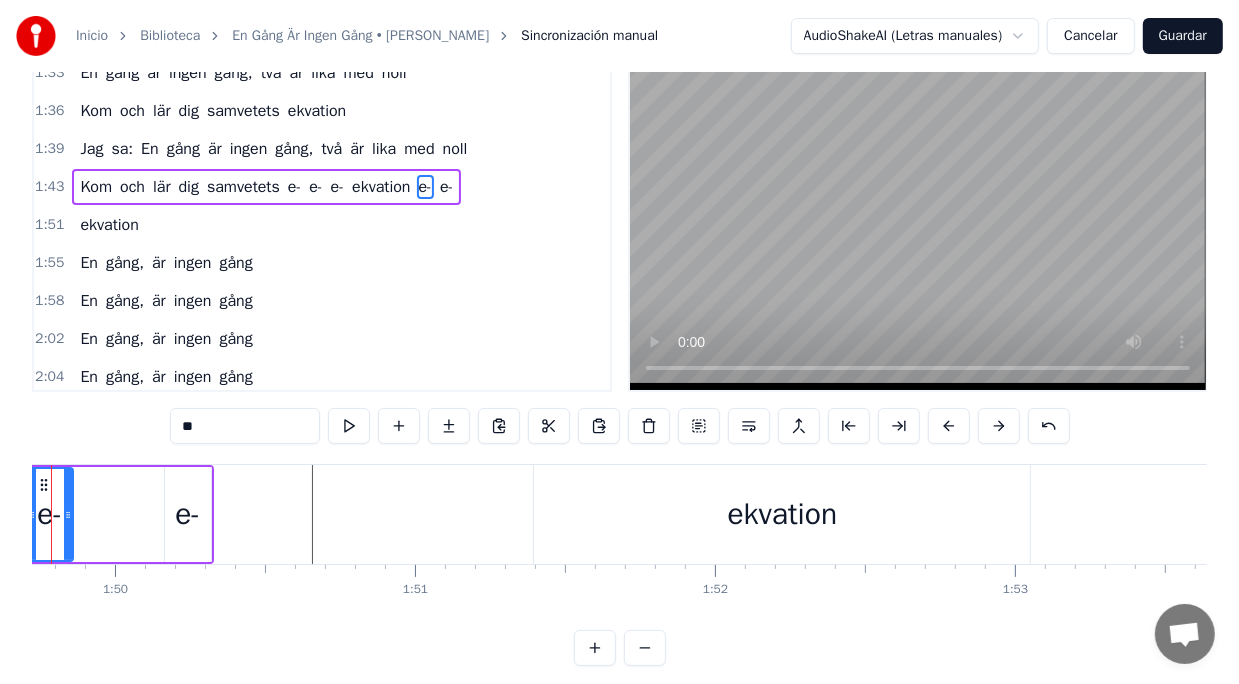 scroll, scrollTop: 0, scrollLeft: 0, axis: both 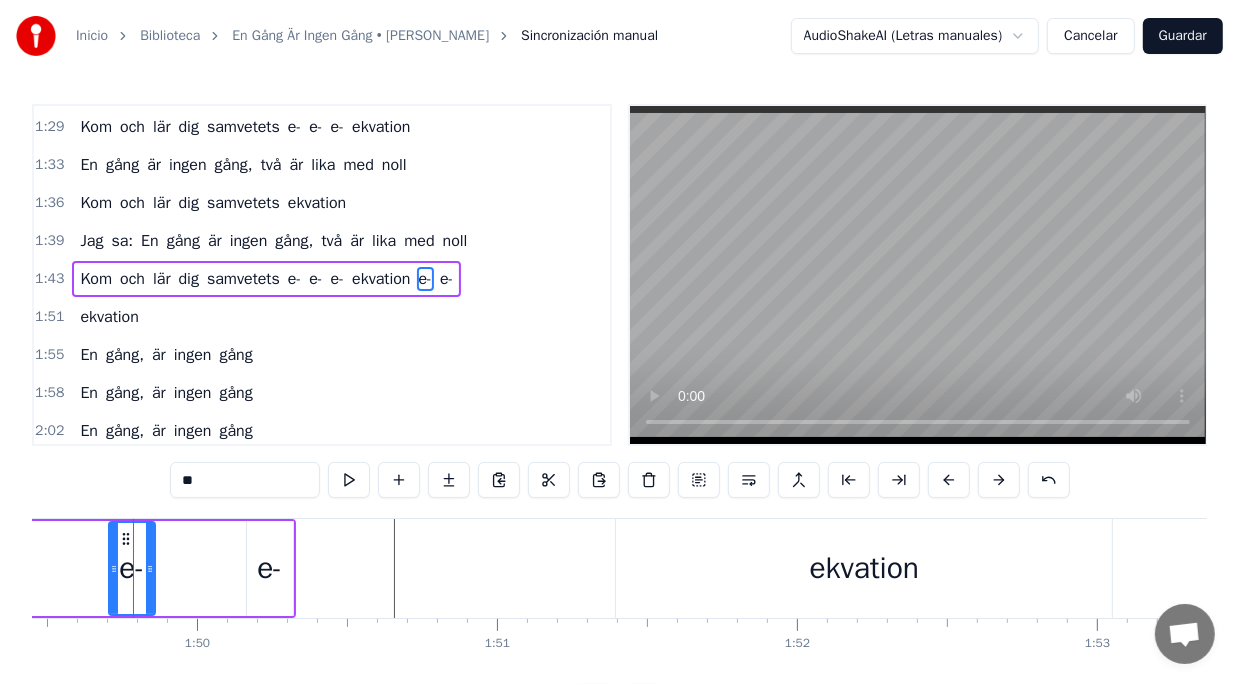 click on "Kom och lär dig samvetets e- e- e- ekvation e- e-" at bounding box center [-663, 568] 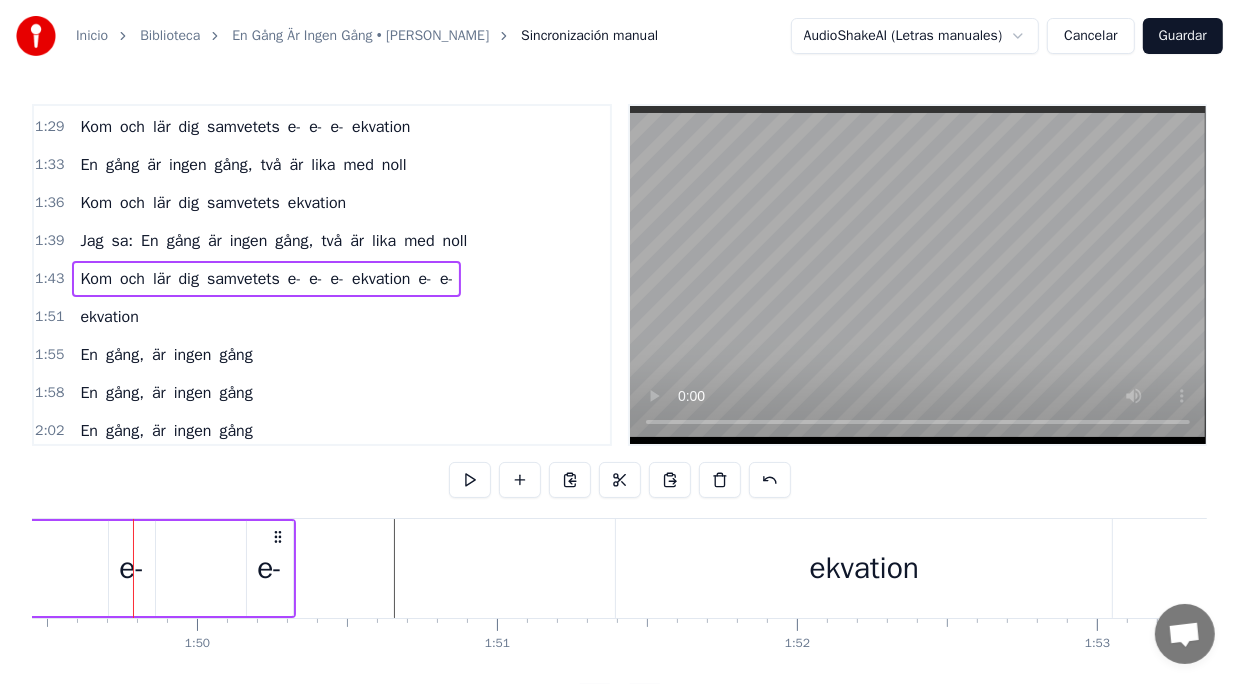 scroll, scrollTop: 0, scrollLeft: 32777, axis: horizontal 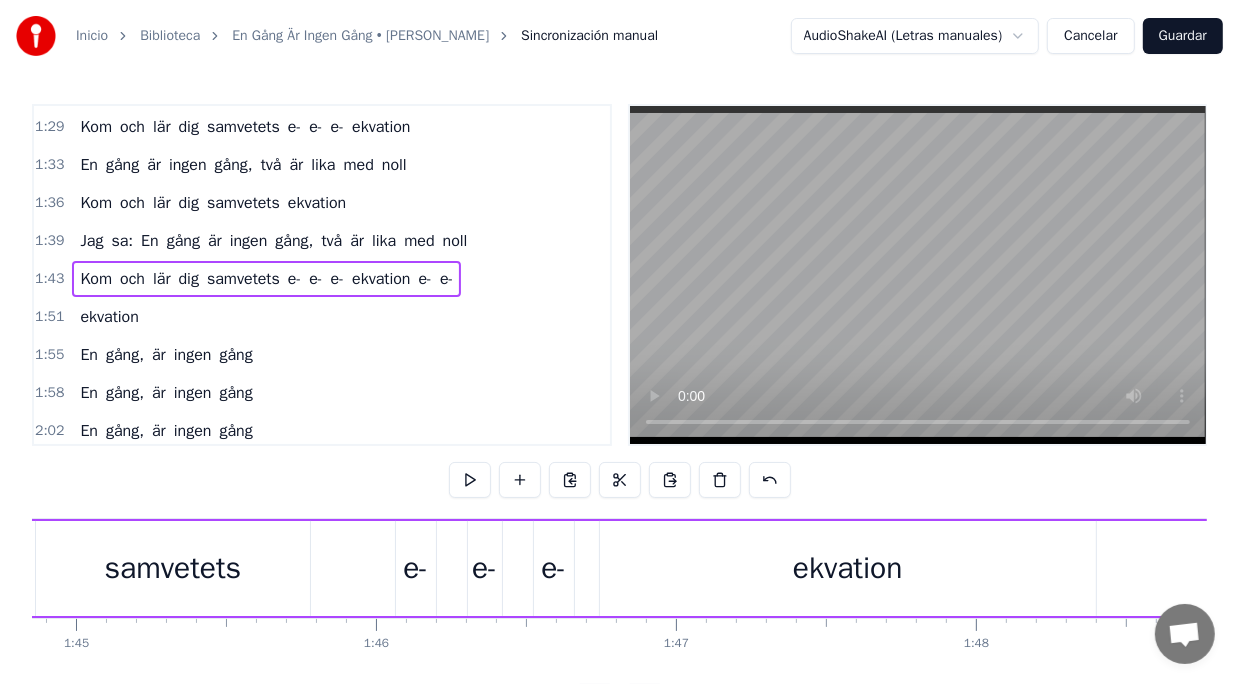 click on "Inicio Biblioteca En Gång Är Ingen Gång • [PERSON_NAME] Sincronización manual AudioShakeAI (Letras manuales) Cancelar Guardar 0:02 Känner du dig oren sprider sig en dålig lukt? 0:05 Har du vart och smakat på förbjuden frukt? 0:09 Kom till Doktor [PERSON_NAME], kom så ska jag bota dig 0:13 Kom till Doktor [PERSON_NAME] så får du medicin av mig 0:19 Här får du inga sprutor, här får du ingen värktablett 0:23 Här finns inga maskiner, nej, jag har mitt eget sätt 0:26 En genialisk formel för Misstag ett och två 0:30 Så det känns bättre nu, det kunde jag förstå 0:37 En gång är ingen gång, två är lika med noll 0:40 Kom och lär dig samvetets ekvation 0:43 Jag sa: En gång är ingen gång, två är lika med noll 0:48 Kom och lär dig samvetets e- e- e- ekvation 0:59 Otrohetens fader, han måste varit ett geni 1:02 skapade en vattentät och hållbar filosofi 1:06 För händer det en tredje gång att du hamnar lite snett 1:10 är det bara att börja räkna om, från nummer ett 1:18 En gång är En" at bounding box center [619, 360] 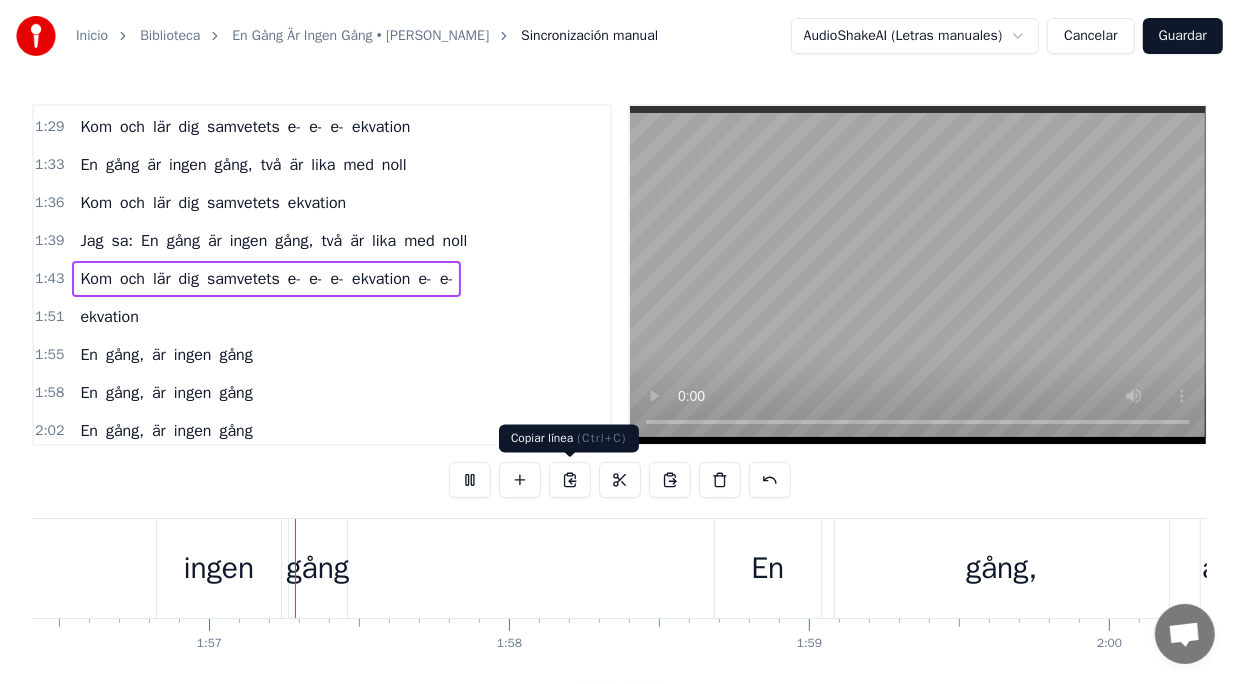 scroll, scrollTop: 0, scrollLeft: 34973, axis: horizontal 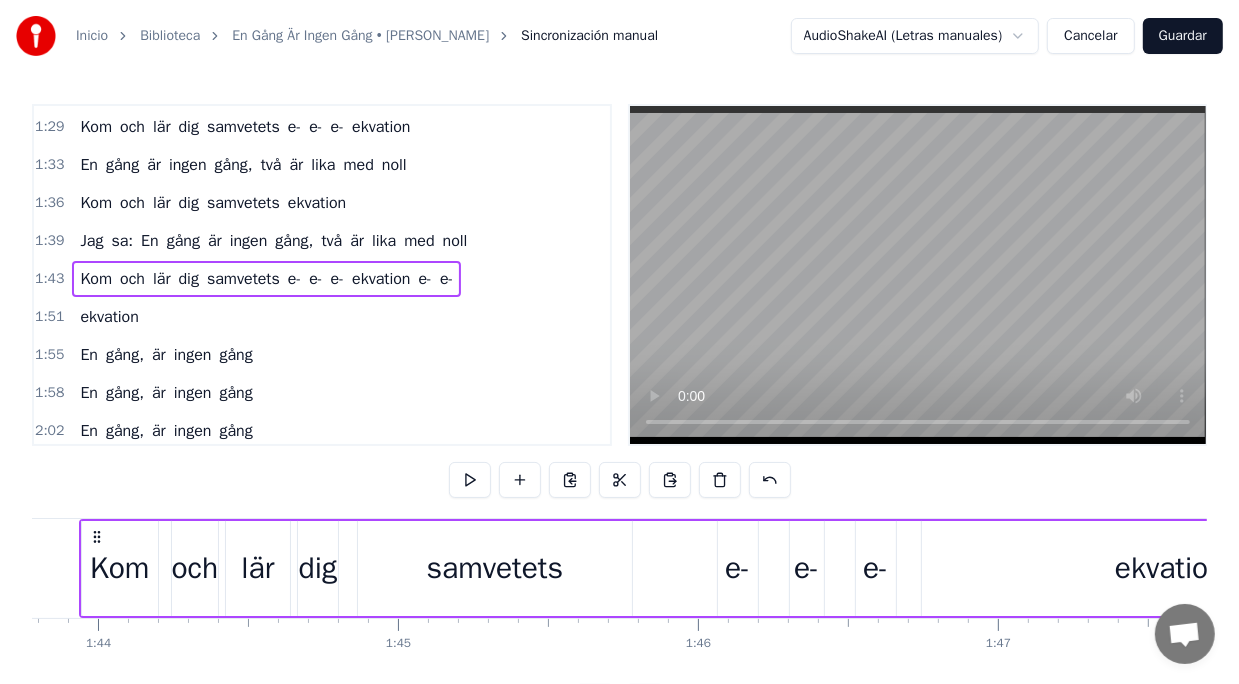 click at bounding box center [-3600, 568] 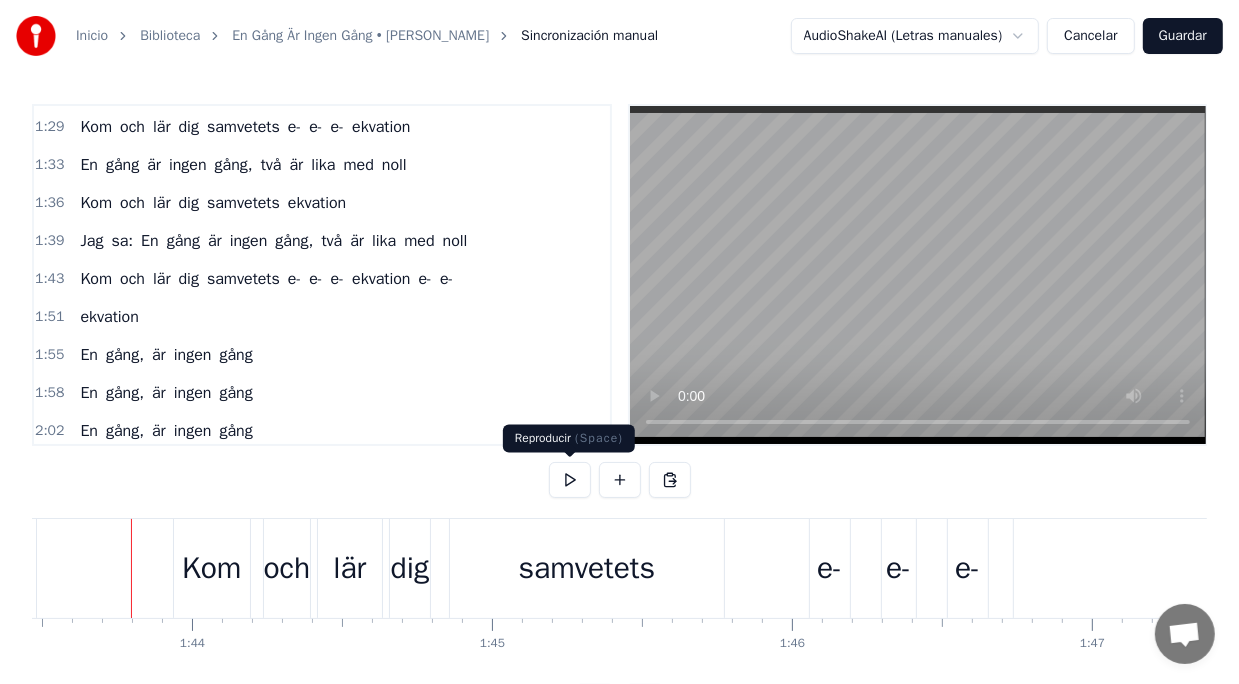 scroll, scrollTop: 0, scrollLeft: 31039, axis: horizontal 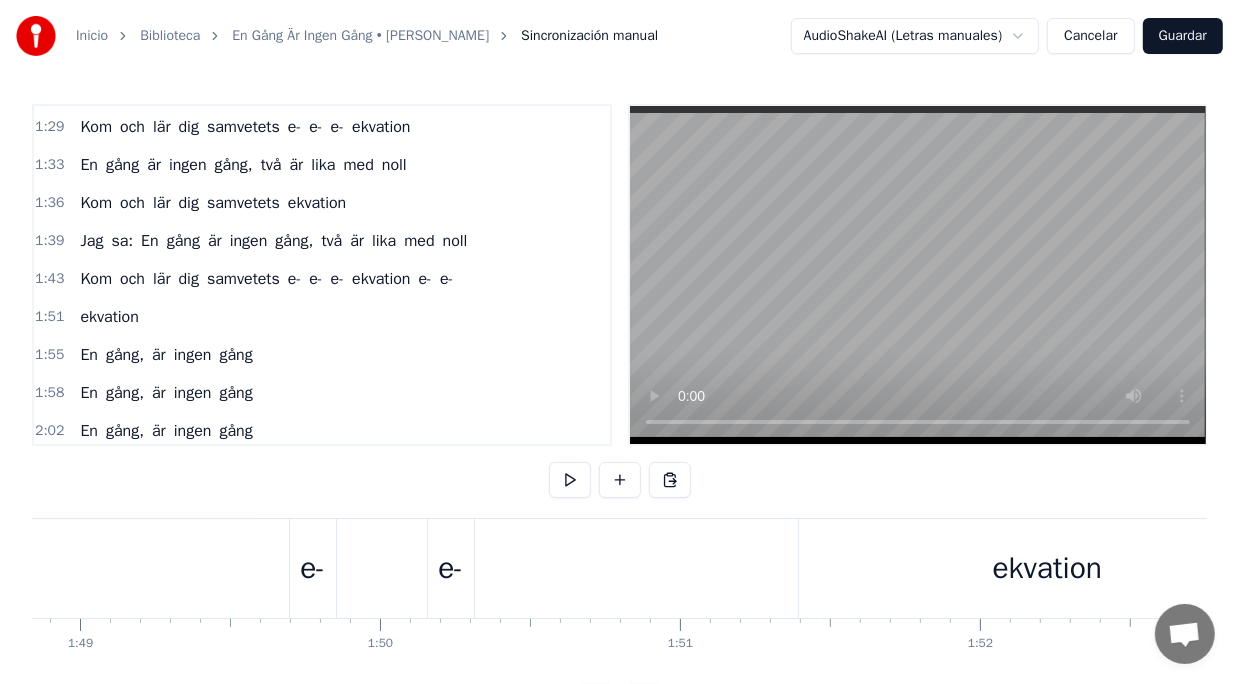 click on "e-" at bounding box center (450, 568) 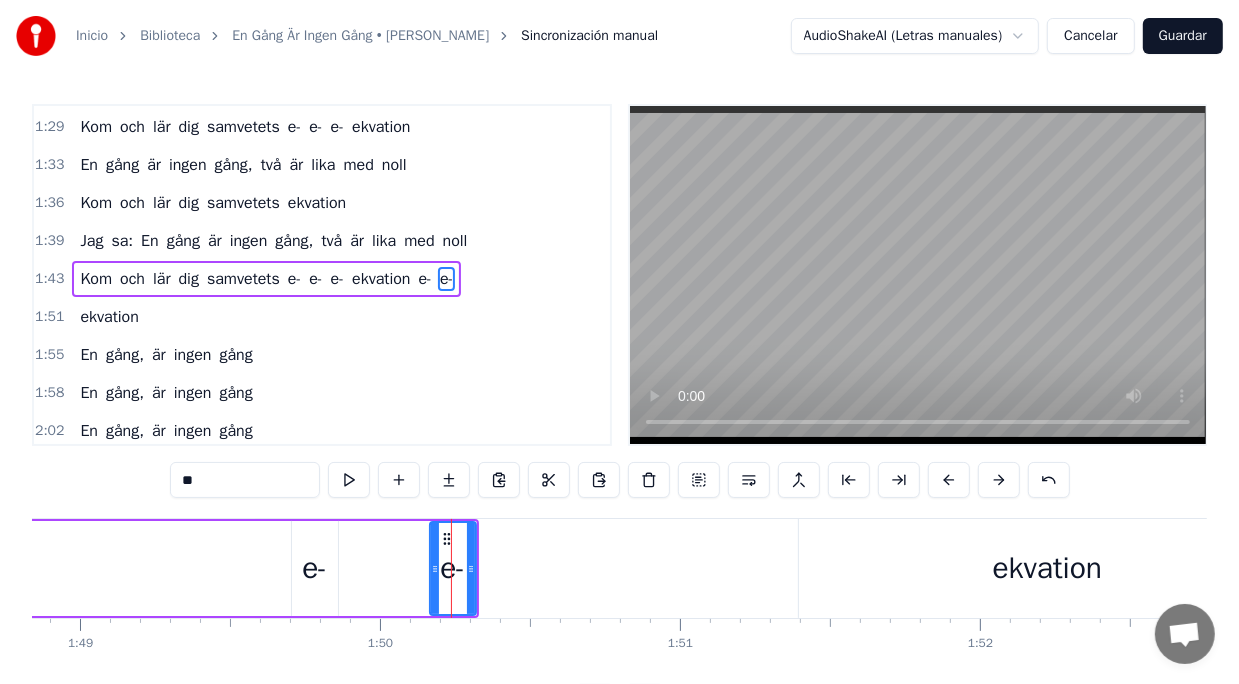 drag, startPoint x: 239, startPoint y: 483, endPoint x: 123, endPoint y: 487, distance: 116.06895 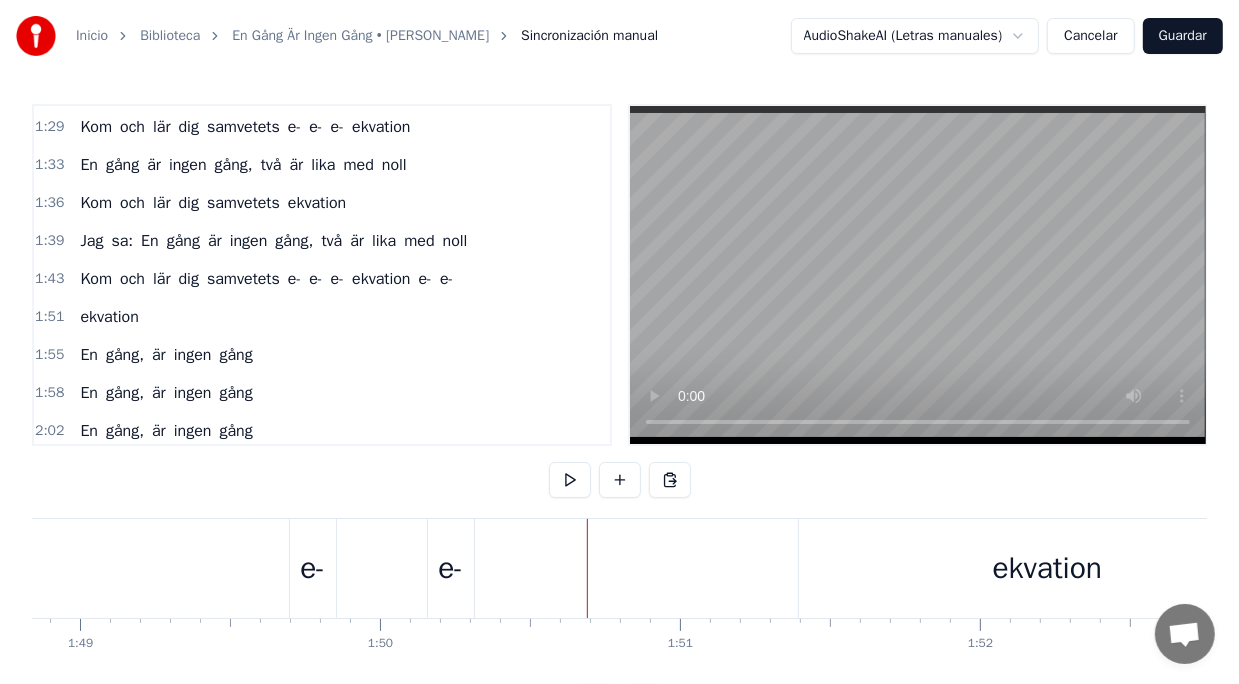click at bounding box center (-5118, 568) 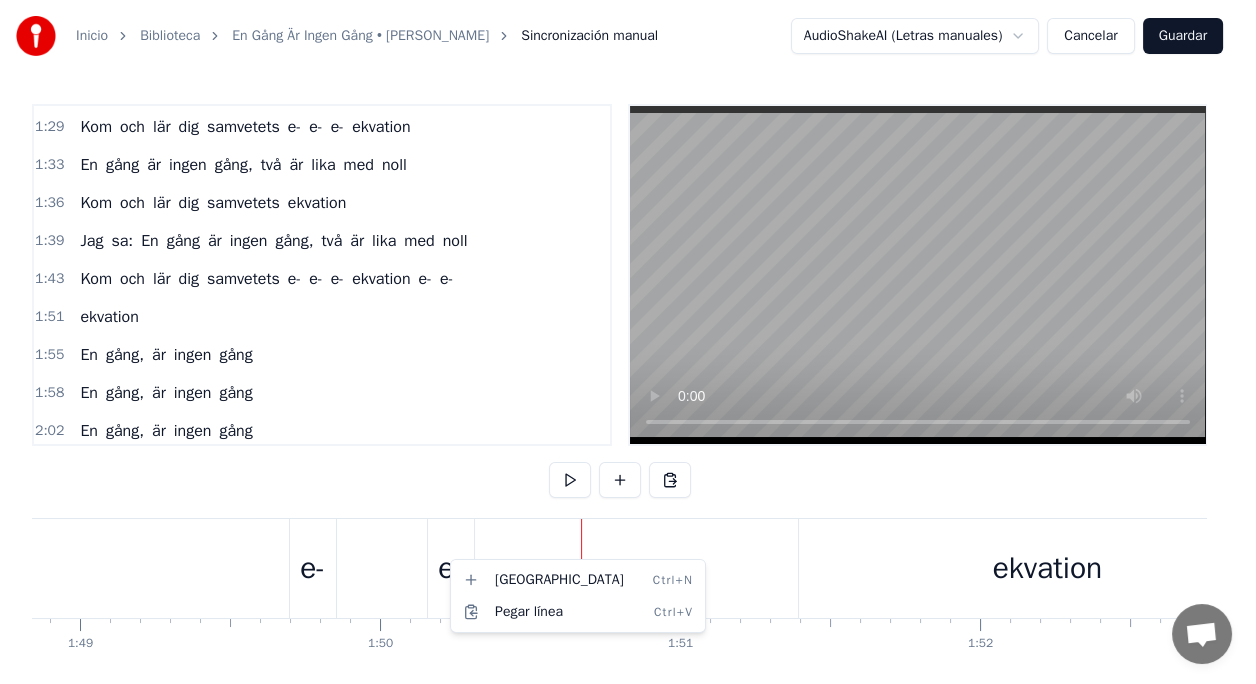 click on "Inicio Biblioteca En Gång Är Ingen Gång • [PERSON_NAME] Sincronización manual AudioShakeAI (Letras manuales) Cancelar Guardar 0:02 Känner du dig oren sprider sig en dålig lukt? 0:05 Har du vart och smakat på förbjuden frukt? 0:09 Kom till Doktor [PERSON_NAME], kom så ska jag bota dig 0:13 Kom till Doktor [PERSON_NAME] så får du medicin av mig 0:19 Här får du inga sprutor, här får du ingen värktablett 0:23 Här finns inga maskiner, nej, jag har mitt eget sätt 0:26 En genialisk formel för Misstag ett och två 0:30 Så det känns bättre nu, det kunde jag förstå 0:37 En gång är ingen gång, två är lika med noll 0:40 Kom och lär dig samvetets ekvation 0:43 Jag sa: En gång är ingen gång, två är lika med noll 0:48 Kom och lär dig samvetets e- e- e- ekvation 0:59 Otrohetens fader, han måste varit ett geni 1:02 skapade en vattentät och hållbar filosofi 1:06 För händer det en tredje gång att du hamnar lite snett 1:10 är det bara att börja räkna om, från nummer ett 1:18 En gång är En" at bounding box center (628, 376) 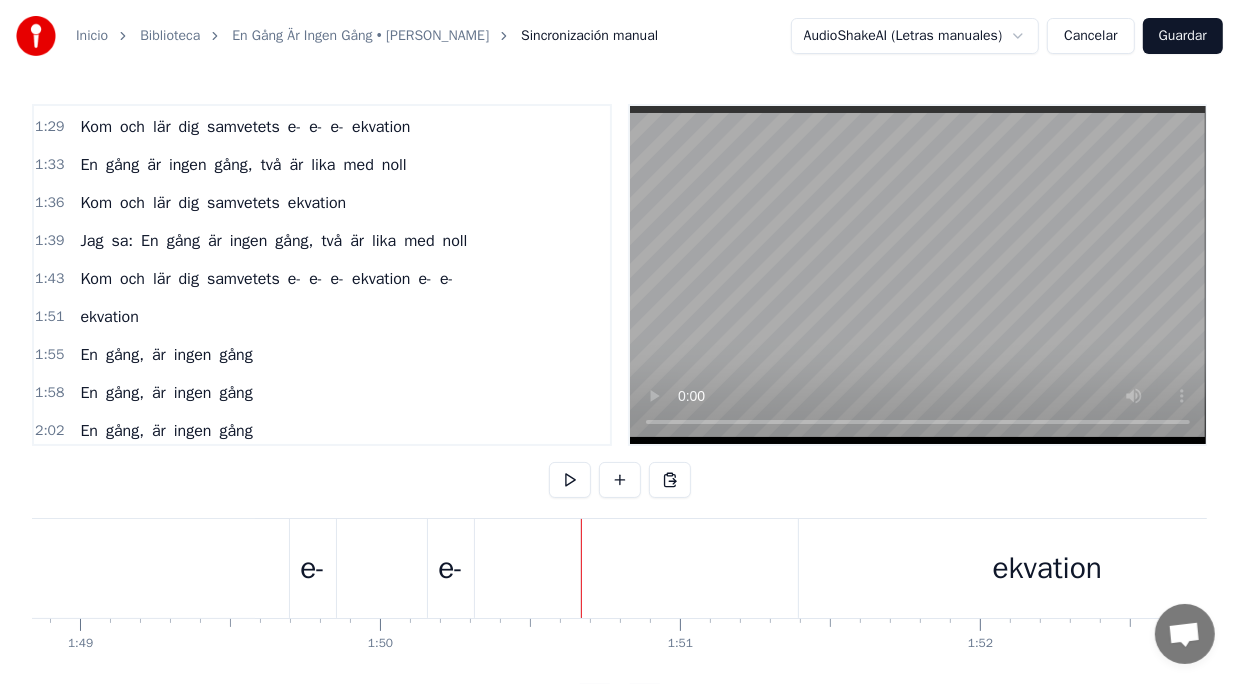 click on "e-" at bounding box center (450, 568) 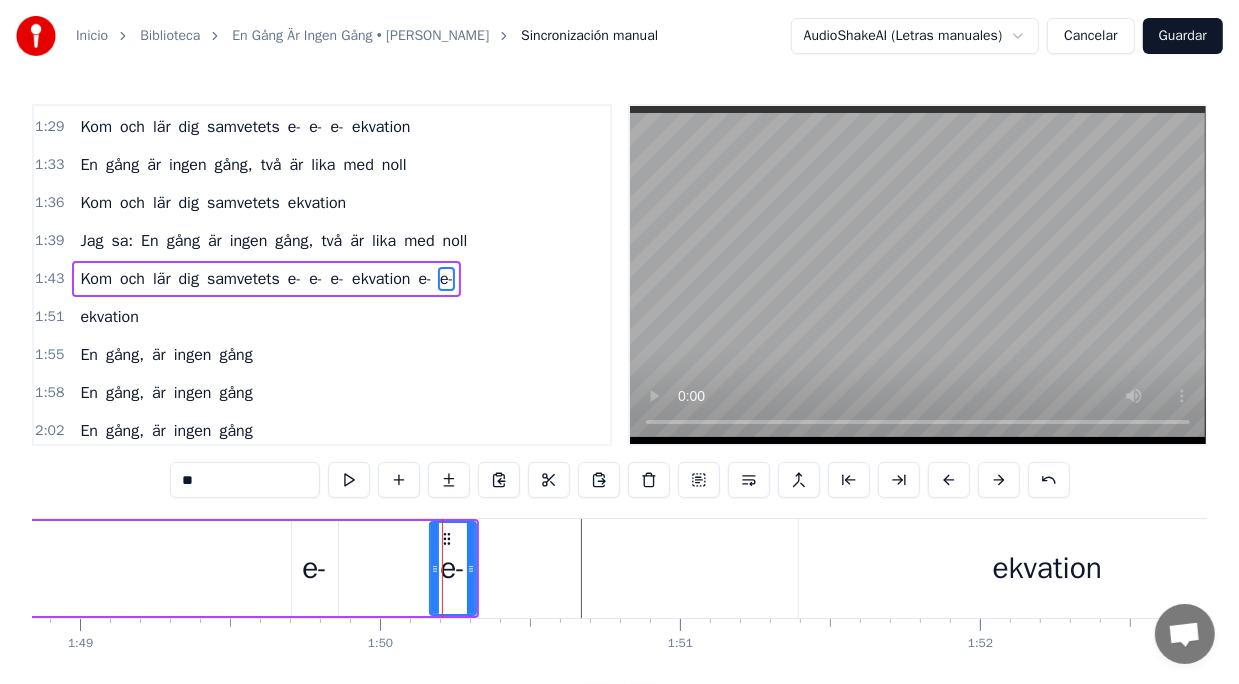 click on "e-" at bounding box center (446, 279) 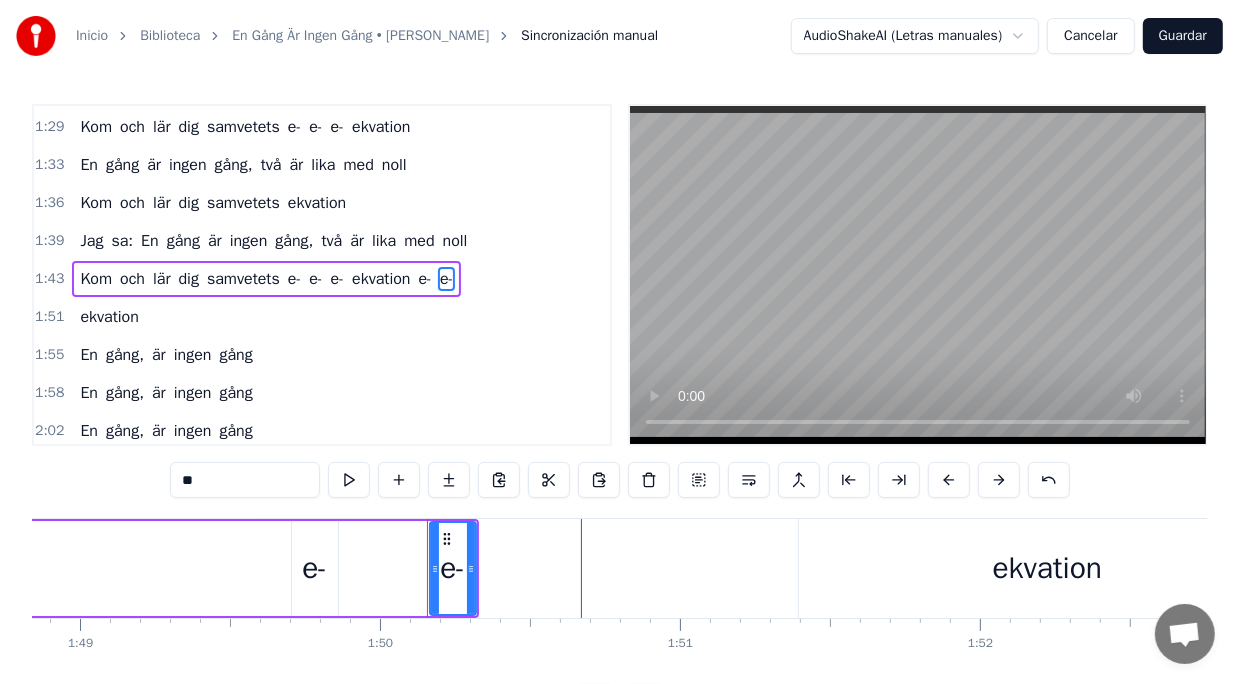 click on "e-" at bounding box center [446, 279] 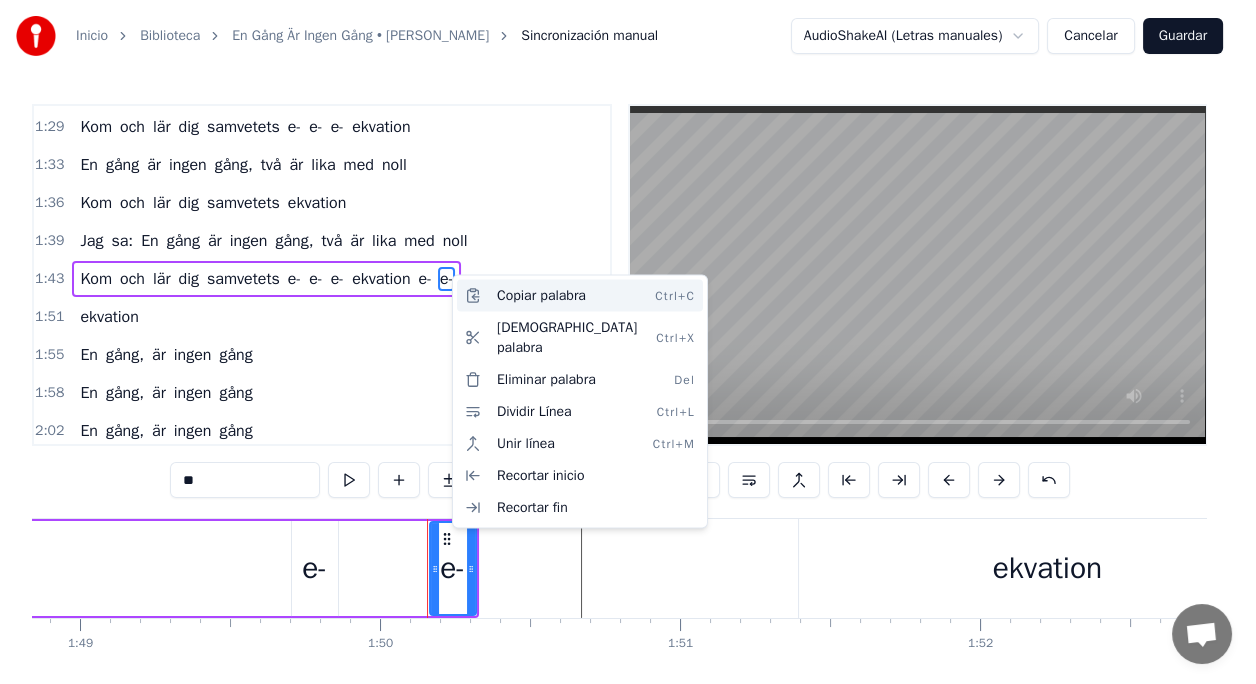 click on "Copiar palabra Ctrl+C" at bounding box center [580, 296] 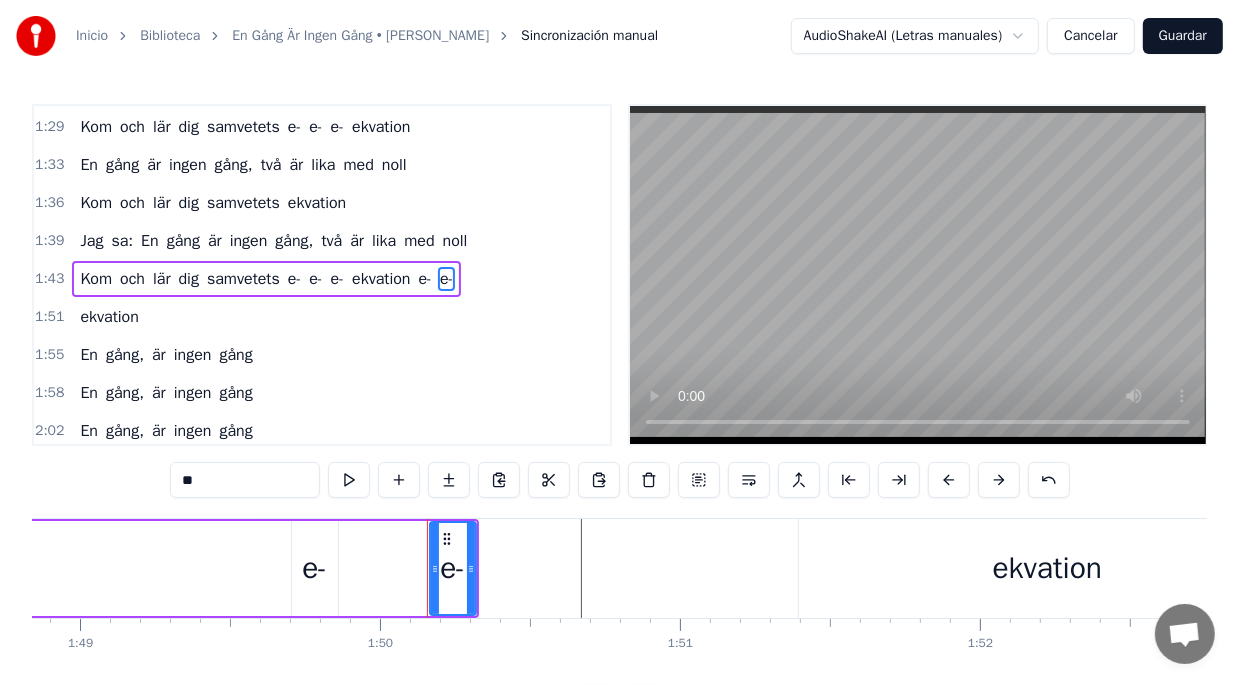 click at bounding box center [-5118, 568] 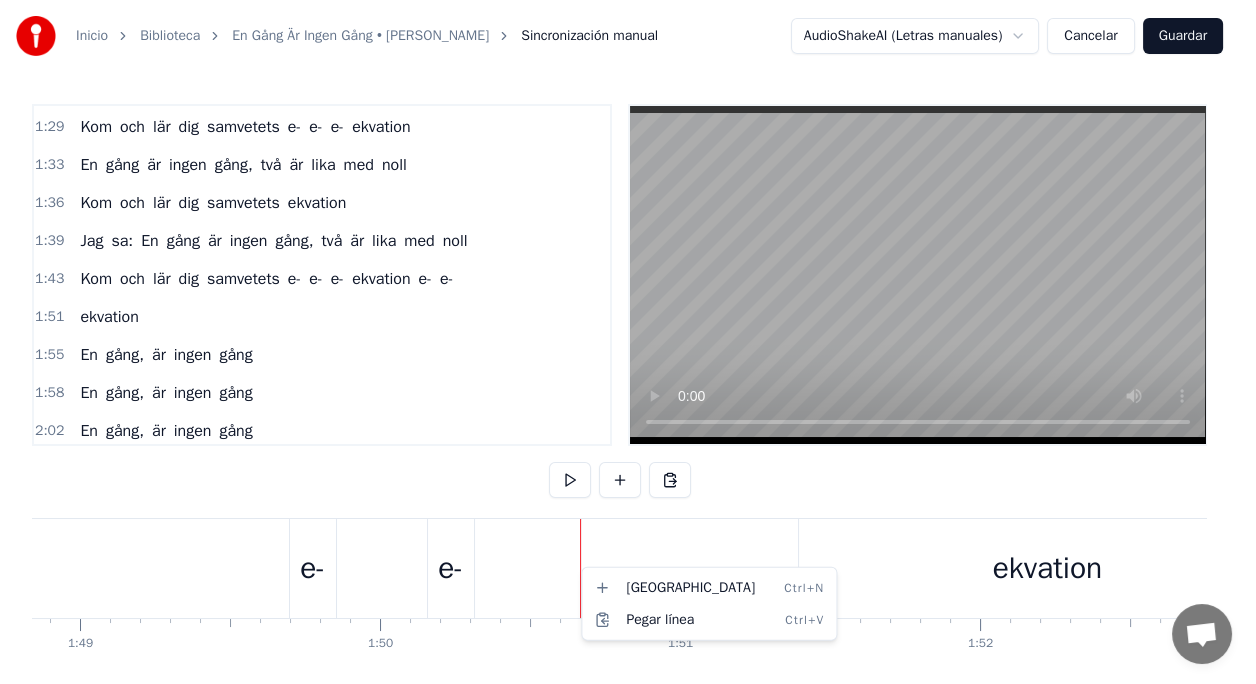 click on "Inicio Biblioteca En Gång Är Ingen Gång • [PERSON_NAME] Sincronización manual AudioShakeAI (Letras manuales) Cancelar Guardar 0:02 Känner du dig oren sprider sig en dålig lukt? 0:05 Har du vart och smakat på förbjuden frukt? 0:09 Kom till Doktor [PERSON_NAME], kom så ska jag bota dig 0:13 Kom till Doktor [PERSON_NAME] så får du medicin av mig 0:19 Här får du inga sprutor, här får du ingen värktablett 0:23 Här finns inga maskiner, nej, jag har mitt eget sätt 0:26 En genialisk formel för Misstag ett och två 0:30 Så det känns bättre nu, det kunde jag förstå 0:37 En gång är ingen gång, två är lika med noll 0:40 Kom och lär dig samvetets ekvation 0:43 Jag sa: En gång är ingen gång, två är lika med noll 0:48 Kom och lär dig samvetets e- e- e- ekvation 0:59 Otrohetens fader, han måste varit ett geni 1:02 skapade en vattentät och hållbar filosofi 1:06 För händer det en tredje gång att du hamnar lite snett 1:10 är det bara att börja räkna om, från nummer ett 1:18 En gång är En" at bounding box center [628, 376] 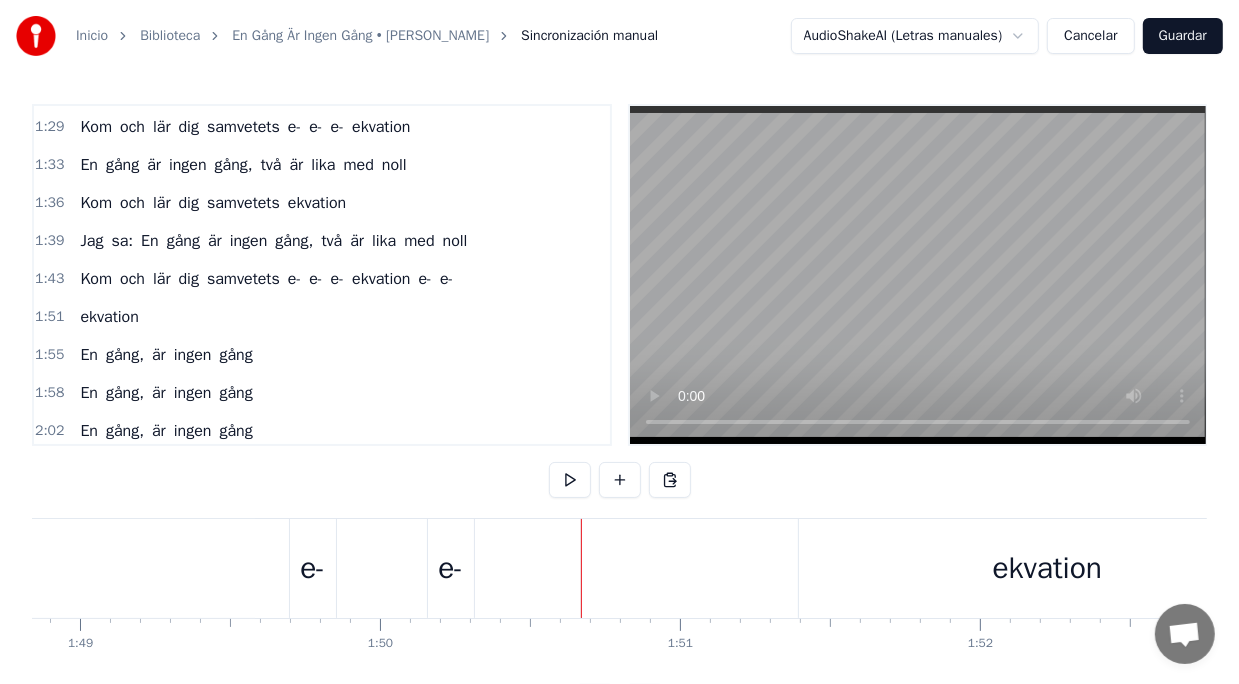 click at bounding box center [581, 568] 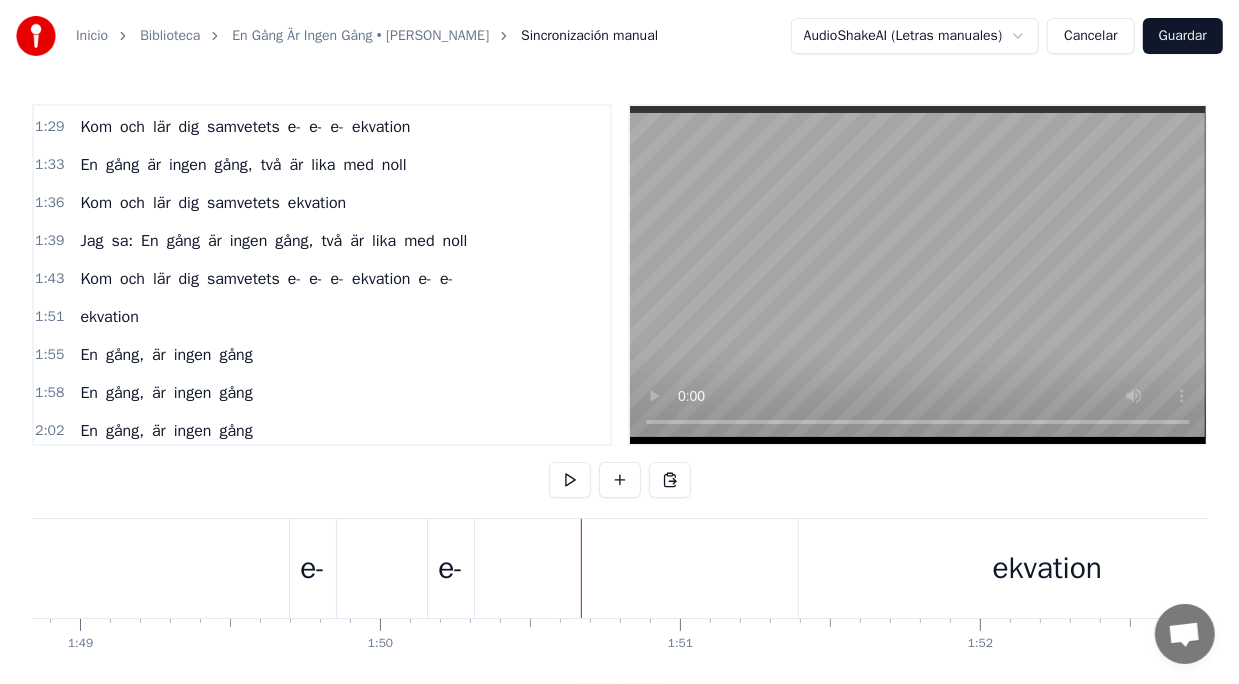 click at bounding box center (-5118, 568) 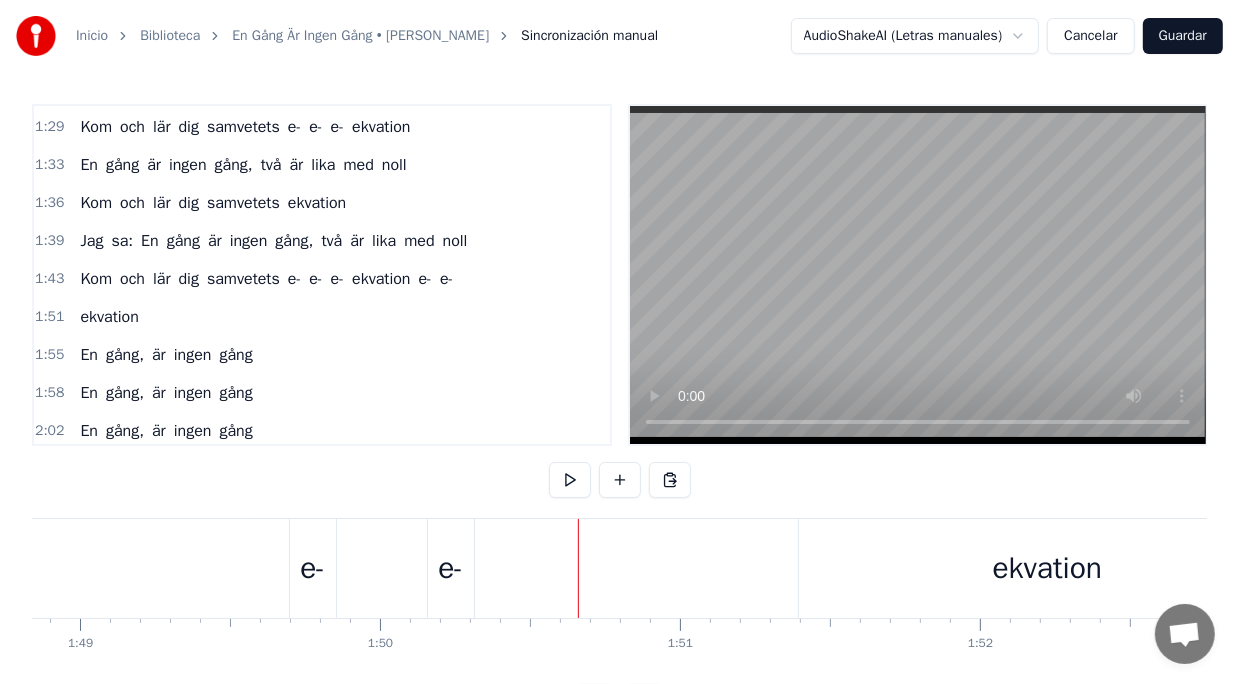click at bounding box center (578, 568) 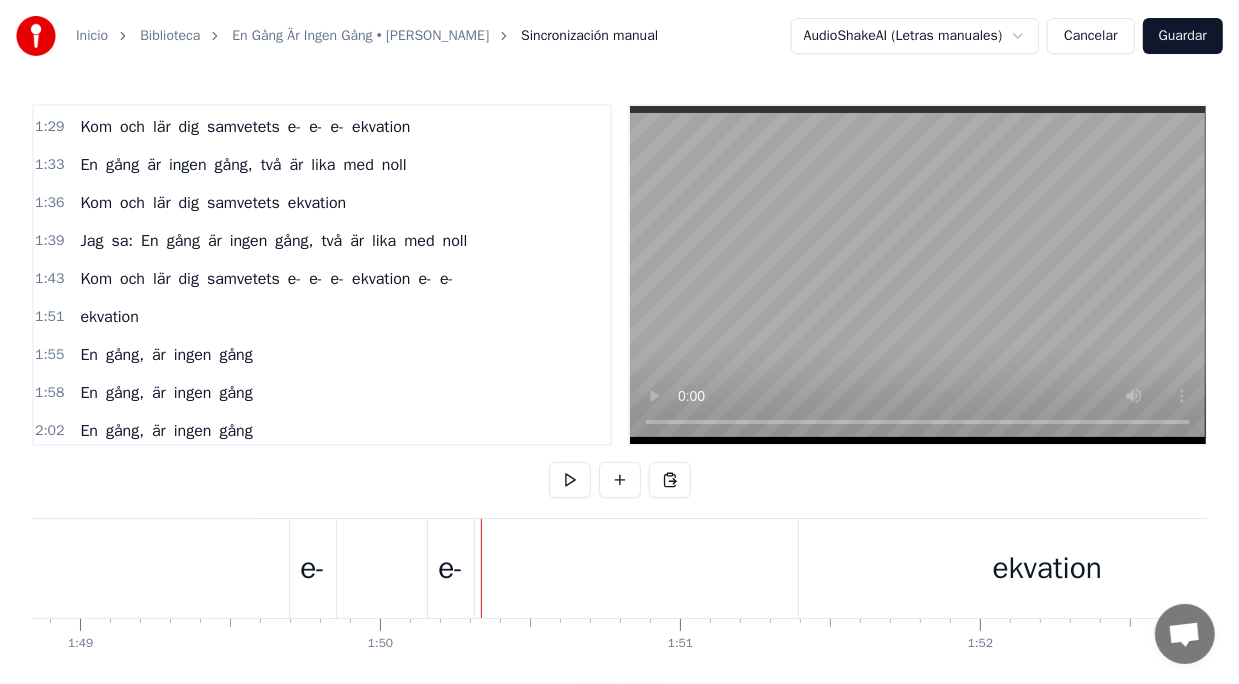click on "e-" at bounding box center (451, 568) 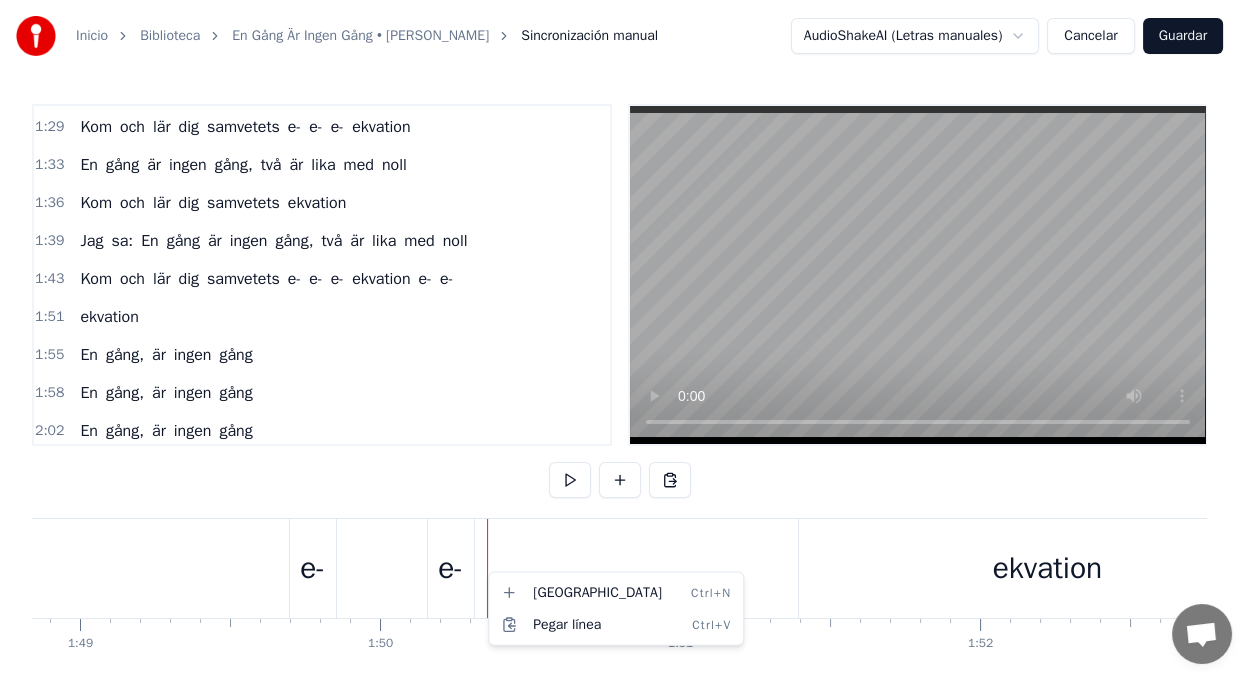 click on "Inicio Biblioteca En Gång Är Ingen Gång • [PERSON_NAME] Sincronización manual AudioShakeAI (Letras manuales) Cancelar Guardar 0:02 Känner du dig oren sprider sig en dålig lukt? 0:05 Har du vart och smakat på förbjuden frukt? 0:09 Kom till Doktor [PERSON_NAME], kom så ska jag bota dig 0:13 Kom till Doktor [PERSON_NAME] så får du medicin av mig 0:19 Här får du inga sprutor, här får du ingen värktablett 0:23 Här finns inga maskiner, nej, jag har mitt eget sätt 0:26 En genialisk formel för Misstag ett och två 0:30 Så det känns bättre nu, det kunde jag förstå 0:37 En gång är ingen gång, två är lika med noll 0:40 Kom och lär dig samvetets ekvation 0:43 Jag sa: En gång är ingen gång, två är lika med noll 0:48 Kom och lär dig samvetets e- e- e- ekvation 0:59 Otrohetens fader, han måste varit ett geni 1:02 skapade en vattentät och hållbar filosofi 1:06 För händer det en tredje gång att du hamnar lite snett 1:10 är det bara att börja räkna om, från nummer ett 1:18 En gång är En" at bounding box center [628, 376] 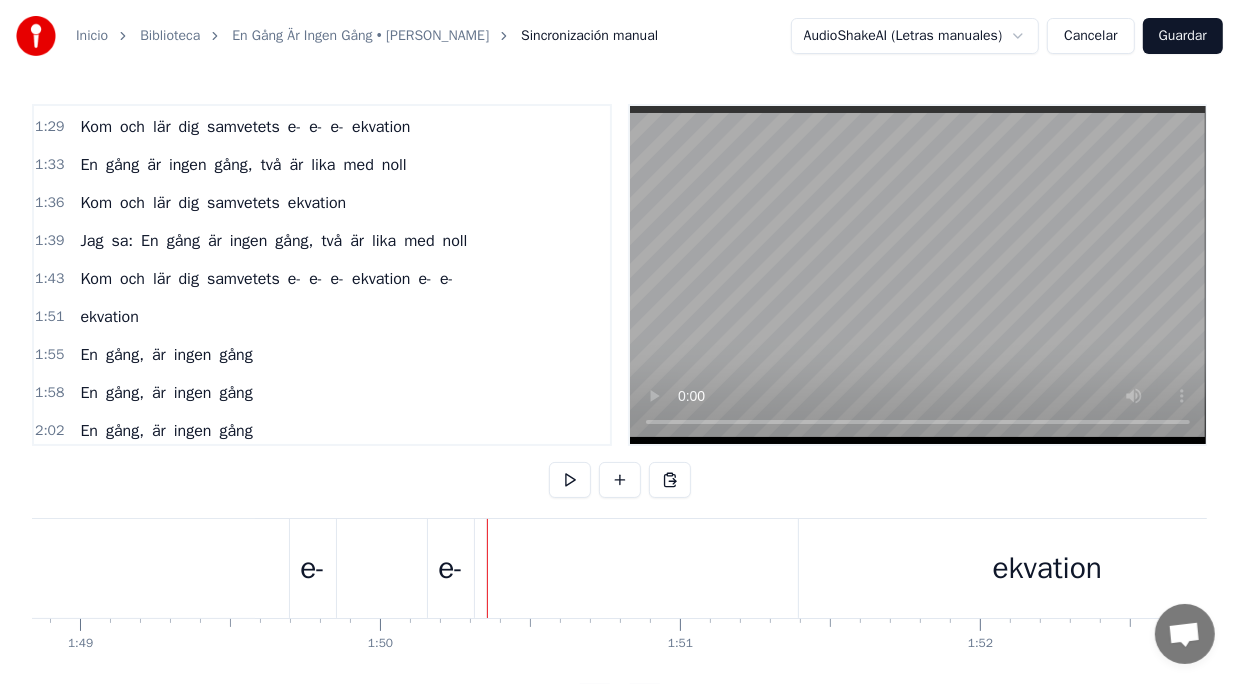 click on "Kom och lär dig samvetets e- e- e- ekvation e- e-" at bounding box center (266, 279) 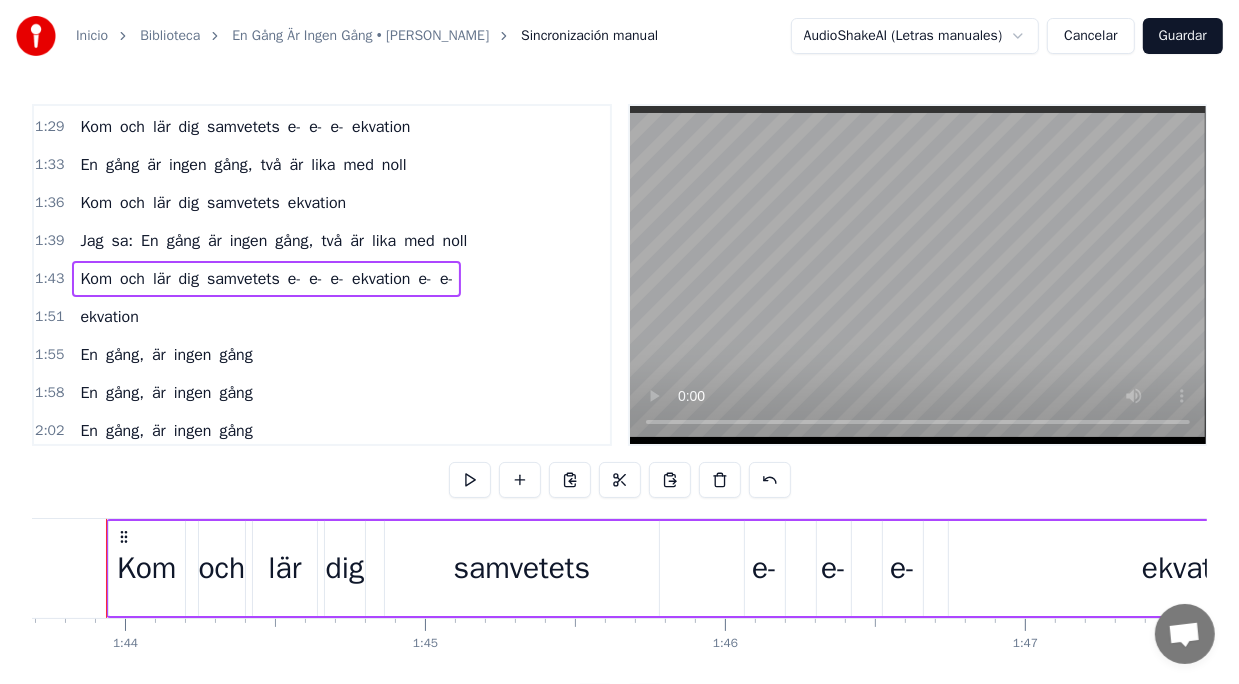 scroll, scrollTop: 0, scrollLeft: 31080, axis: horizontal 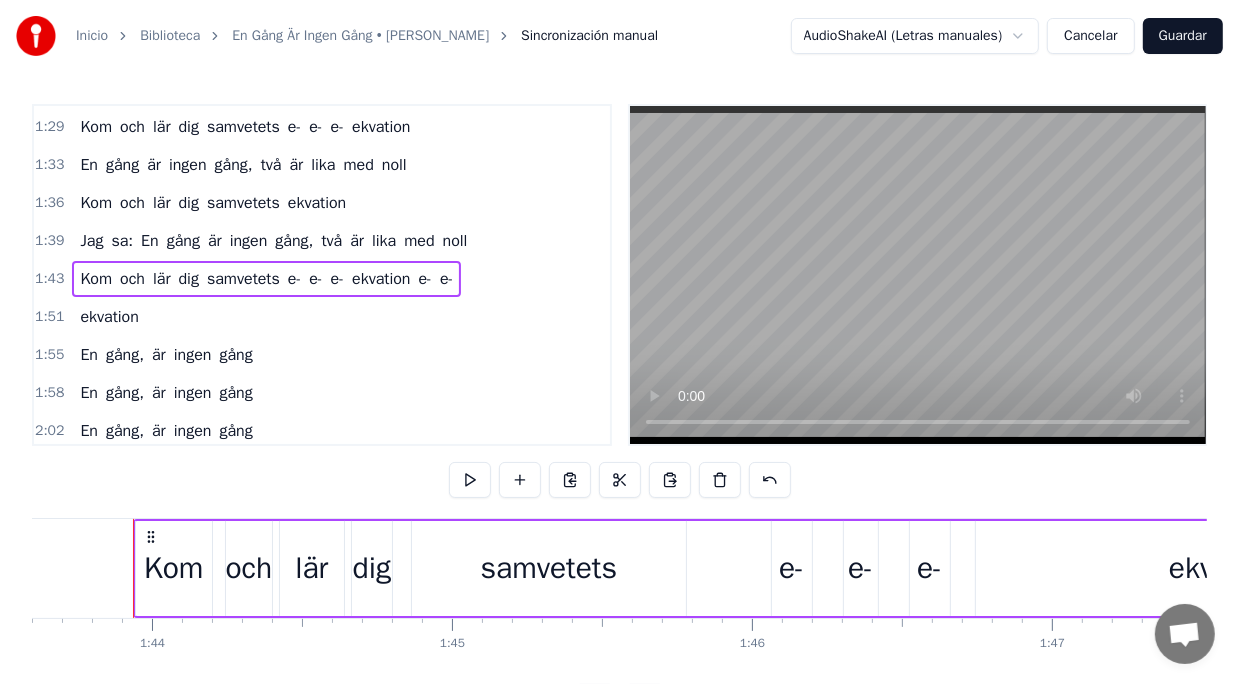 click on "e-" at bounding box center (446, 279) 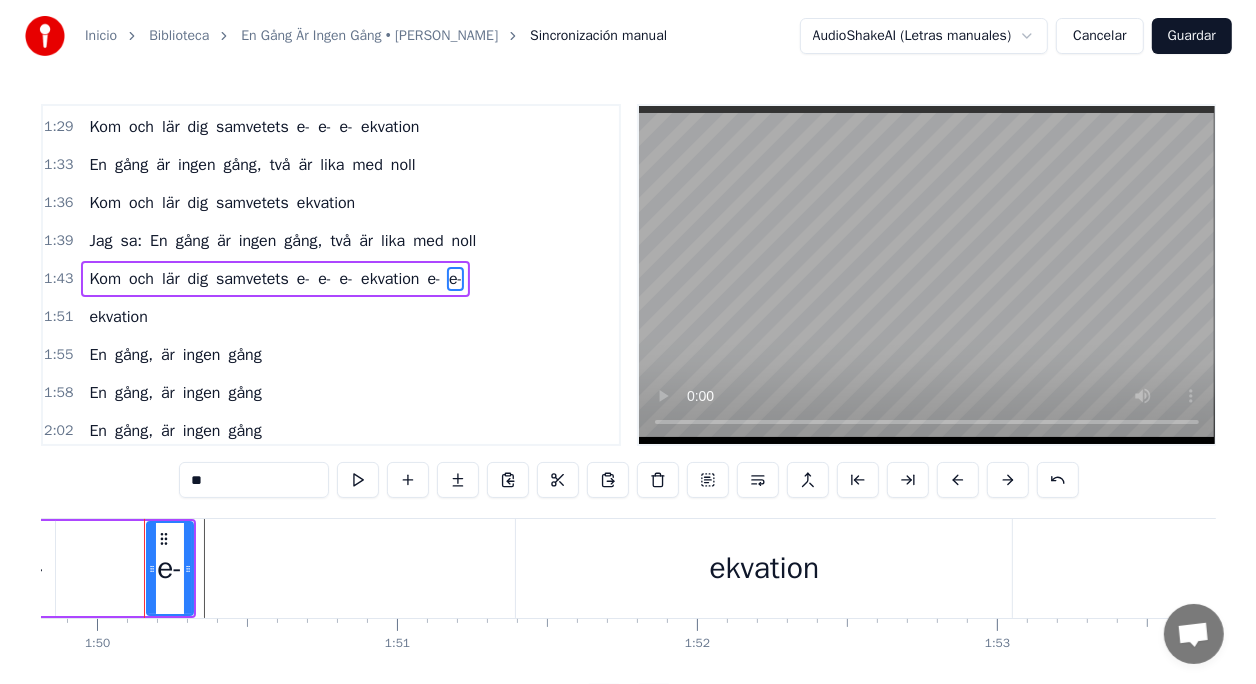 scroll, scrollTop: 0, scrollLeft: 32946, axis: horizontal 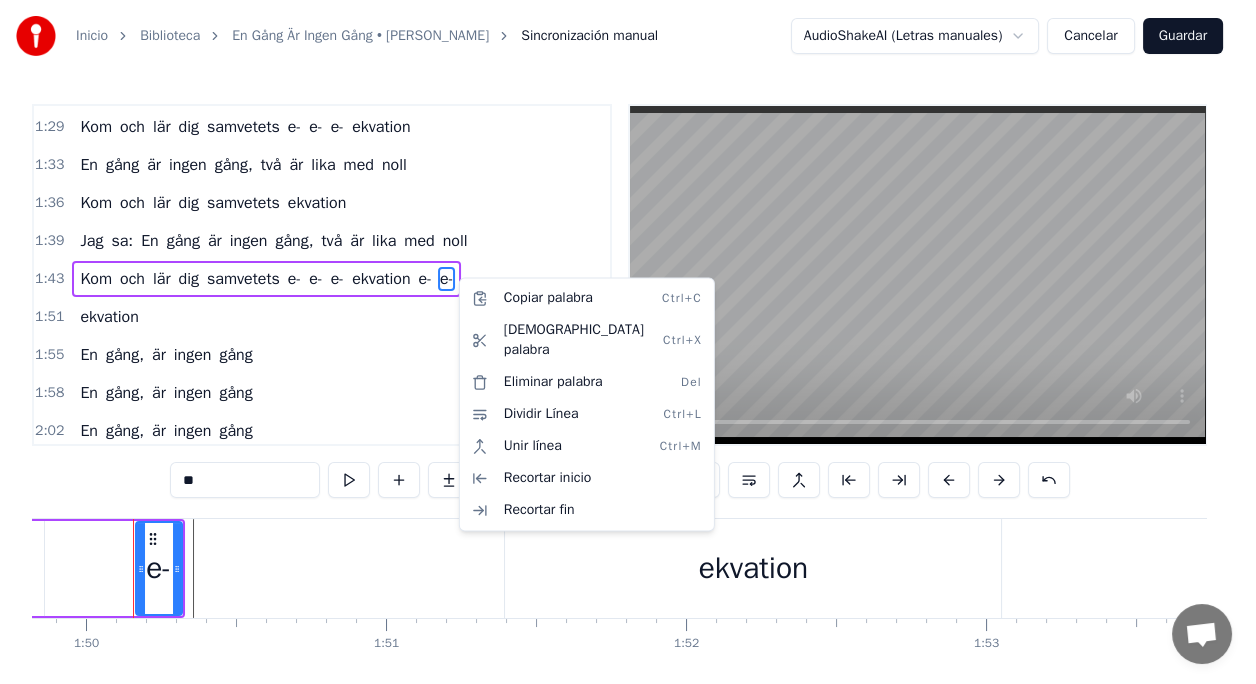 click on "Inicio Biblioteca En Gång Är Ingen Gång • [PERSON_NAME] Sincronización manual AudioShakeAI (Letras manuales) Cancelar Guardar 0:02 Känner du dig oren sprider sig en dålig lukt? 0:05 Har du vart och smakat på förbjuden frukt? 0:09 Kom till Doktor [PERSON_NAME], kom så ska jag bota dig 0:13 Kom till Doktor [PERSON_NAME] så får du medicin av mig 0:19 Här får du inga sprutor, här får du ingen värktablett 0:23 Här finns inga maskiner, nej, jag har mitt eget sätt 0:26 En genialisk formel för Misstag ett och två 0:30 Så det känns bättre nu, det kunde jag förstå 0:37 En gång är ingen gång, två är lika med noll 0:40 Kom och lär dig samvetets ekvation 0:43 Jag sa: En gång är ingen gång, två är lika med noll 0:48 Kom och lär dig samvetets e- e- e- ekvation 0:59 Otrohetens fader, han måste varit ett geni 1:02 skapade en vattentät och hållbar filosofi 1:06 För händer det en tredje gång att du hamnar lite snett 1:10 är det bara att börja räkna om, från nummer ett 1:18 En gång är En" at bounding box center (628, 376) 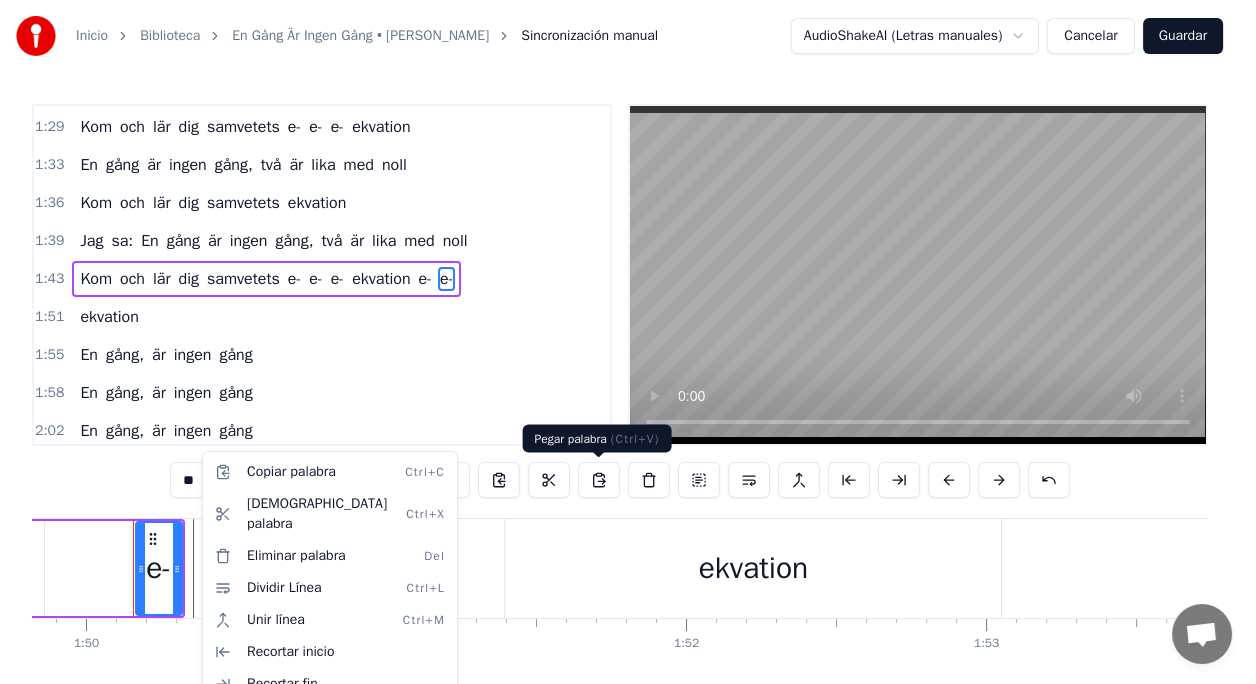 click at bounding box center (599, 480) 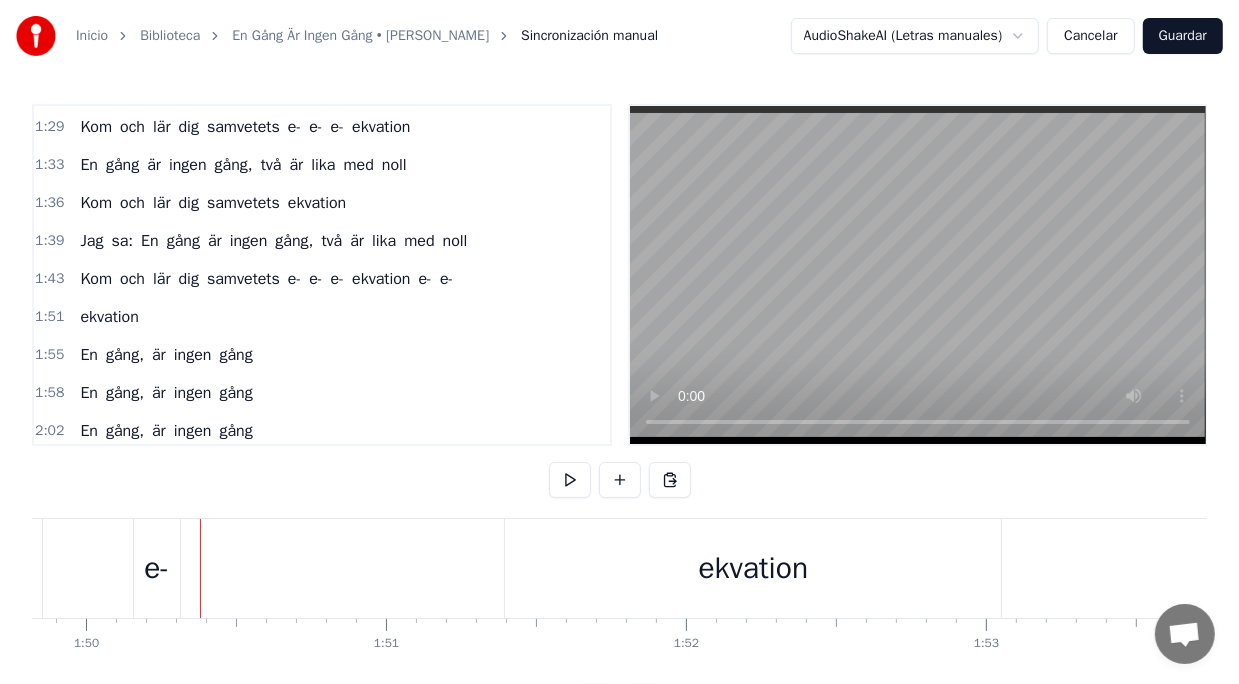 click at bounding box center (-5412, 568) 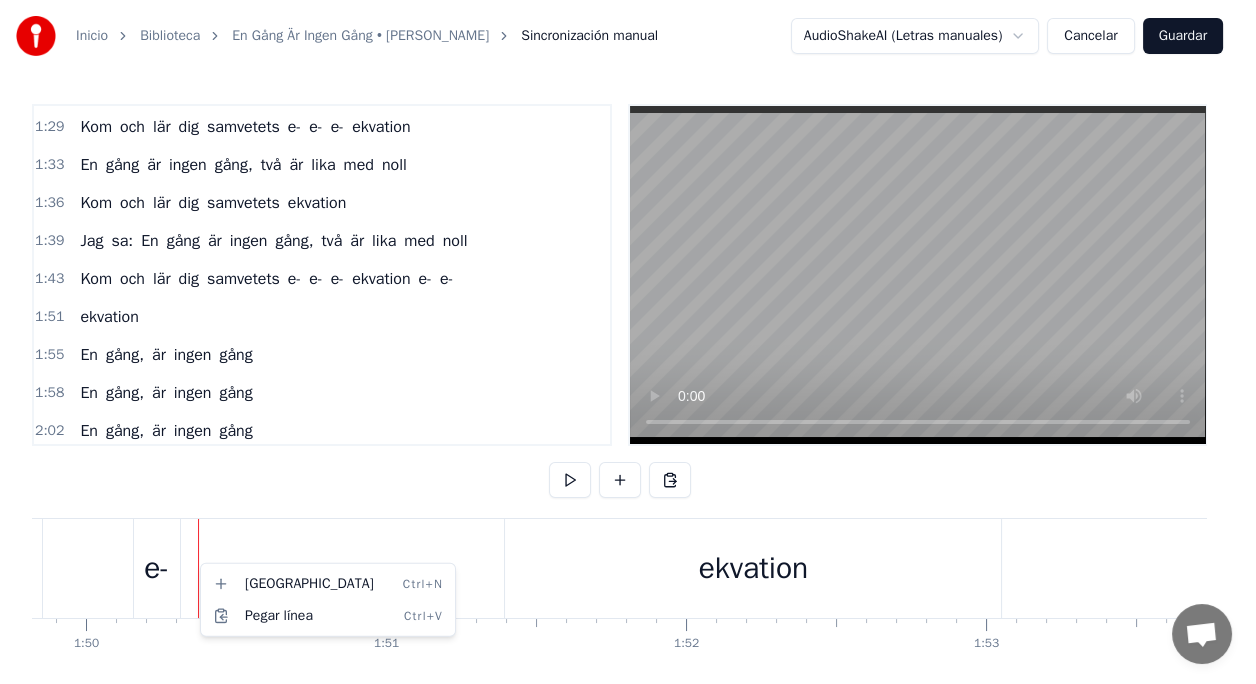 click on "Inicio Biblioteca En Gång Är Ingen Gång • [PERSON_NAME] Sincronización manual AudioShakeAI (Letras manuales) Cancelar Guardar 0:02 Känner du dig oren sprider sig en dålig lukt? 0:05 Har du vart och smakat på förbjuden frukt? 0:09 Kom till Doktor [PERSON_NAME], kom så ska jag bota dig 0:13 Kom till Doktor [PERSON_NAME] så får du medicin av mig 0:19 Här får du inga sprutor, här får du ingen värktablett 0:23 Här finns inga maskiner, nej, jag har mitt eget sätt 0:26 En genialisk formel för Misstag ett och två 0:30 Så det känns bättre nu, det kunde jag förstå 0:37 En gång är ingen gång, två är lika med noll 0:40 Kom och lär dig samvetets ekvation 0:43 Jag sa: En gång är ingen gång, två är lika med noll 0:48 Kom och lär dig samvetets e- e- e- ekvation 0:59 Otrohetens fader, han måste varit ett geni 1:02 skapade en vattentät och hållbar filosofi 1:06 För händer det en tredje gång att du hamnar lite snett 1:10 är det bara att börja räkna om, från nummer ett 1:18 En gång är En" at bounding box center (628, 376) 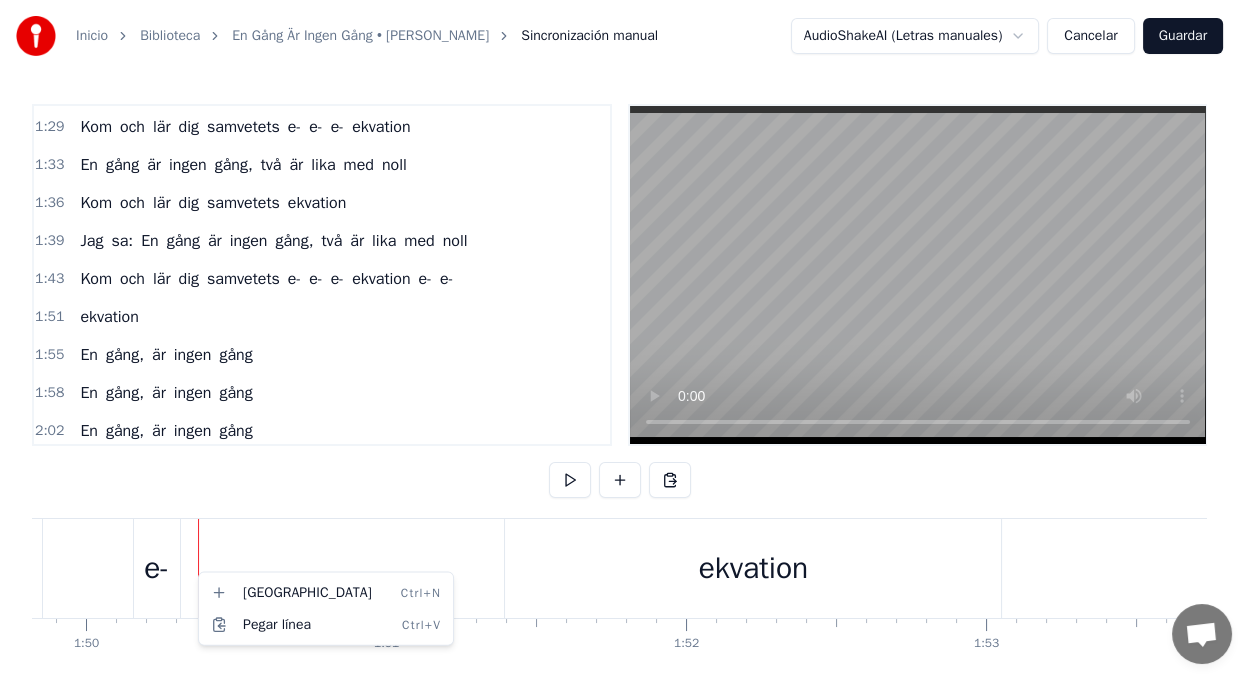 click on "Inicio Biblioteca En Gång Är Ingen Gång • [PERSON_NAME] Sincronización manual AudioShakeAI (Letras manuales) Cancelar Guardar 0:02 Känner du dig oren sprider sig en dålig lukt? 0:05 Har du vart och smakat på förbjuden frukt? 0:09 Kom till Doktor [PERSON_NAME], kom så ska jag bota dig 0:13 Kom till Doktor [PERSON_NAME] så får du medicin av mig 0:19 Här får du inga sprutor, här får du ingen värktablett 0:23 Här finns inga maskiner, nej, jag har mitt eget sätt 0:26 En genialisk formel för Misstag ett och två 0:30 Så det känns bättre nu, det kunde jag förstå 0:37 En gång är ingen gång, två är lika med noll 0:40 Kom och lär dig samvetets ekvation 0:43 Jag sa: En gång är ingen gång, två är lika med noll 0:48 Kom och lär dig samvetets e- e- e- ekvation 0:59 Otrohetens fader, han måste varit ett geni 1:02 skapade en vattentät och hållbar filosofi 1:06 För händer det en tredje gång att du hamnar lite snett 1:10 är det bara att börja räkna om, från nummer ett 1:18 En gång är En" at bounding box center [628, 376] 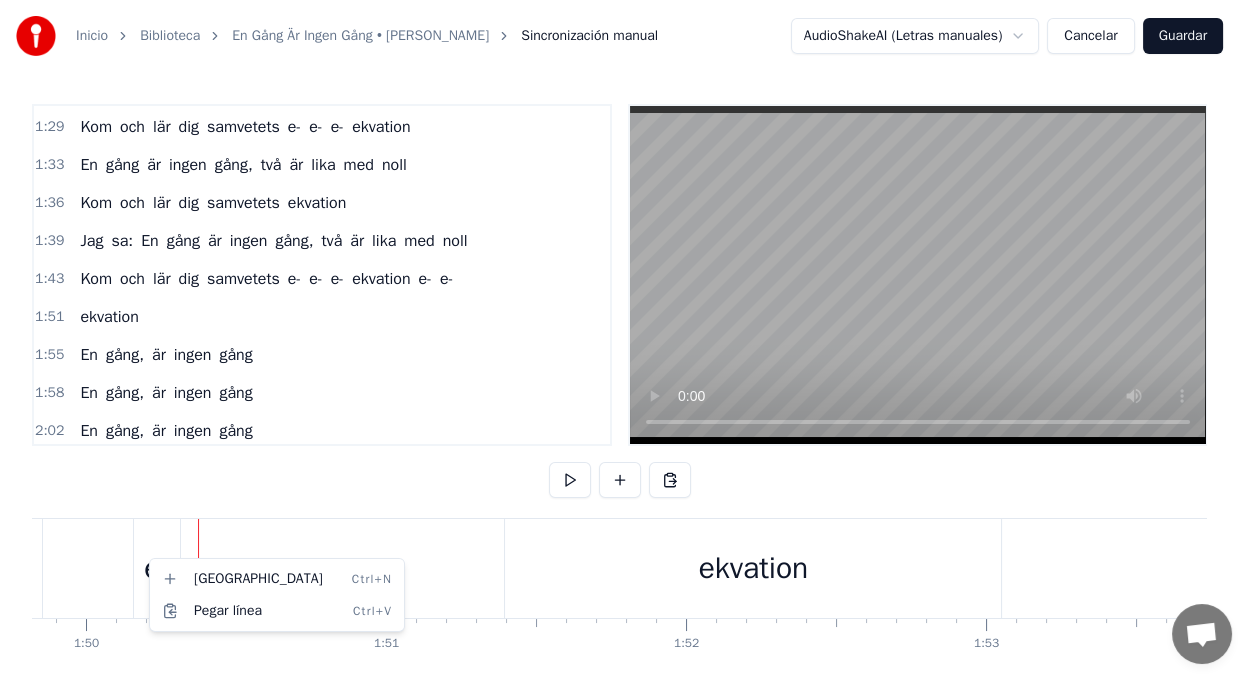 click on "Kom och lär dig samvetets e- e- e- ekvation e- e-" at bounding box center [-774, 568] 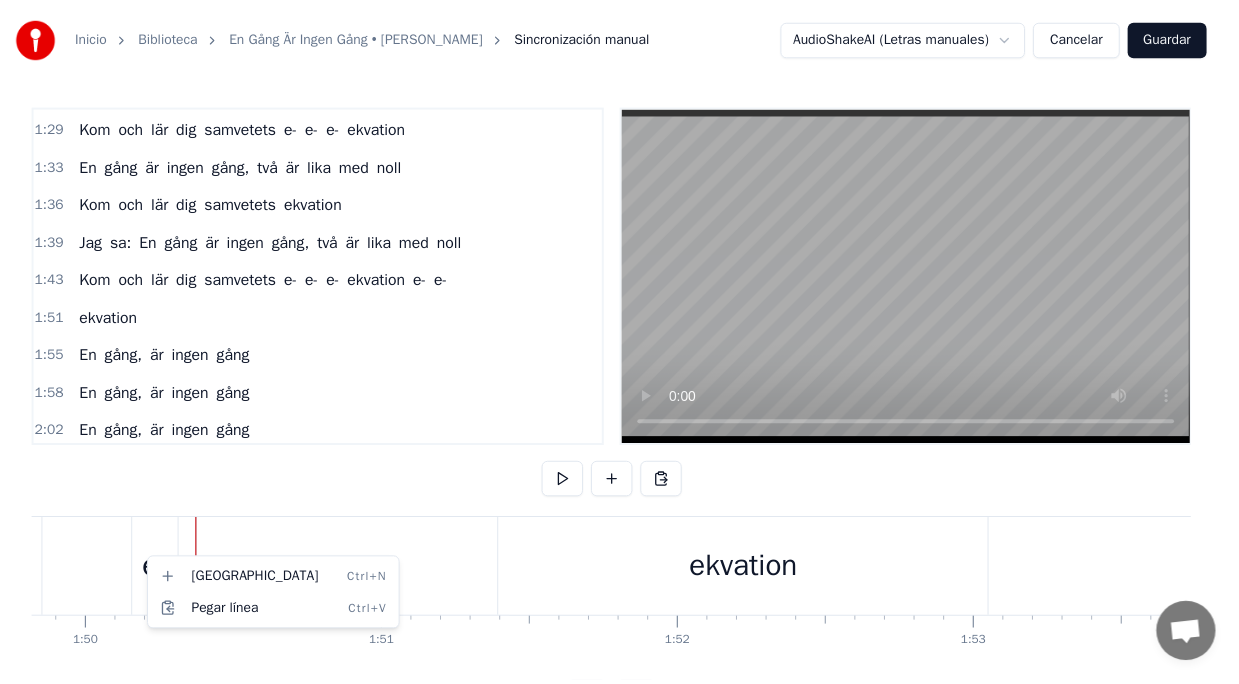 scroll, scrollTop: 0, scrollLeft: 32928, axis: horizontal 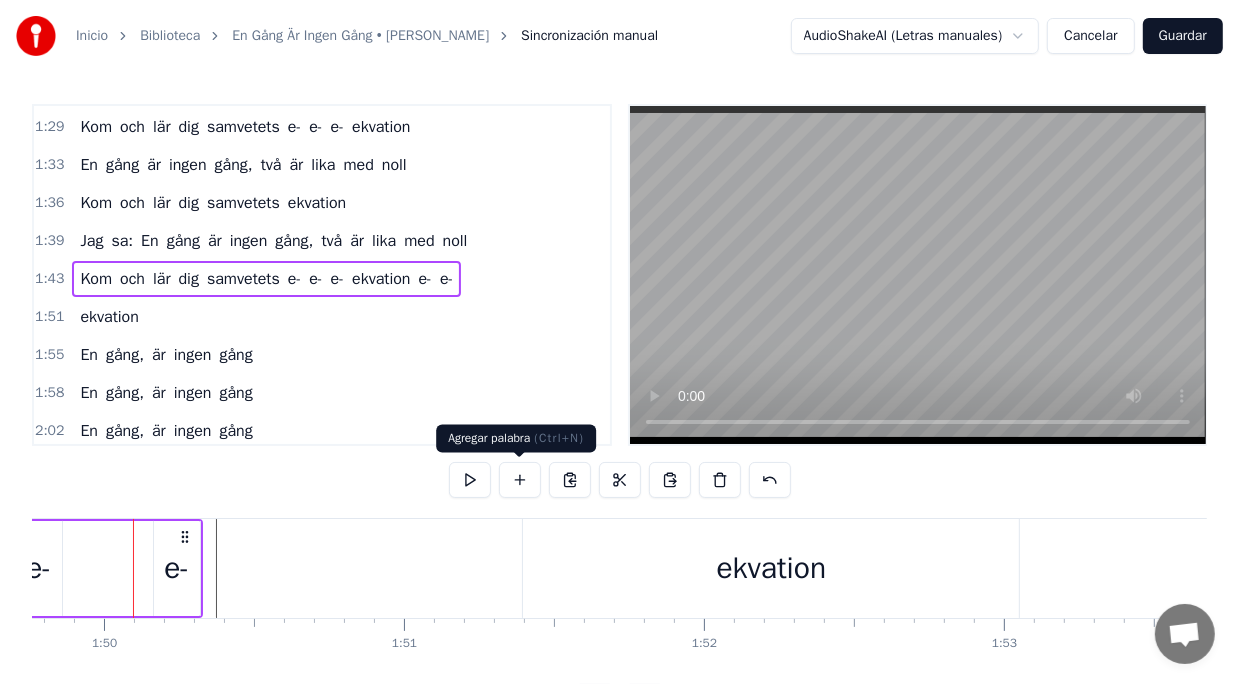 click at bounding box center [520, 480] 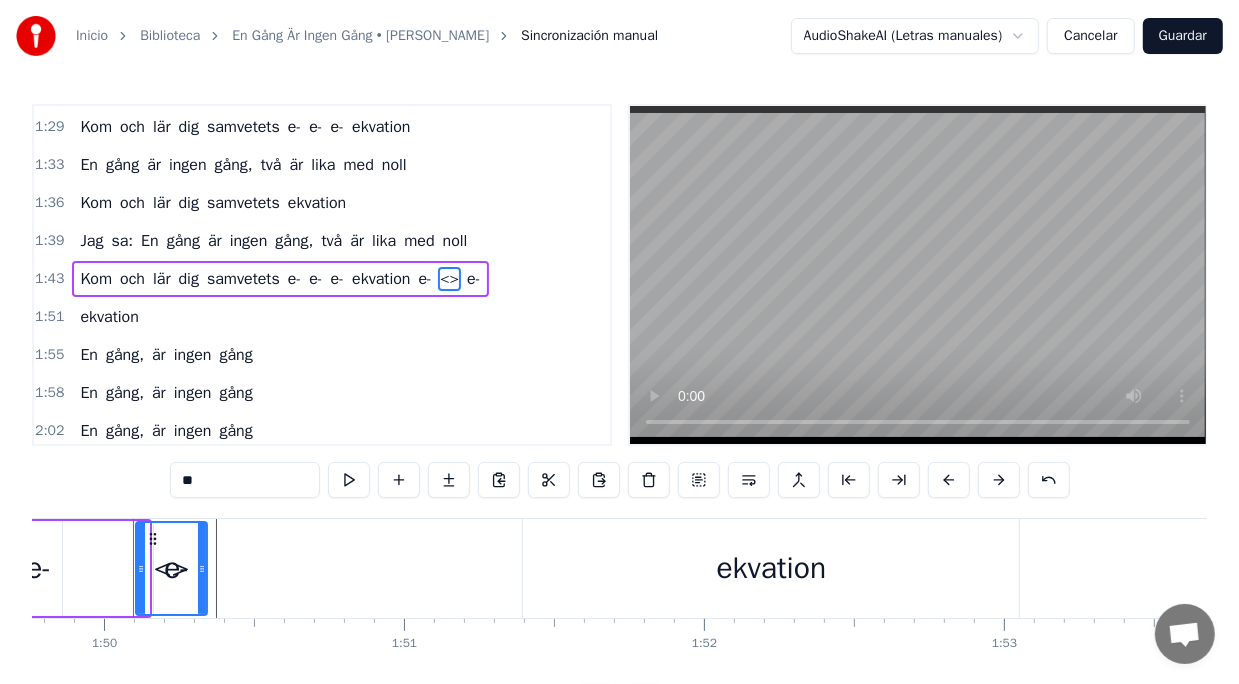 drag, startPoint x: 140, startPoint y: 540, endPoint x: 198, endPoint y: 549, distance: 58.694122 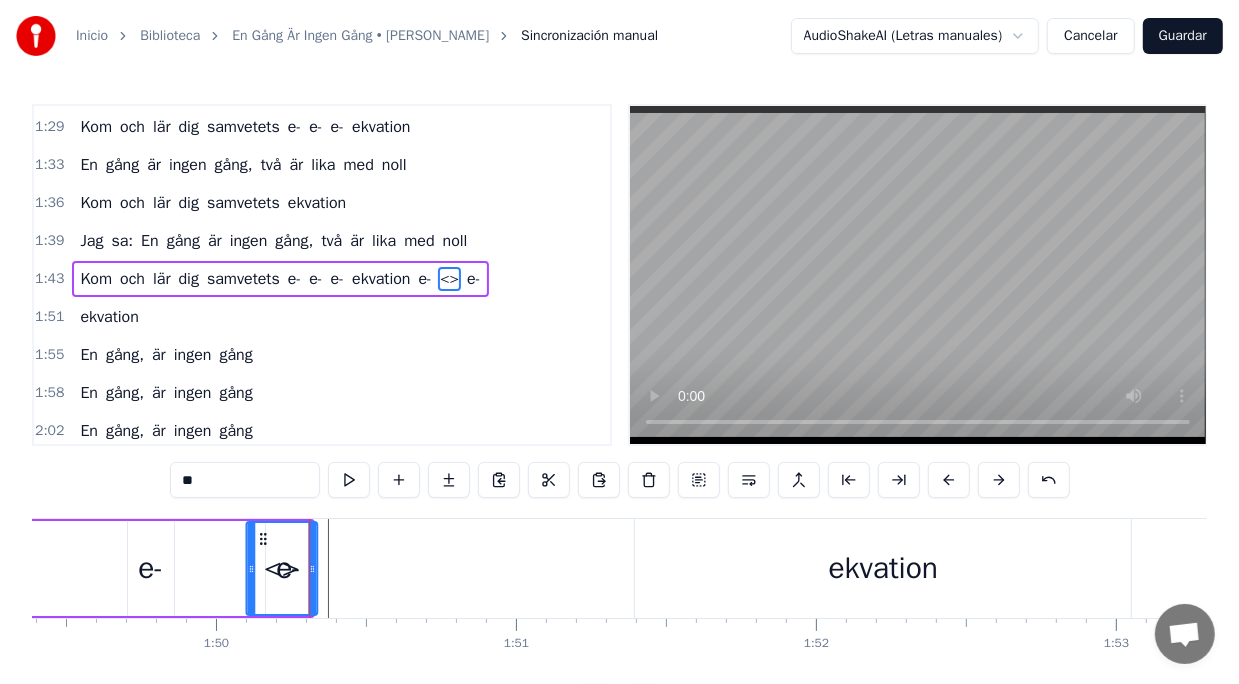 scroll, scrollTop: 0, scrollLeft: 32812, axis: horizontal 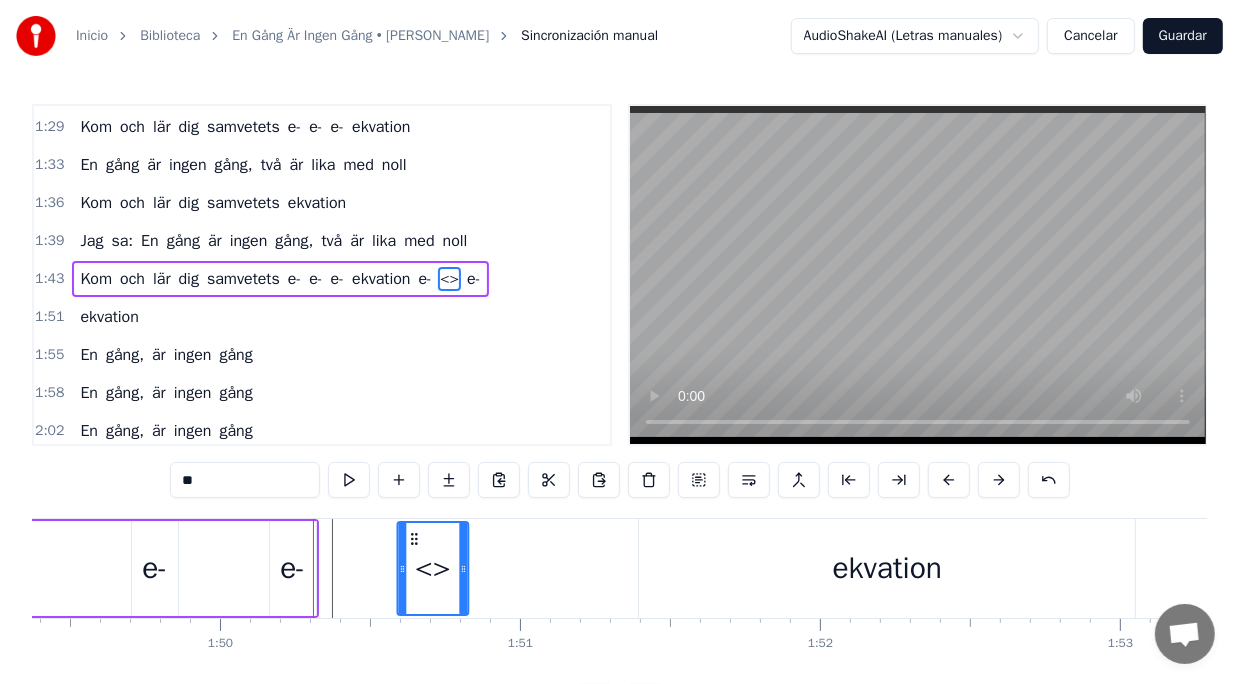 drag, startPoint x: 150, startPoint y: 540, endPoint x: 410, endPoint y: 559, distance: 260.6933 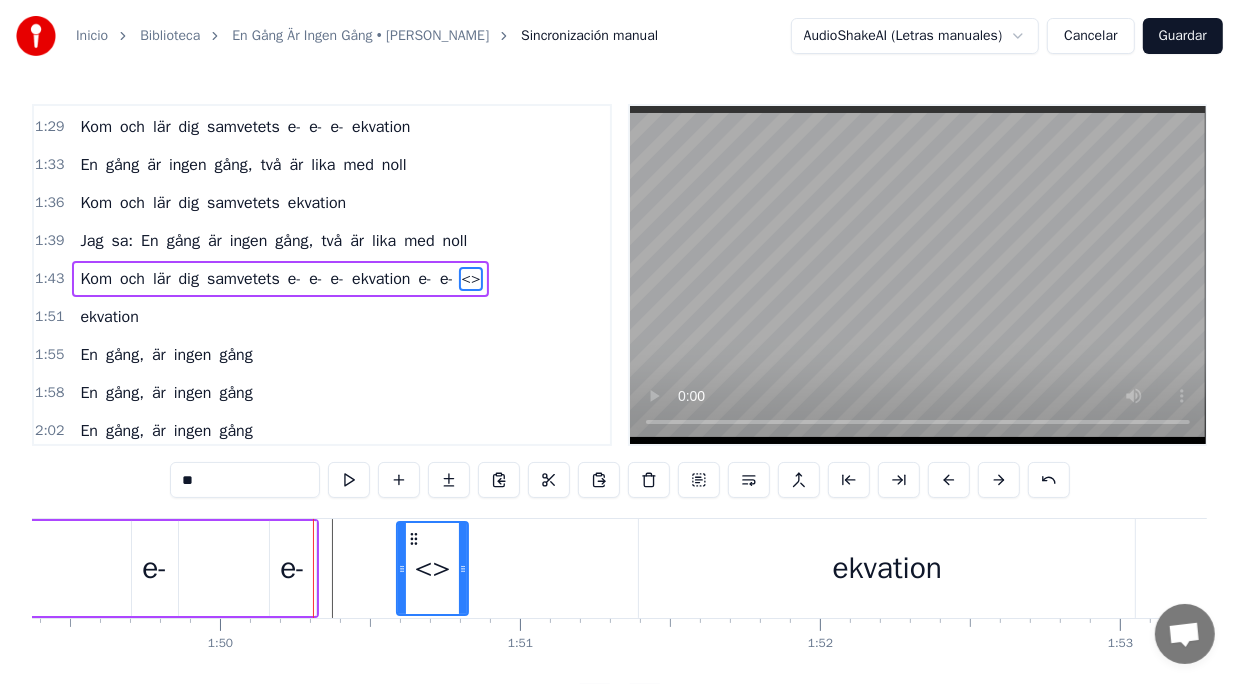 drag, startPoint x: 236, startPoint y: 489, endPoint x: 122, endPoint y: 489, distance: 114 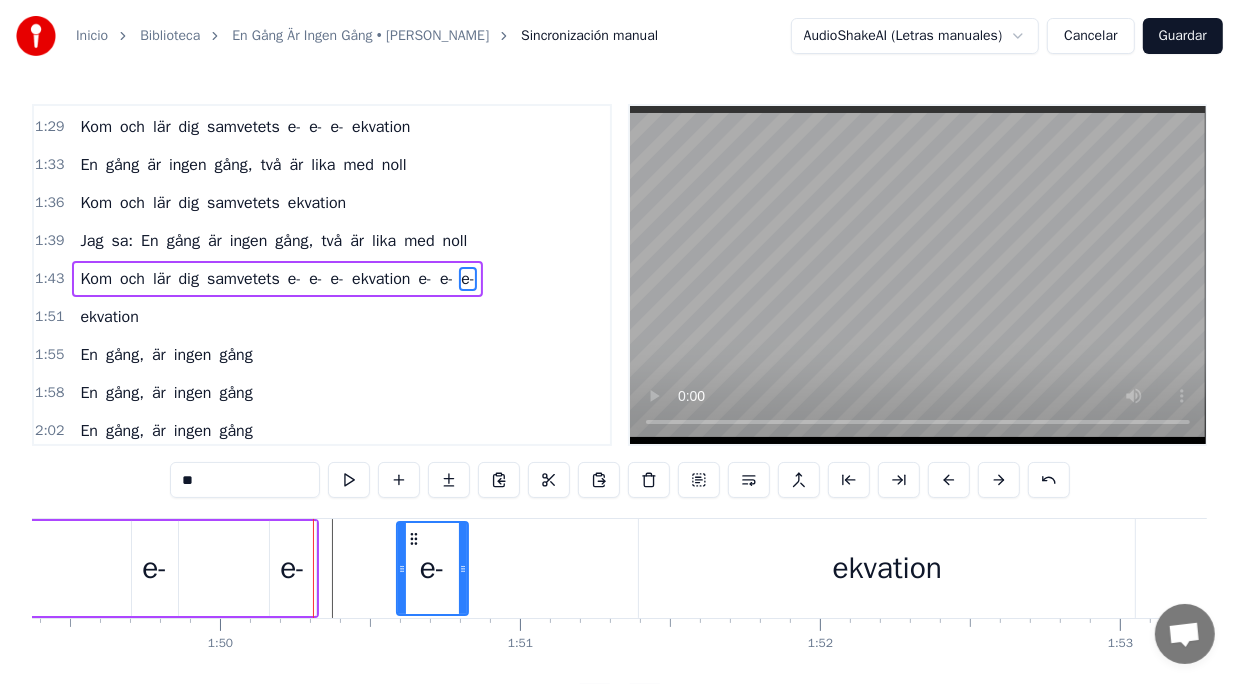 type on "**" 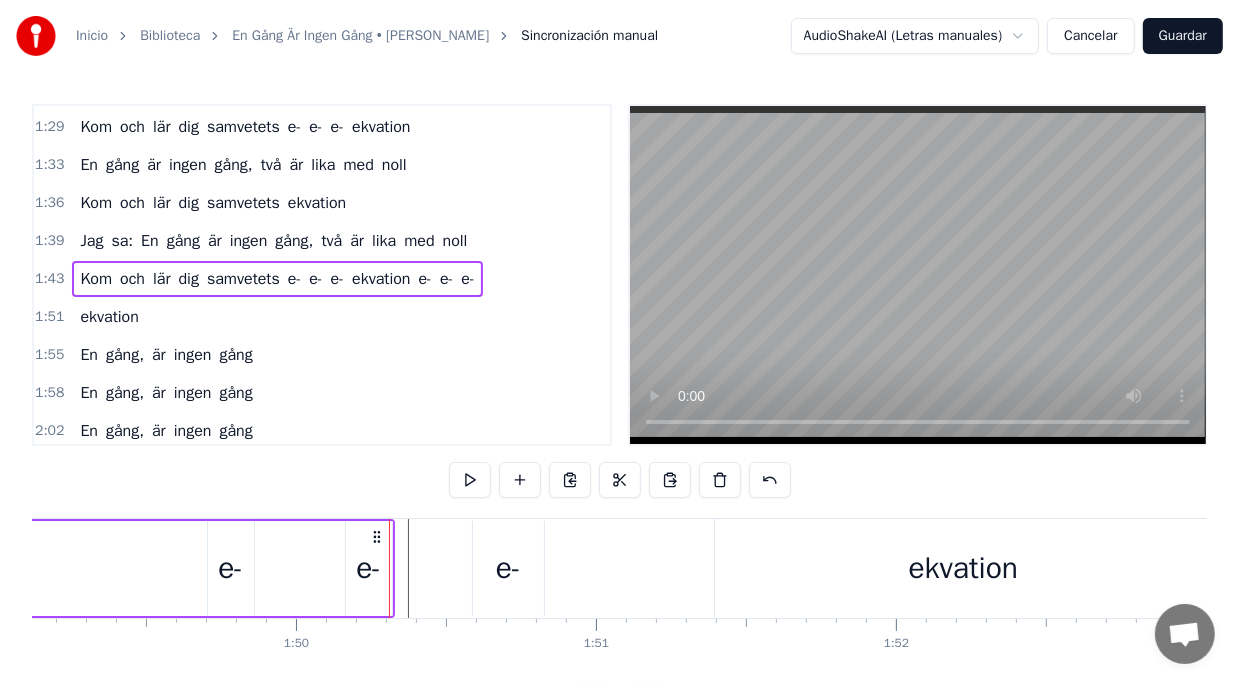 scroll, scrollTop: 0, scrollLeft: 32710, axis: horizontal 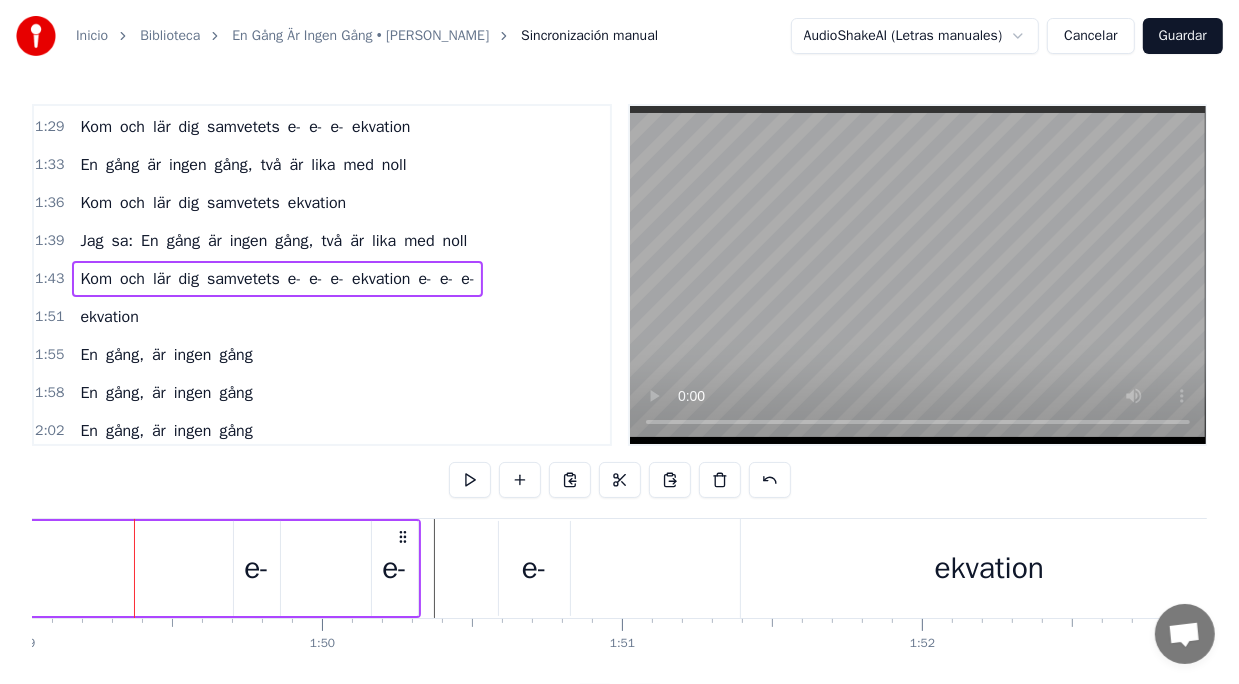 click on "Kom och lär dig samvetets e- e- e- ekvation e- e- e-" at bounding box center (-538, 568) 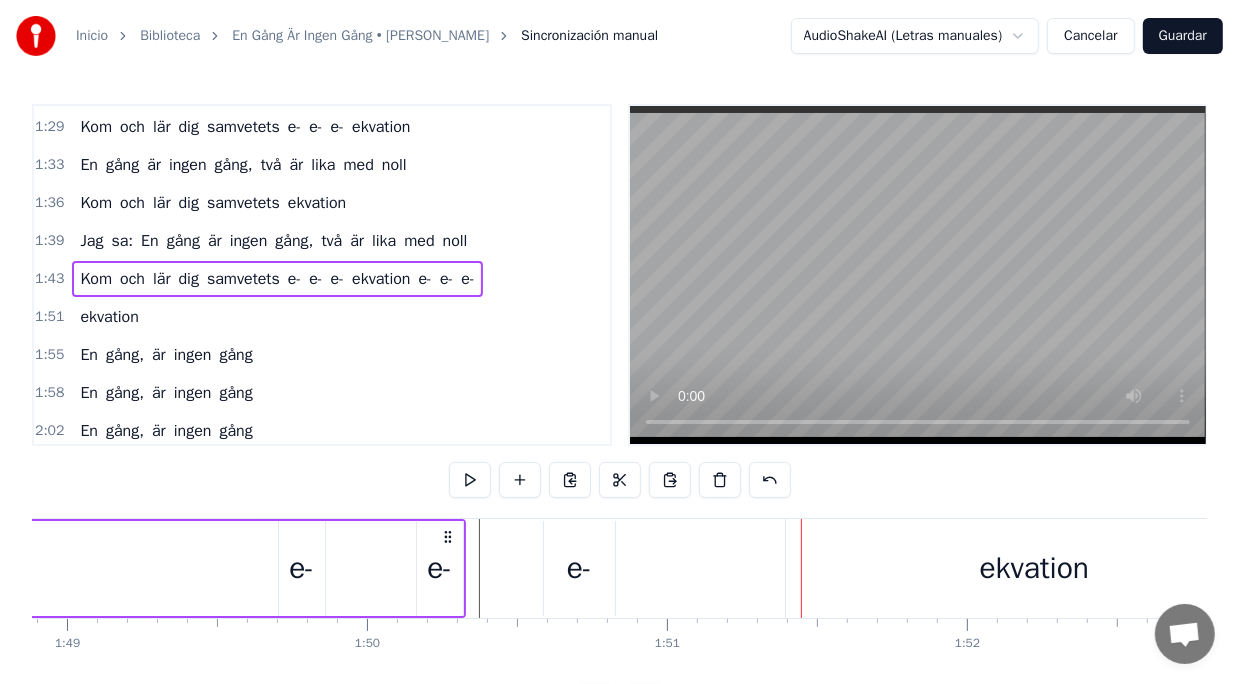 click on "Kom och lär dig samvetets e- e- e- ekvation e- e- e-" at bounding box center [-493, 568] 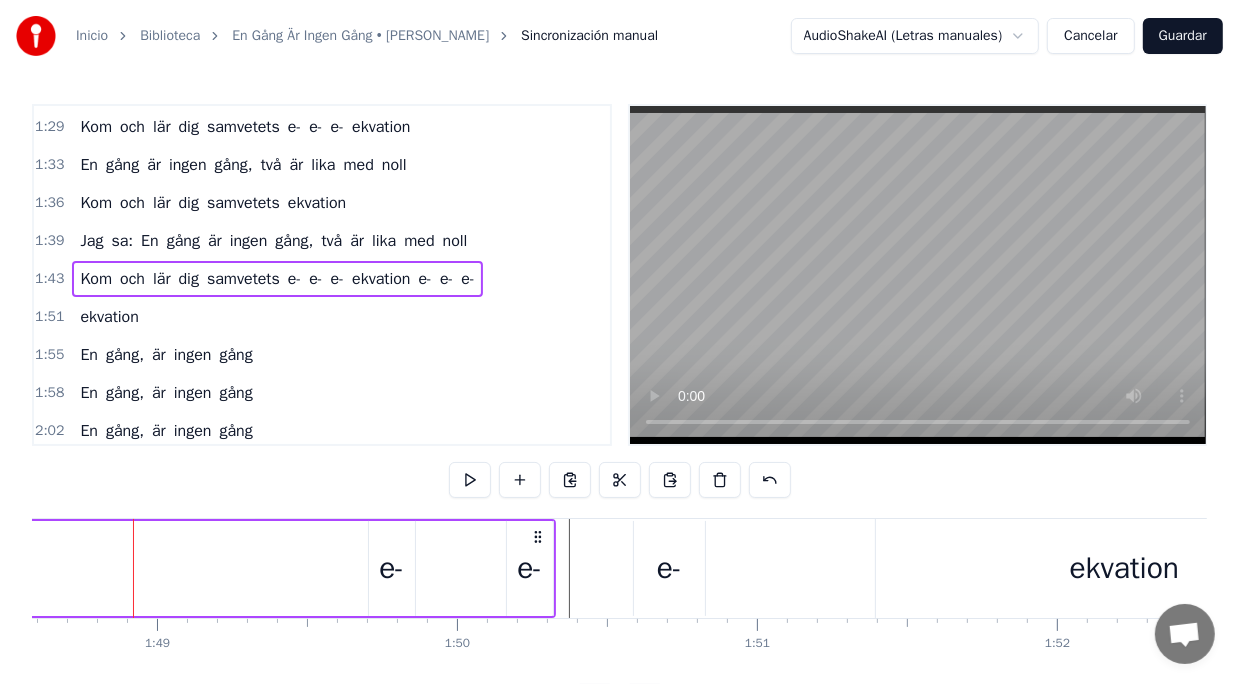 click on "Kom och lär dig samvetets e- e- e- ekvation e- e- e-" at bounding box center [-403, 568] 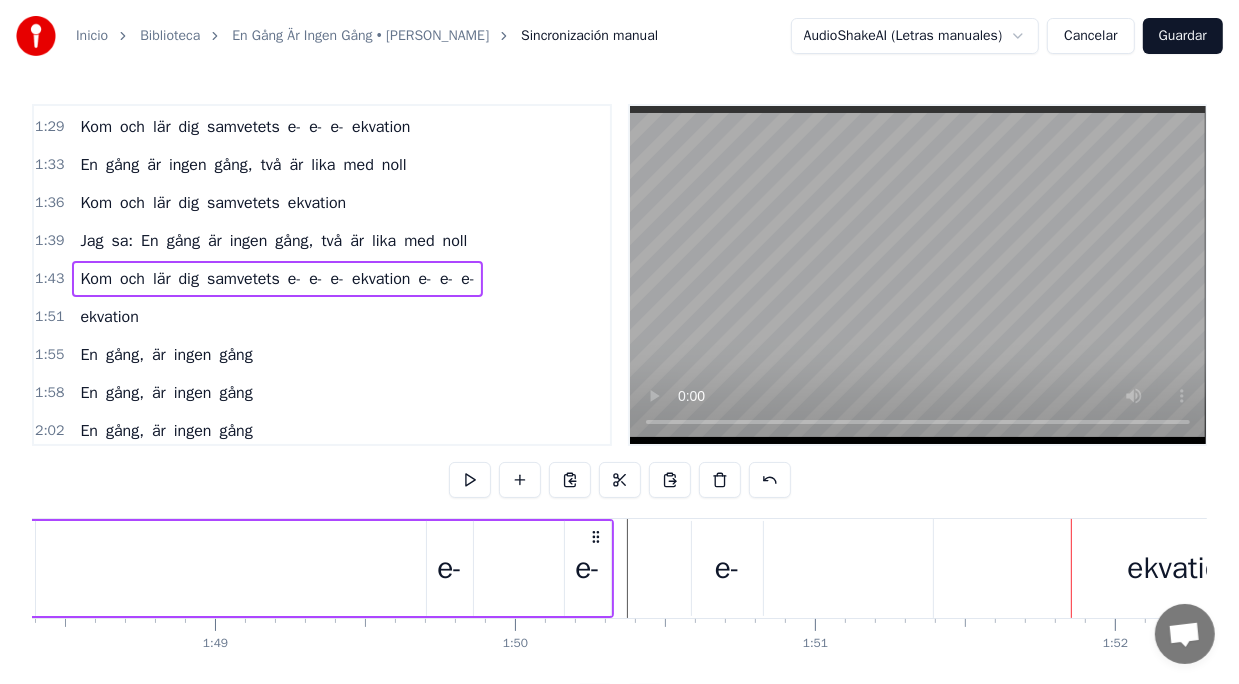 click on "ekvation" at bounding box center [1182, 568] 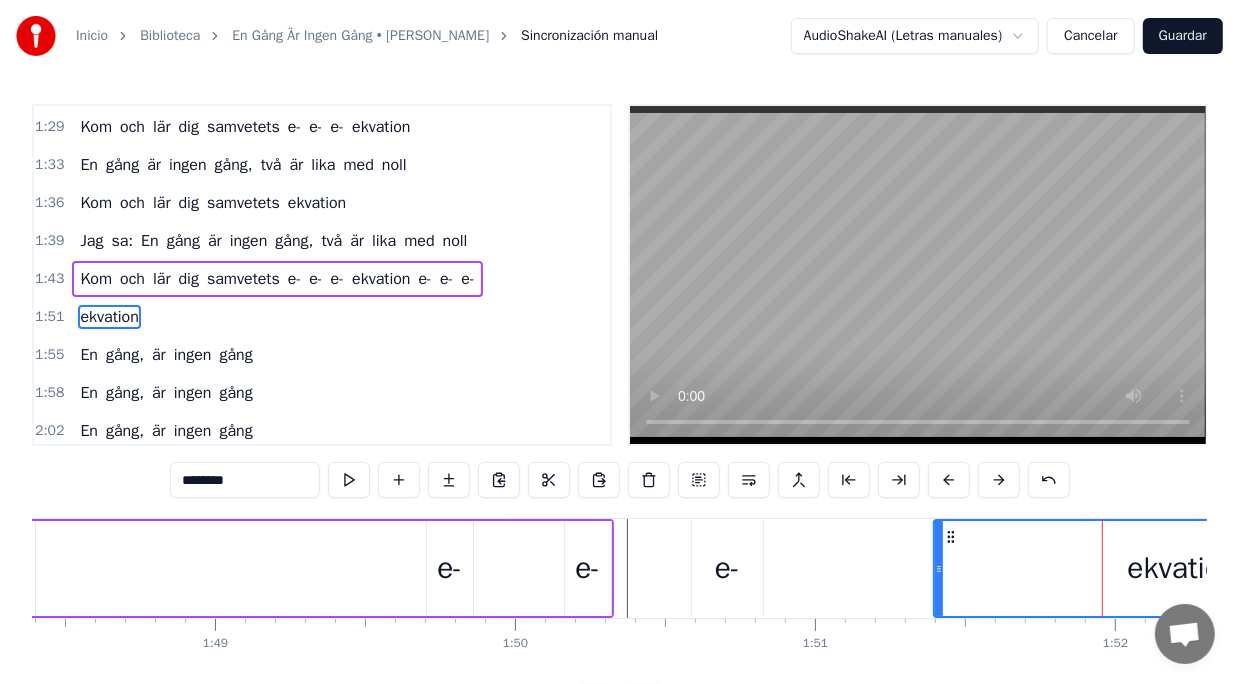 scroll, scrollTop: 758, scrollLeft: 0, axis: vertical 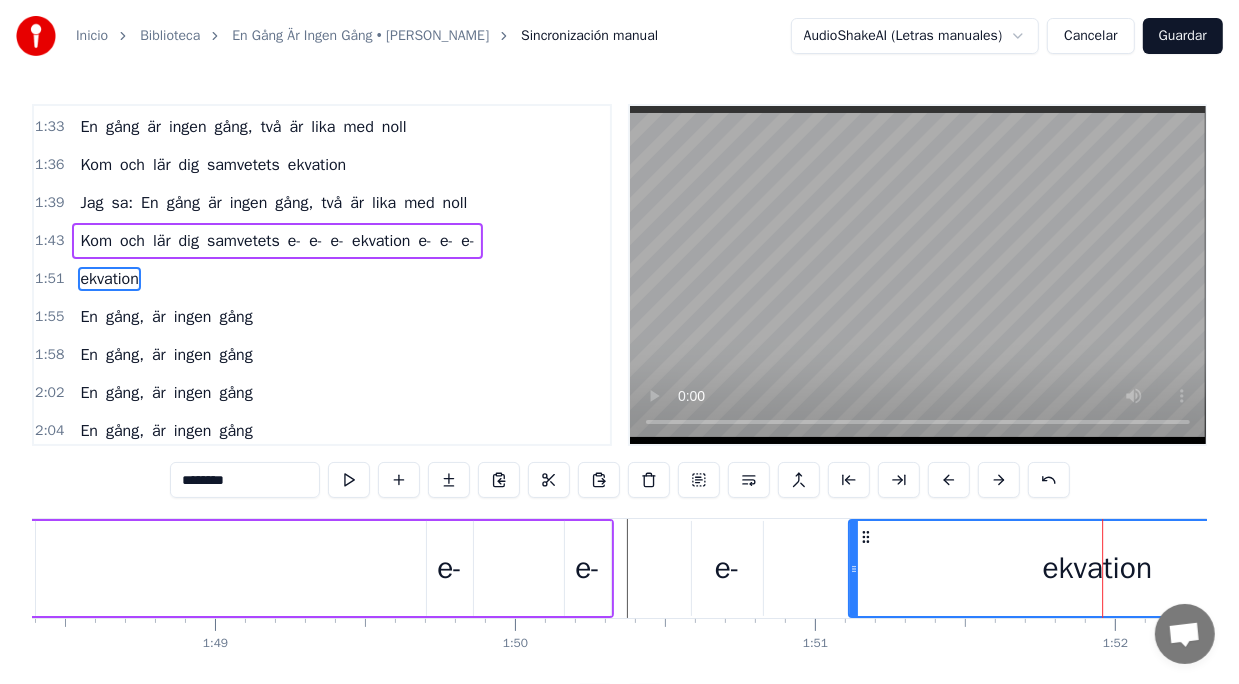 drag, startPoint x: 953, startPoint y: 533, endPoint x: 868, endPoint y: 538, distance: 85.146935 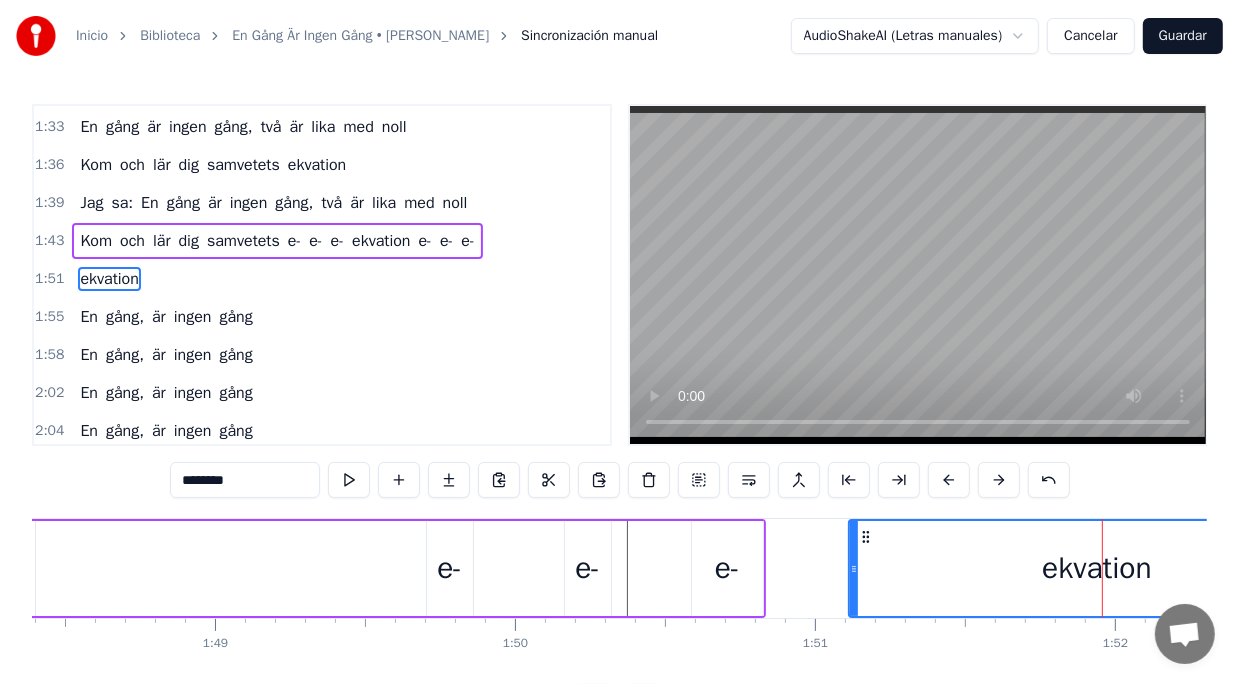 click on "Kom och lär dig samvetets e- e- e- ekvation e- e- e-" at bounding box center [-269, 568] 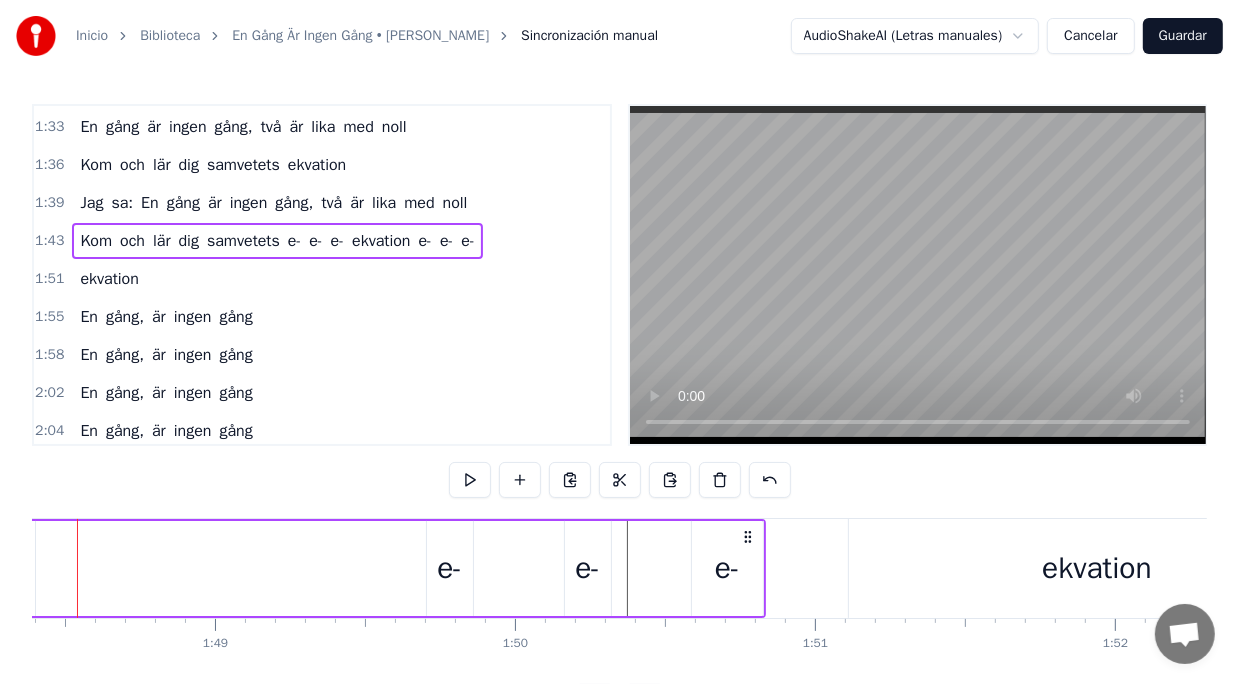scroll, scrollTop: 0, scrollLeft: 32460, axis: horizontal 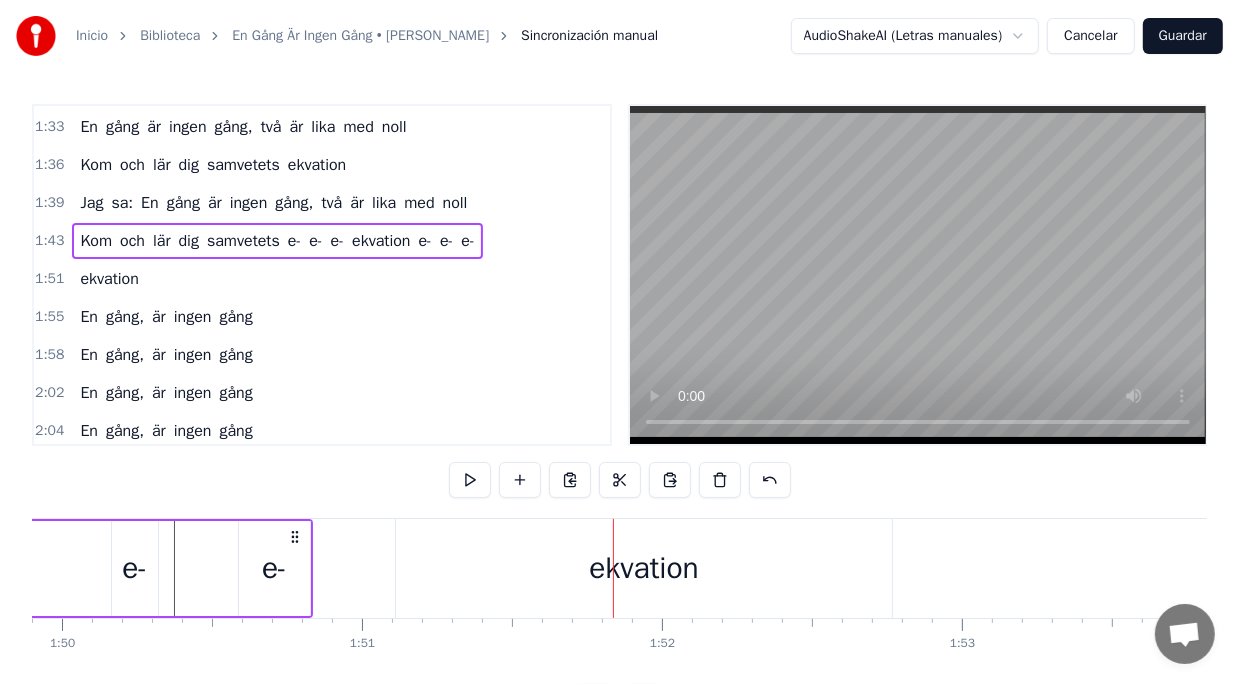 click on "ekvation" at bounding box center [644, 568] 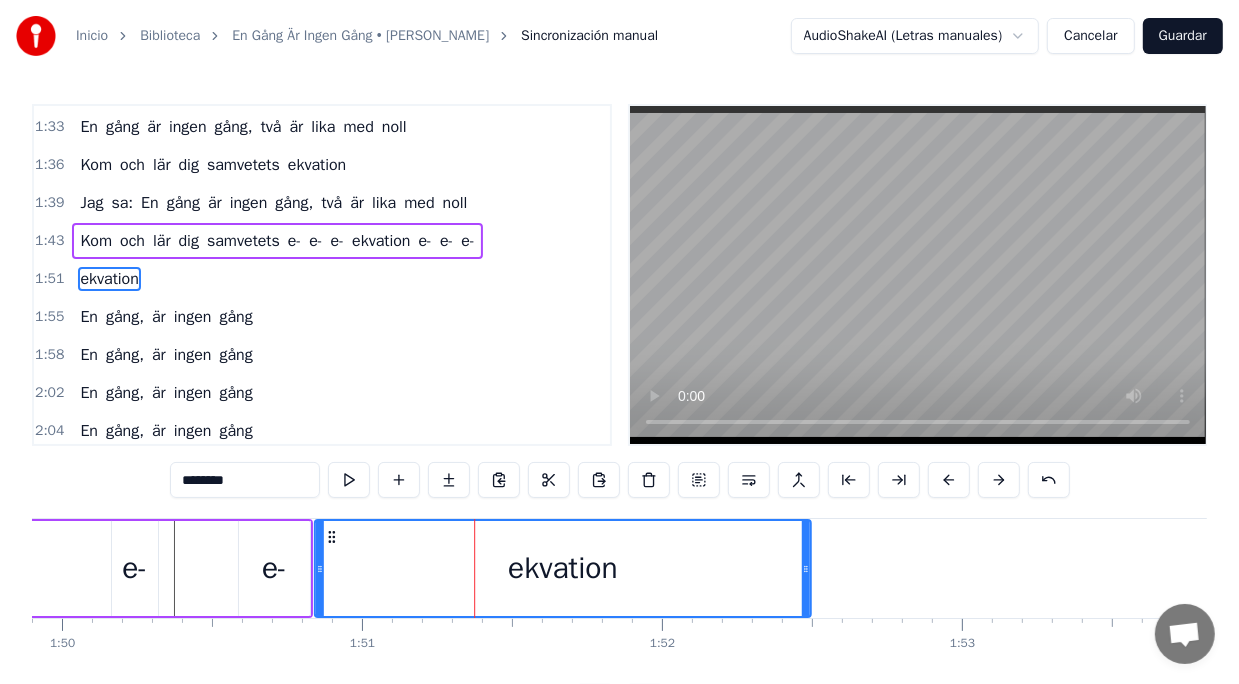 drag, startPoint x: 410, startPoint y: 539, endPoint x: 329, endPoint y: 545, distance: 81.22192 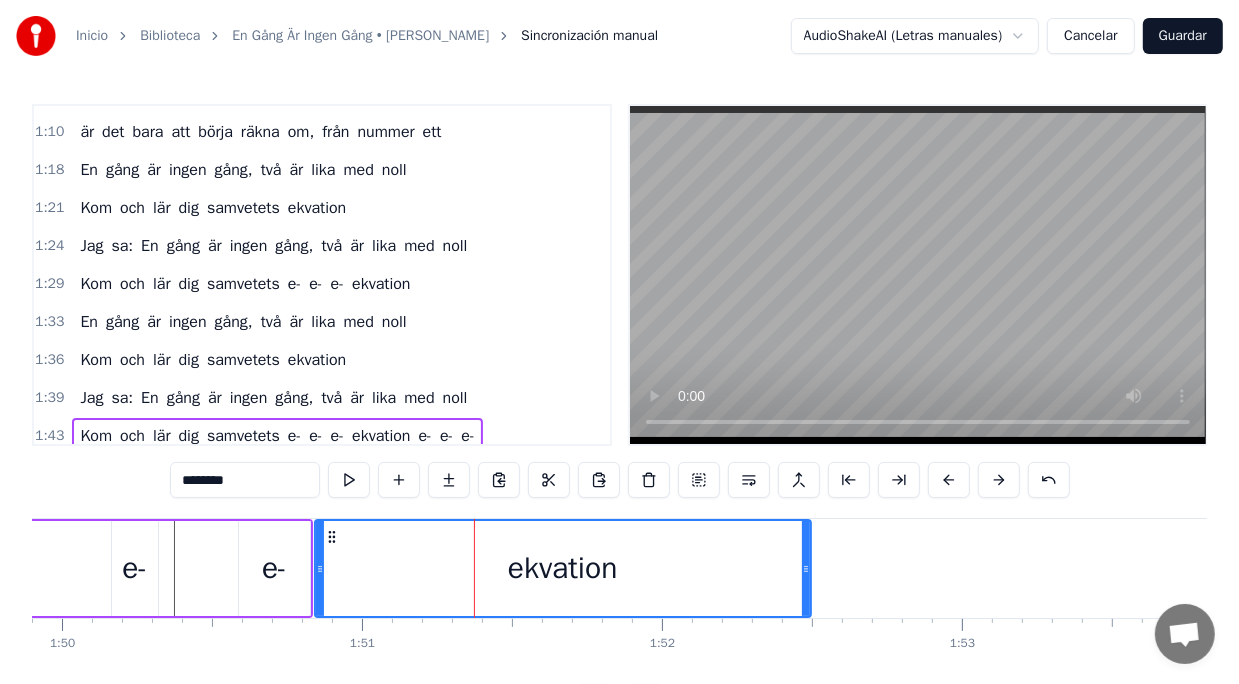 scroll, scrollTop: 600, scrollLeft: 0, axis: vertical 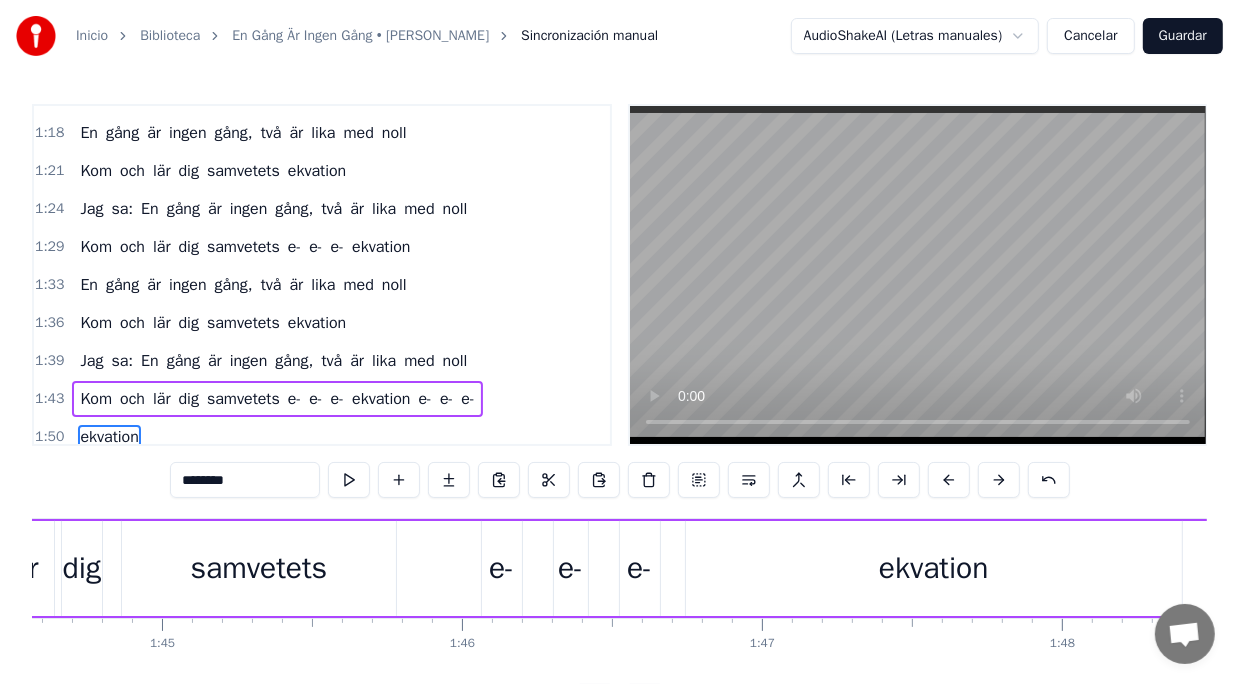 click on "samvetets" at bounding box center [259, 568] 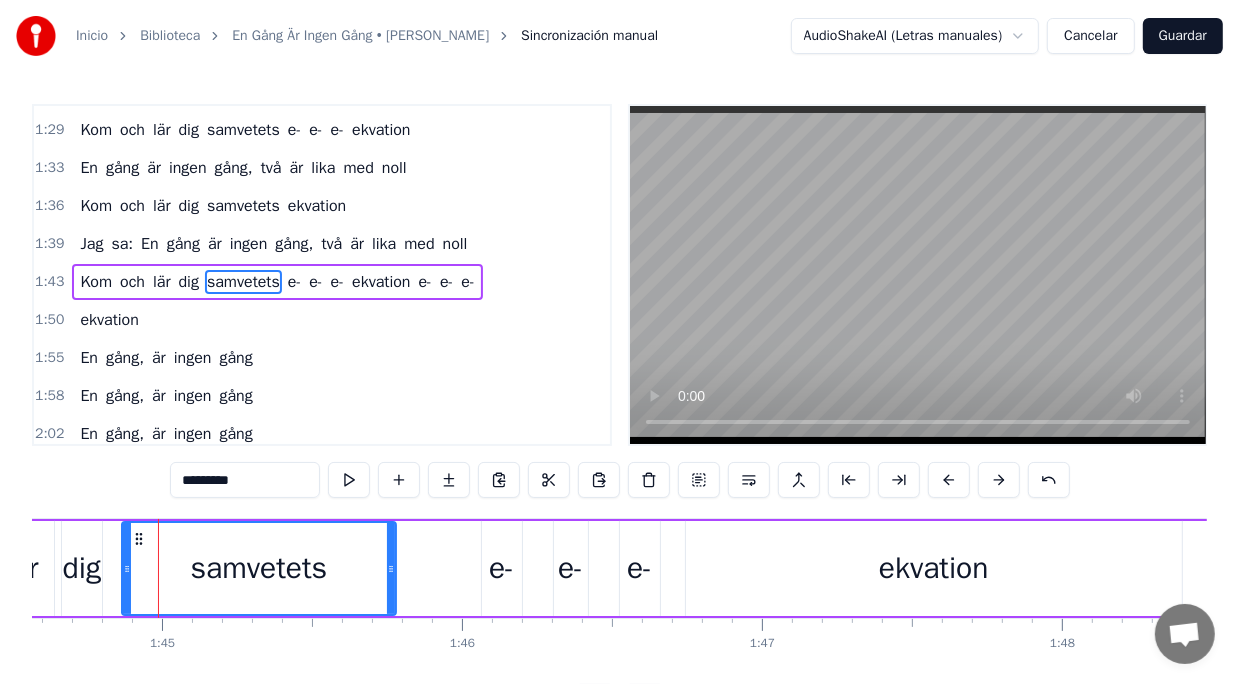 scroll, scrollTop: 720, scrollLeft: 0, axis: vertical 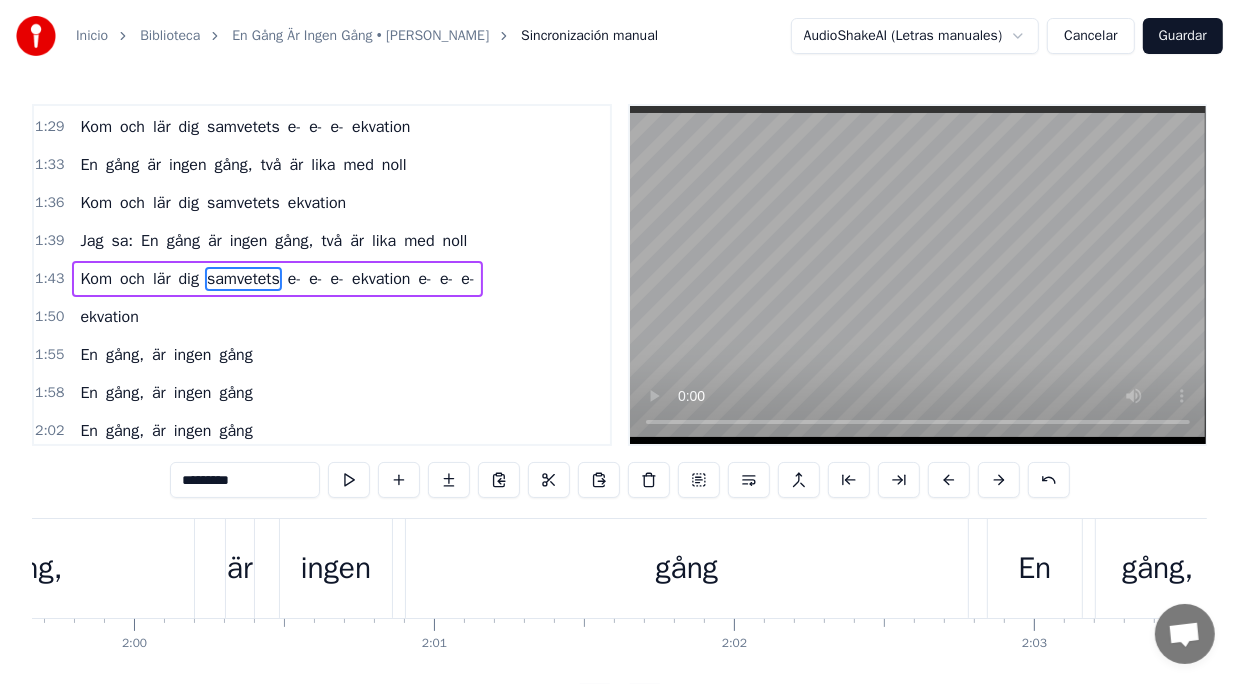 click on "gång," at bounding box center [27, 568] 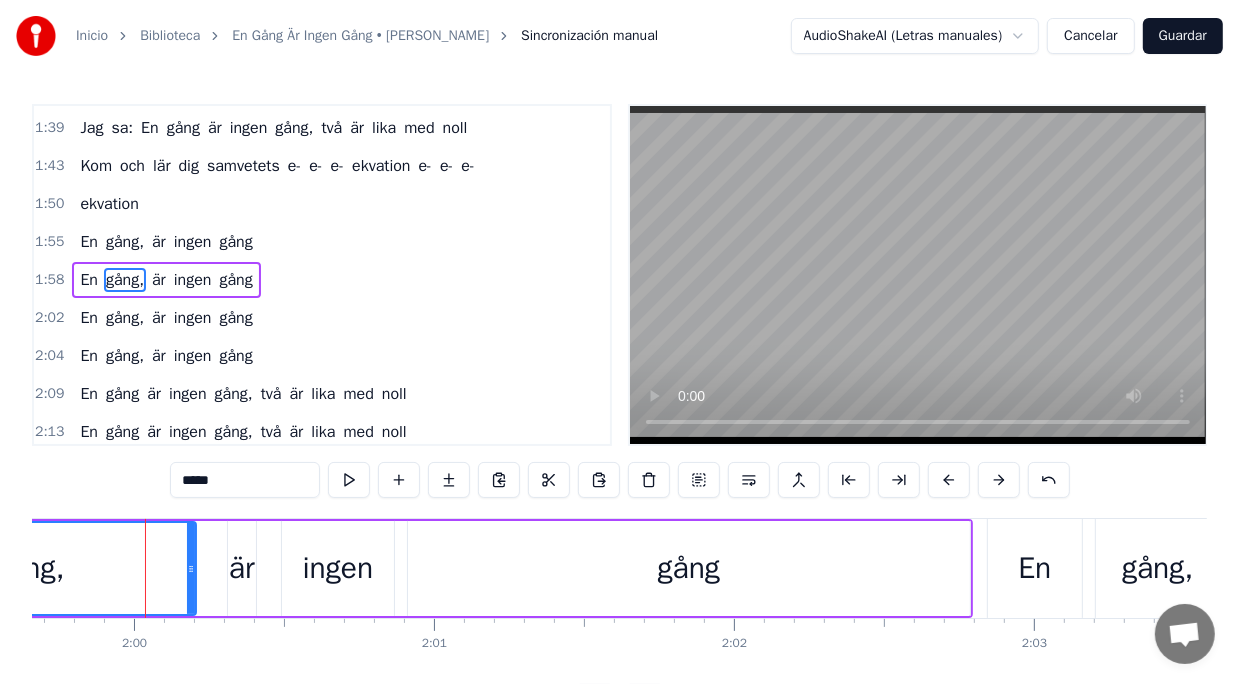 scroll, scrollTop: 834, scrollLeft: 0, axis: vertical 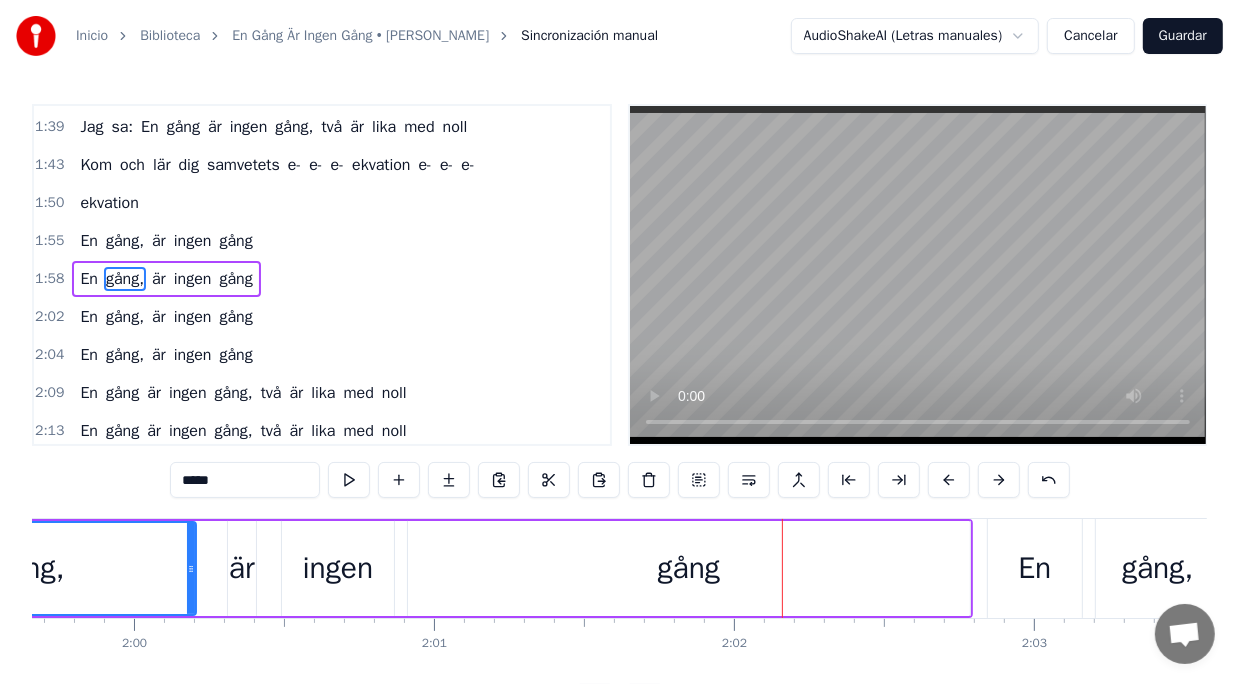 click on "gång" at bounding box center [689, 568] 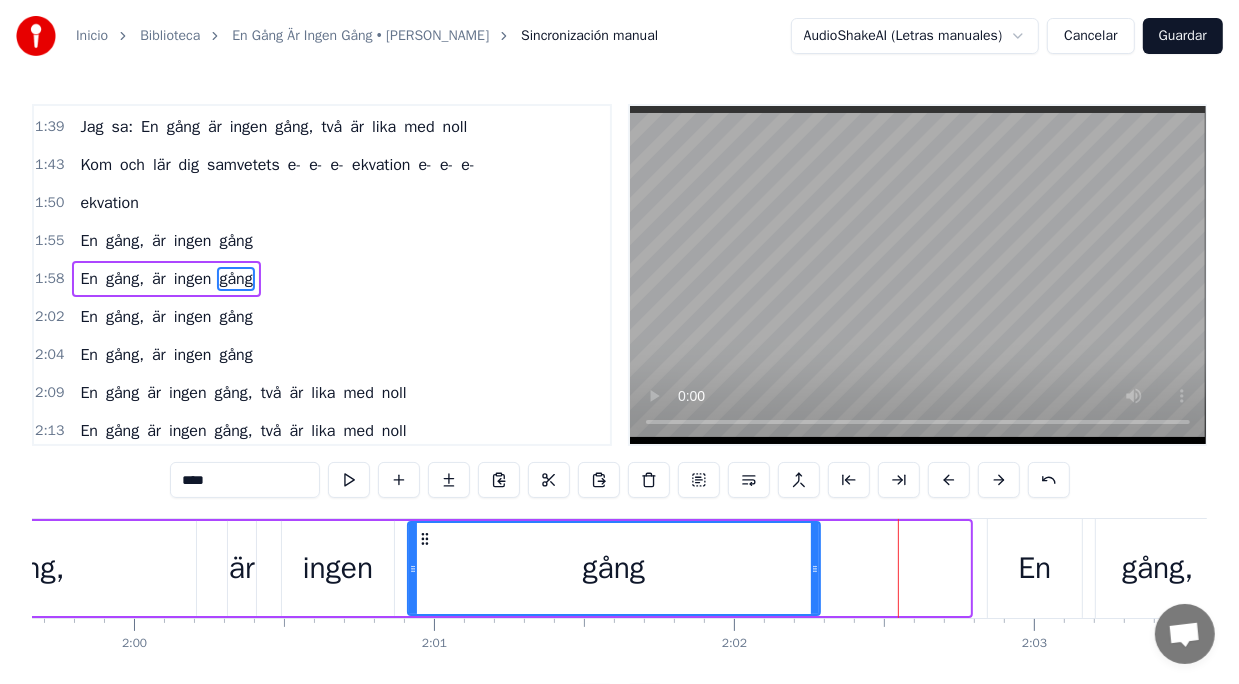 drag, startPoint x: 963, startPoint y: 566, endPoint x: 813, endPoint y: 576, distance: 150.33296 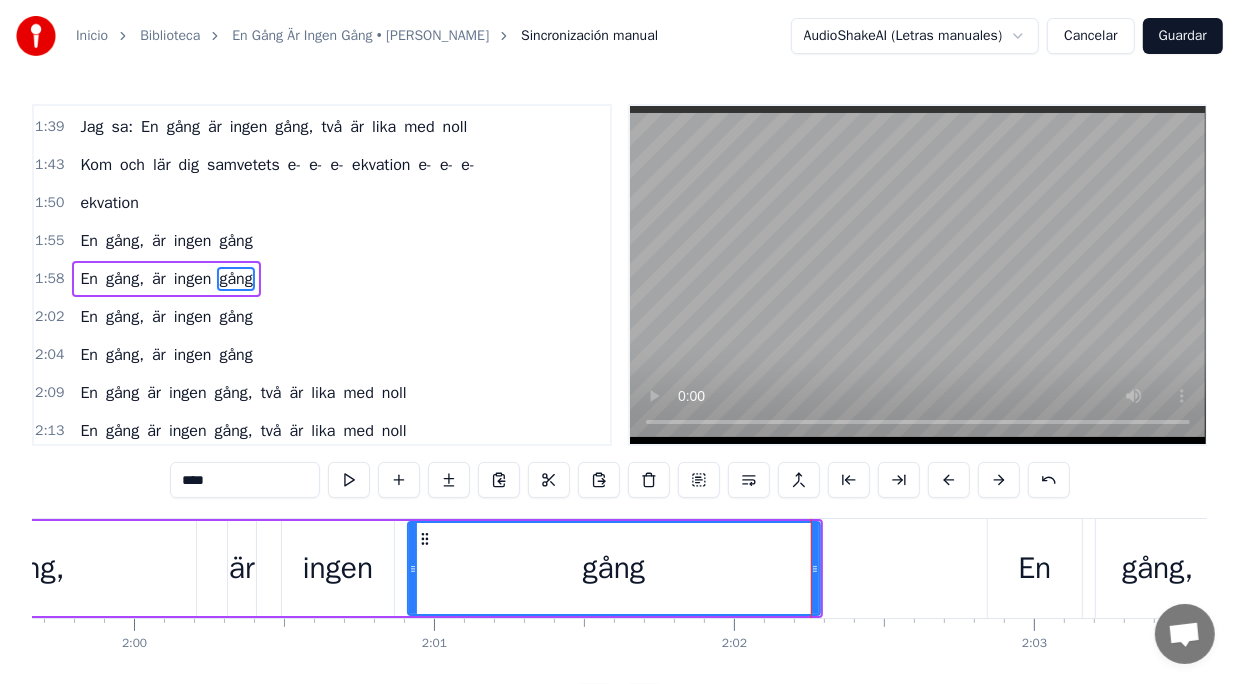 click on "gång," at bounding box center (29, 568) 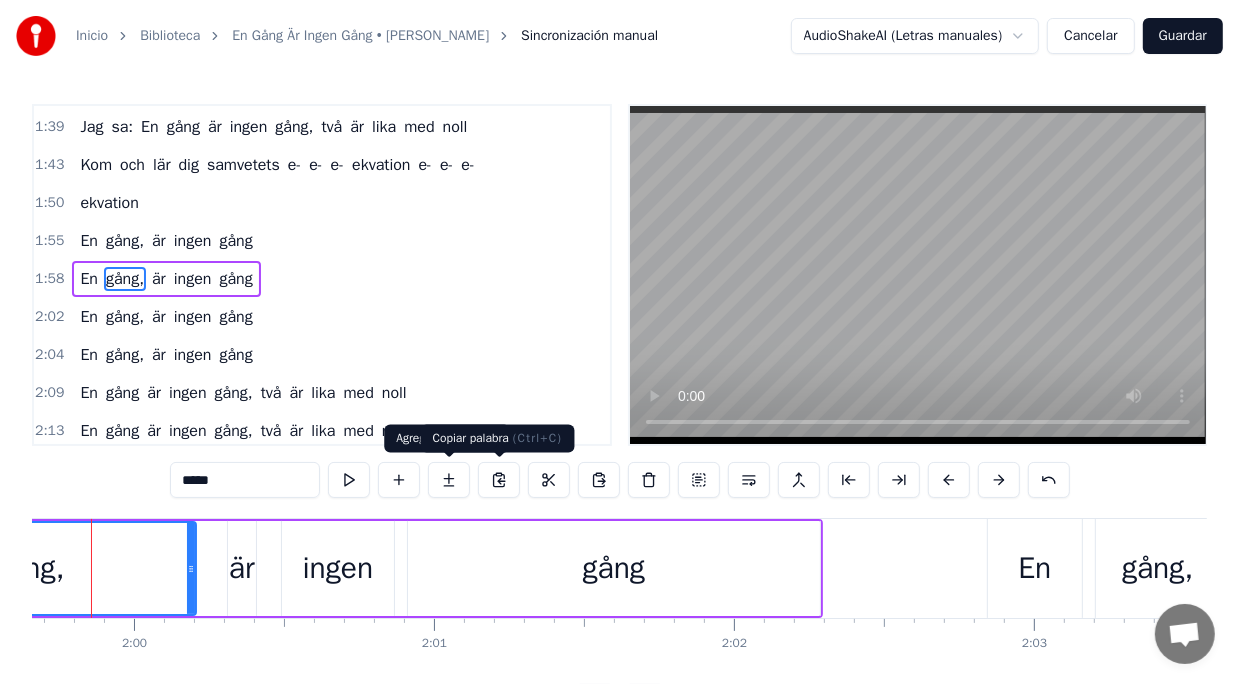 scroll, scrollTop: 0, scrollLeft: 35856, axis: horizontal 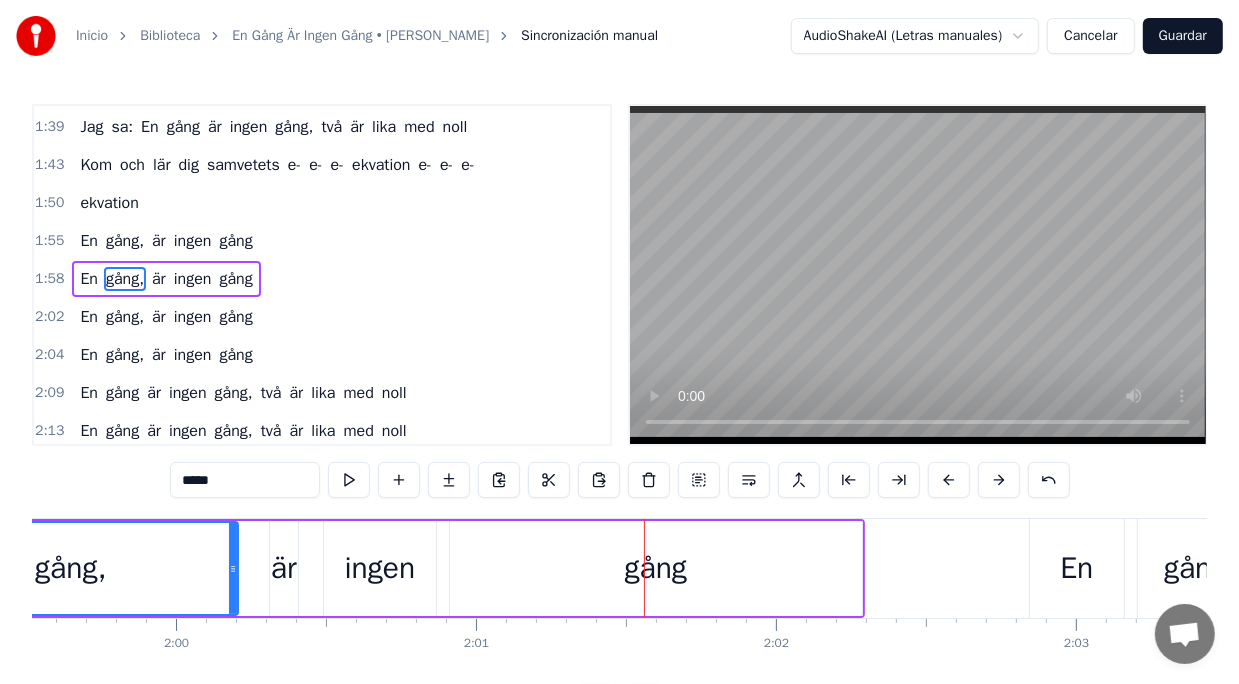click on "gång" at bounding box center (656, 568) 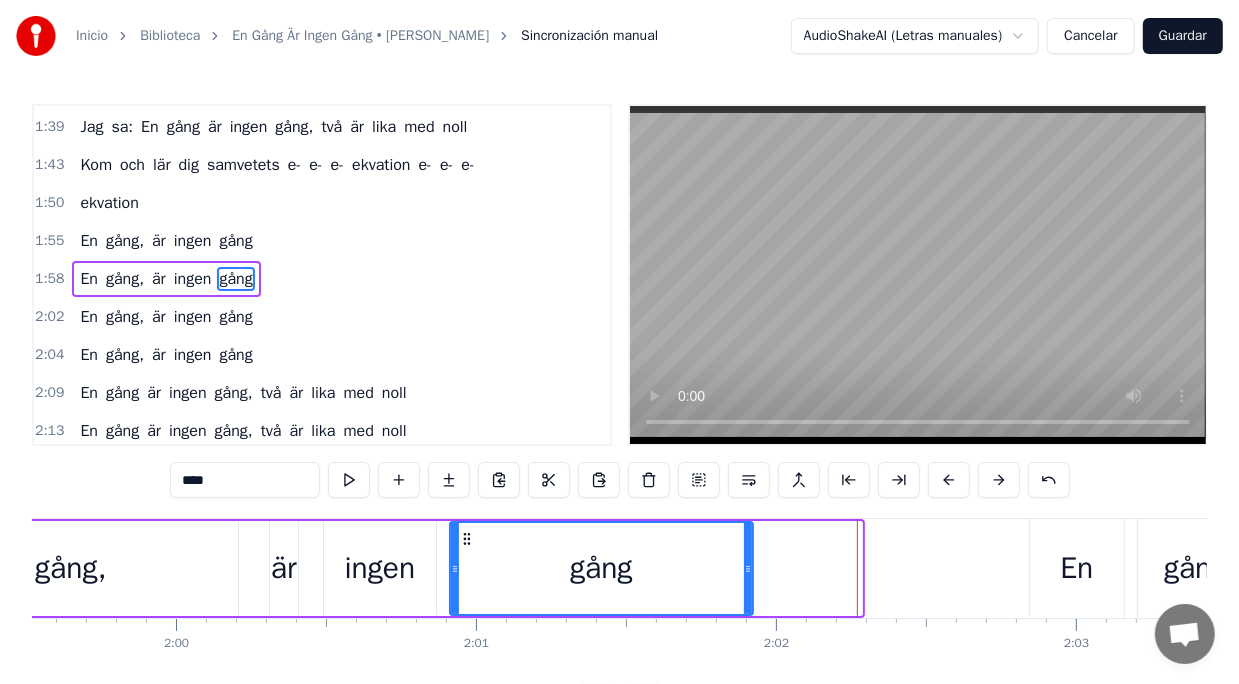 drag, startPoint x: 858, startPoint y: 566, endPoint x: 747, endPoint y: 574, distance: 111.28792 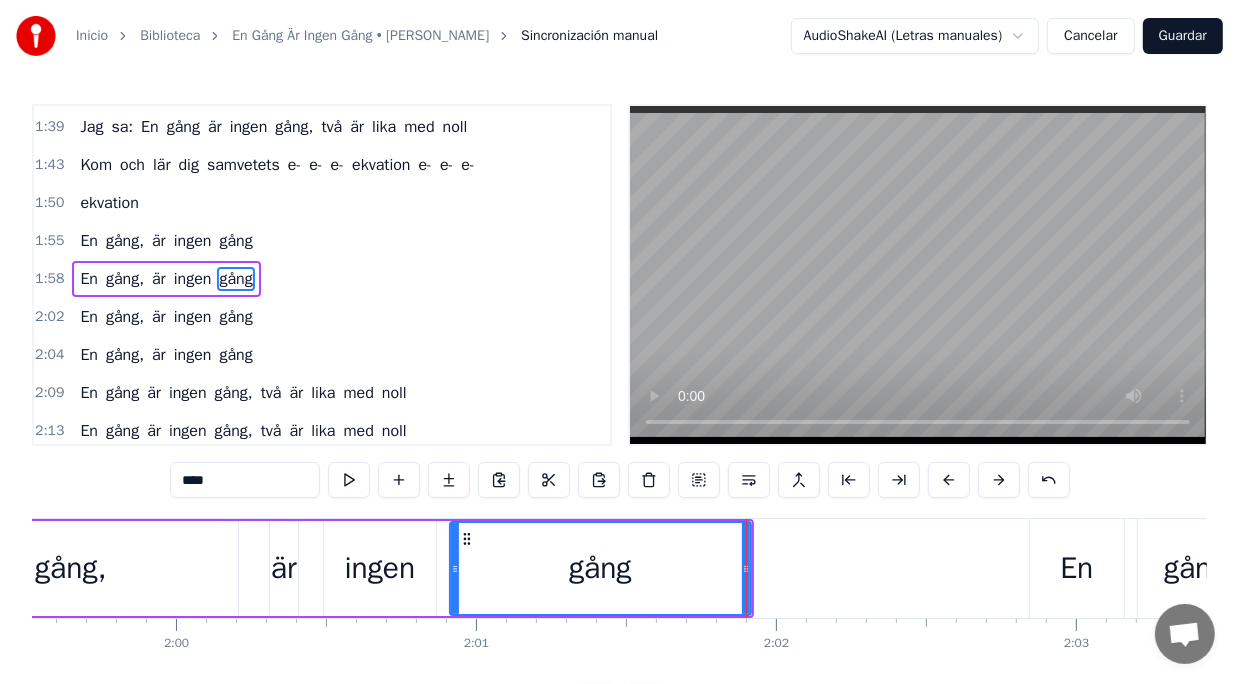 click on "gång," at bounding box center [71, 568] 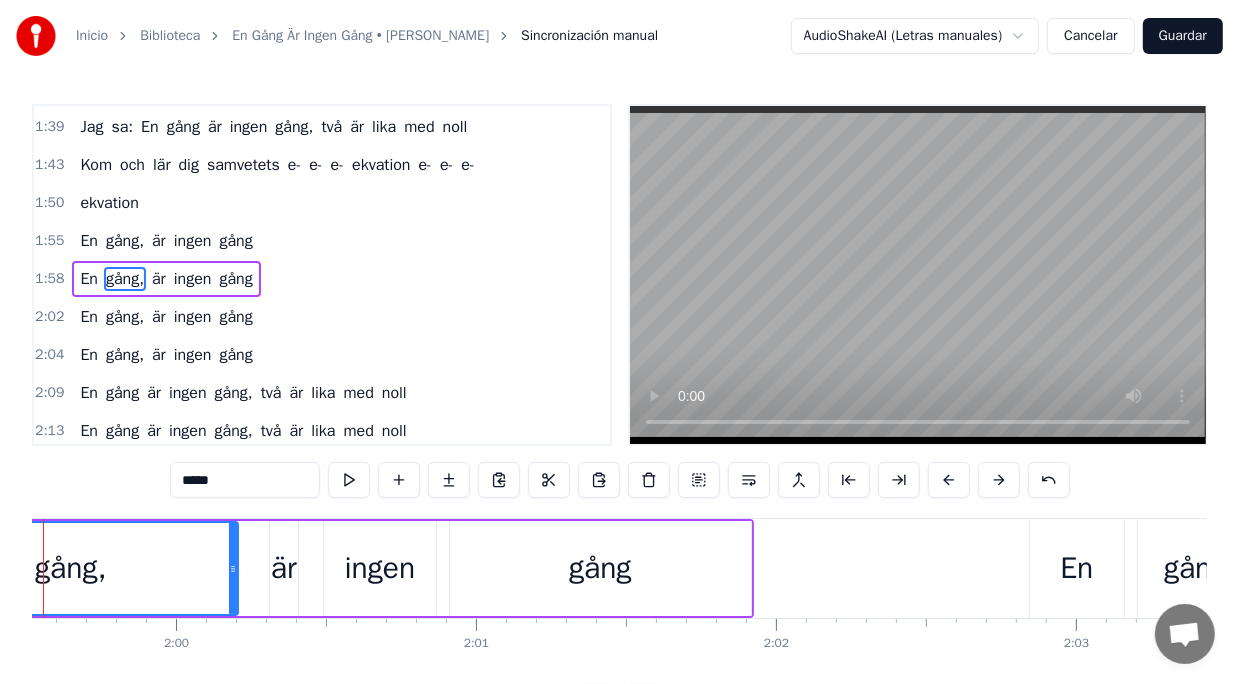 scroll, scrollTop: 0, scrollLeft: 35766, axis: horizontal 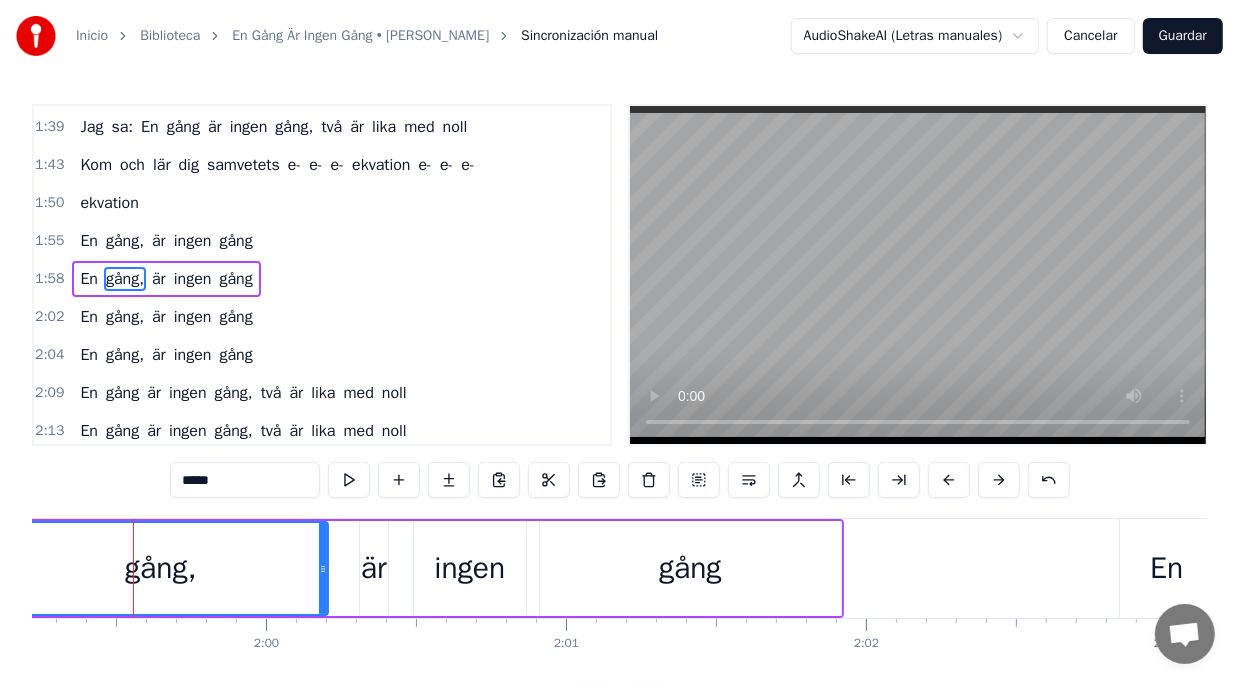 click on "gång," at bounding box center (161, 568) 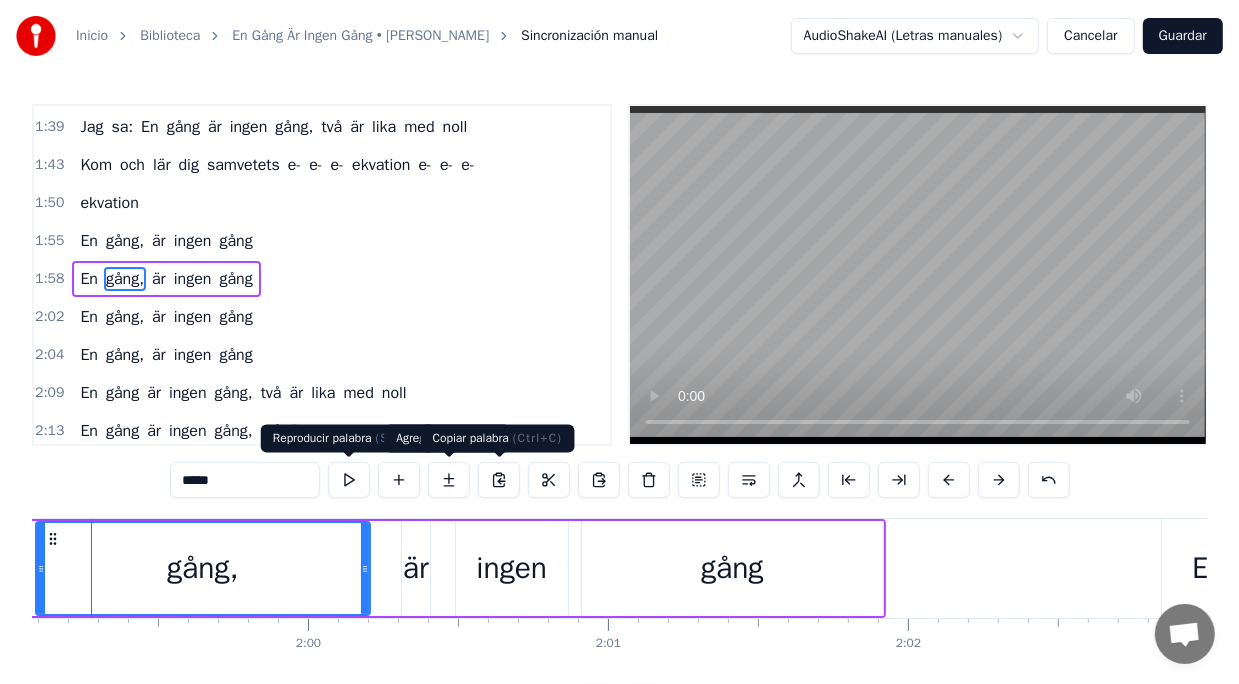 scroll, scrollTop: 0, scrollLeft: 35682, axis: horizontal 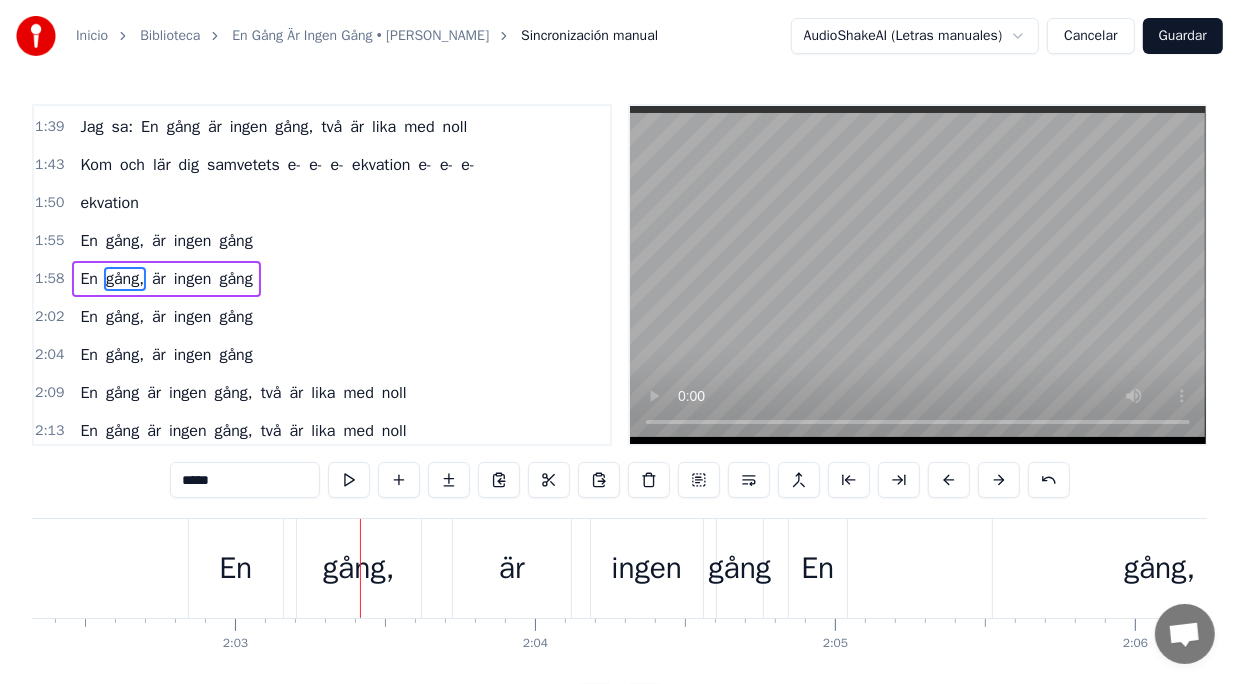 click on "En gång, är ingen gång" at bounding box center (478, 568) 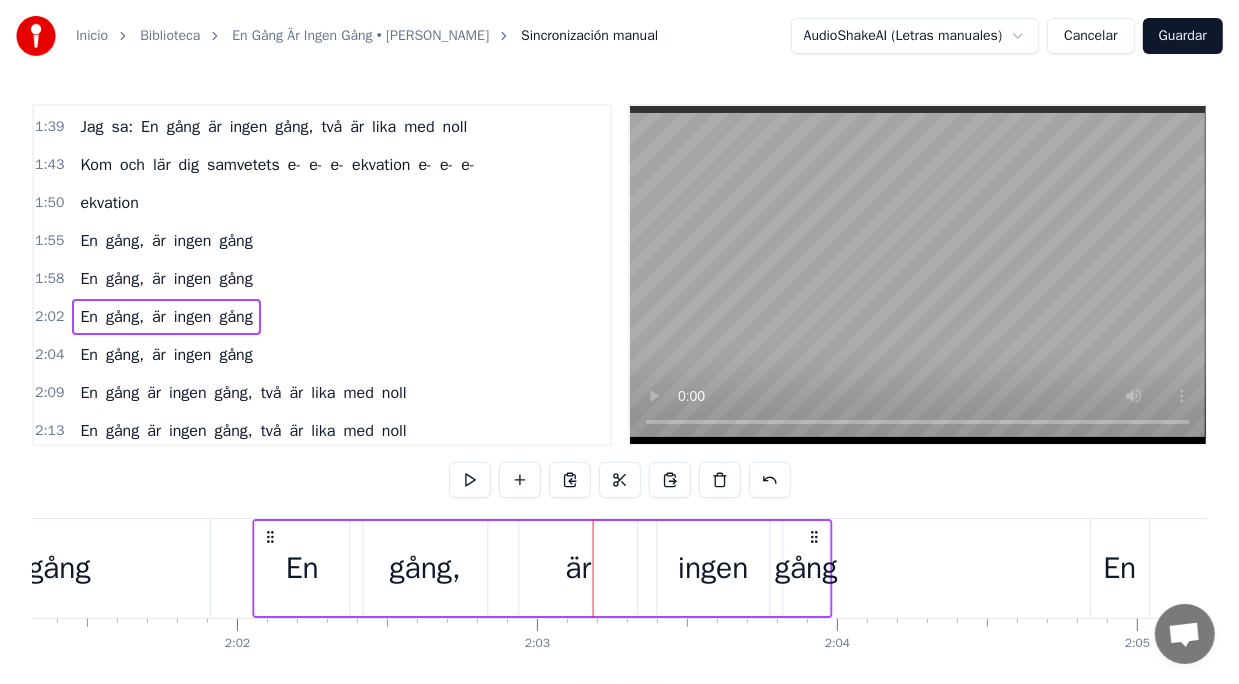 scroll, scrollTop: 0, scrollLeft: 36393, axis: horizontal 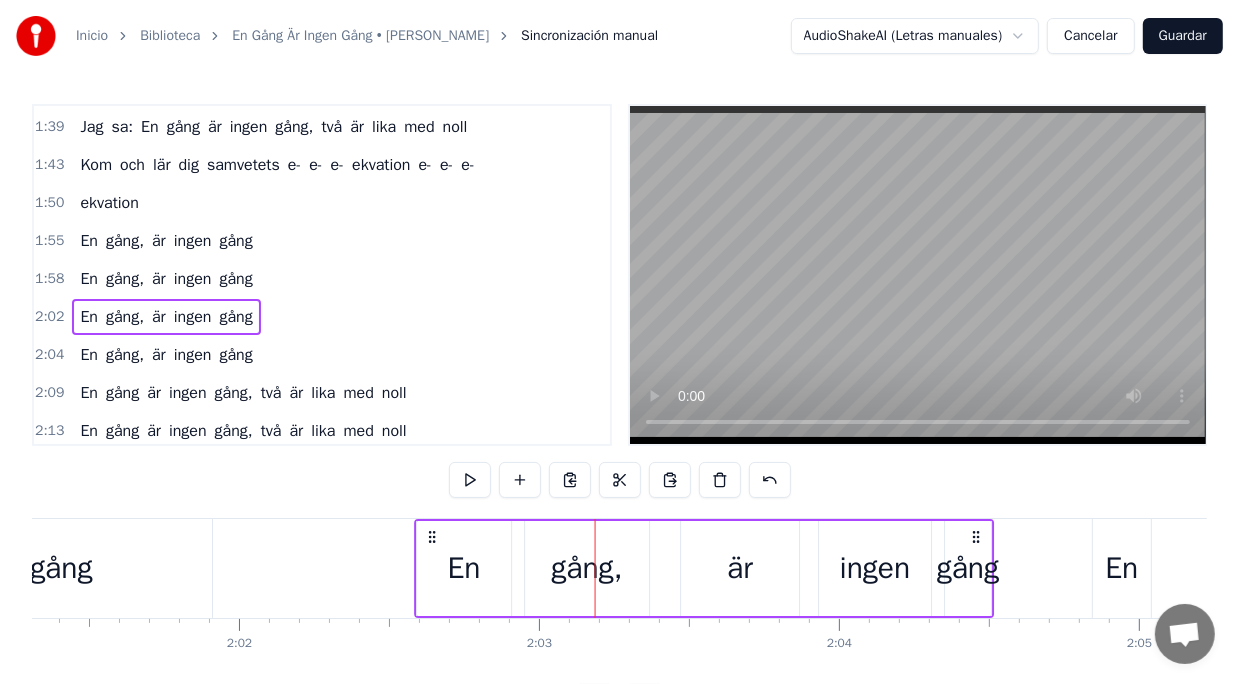 drag, startPoint x: 203, startPoint y: 535, endPoint x: 430, endPoint y: 536, distance: 227.0022 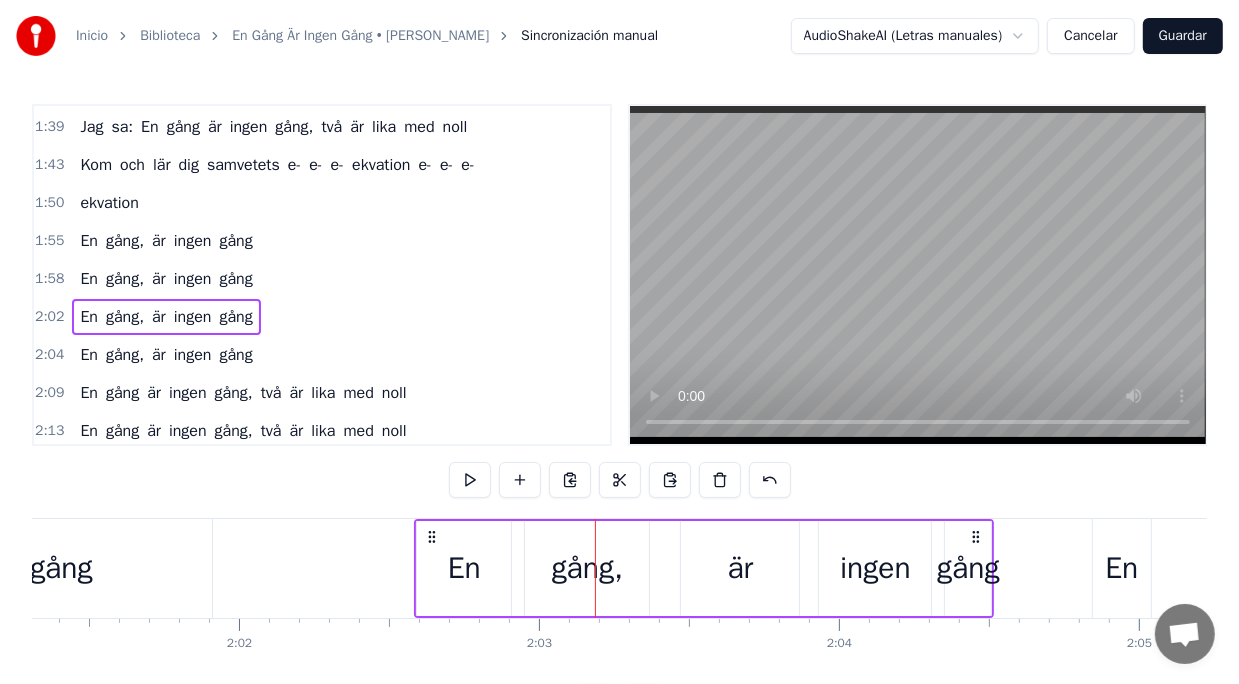 click on "gång" at bounding box center (61, 568) 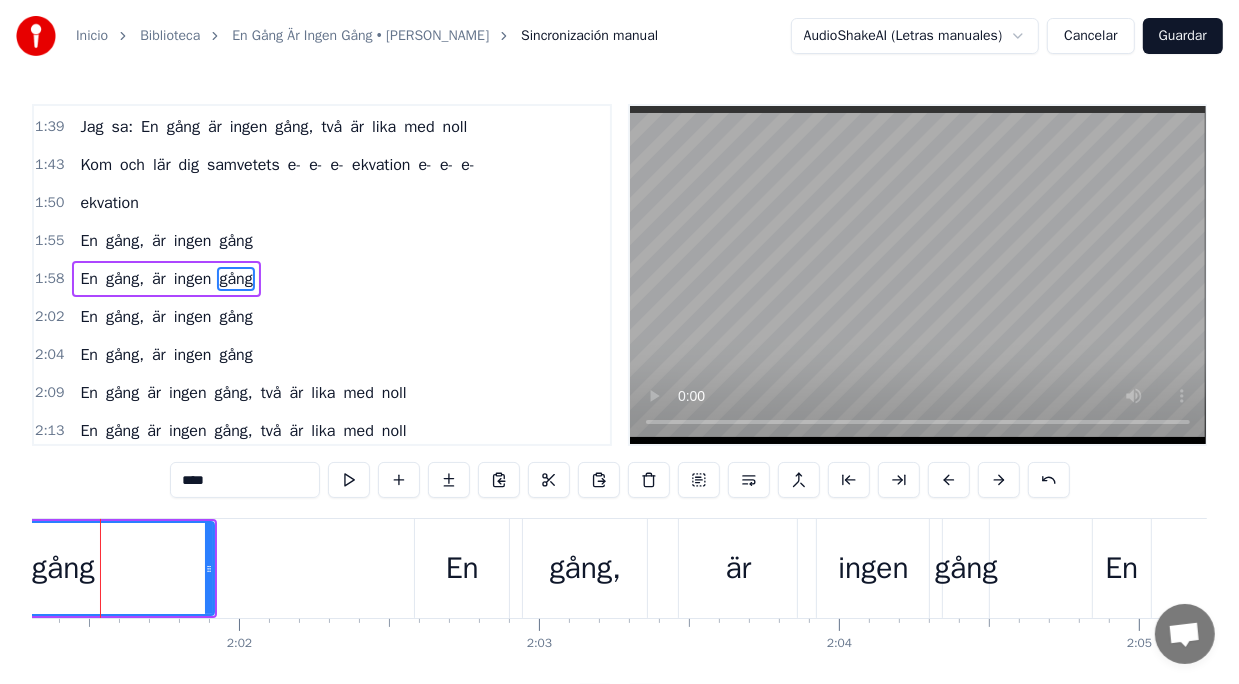 scroll, scrollTop: 0, scrollLeft: 36360, axis: horizontal 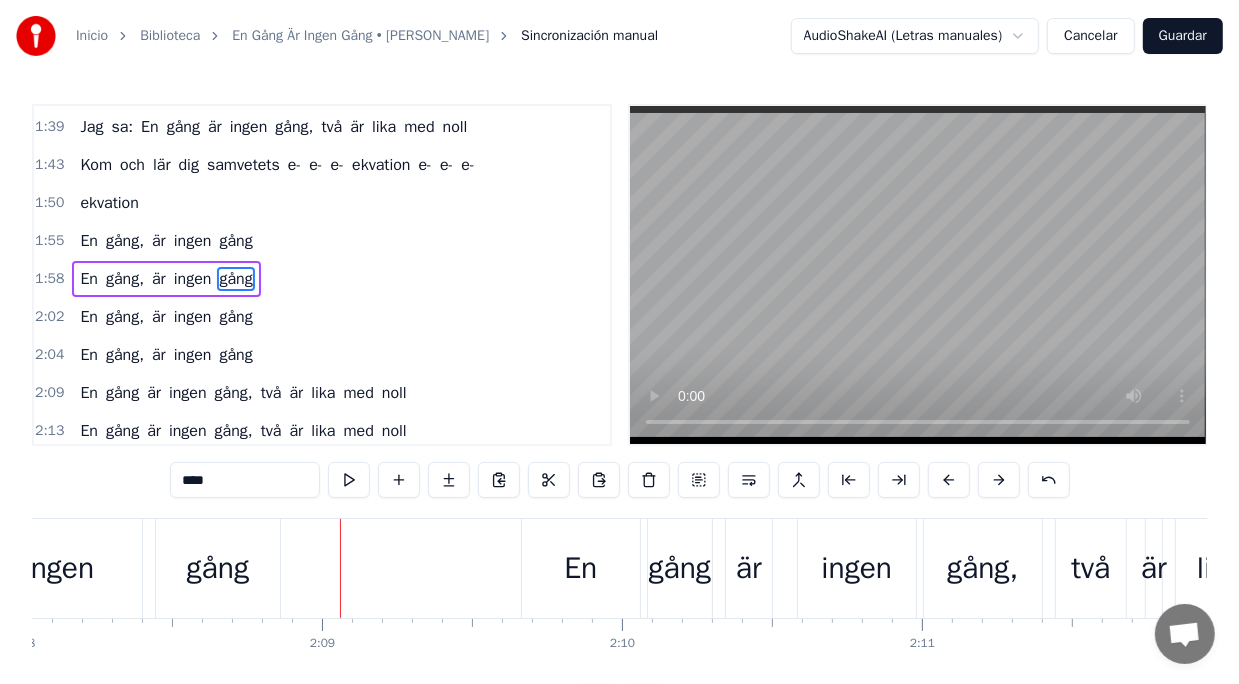 click on "Guardar" at bounding box center [1183, 36] 